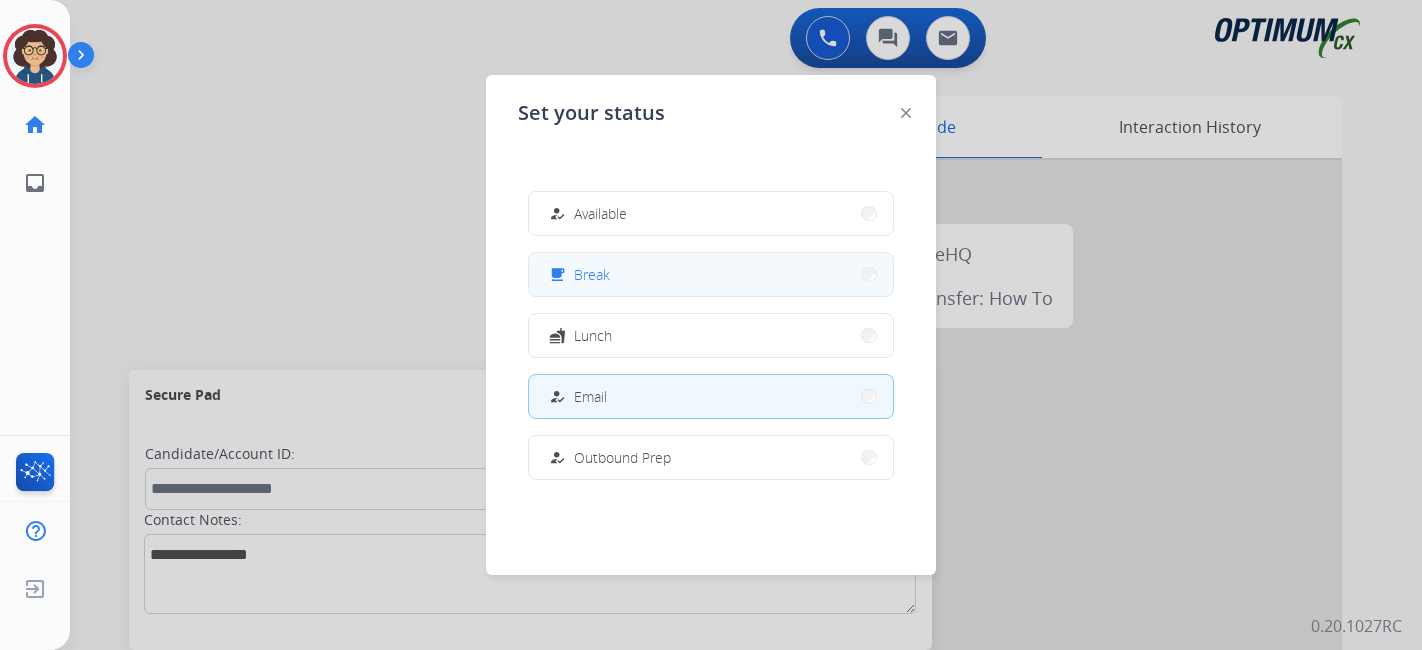 scroll, scrollTop: 0, scrollLeft: 0, axis: both 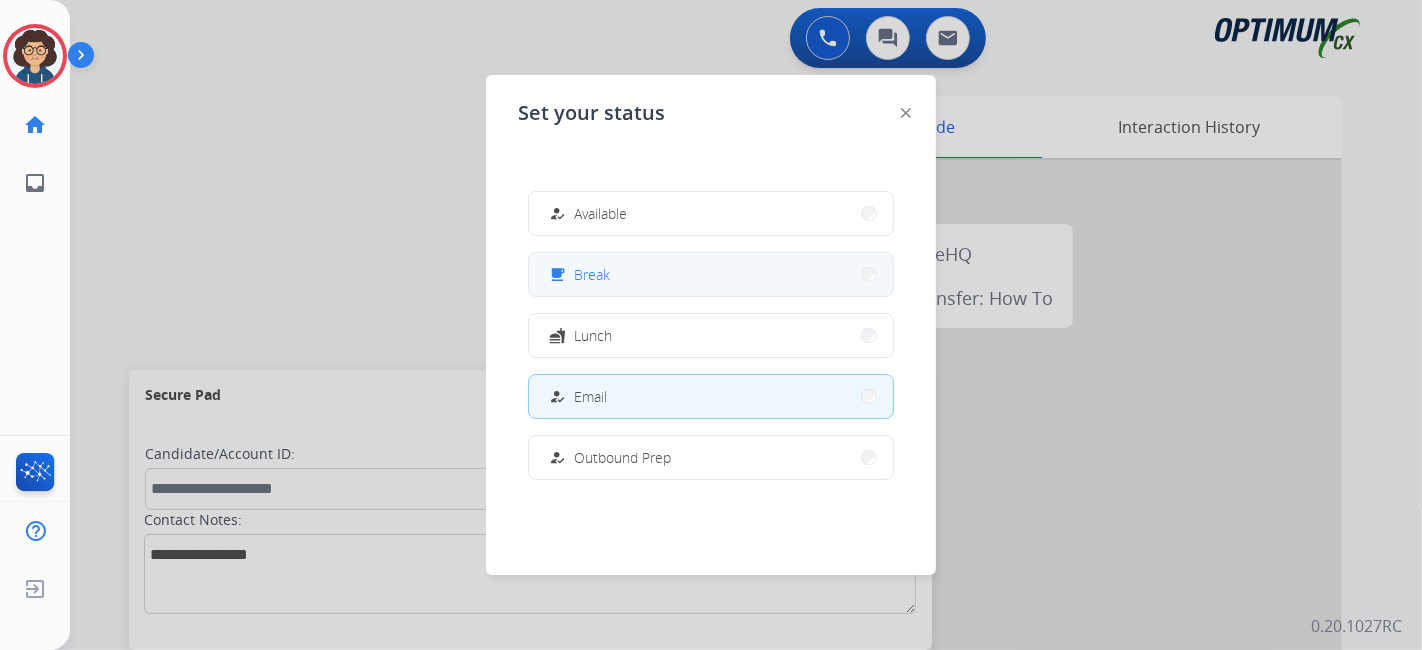click on "free_breakfast Break" at bounding box center (711, 274) 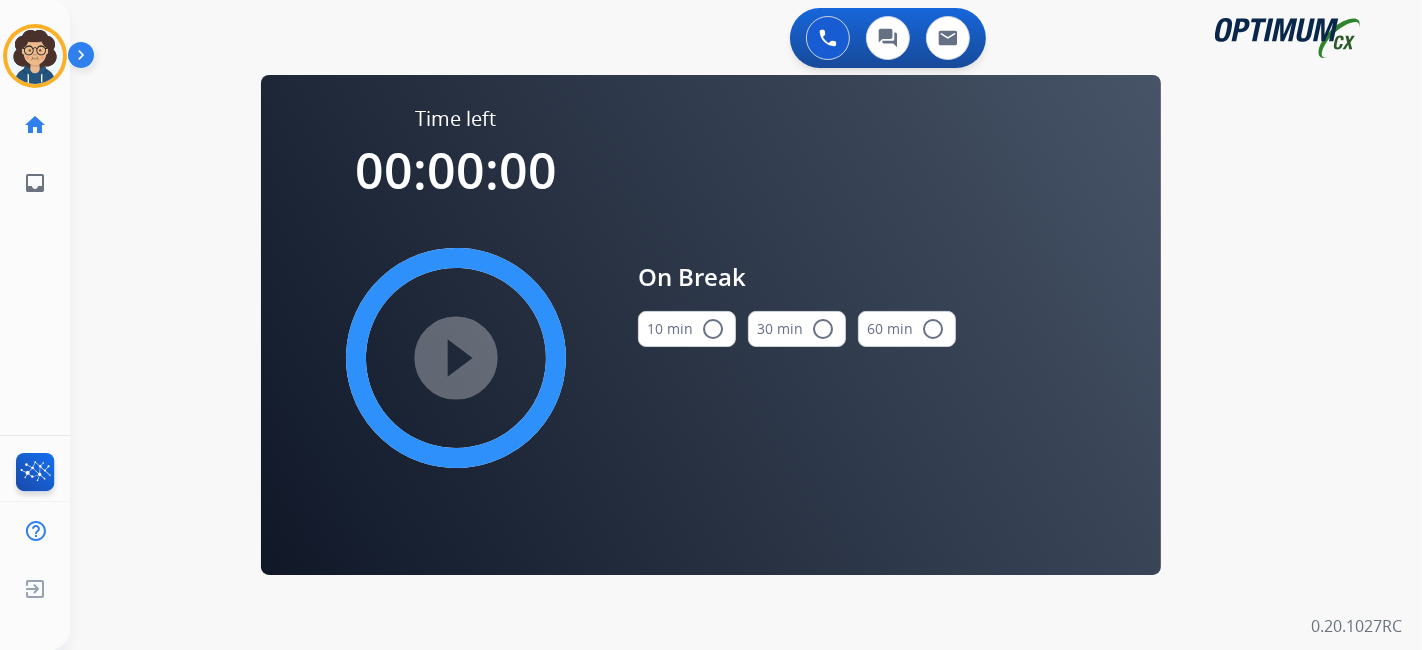 click on "10 min  radio_button_unchecked" at bounding box center (687, 329) 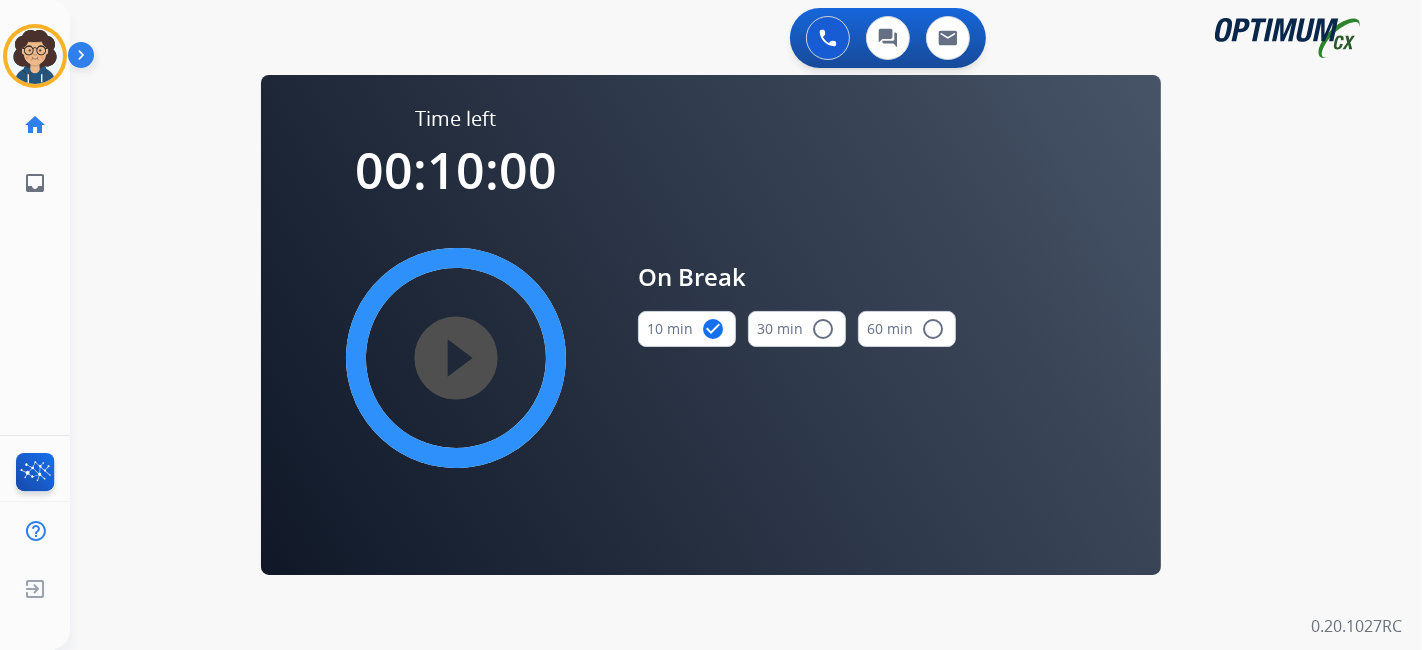 click on "play_circle_filled" at bounding box center (456, 358) 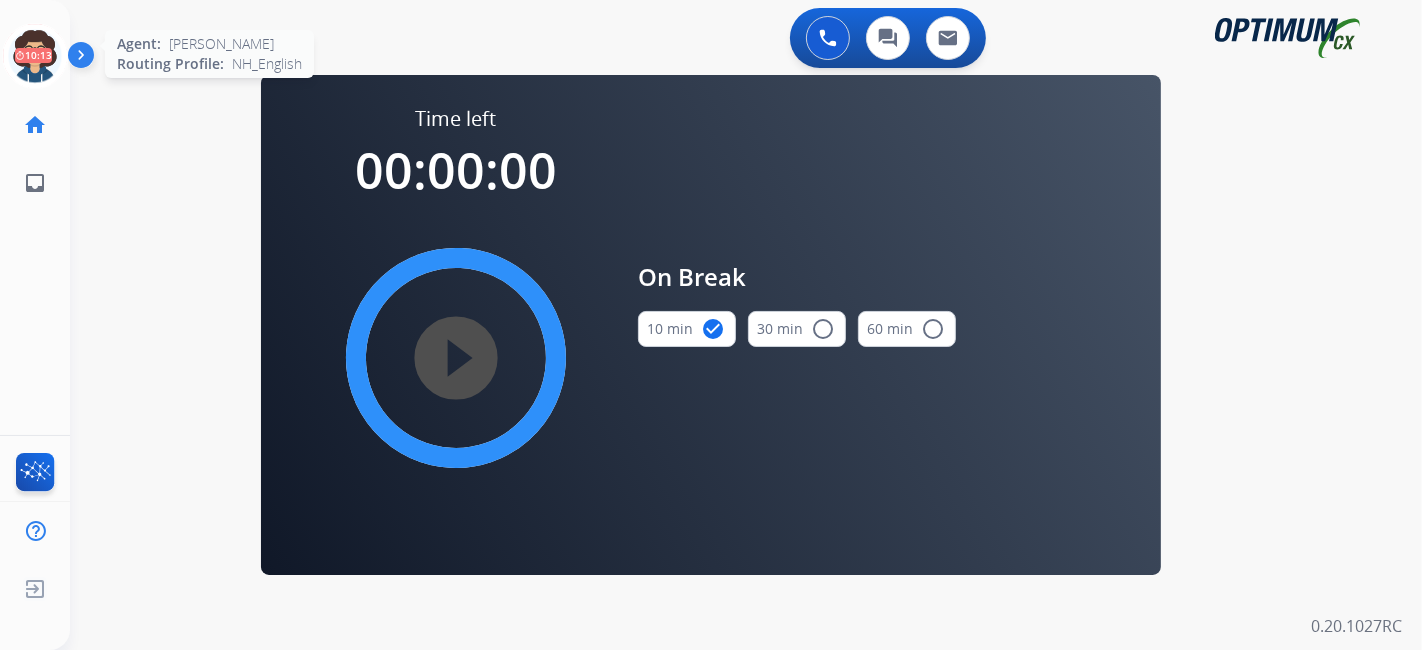 click 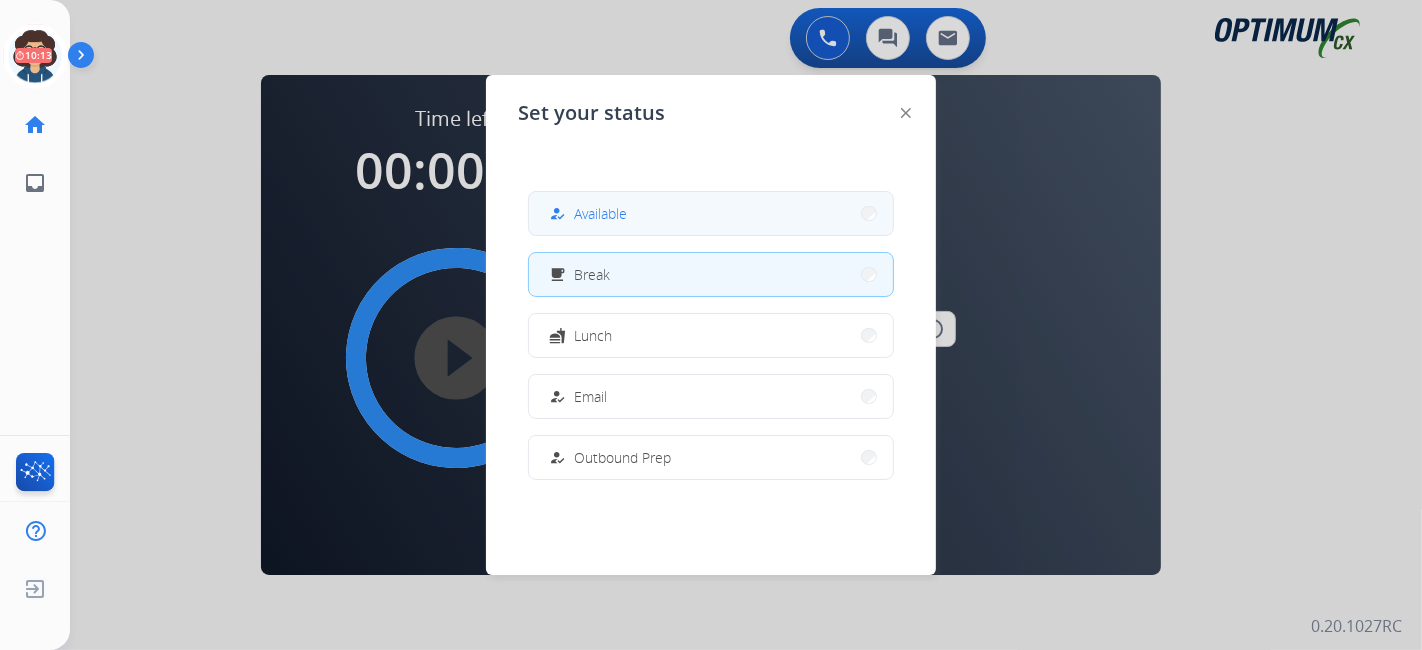 click on "how_to_reg Available" at bounding box center (711, 213) 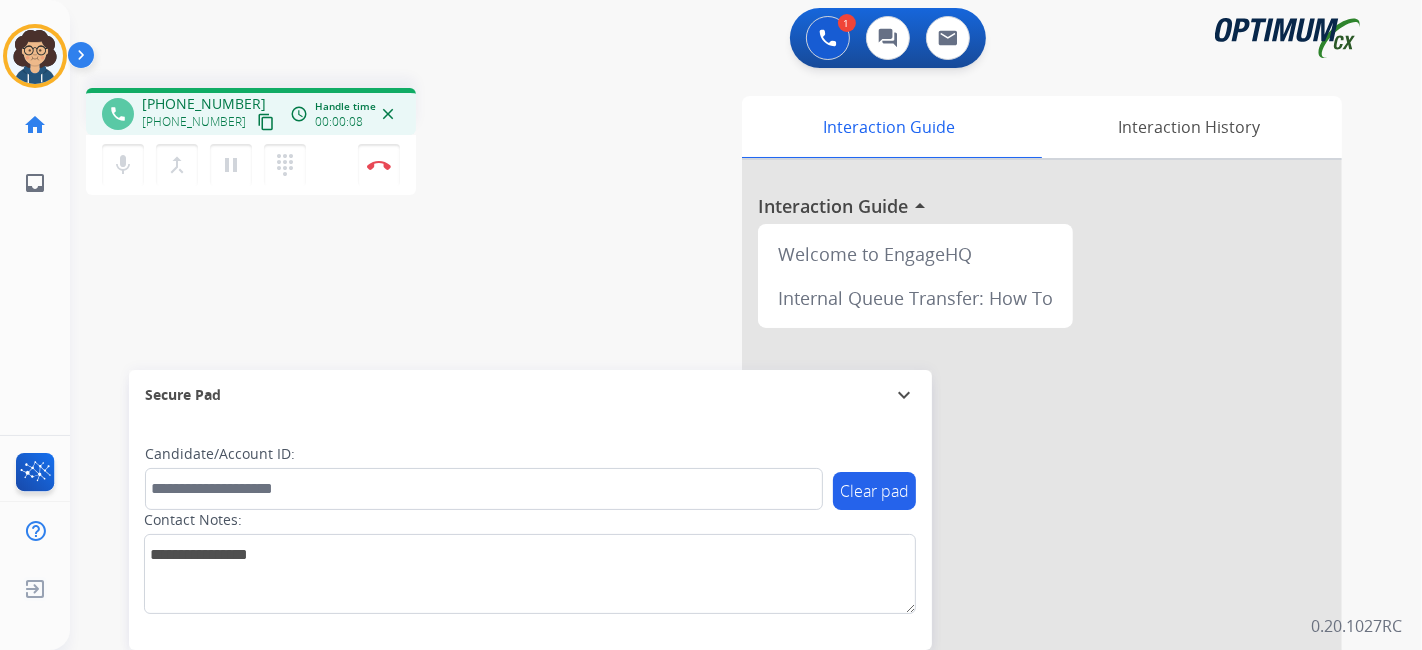 click on "[PHONE_NUMBER]" at bounding box center (204, 104) 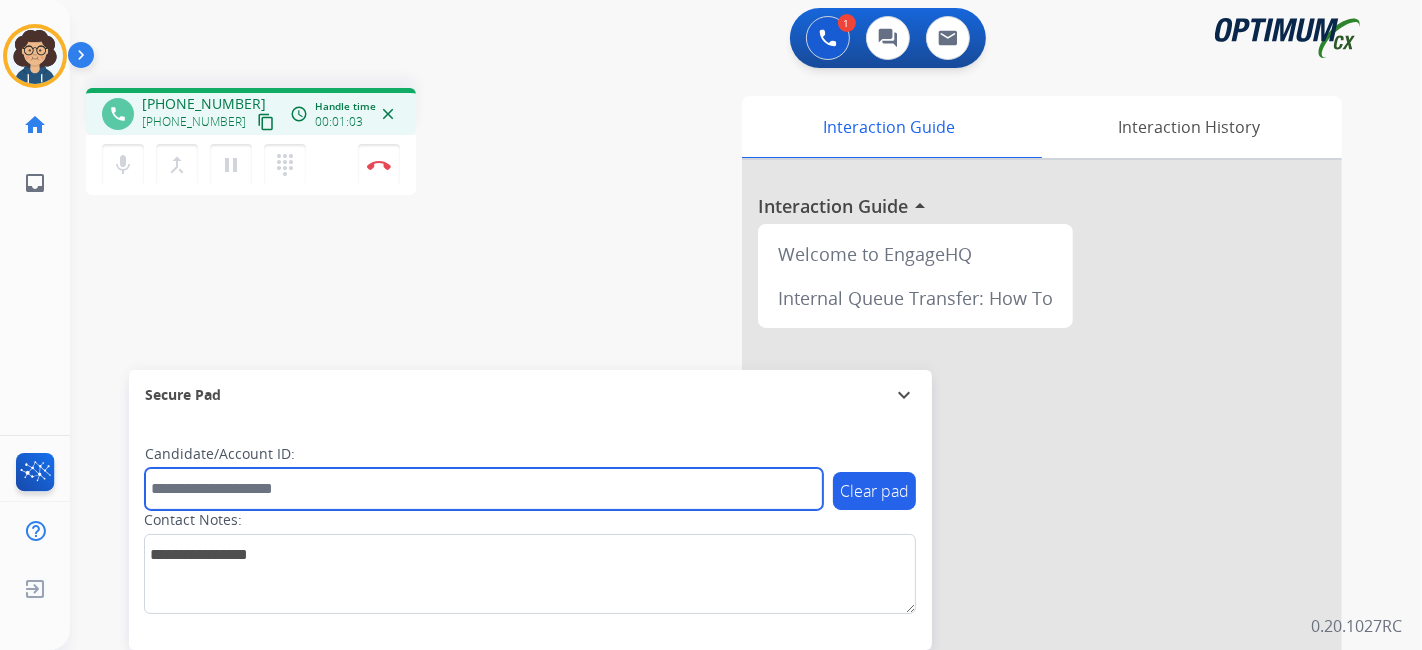 click at bounding box center (484, 489) 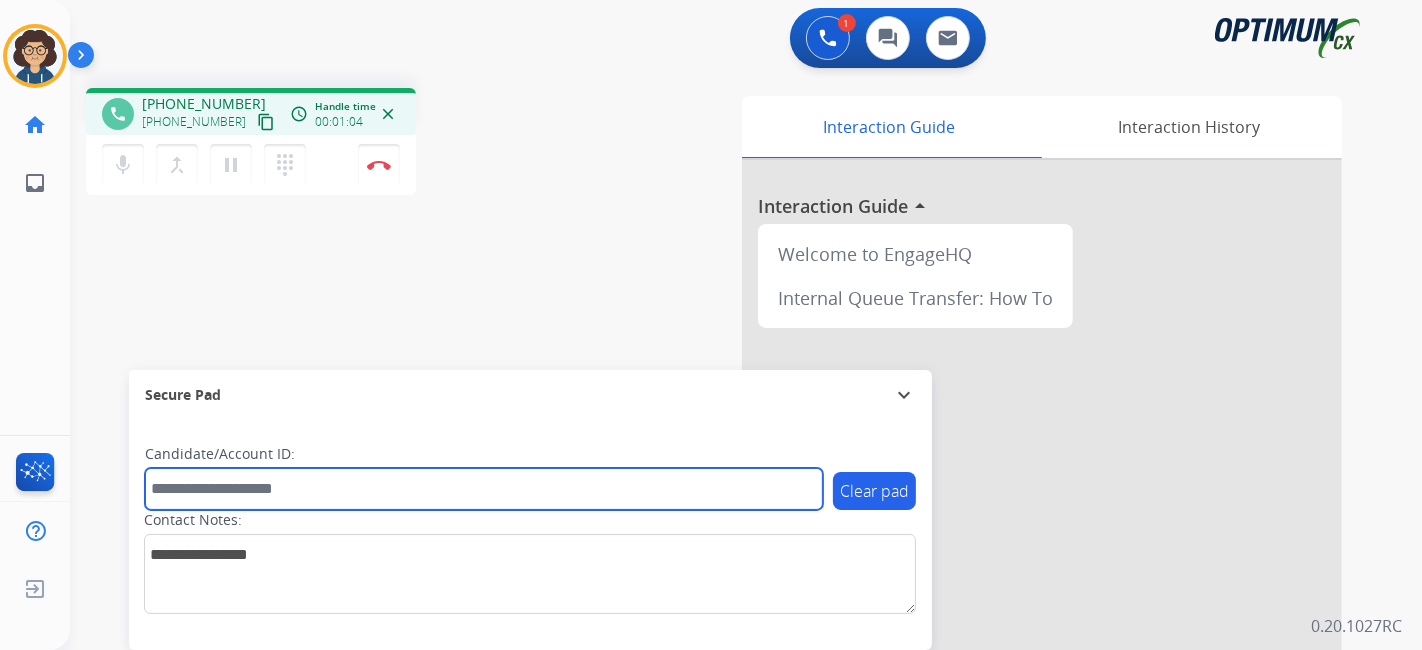 paste on "*******" 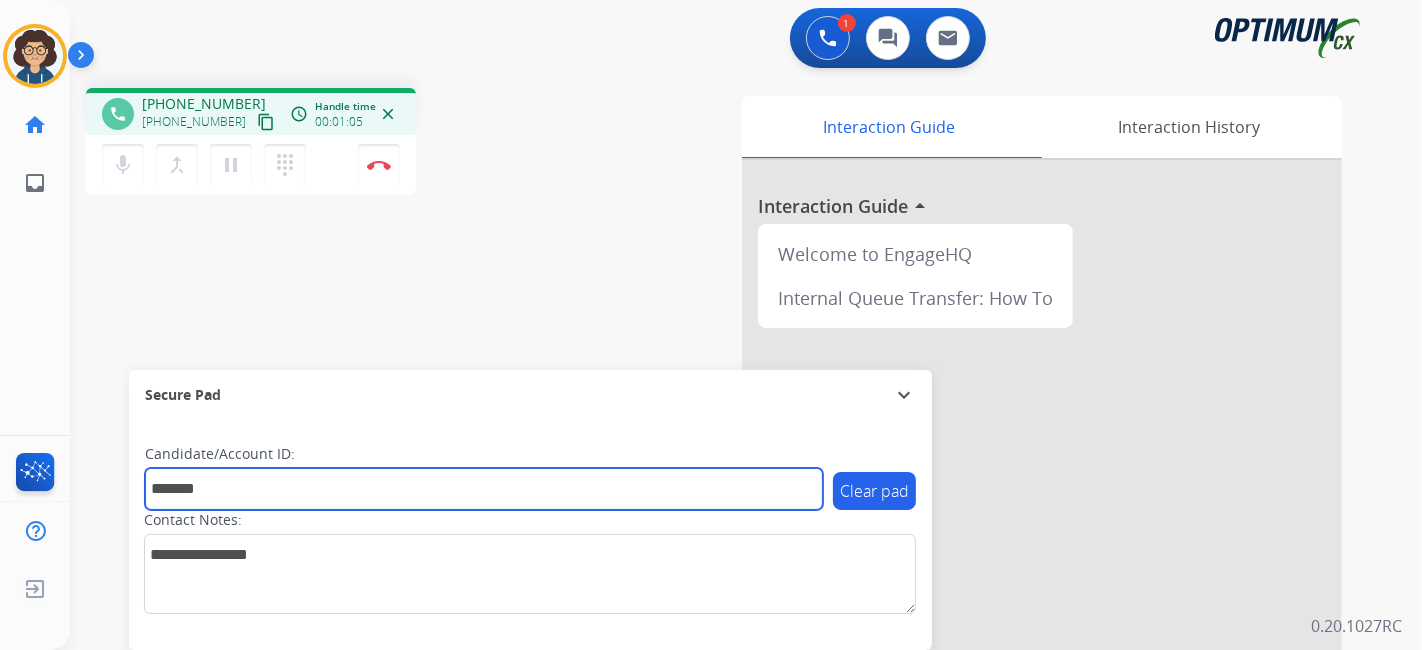type on "*******" 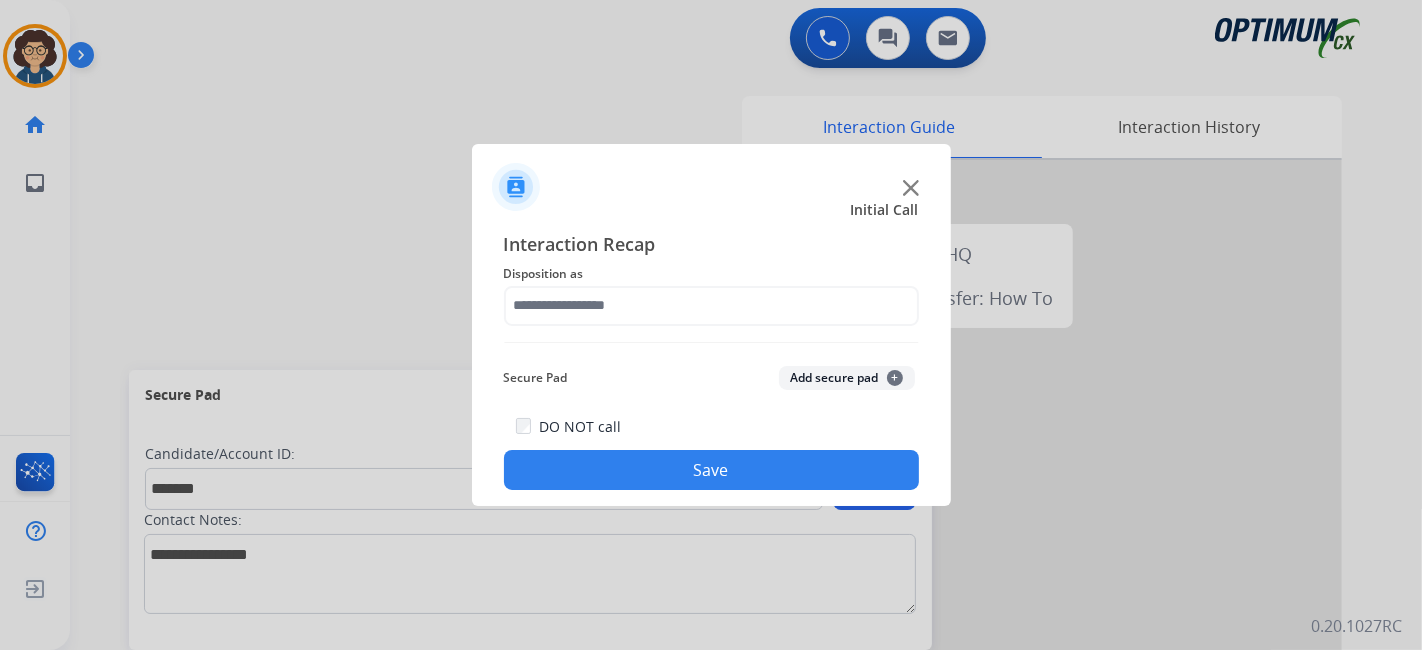 click at bounding box center [711, 325] 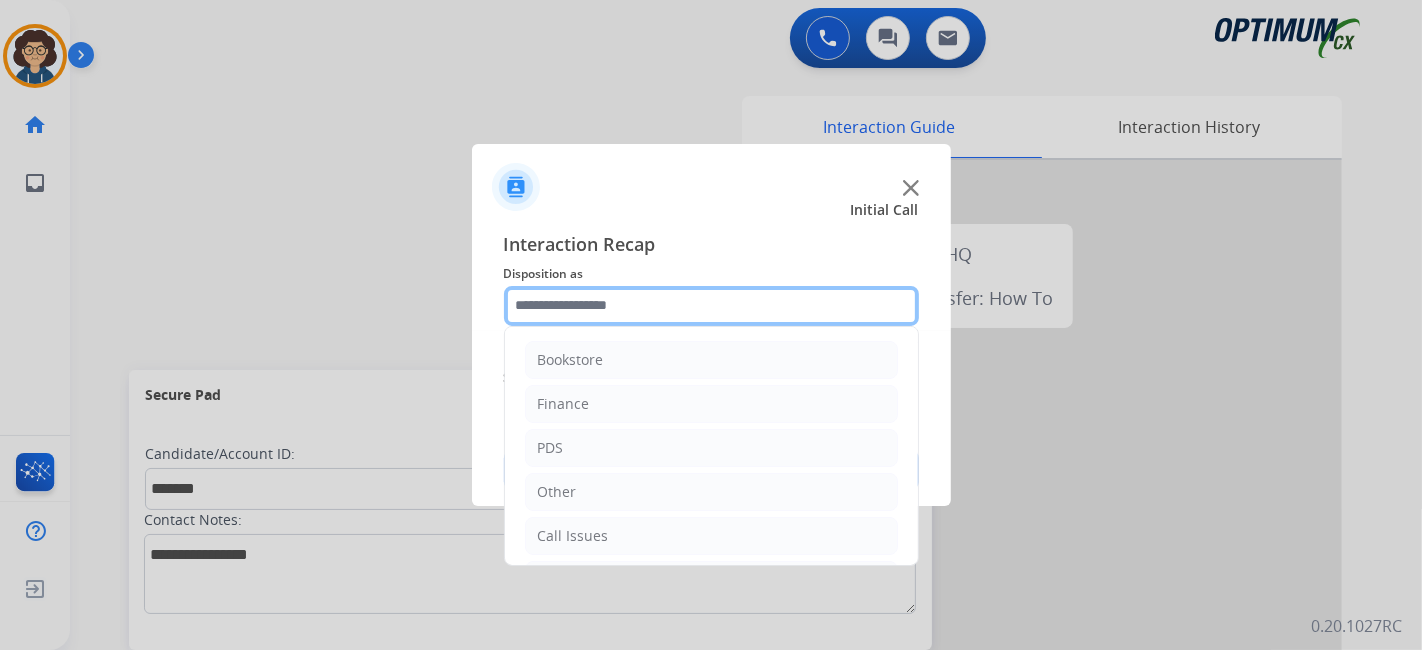 click 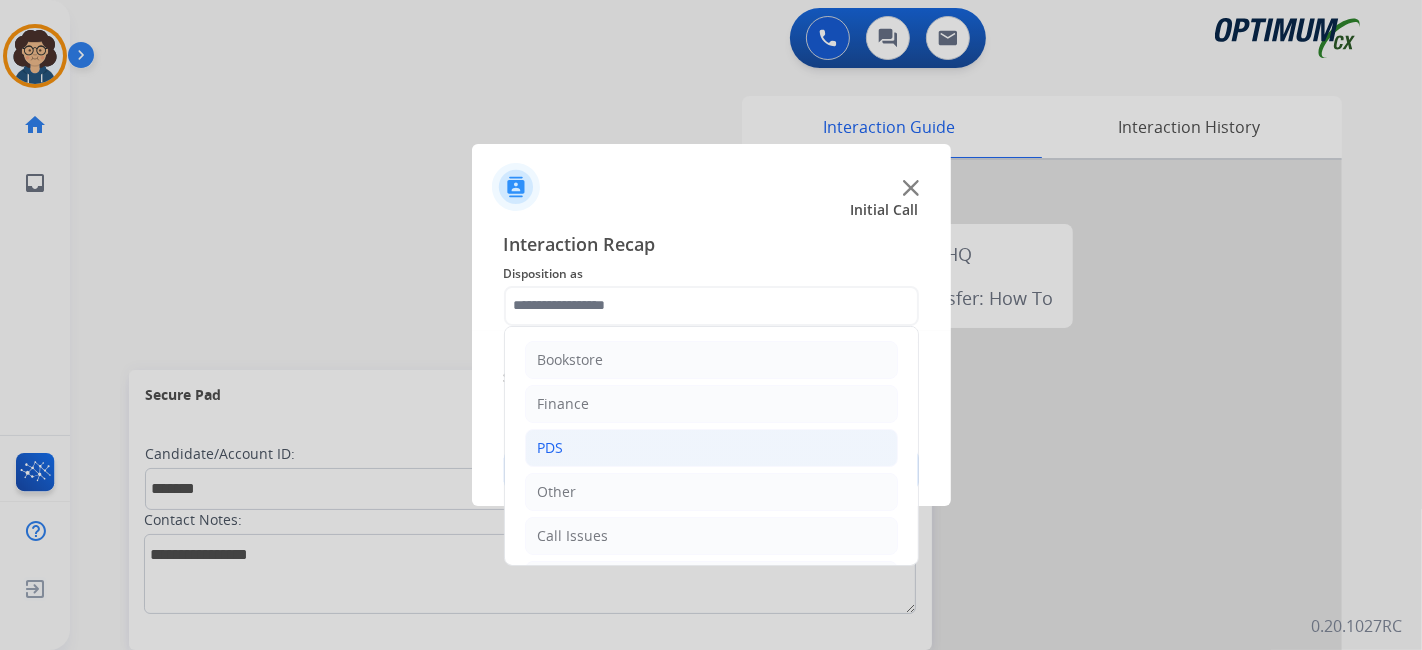 click on "PDS" 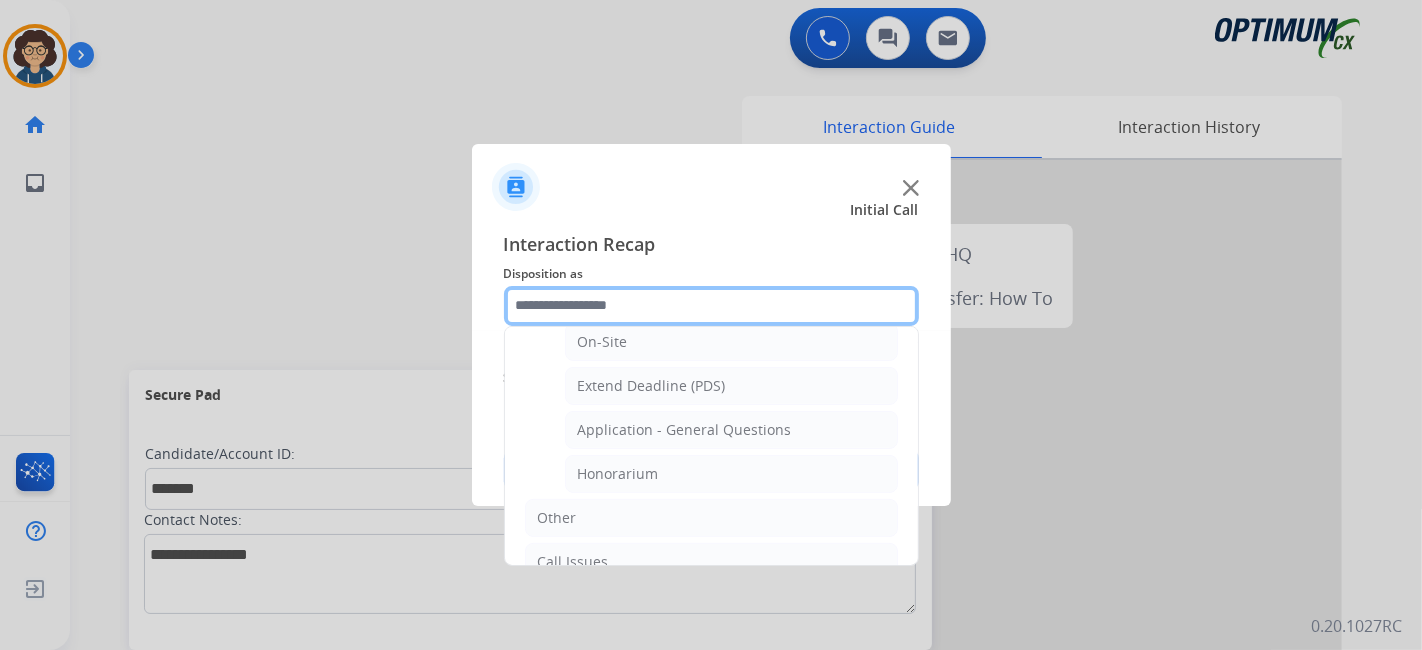 scroll, scrollTop: 490, scrollLeft: 0, axis: vertical 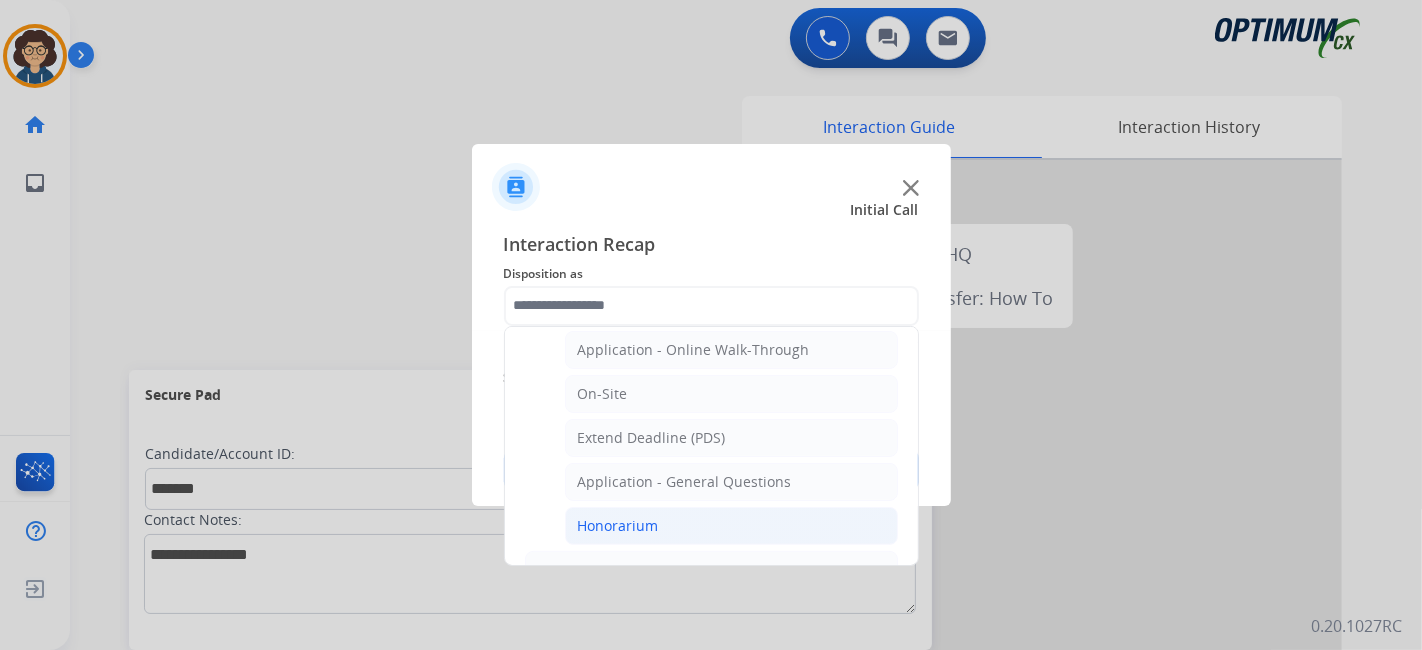 click on "Honorarium" 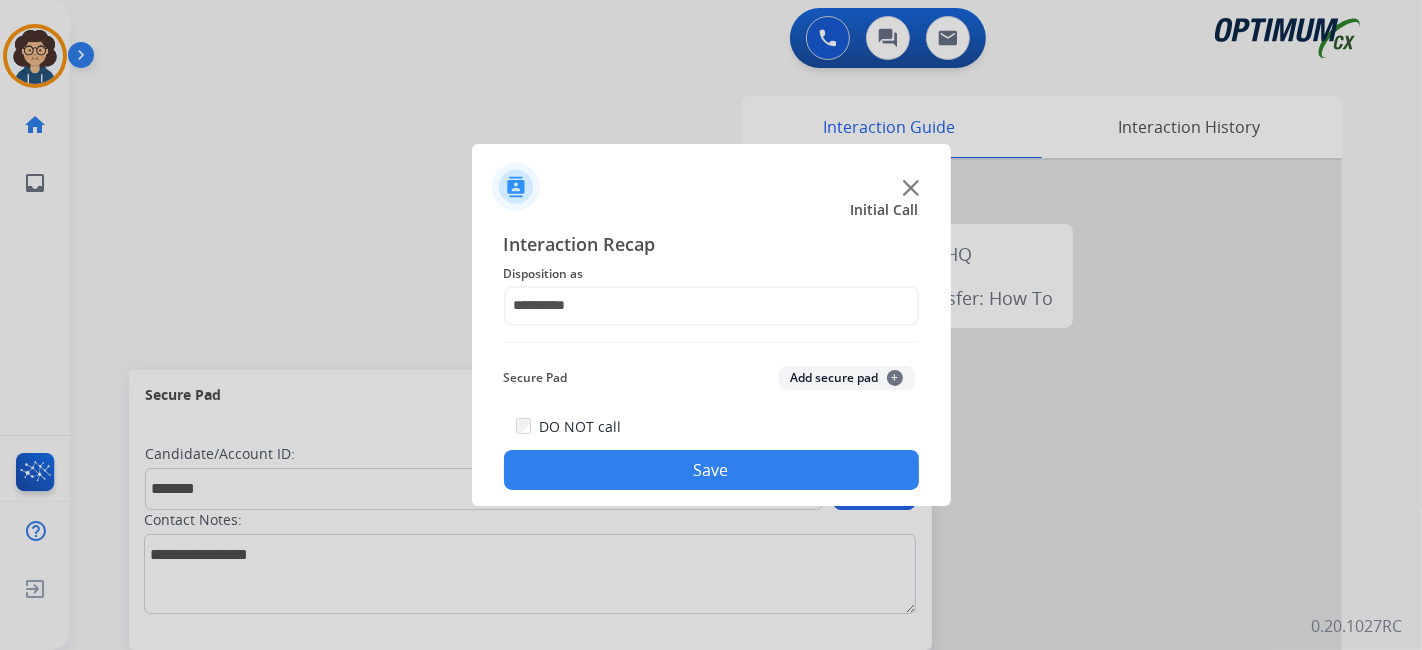 click on "Add secure pad  +" 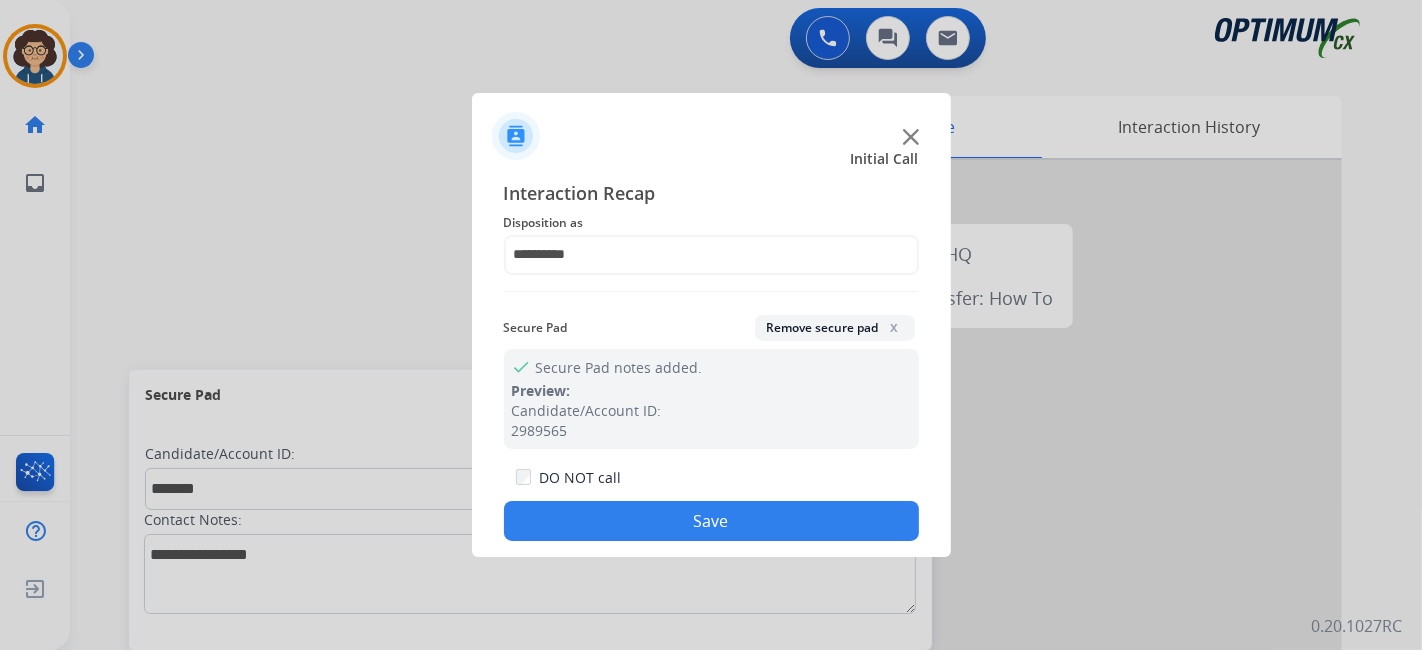 click on "Save" 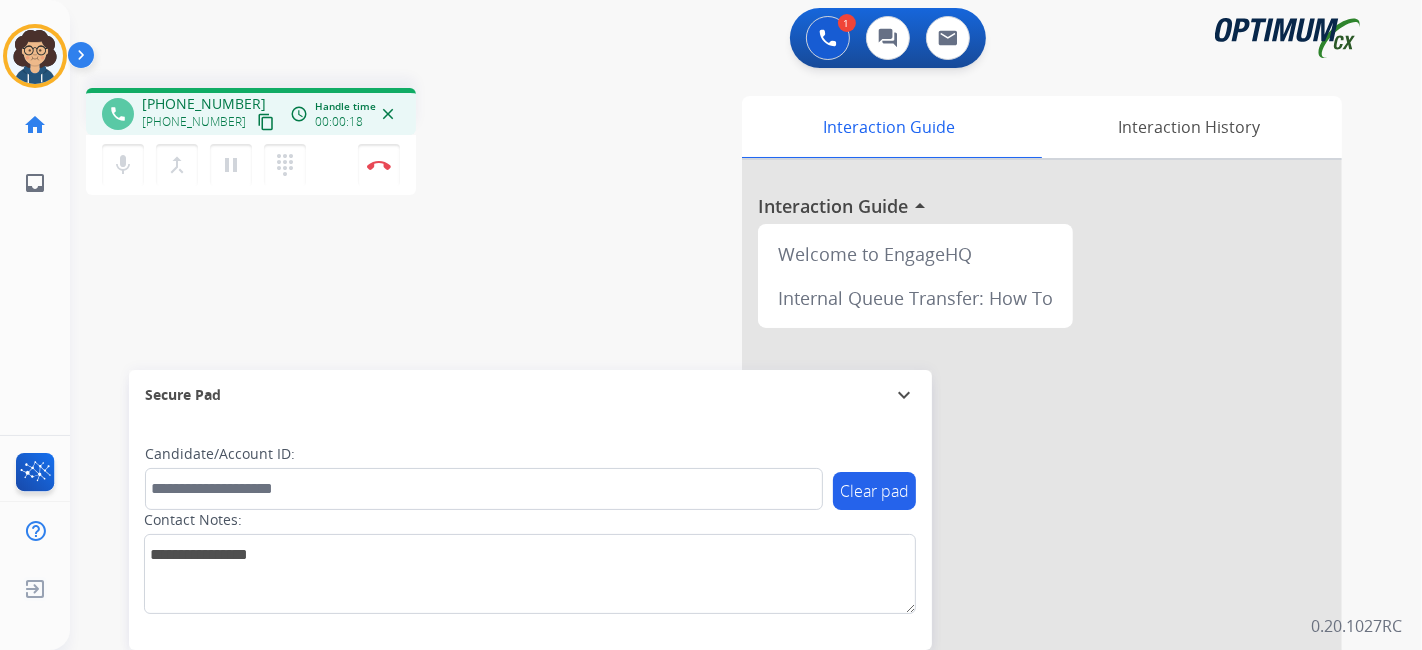 drag, startPoint x: 240, startPoint y: 118, endPoint x: 269, endPoint y: 24, distance: 98.37174 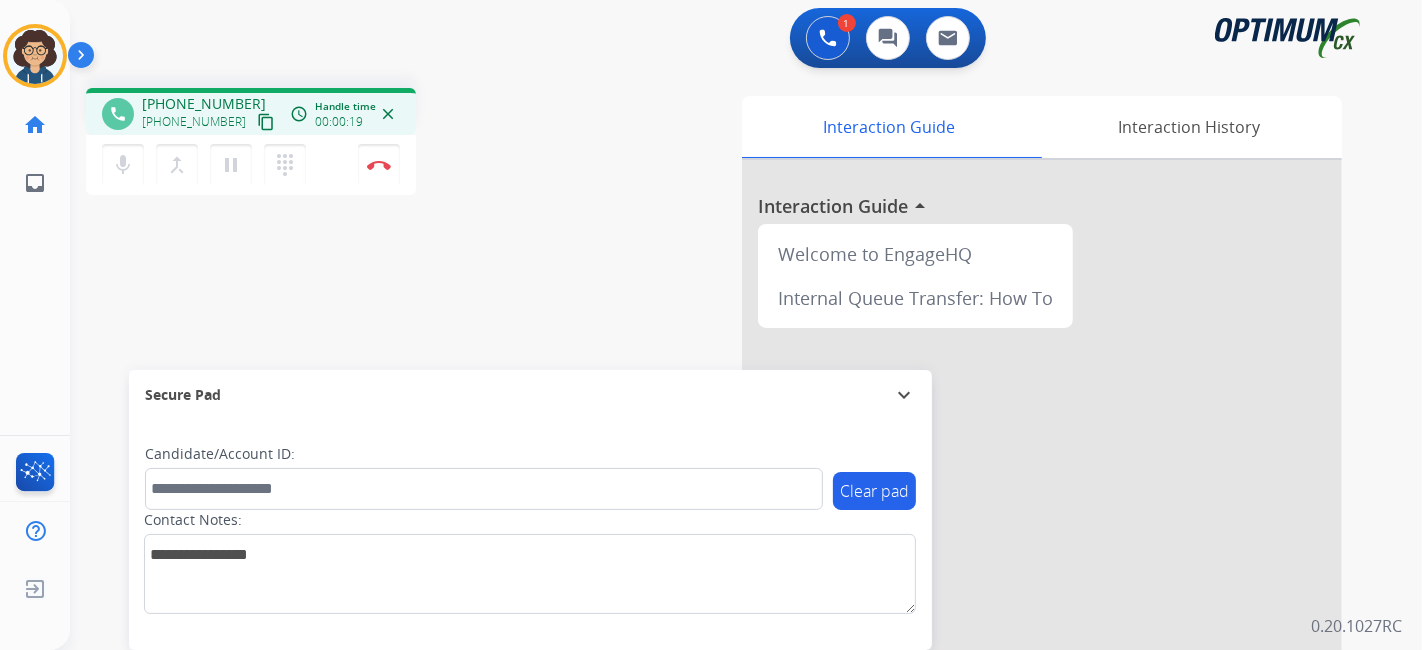click on "content_copy" at bounding box center [266, 122] 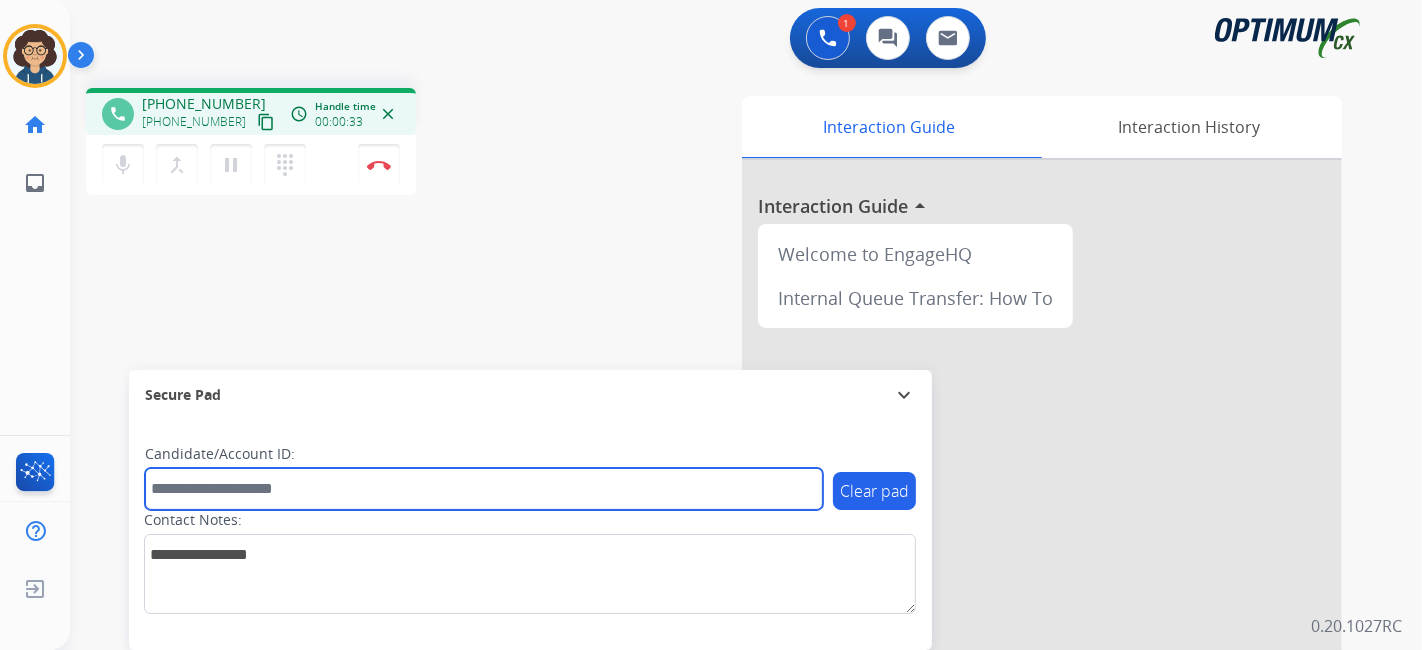 click at bounding box center [484, 489] 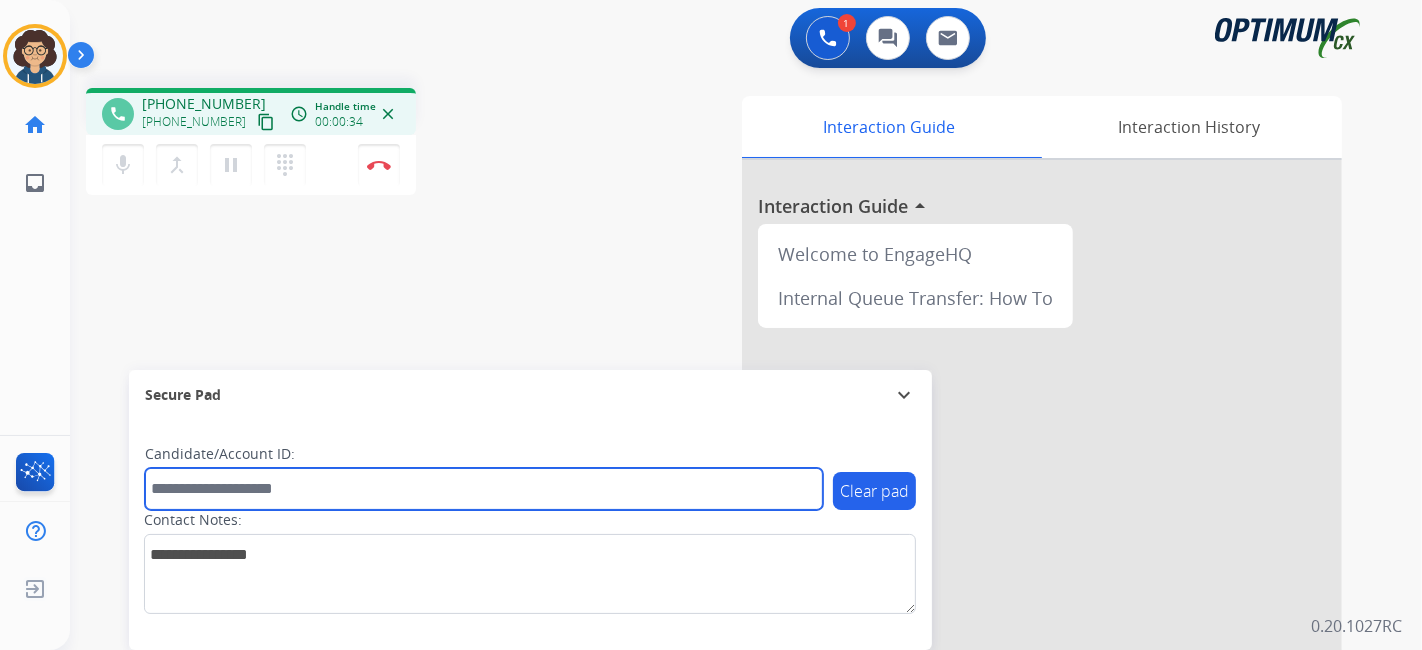 paste on "*******" 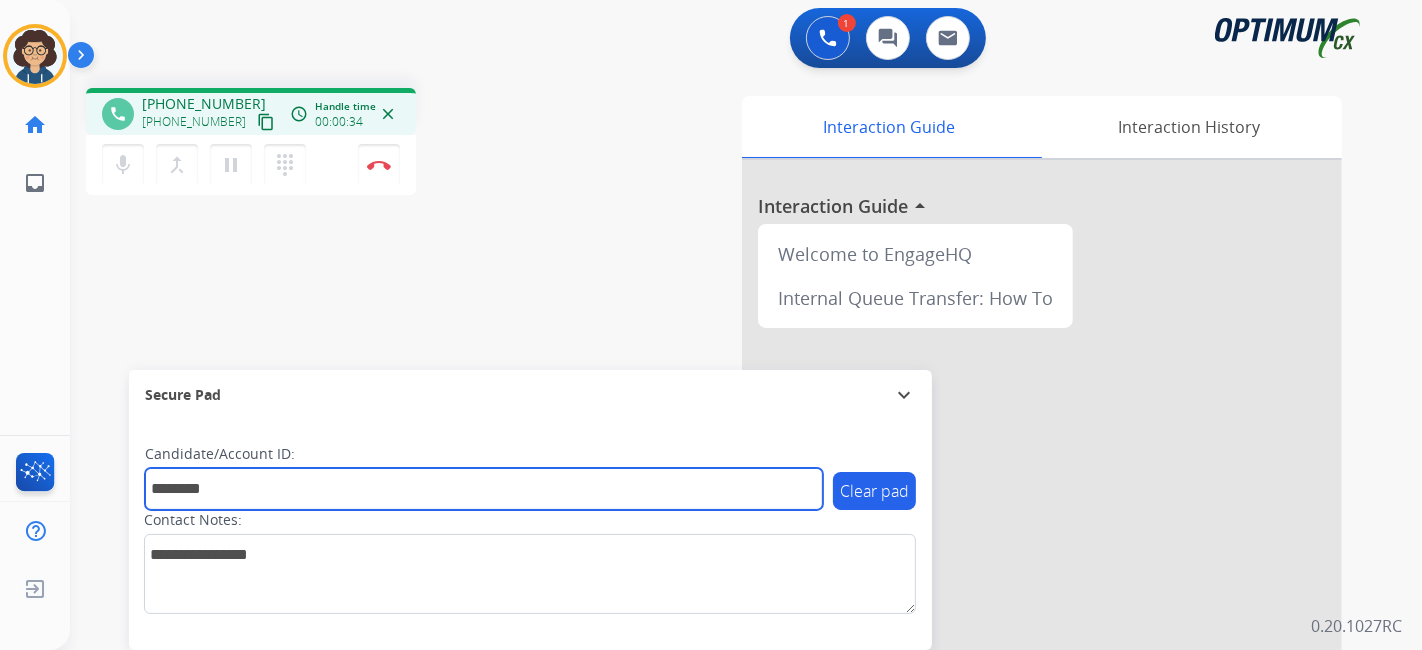 type on "*******" 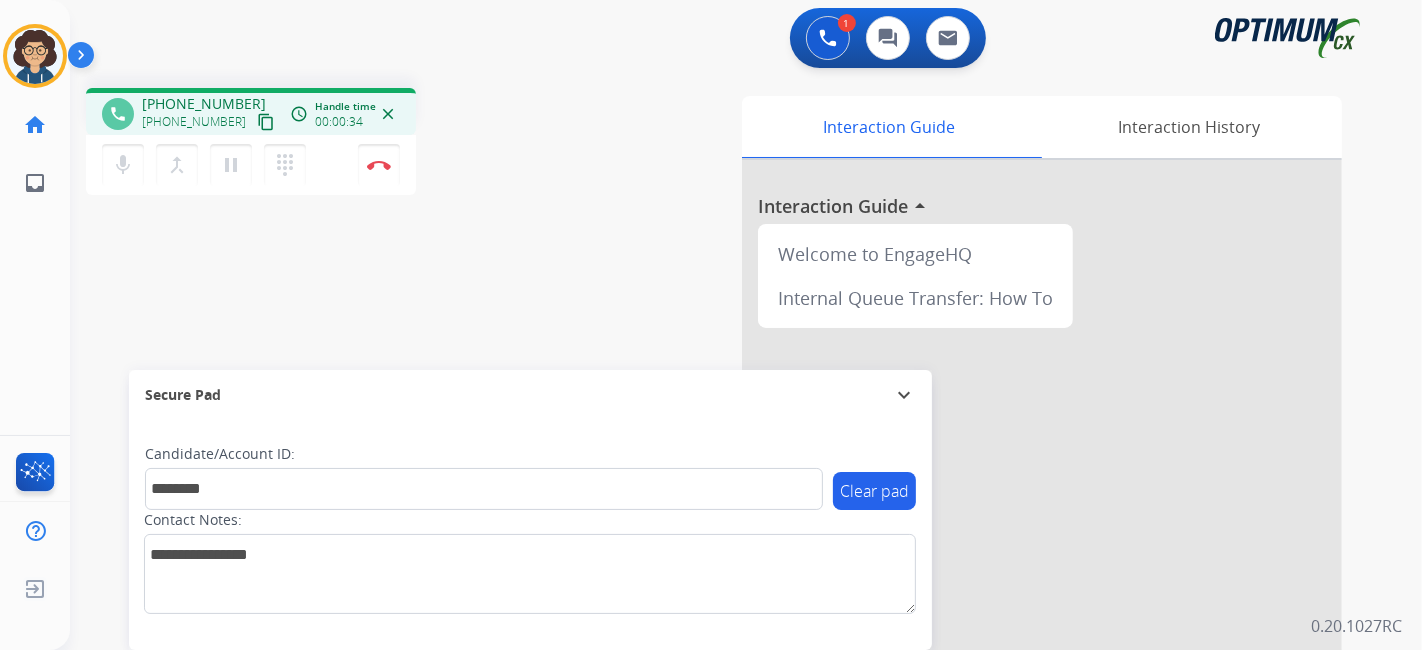 drag, startPoint x: 533, startPoint y: 340, endPoint x: 473, endPoint y: 4, distance: 341.3151 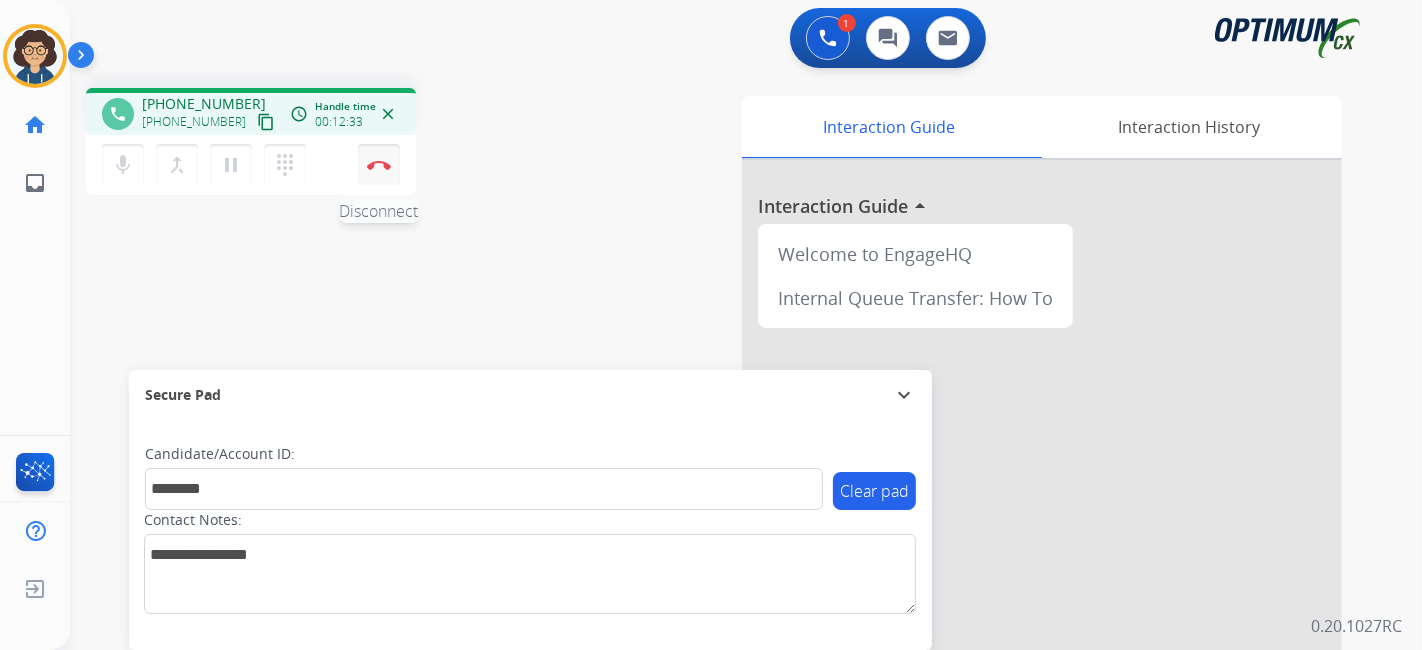 click at bounding box center (379, 165) 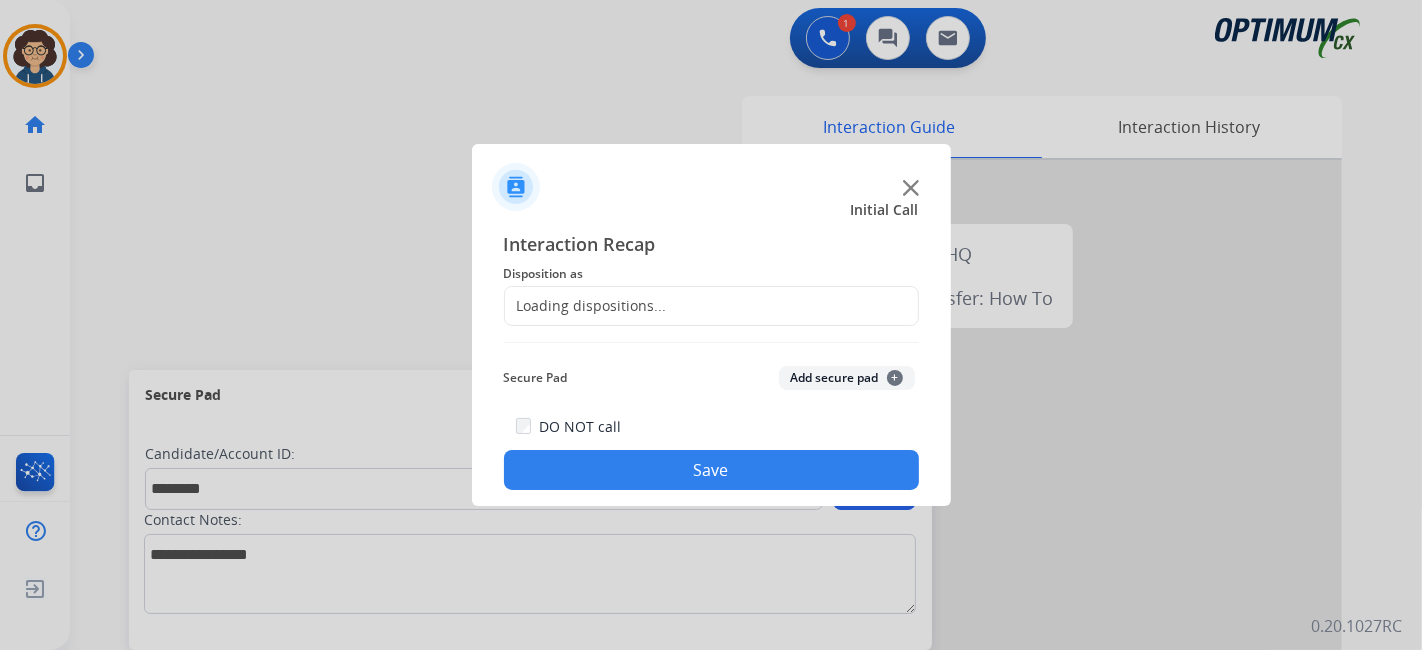 click on "Loading dispositions..." 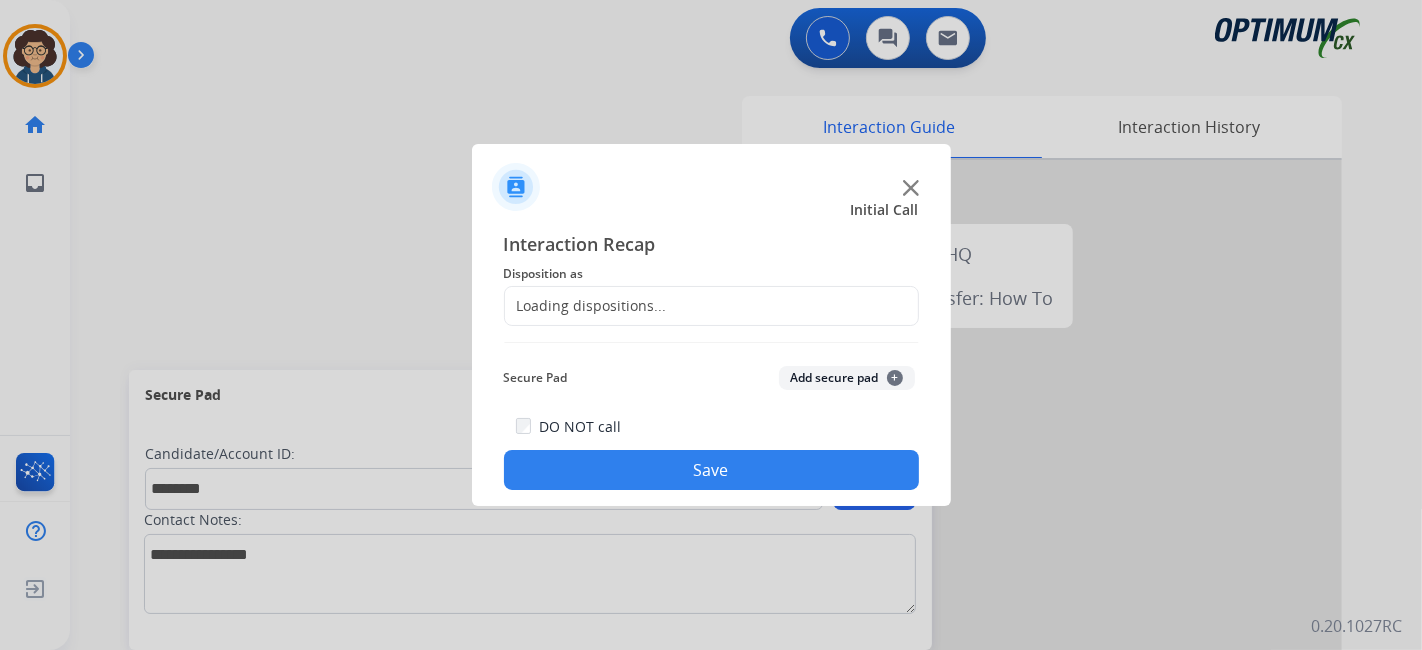 click on "Loading dispositions..." 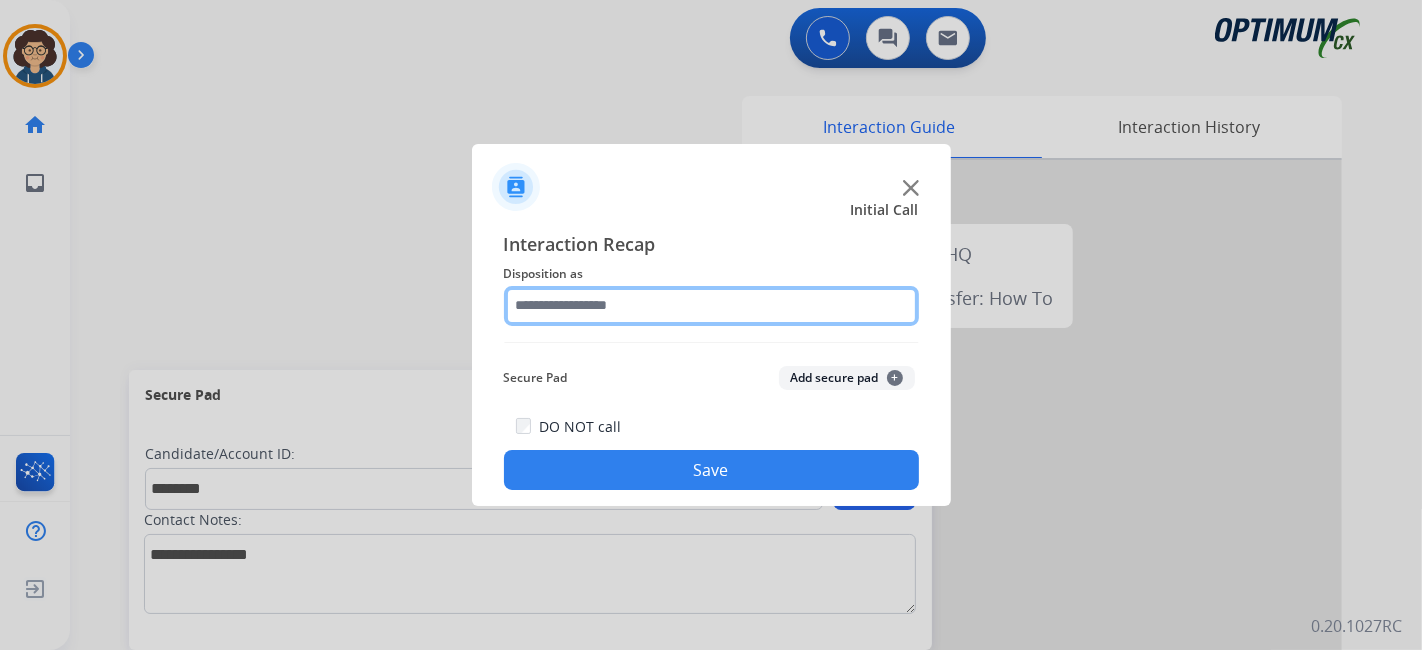 click 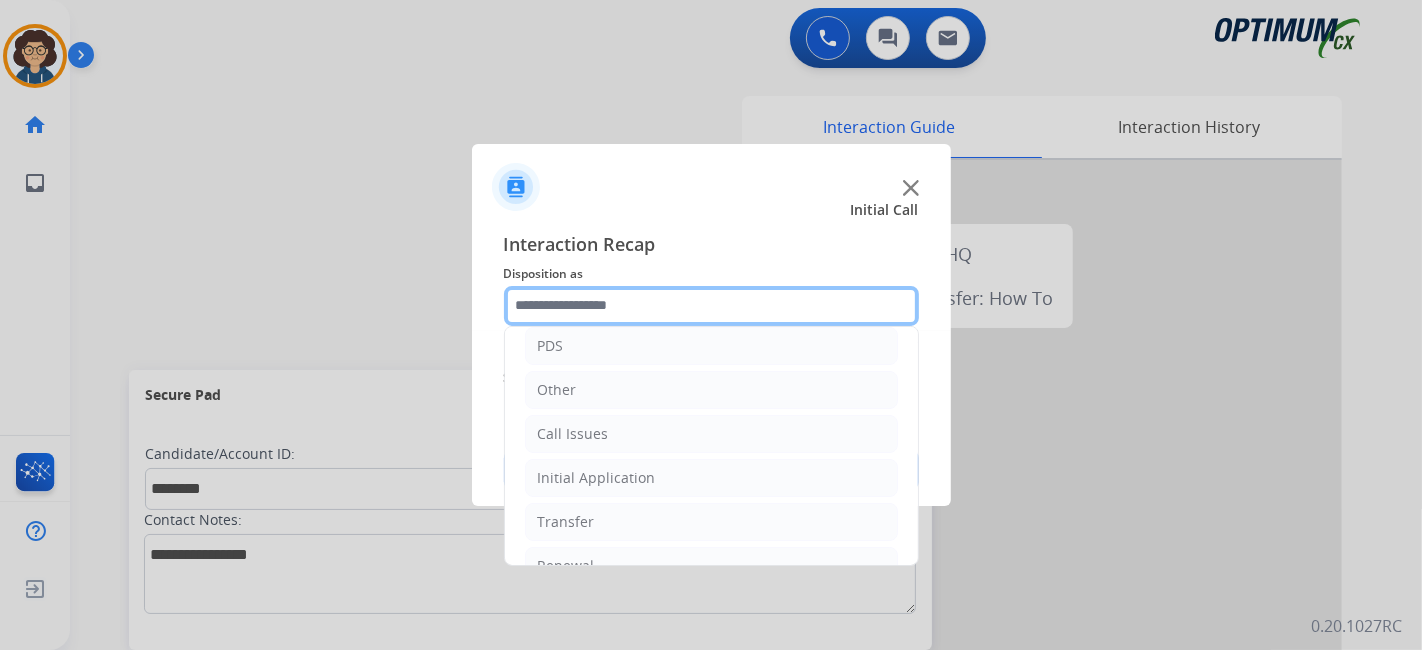 scroll, scrollTop: 131, scrollLeft: 0, axis: vertical 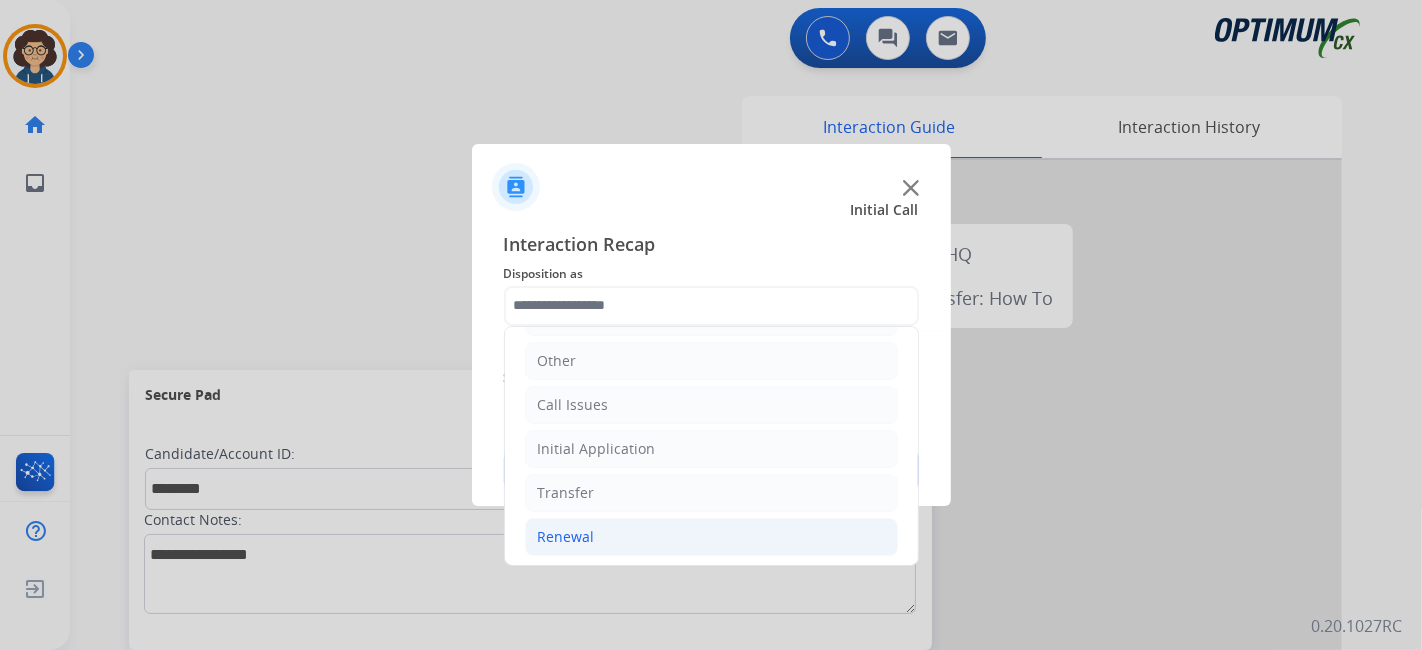 click on "Renewal" 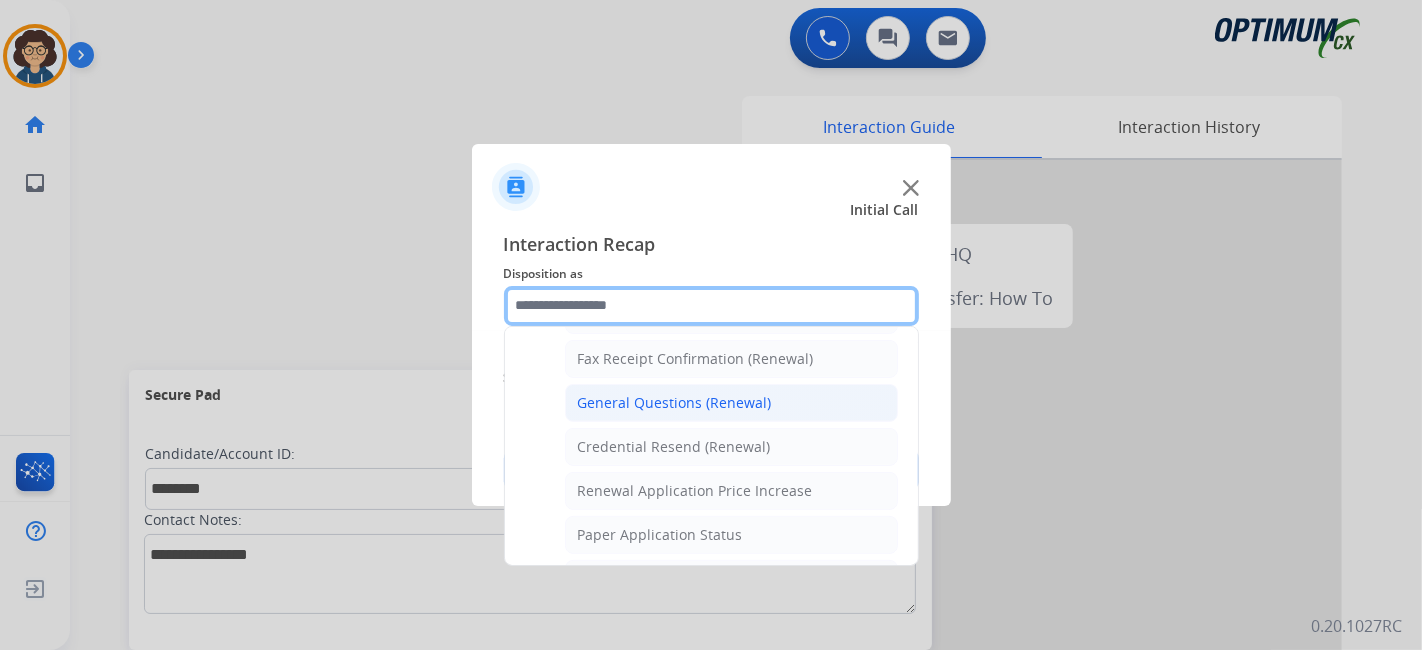 scroll, scrollTop: 539, scrollLeft: 0, axis: vertical 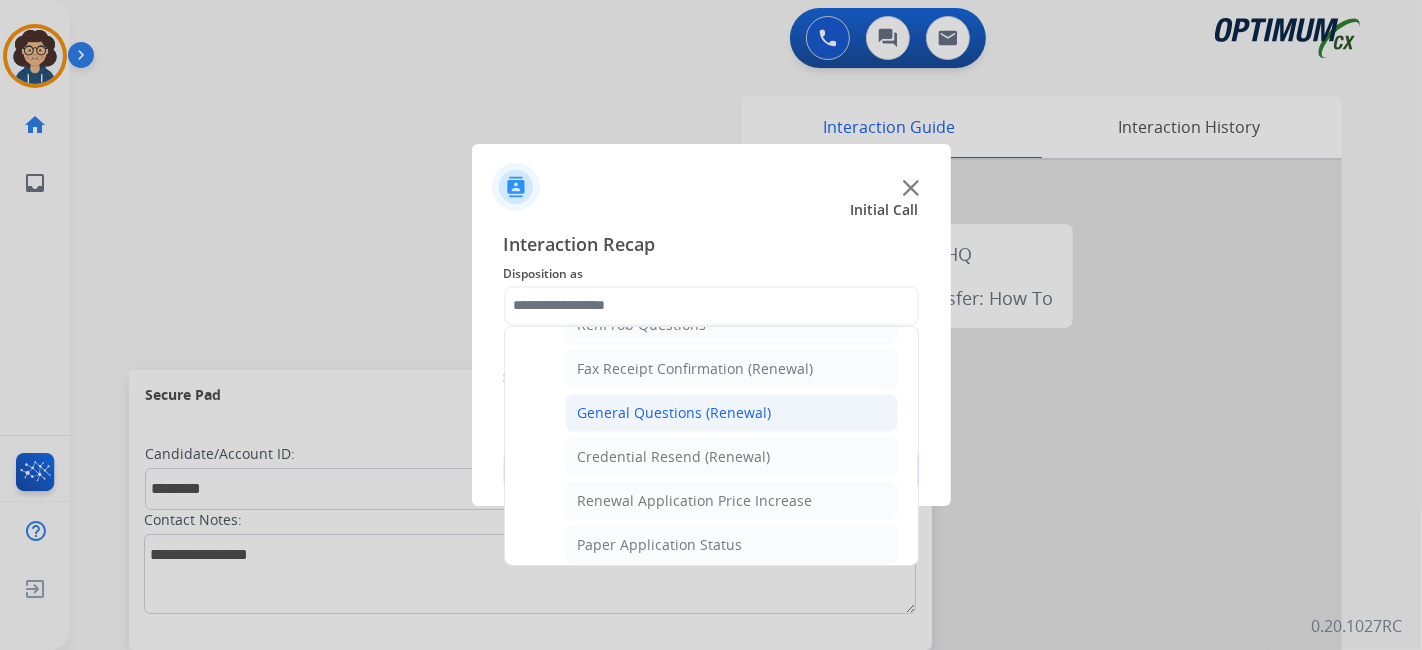 click on "General Questions (Renewal)" 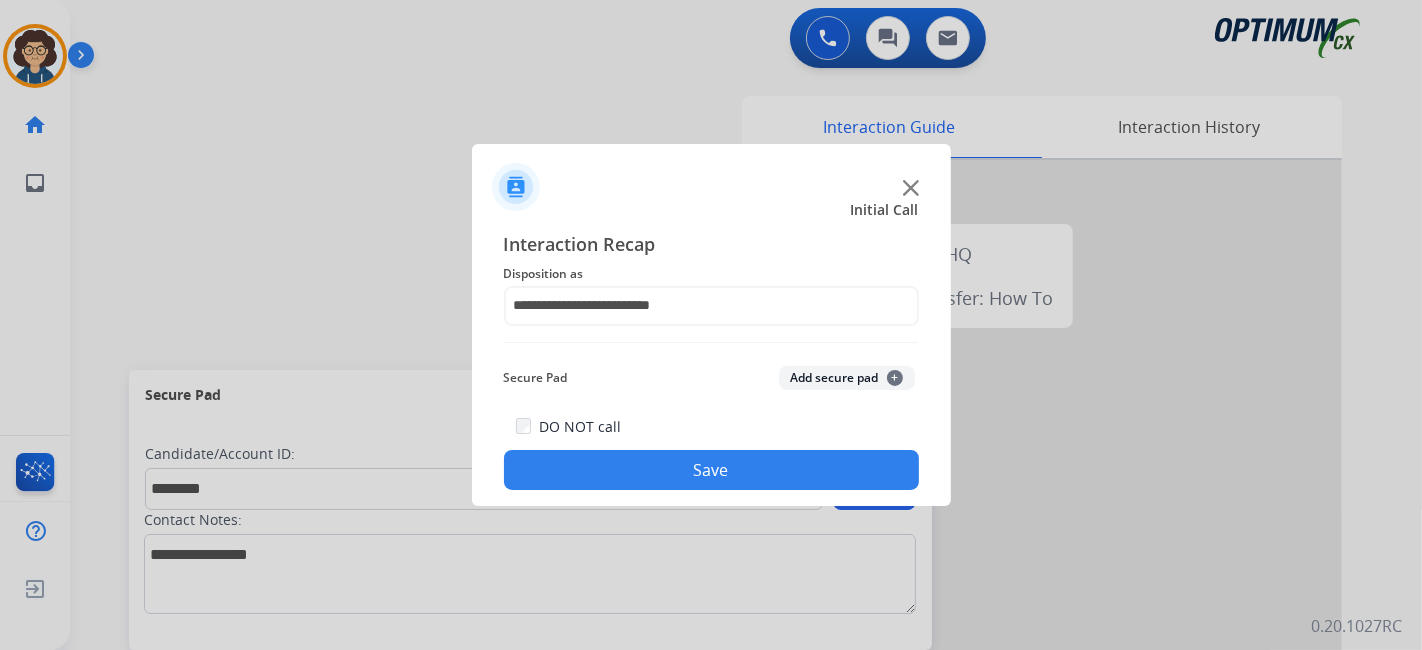click on "Add secure pad  +" 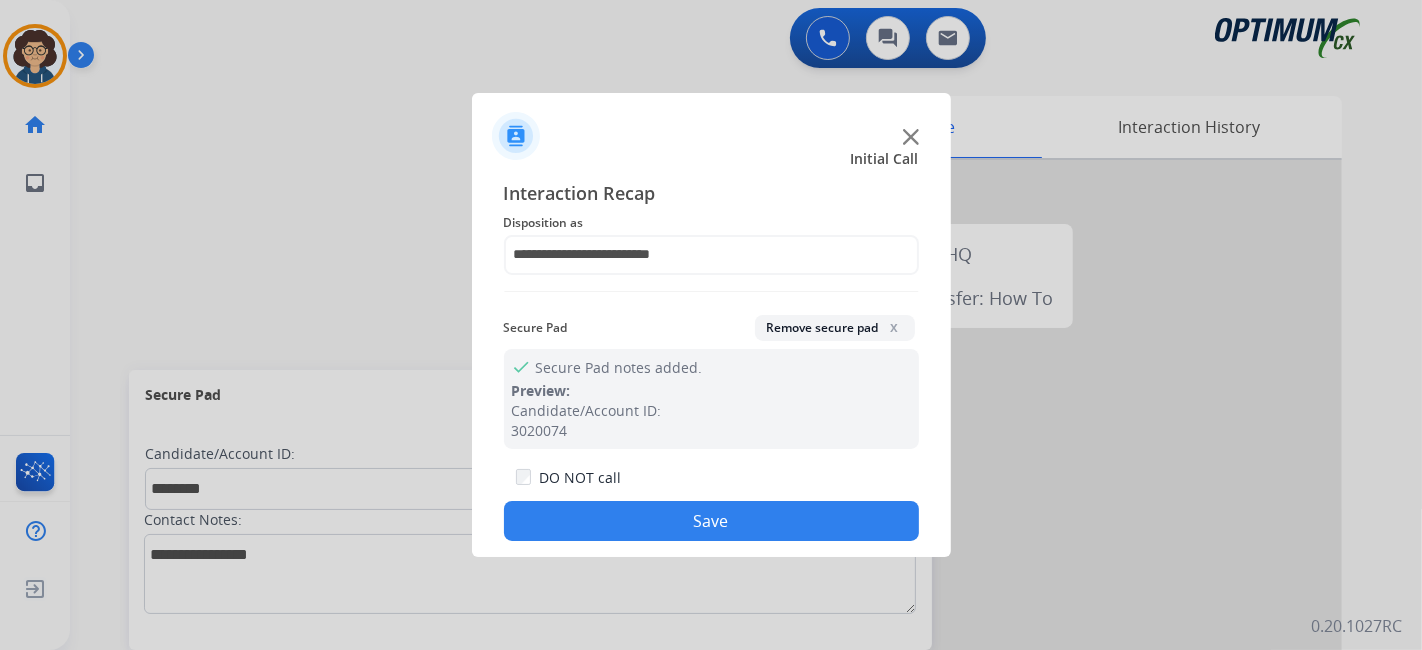click on "Save" 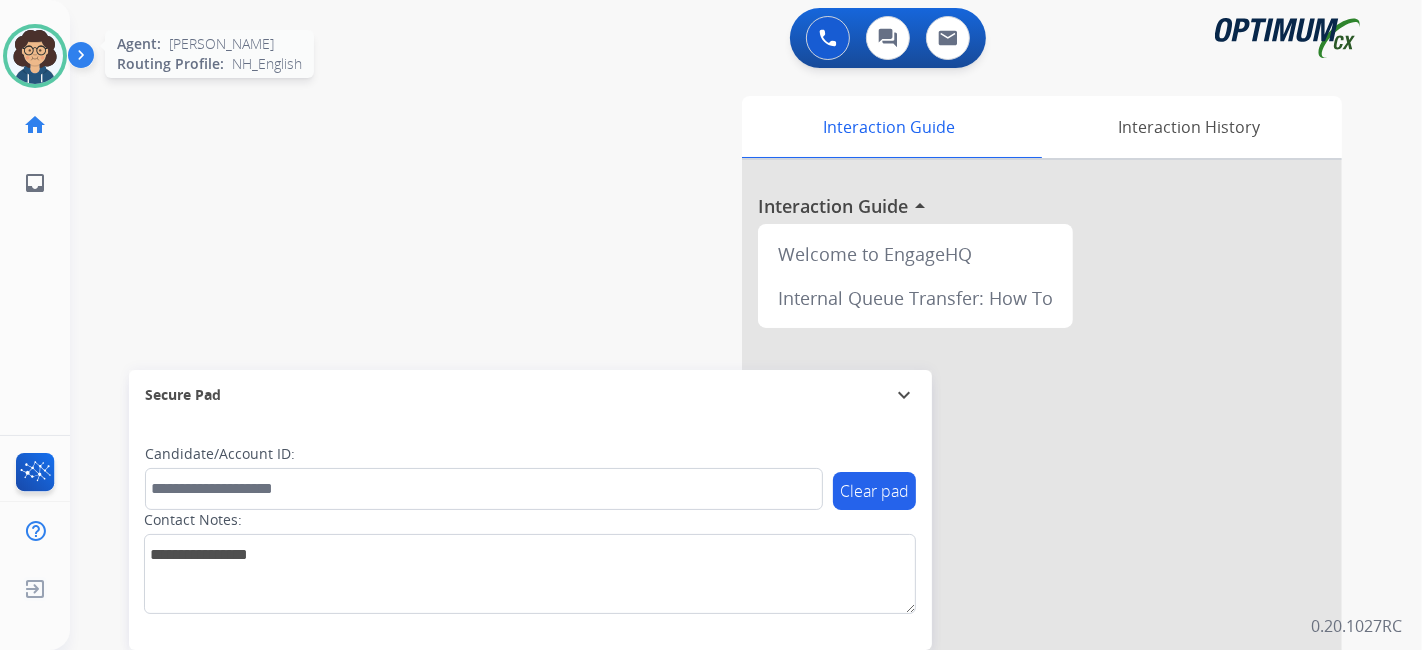 click at bounding box center (35, 56) 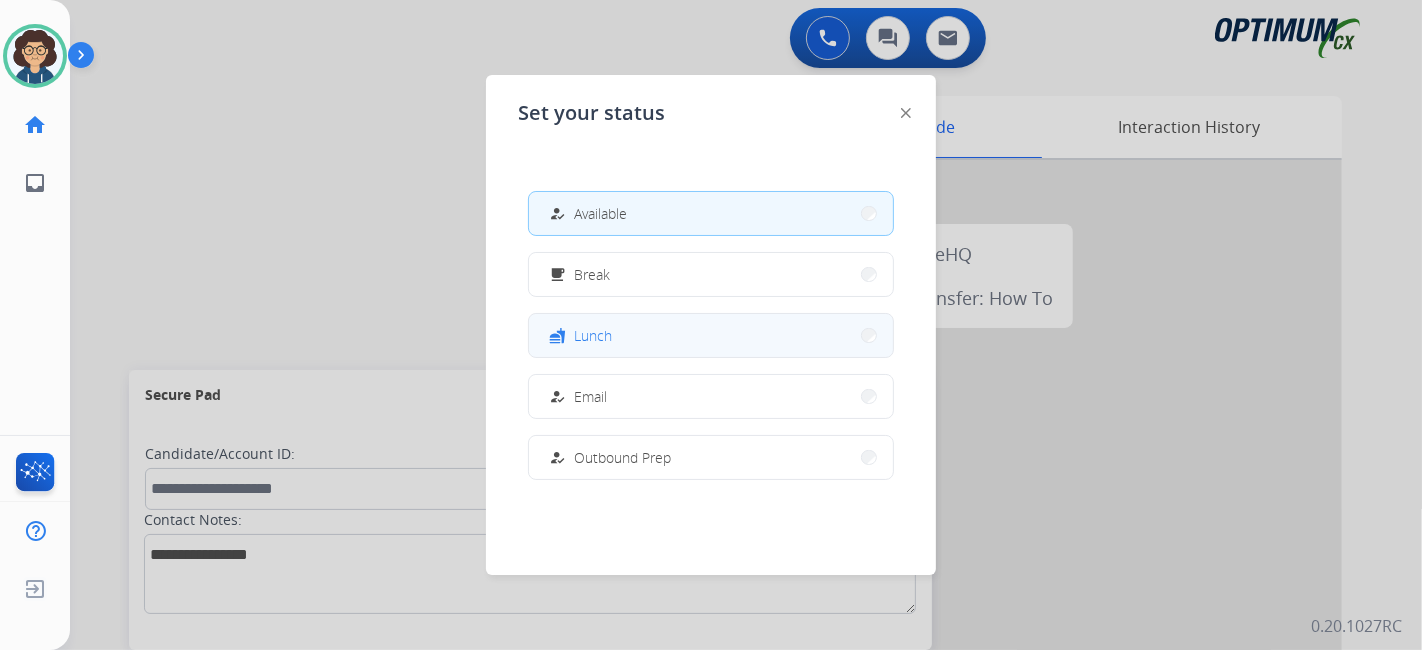 click on "fastfood Lunch" at bounding box center [711, 335] 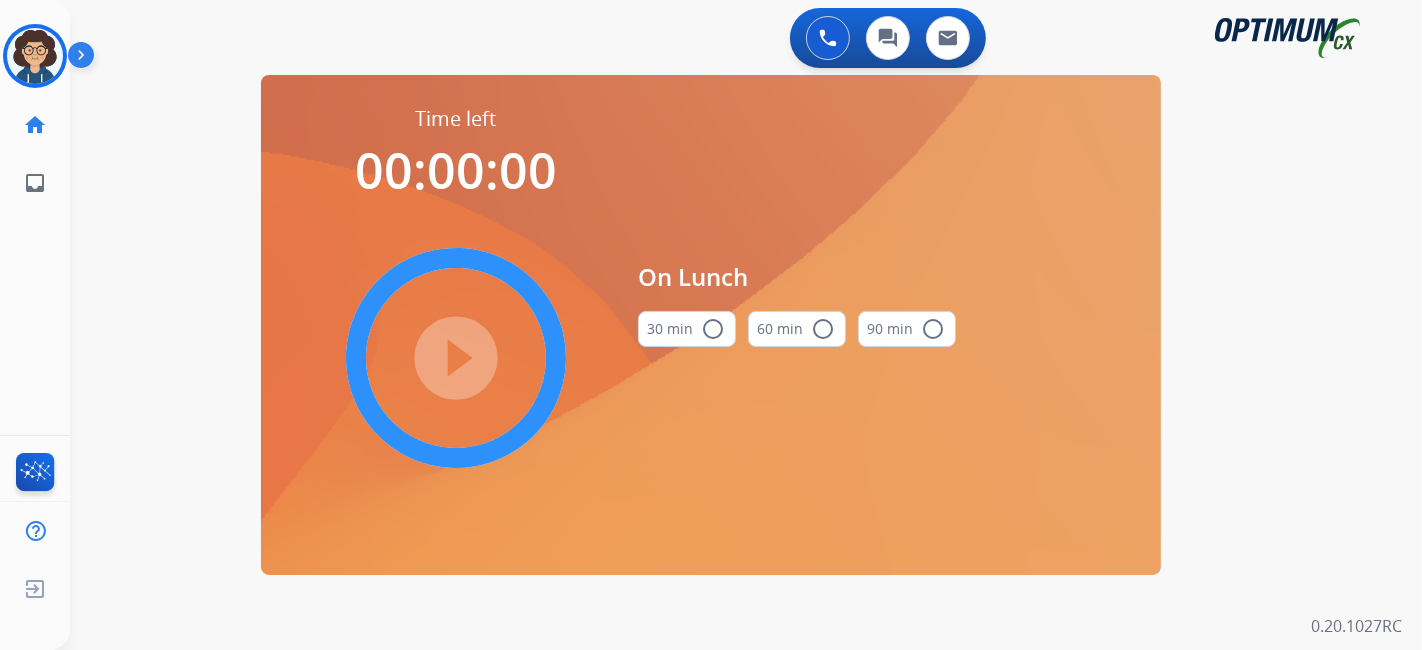 click on "30 min  radio_button_unchecked" at bounding box center [687, 329] 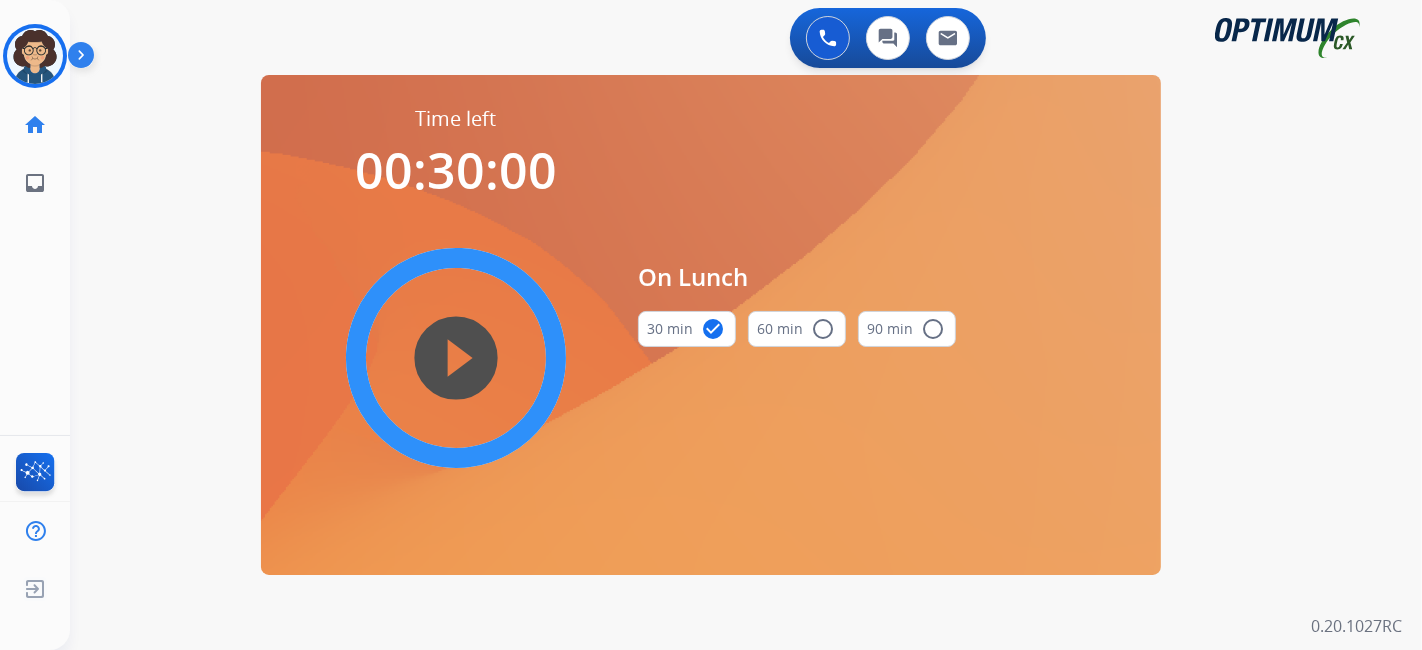 click on "play_circle_filled" at bounding box center (456, 358) 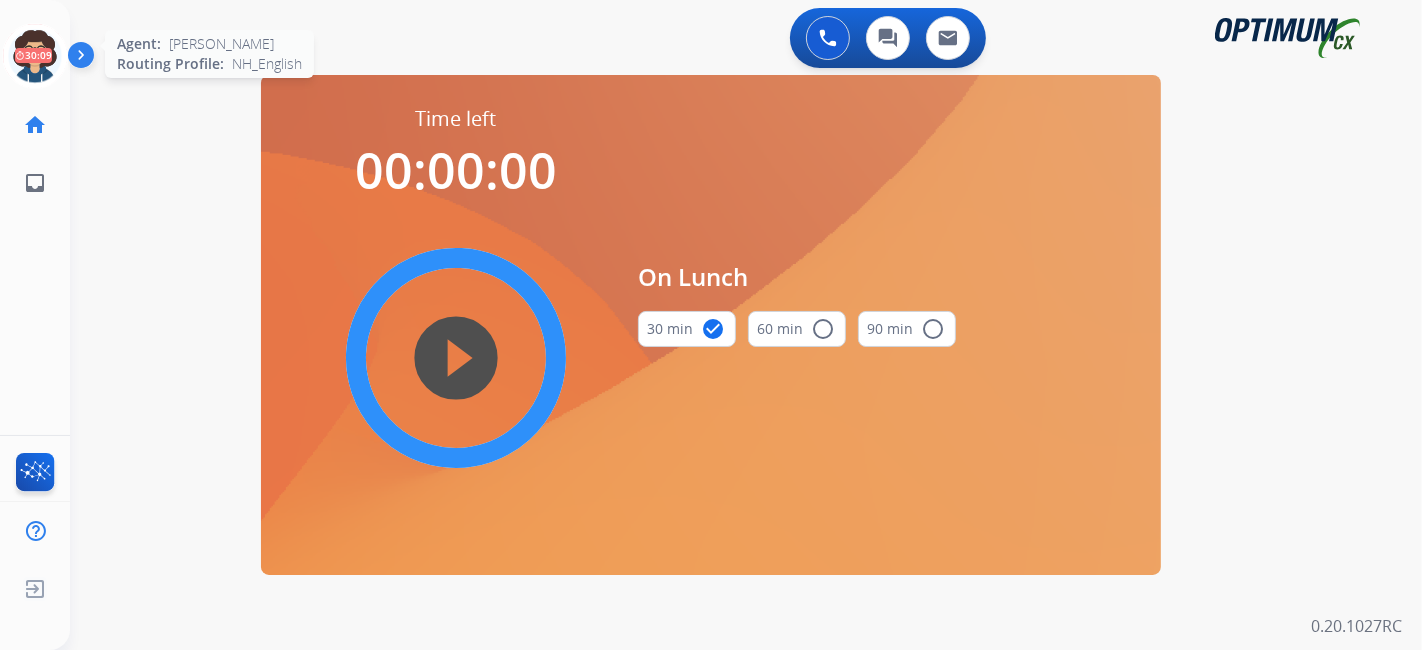click 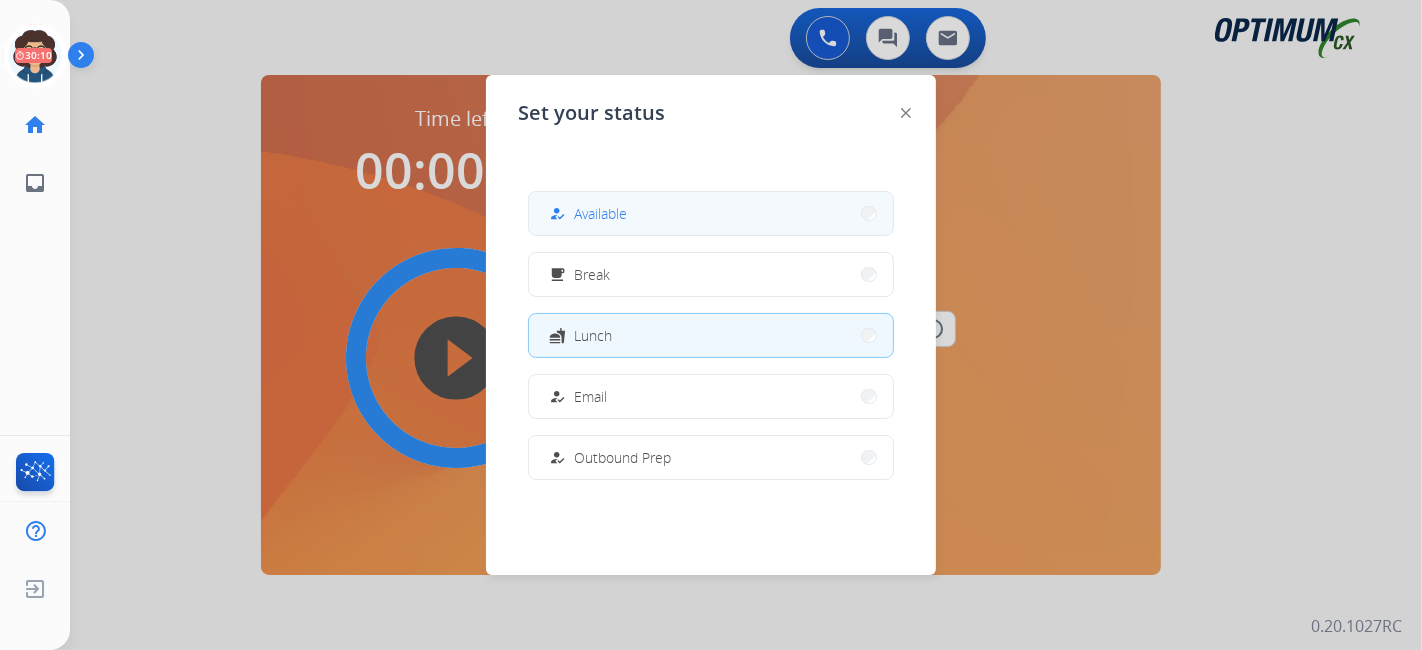 click on "how_to_reg Available" at bounding box center [711, 213] 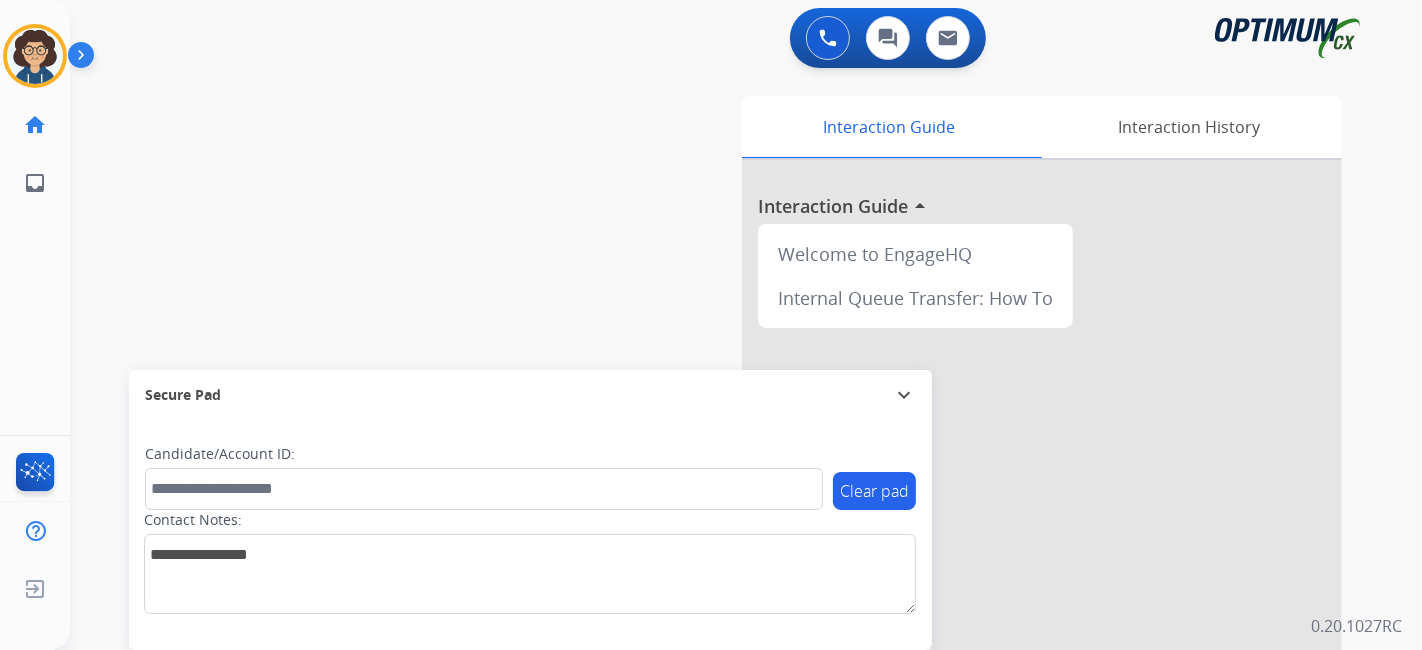 click on "swap_horiz Break voice bridge close_fullscreen Connect 3-Way Call merge_type Separate 3-Way Call  Interaction Guide   Interaction History  Interaction Guide arrow_drop_up  Welcome to EngageHQ   Internal Queue Transfer: How To  Secure Pad expand_more Clear pad Candidate/Account ID: Contact Notes:" at bounding box center [722, 489] 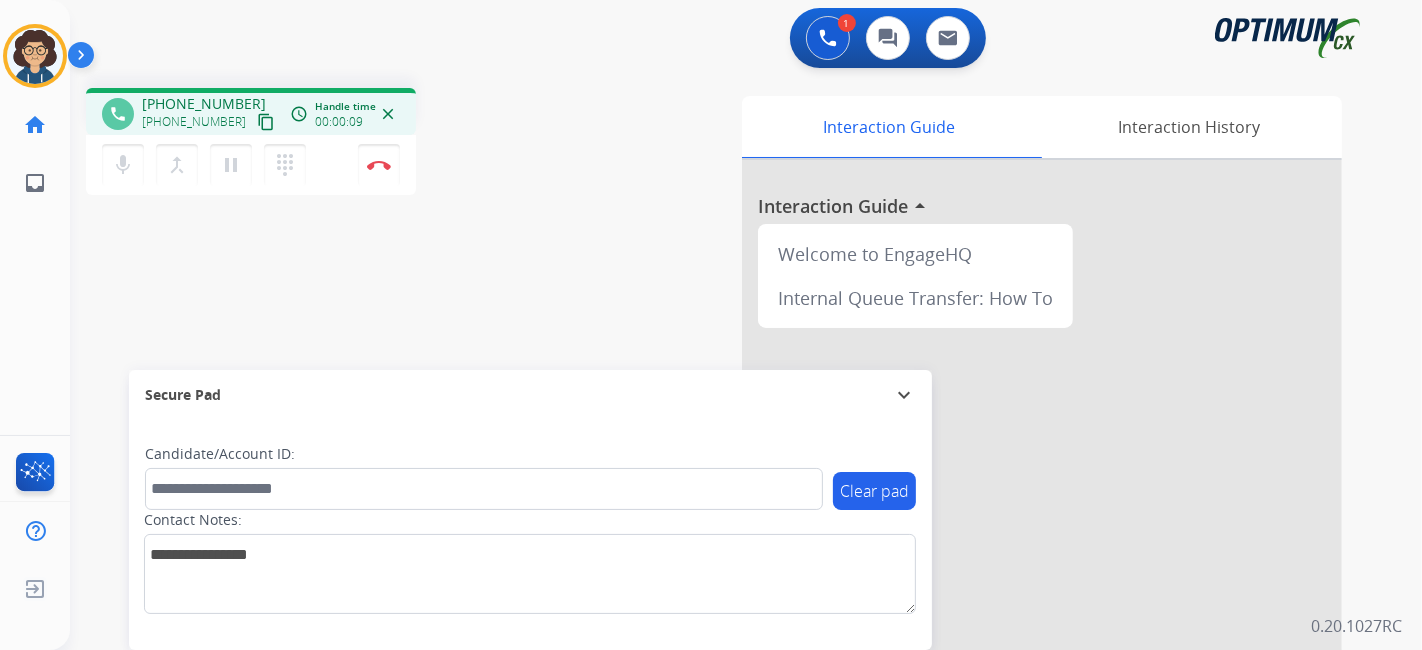 click on "content_copy" at bounding box center (266, 122) 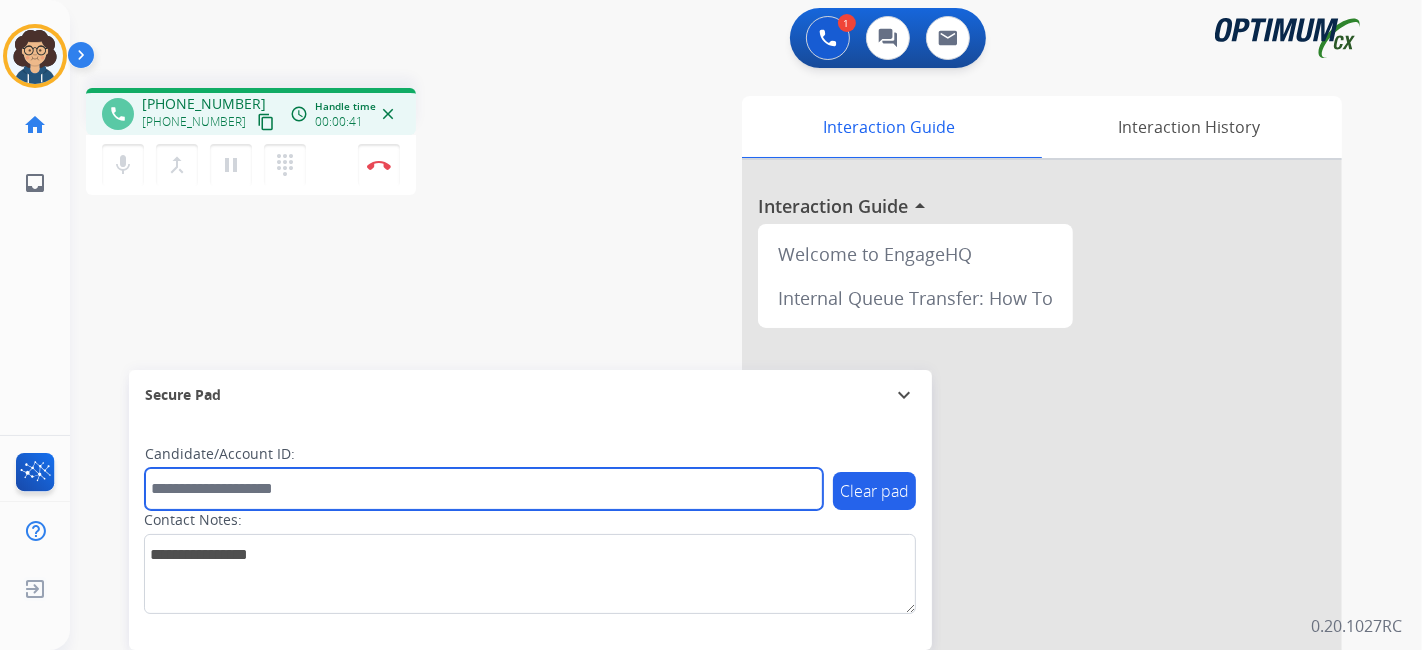click at bounding box center [484, 489] 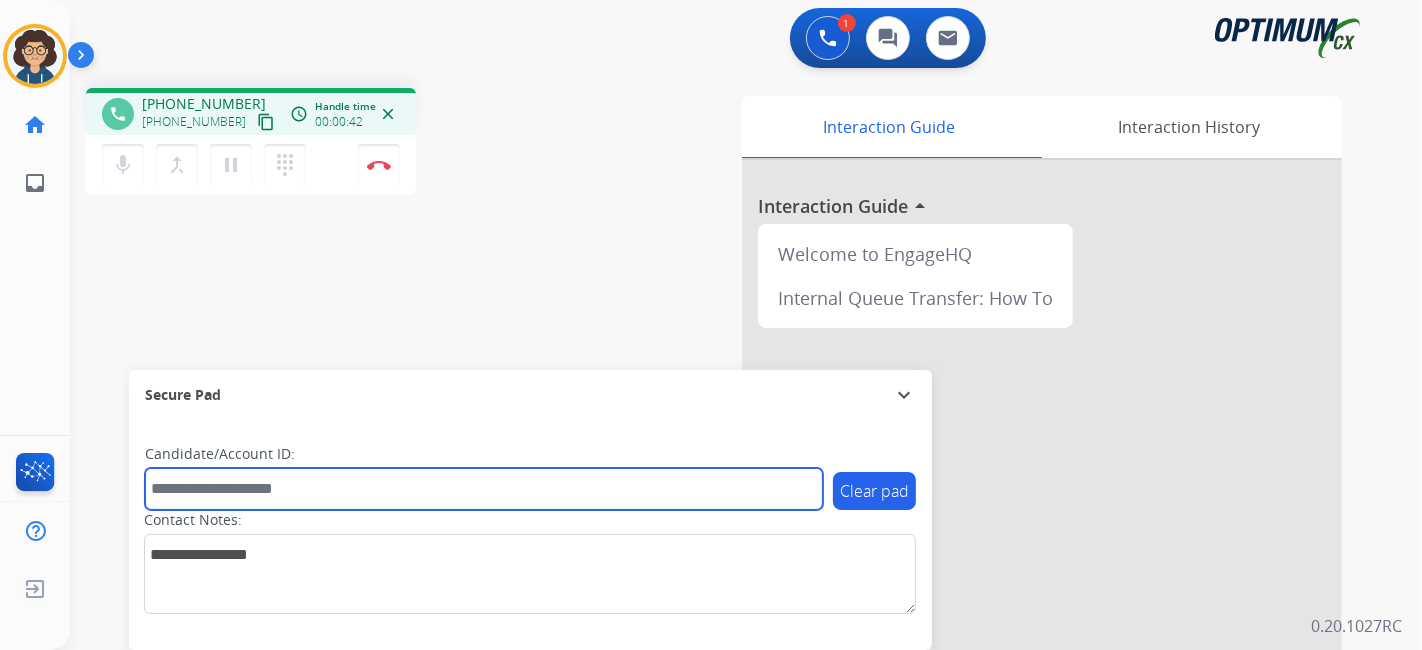 paste on "*******" 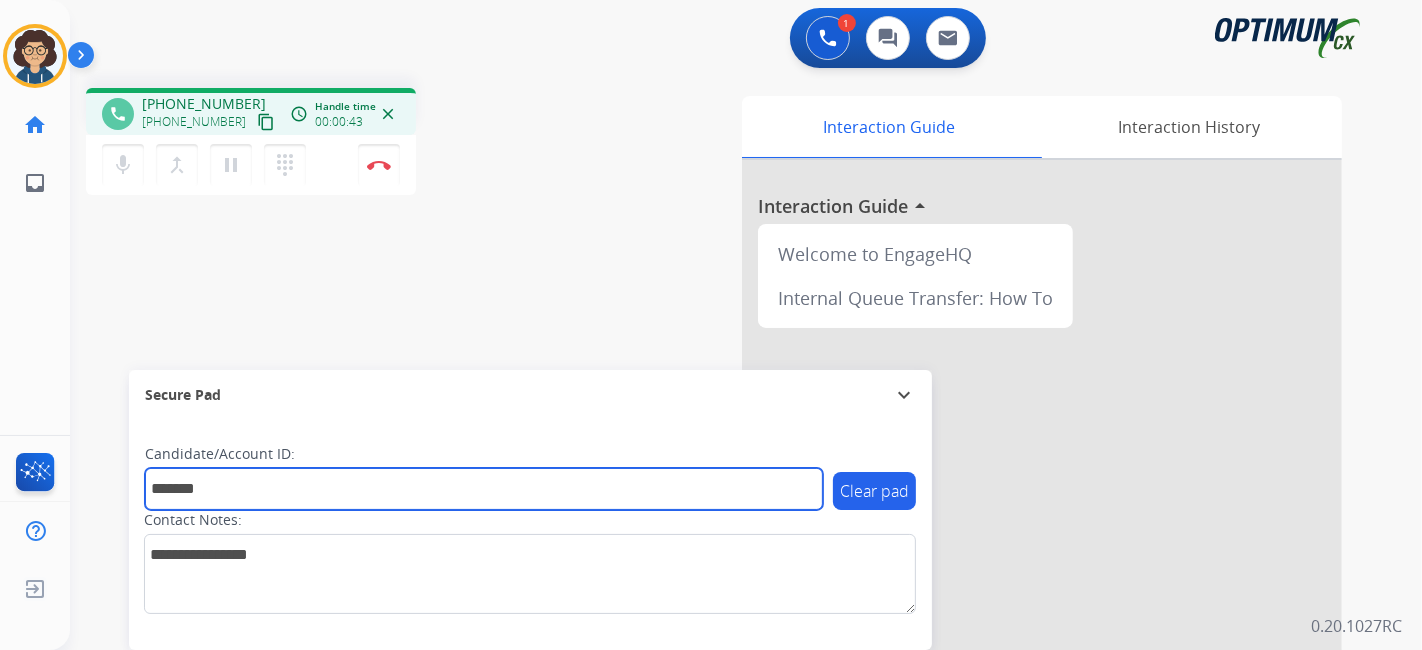 type on "*******" 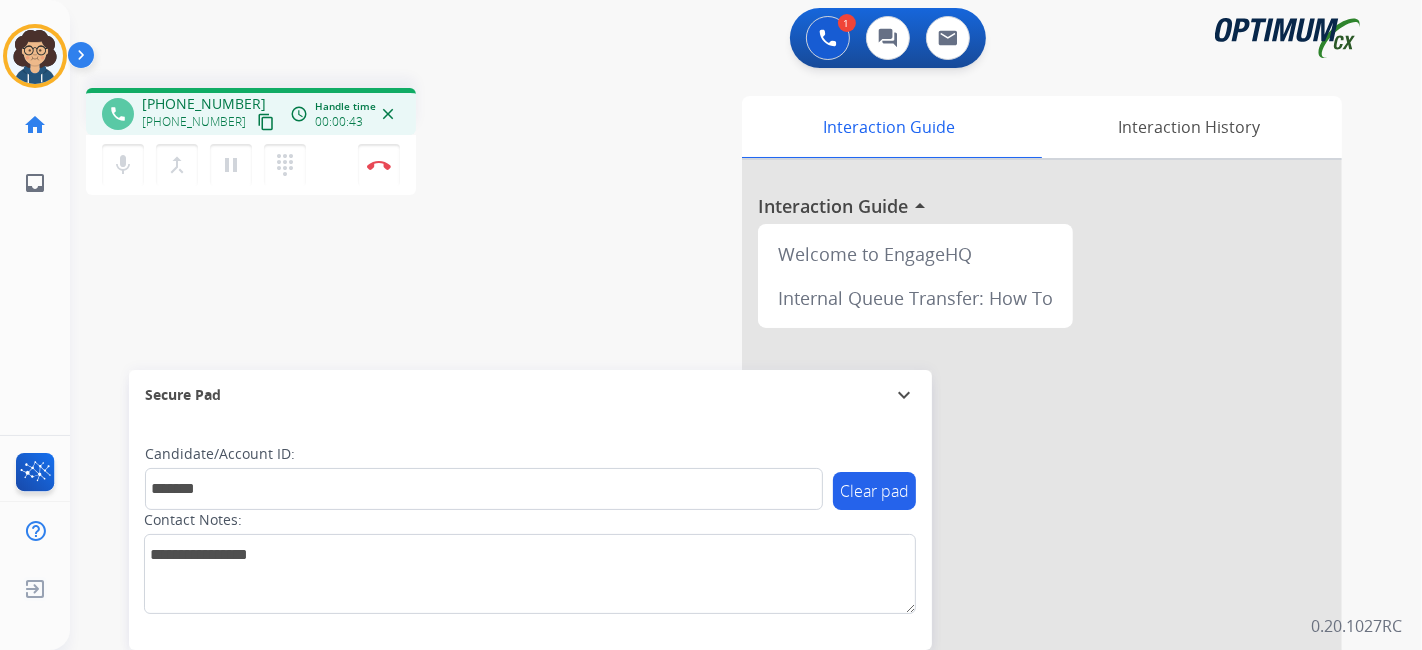 drag, startPoint x: 557, startPoint y: 338, endPoint x: 553, endPoint y: 238, distance: 100.07997 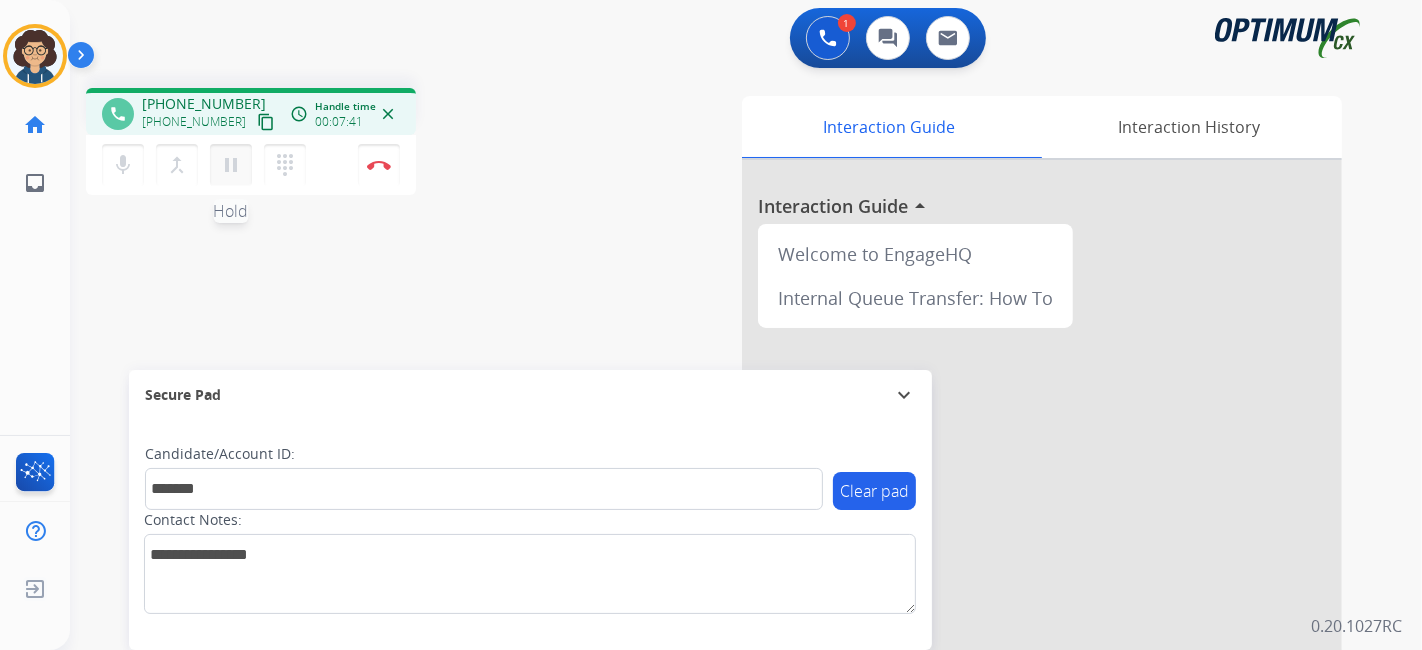 click on "pause" at bounding box center [231, 165] 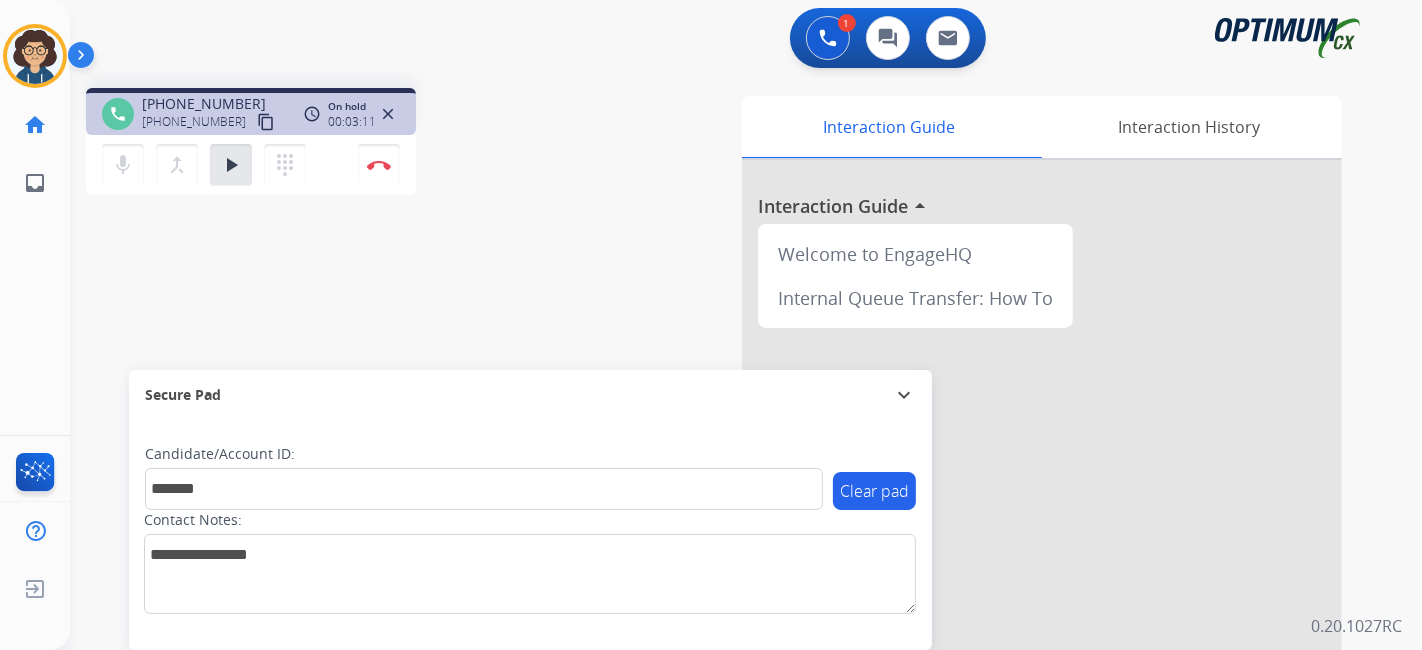 click on "mic Mute merge_type Bridge play_arrow Hold dialpad Dialpad" at bounding box center (210, 165) 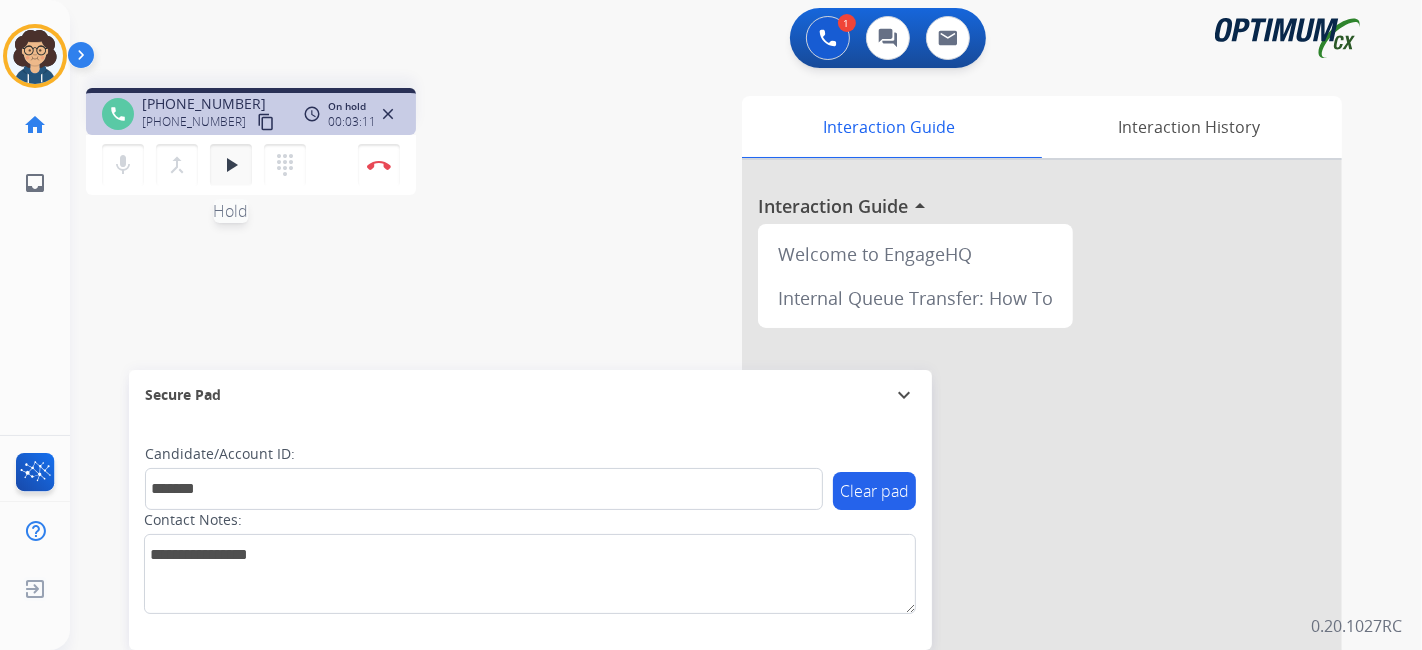 click on "play_arrow Hold" at bounding box center (231, 165) 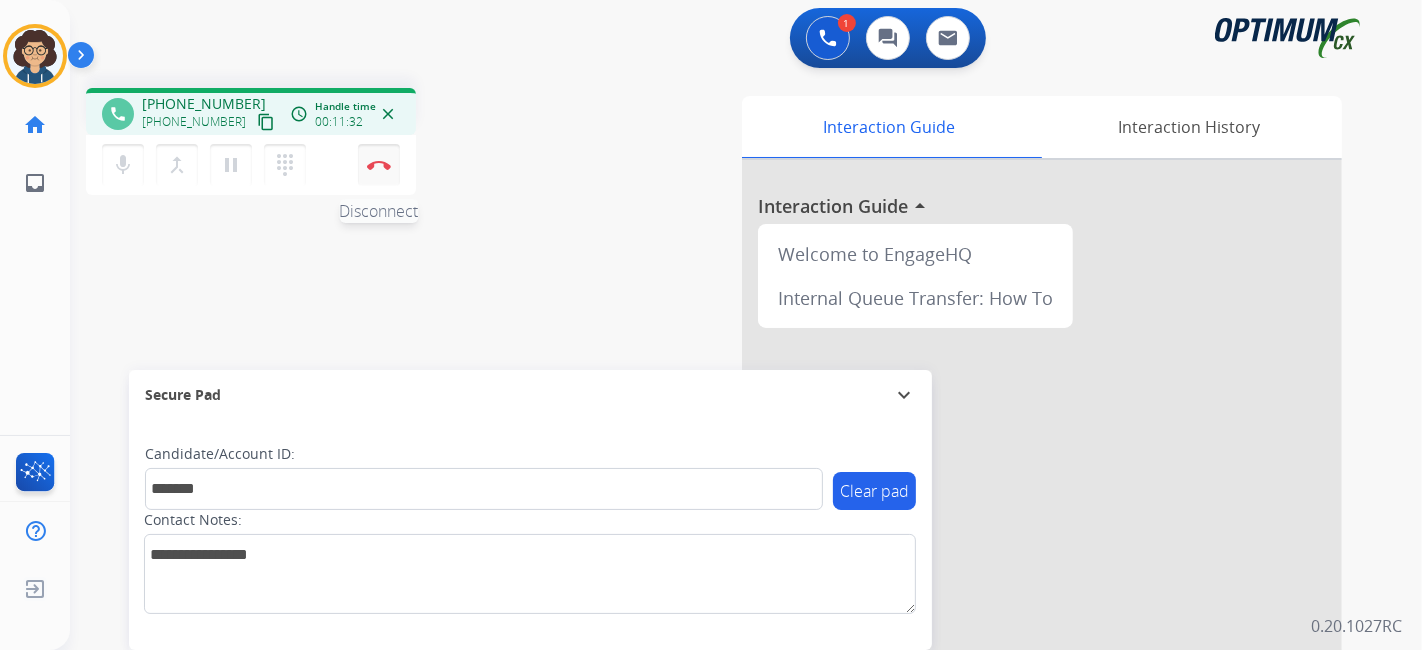click on "Disconnect" at bounding box center [379, 165] 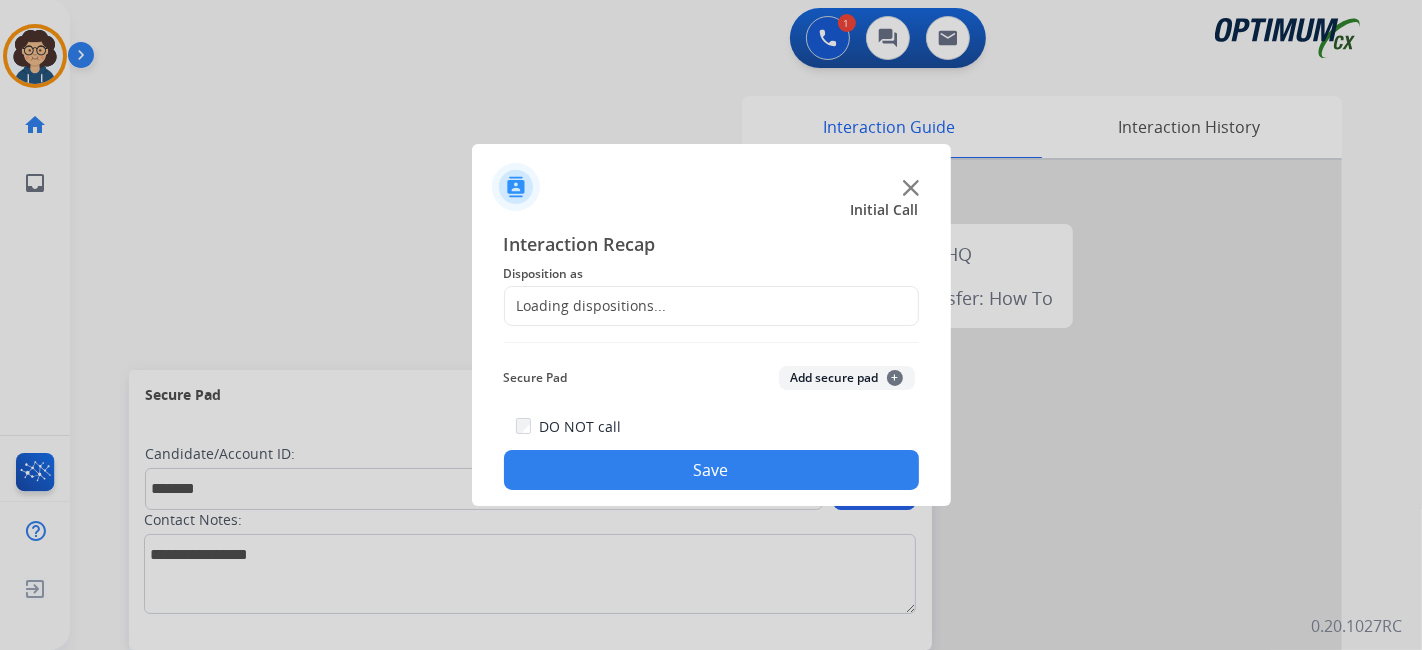 click on "Loading dispositions..." 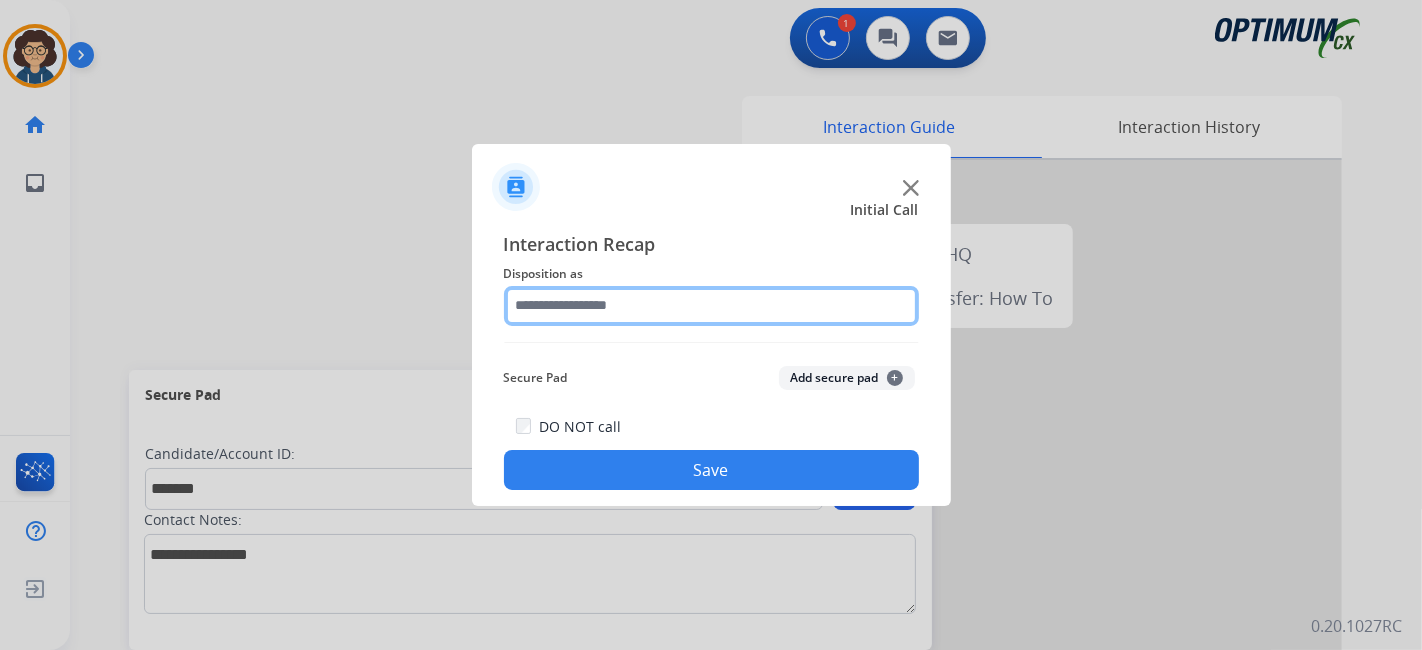 click 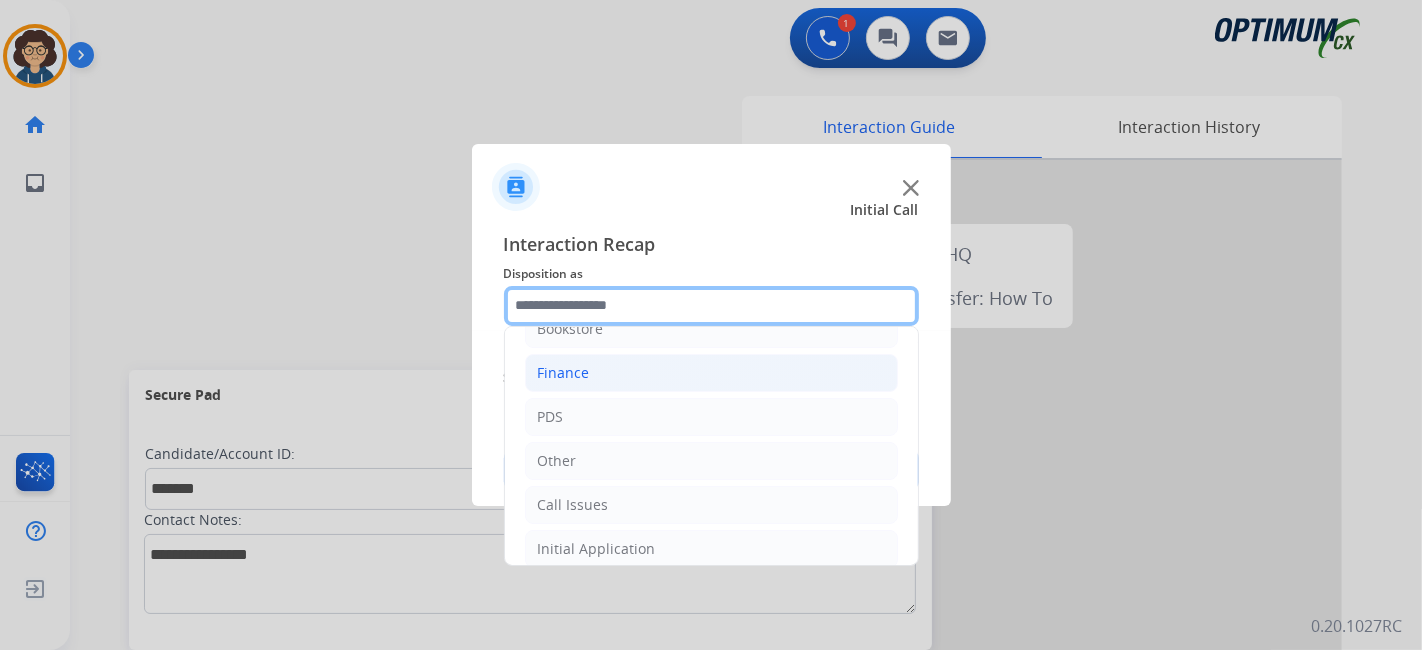 scroll, scrollTop: 0, scrollLeft: 0, axis: both 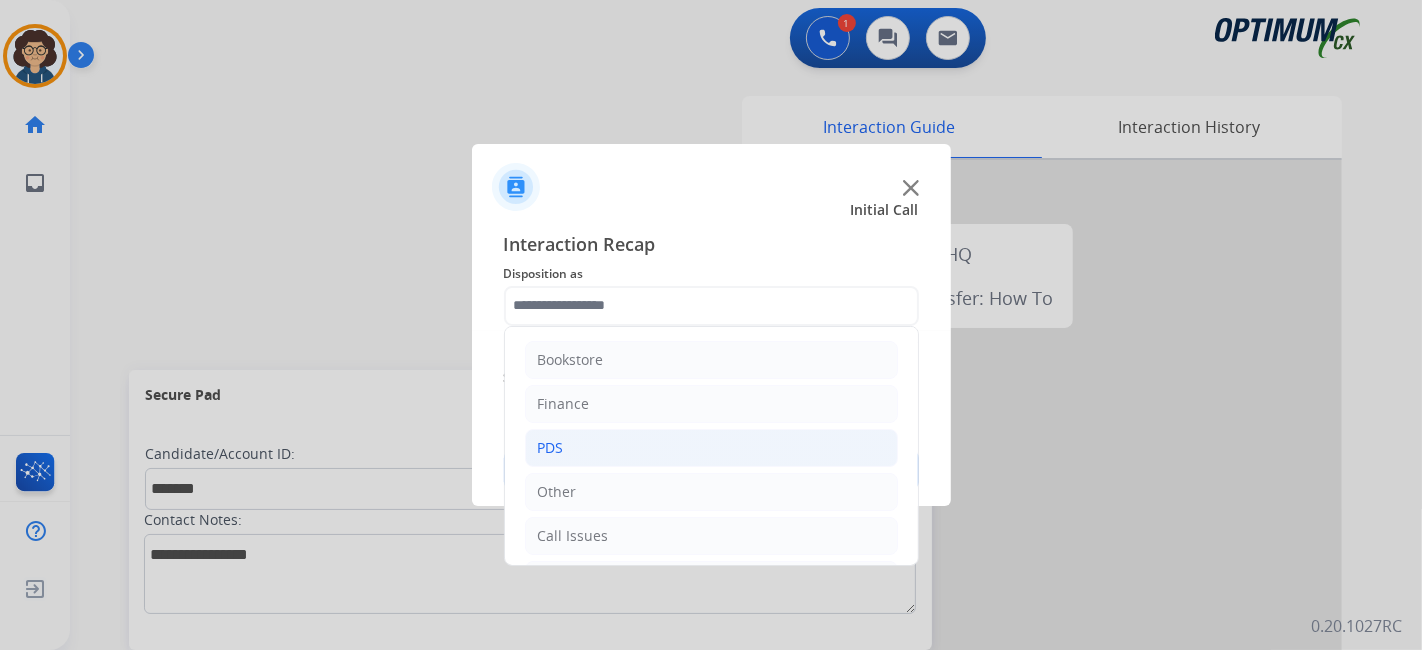 drag, startPoint x: 668, startPoint y: 438, endPoint x: 725, endPoint y: 430, distance: 57.558666 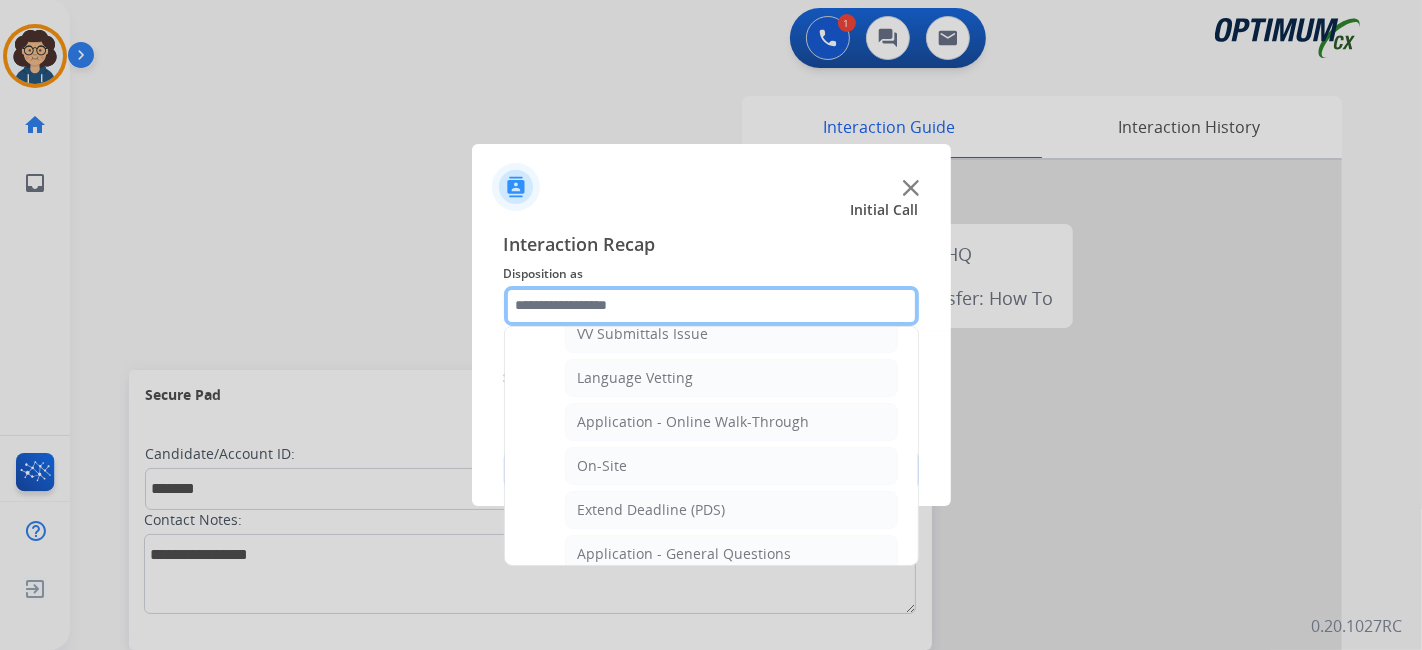scroll, scrollTop: 455, scrollLeft: 0, axis: vertical 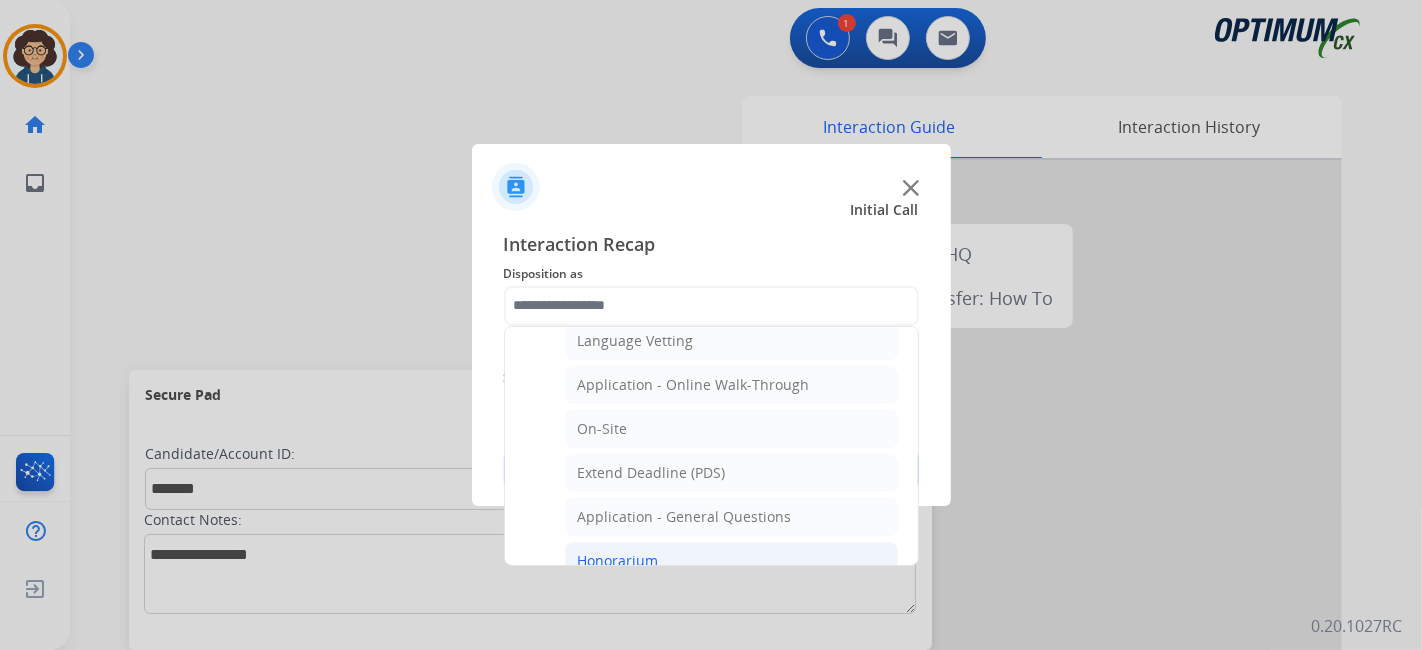 click on "Honorarium" 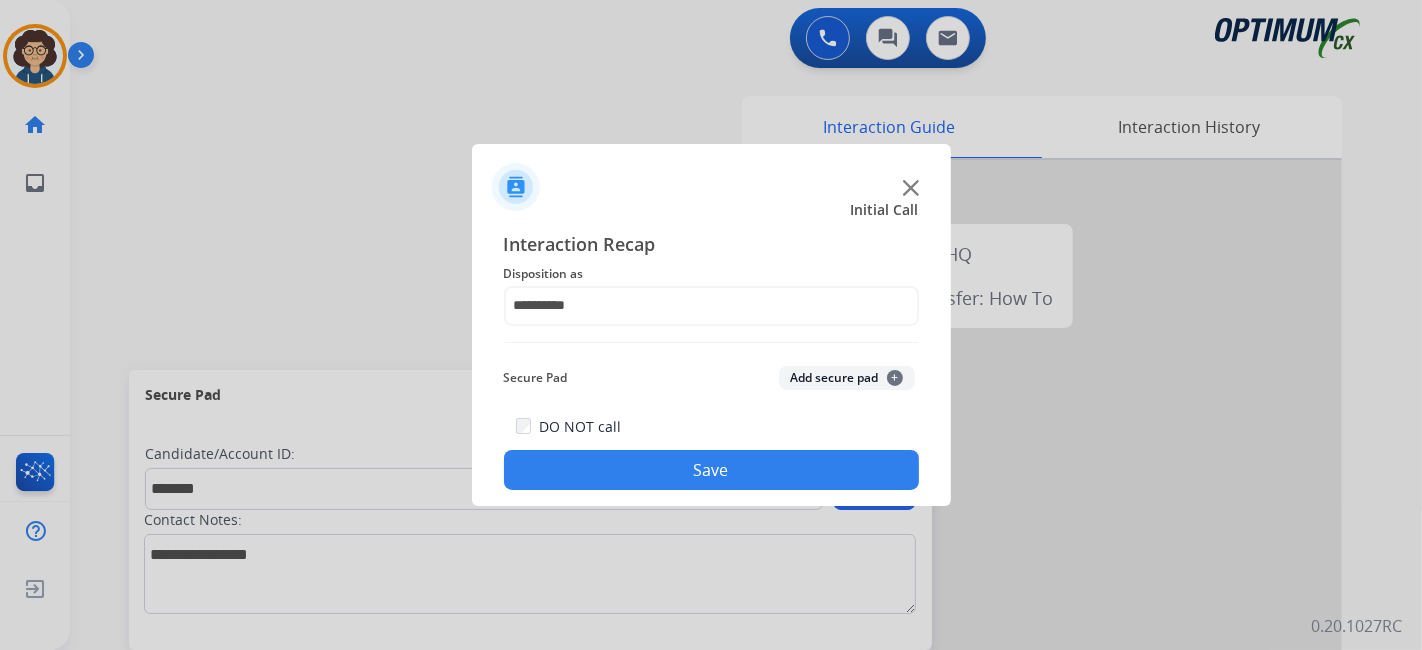 click on "Add secure pad  +" 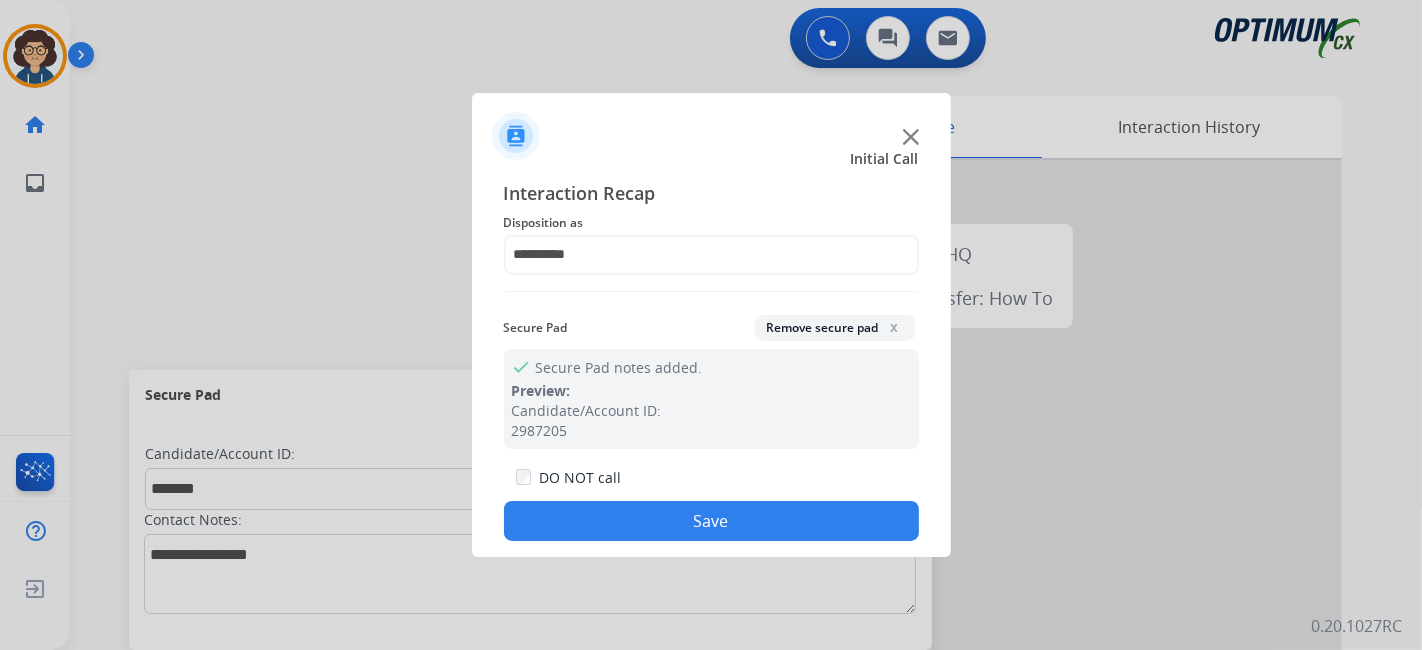 drag, startPoint x: 742, startPoint y: 525, endPoint x: 525, endPoint y: 161, distance: 423.77472 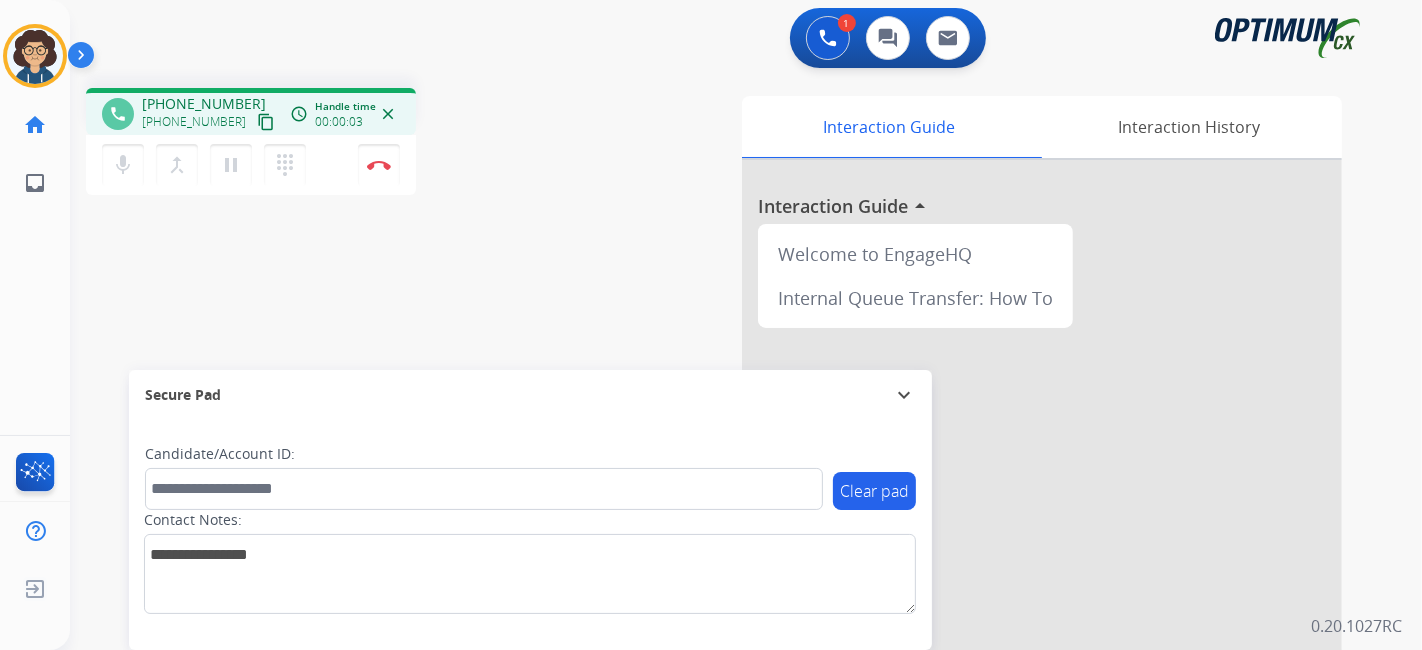 drag, startPoint x: 251, startPoint y: 116, endPoint x: 293, endPoint y: 11, distance: 113.08846 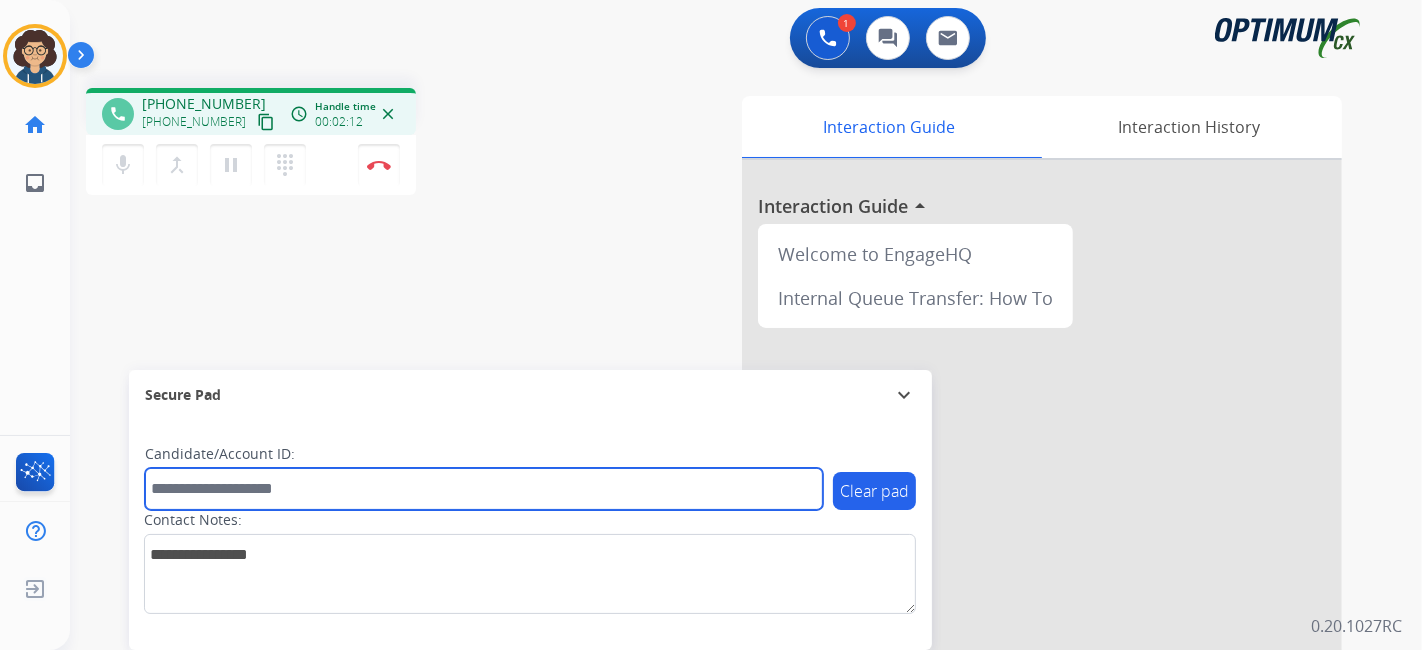 click at bounding box center [484, 489] 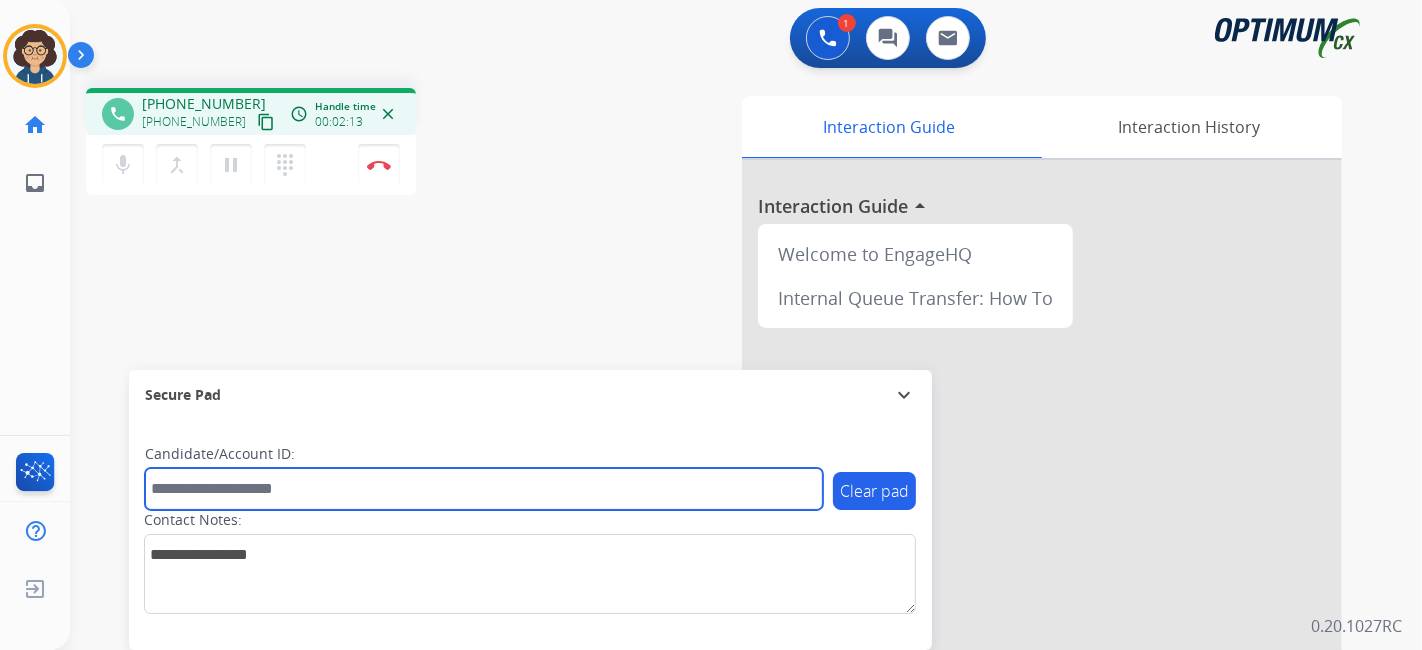 paste on "*******" 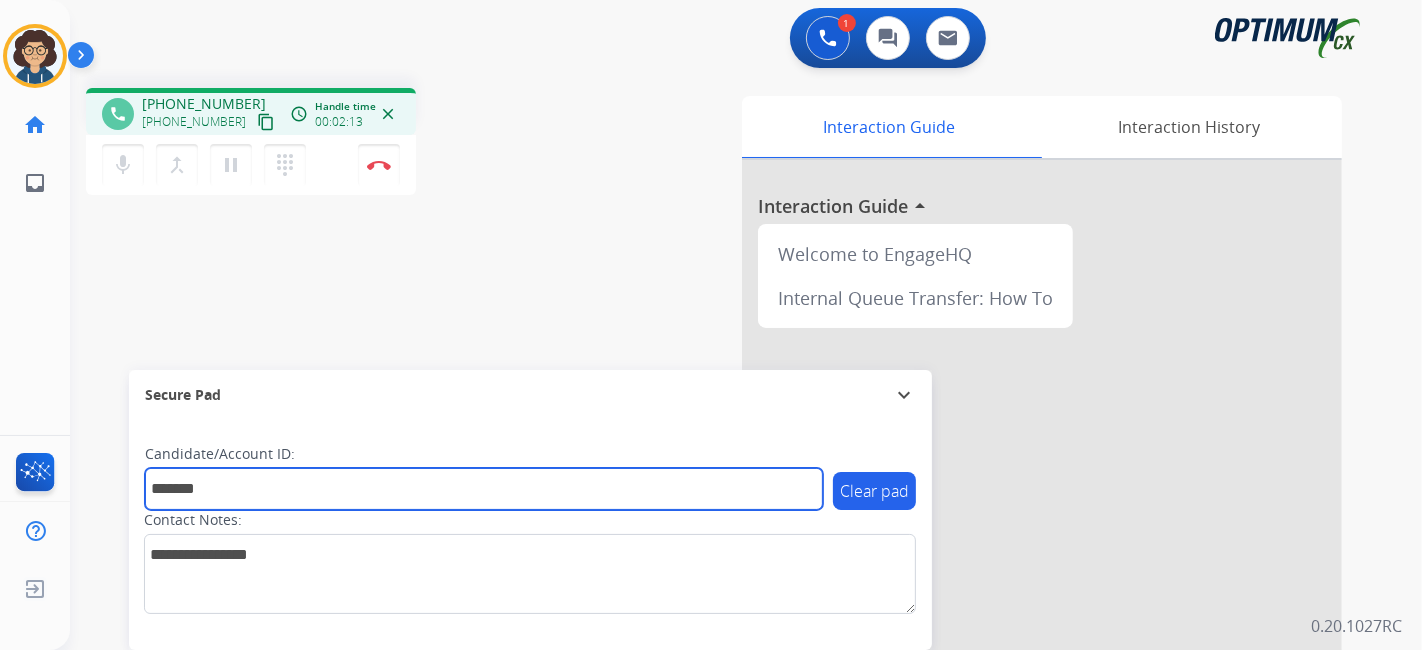 type on "*******" 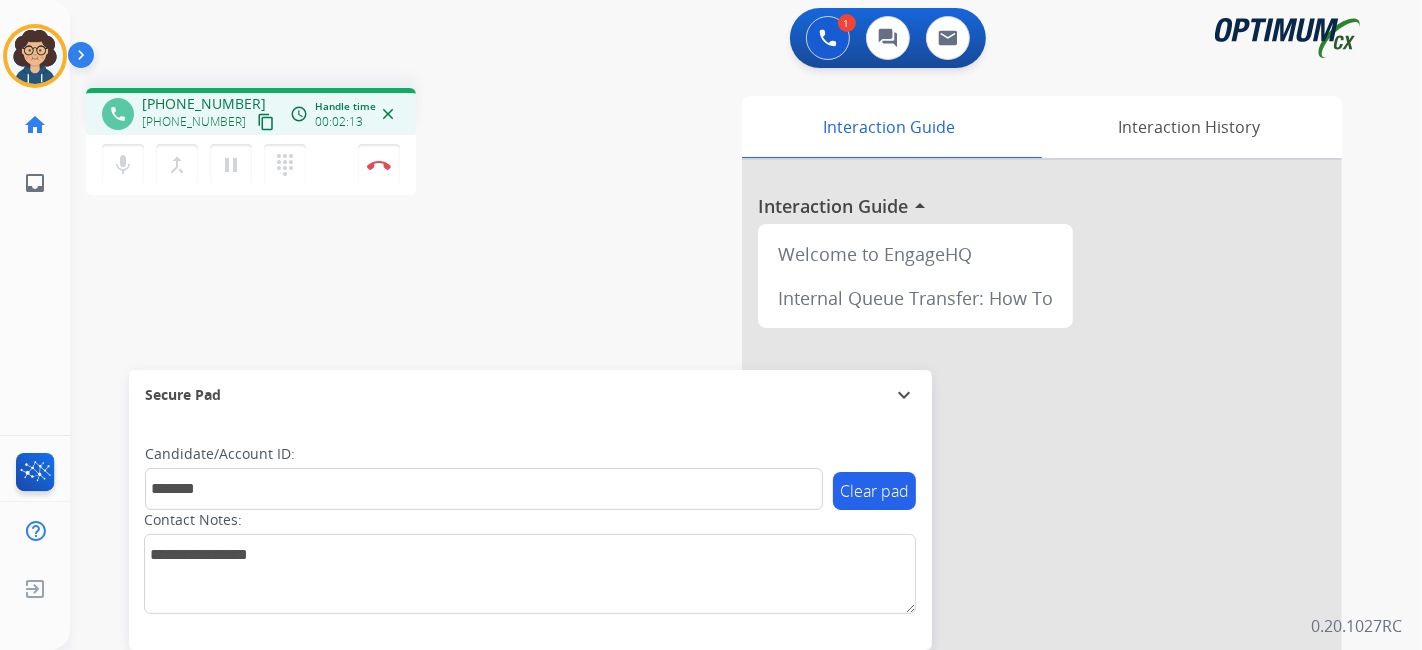 drag, startPoint x: 511, startPoint y: 261, endPoint x: 508, endPoint y: 193, distance: 68.06615 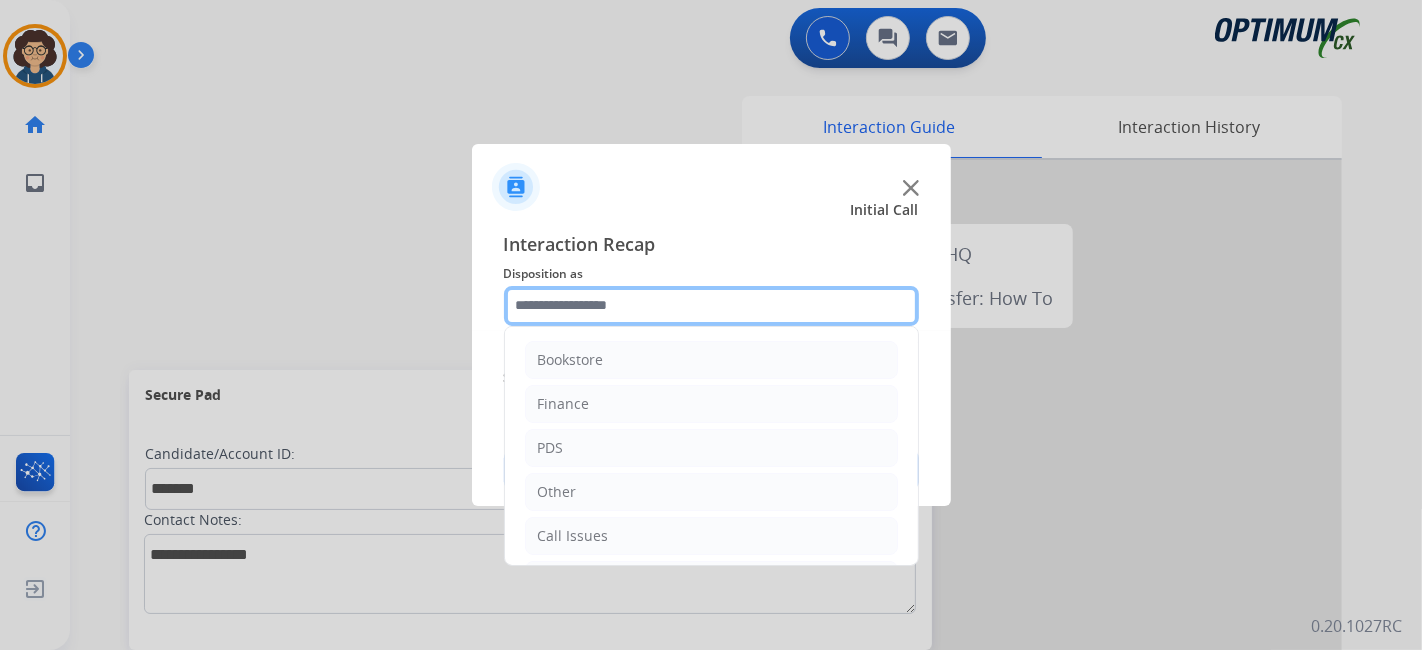 click 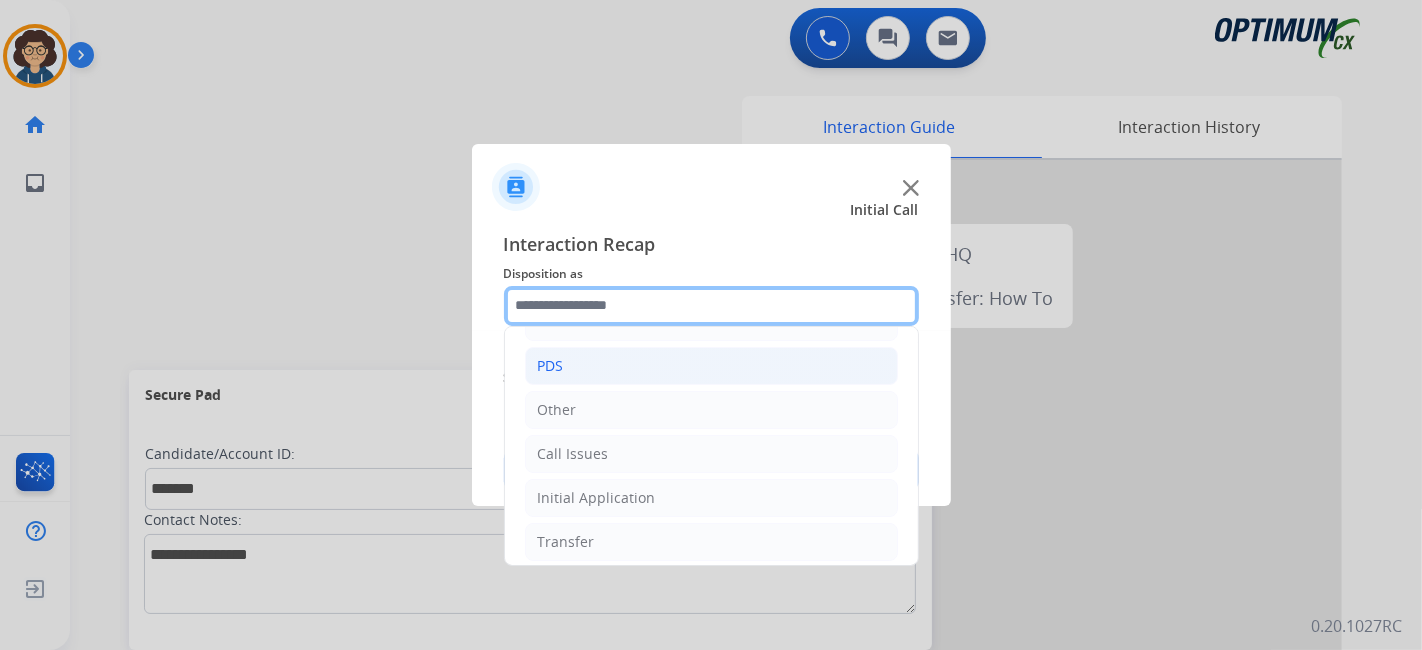 scroll, scrollTop: 131, scrollLeft: 0, axis: vertical 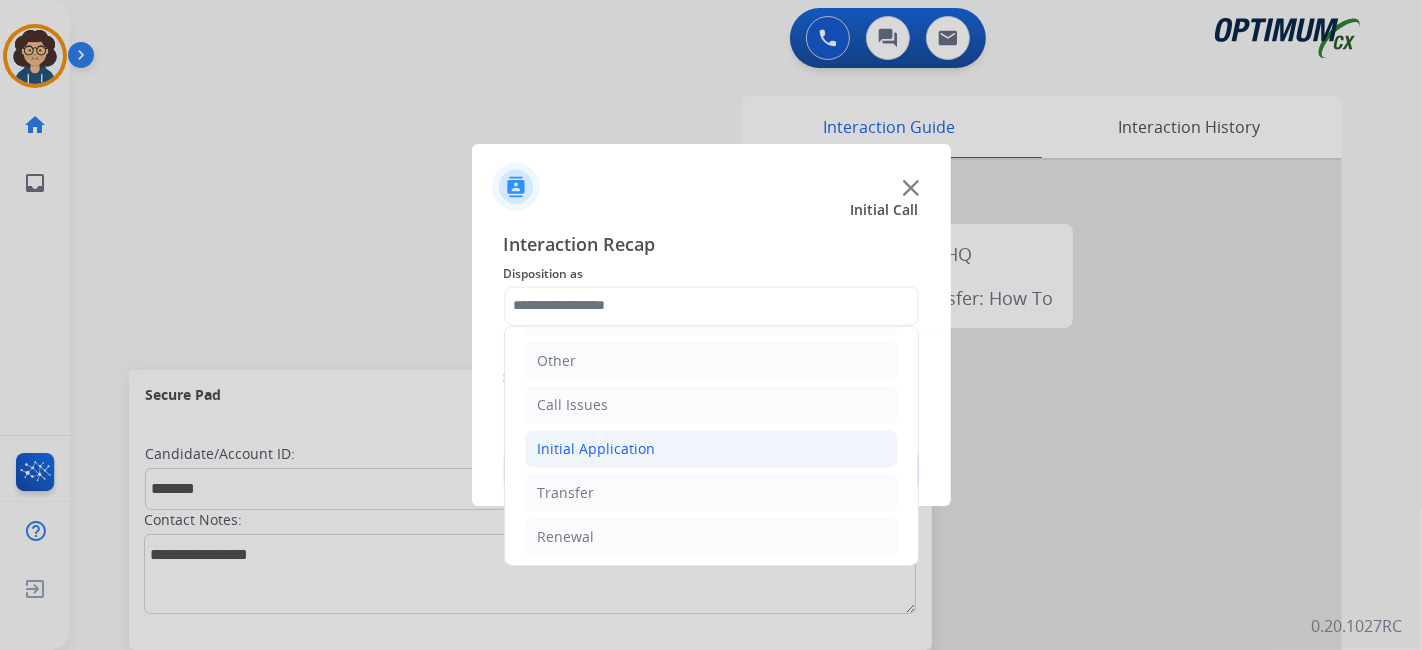 click on "Initial Application" 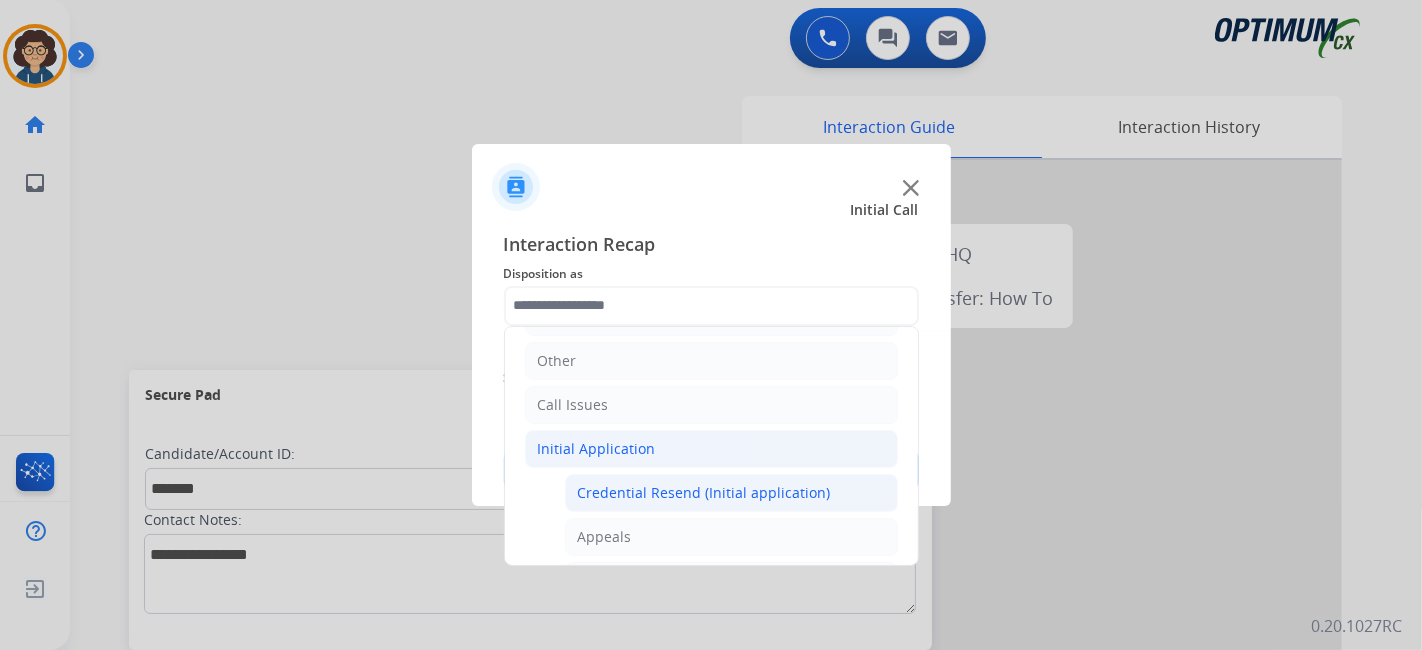 click on "Credential Resend (Initial application)" 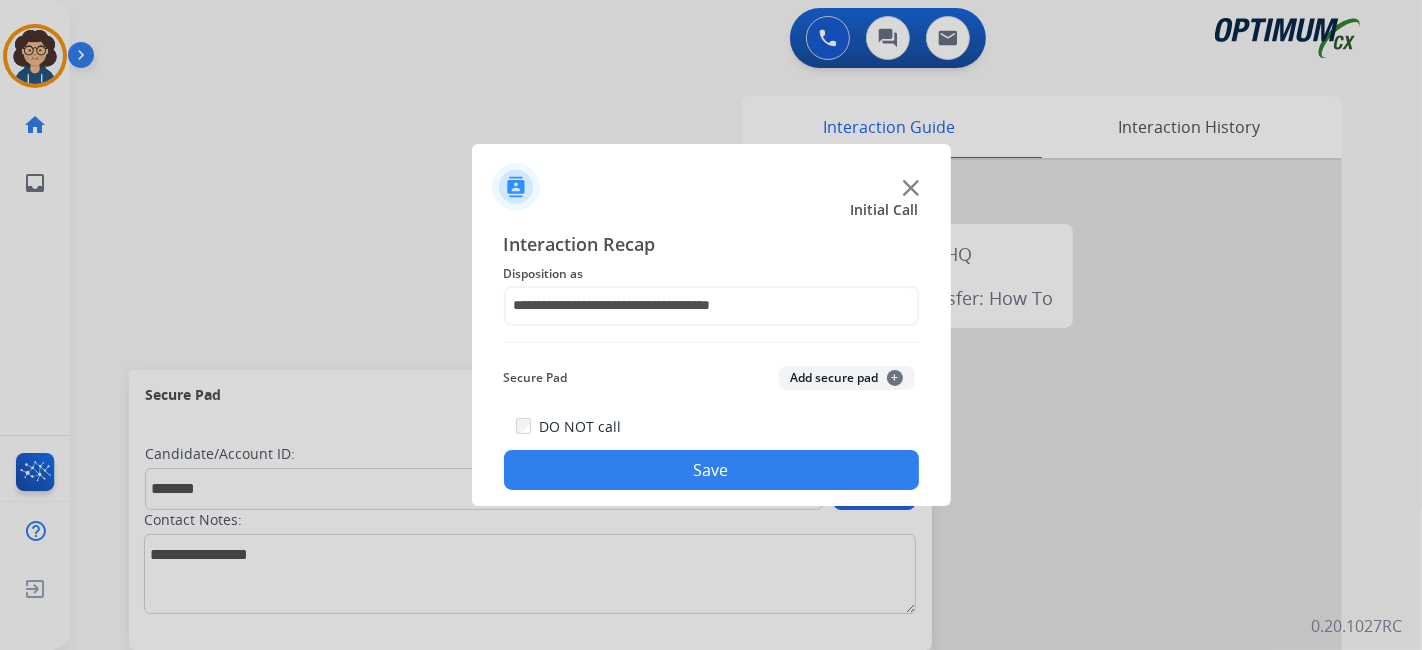 click on "Secure Pad  Add secure pad  +" 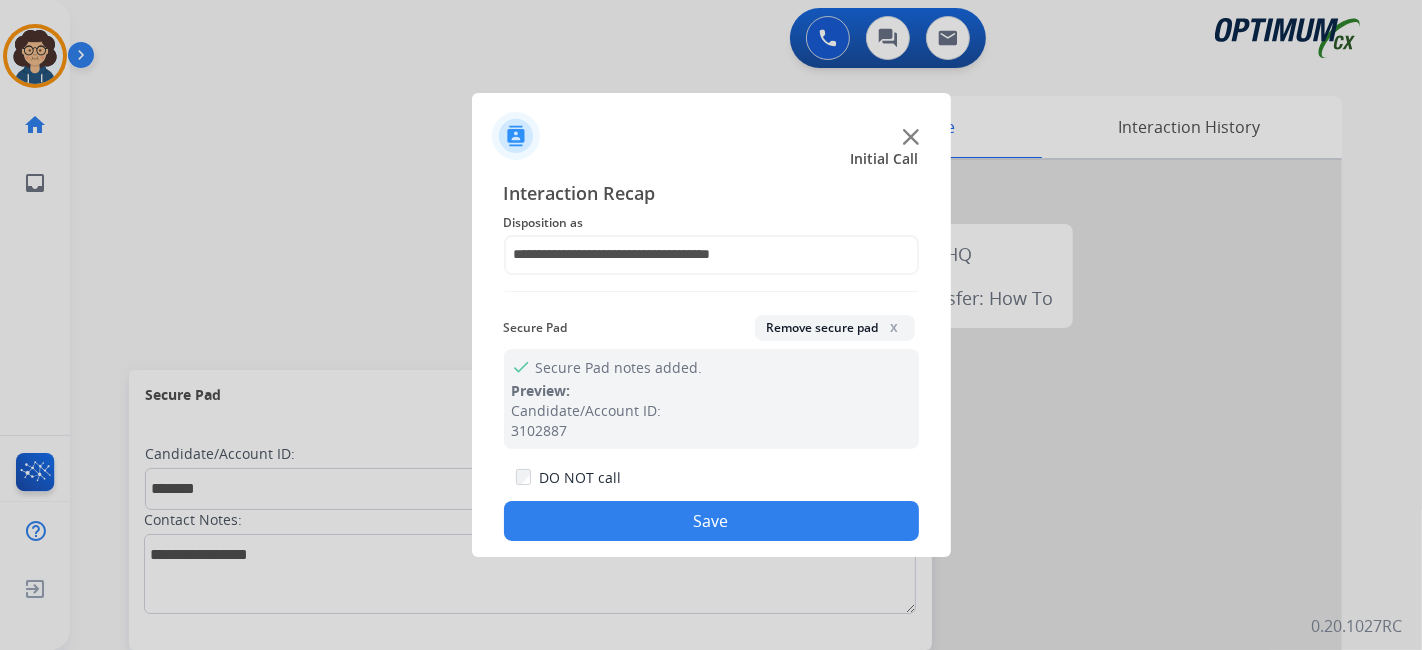 click on "Save" 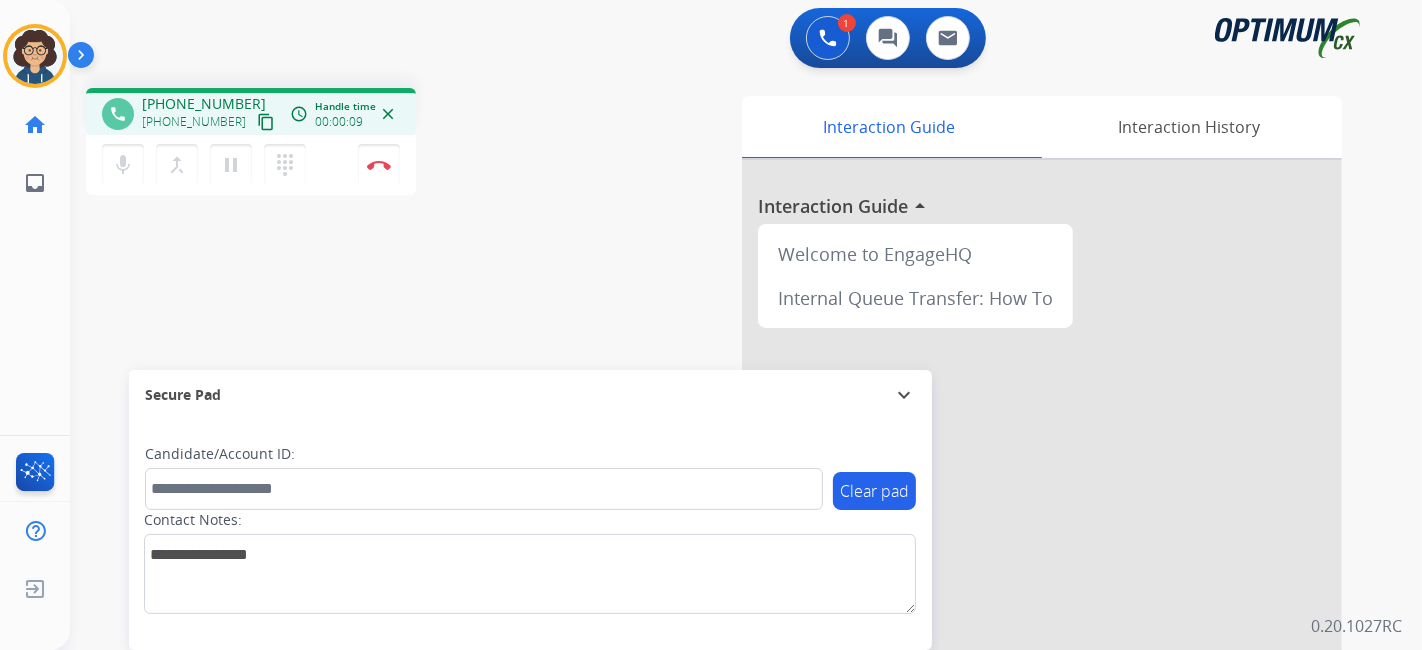 click on "content_copy" at bounding box center (266, 122) 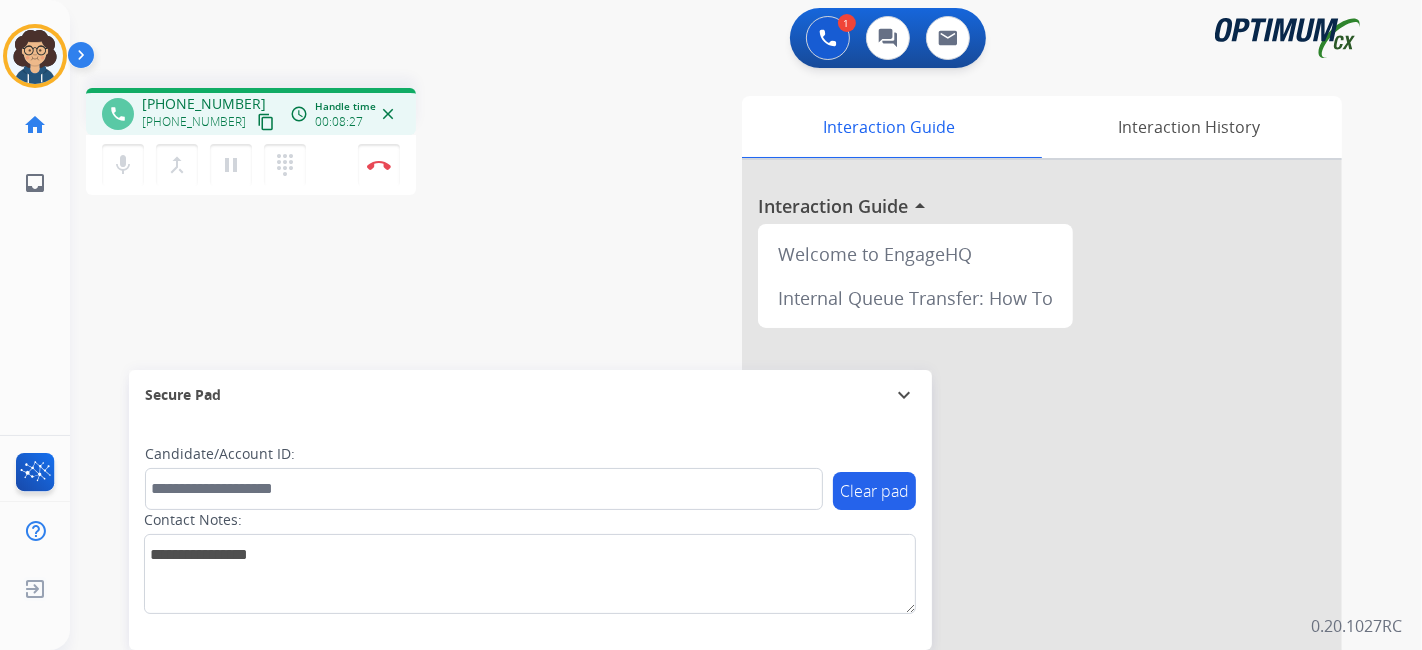click on "phone [PHONE_NUMBER] [PHONE_NUMBER] content_copy access_time Call metrics Queue   00:09 Hold   00:00 Talk   08:19 Total   08:27 Handle time 00:08:27 close mic Mute merge_type Bridge pause Hold dialpad Dialpad Disconnect swap_horiz Break voice bridge close_fullscreen Connect 3-Way Call merge_type Separate 3-Way Call  Interaction Guide   Interaction History  Interaction Guide arrow_drop_up  Welcome to EngageHQ   Internal Queue Transfer: How To  Secure Pad expand_more Clear pad Candidate/Account ID: Contact Notes:" at bounding box center [722, 489] 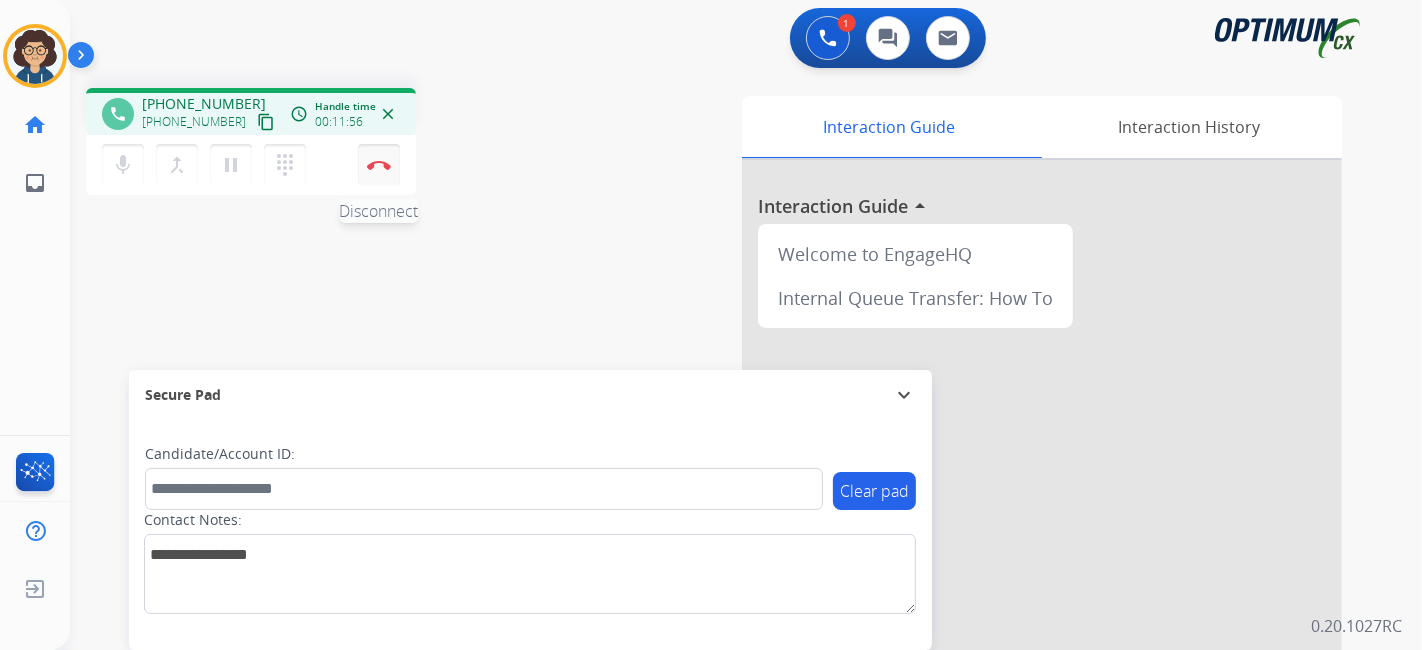 click on "Disconnect" at bounding box center (379, 165) 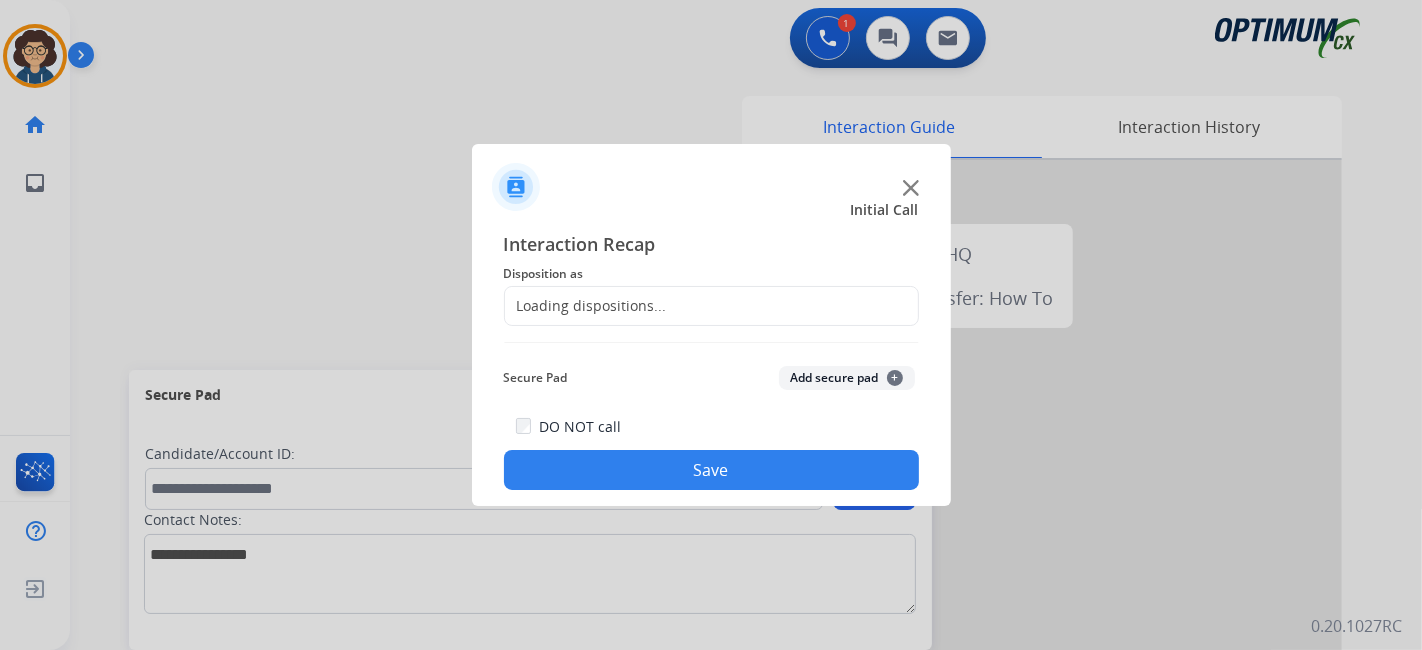 click on "Loading dispositions..." 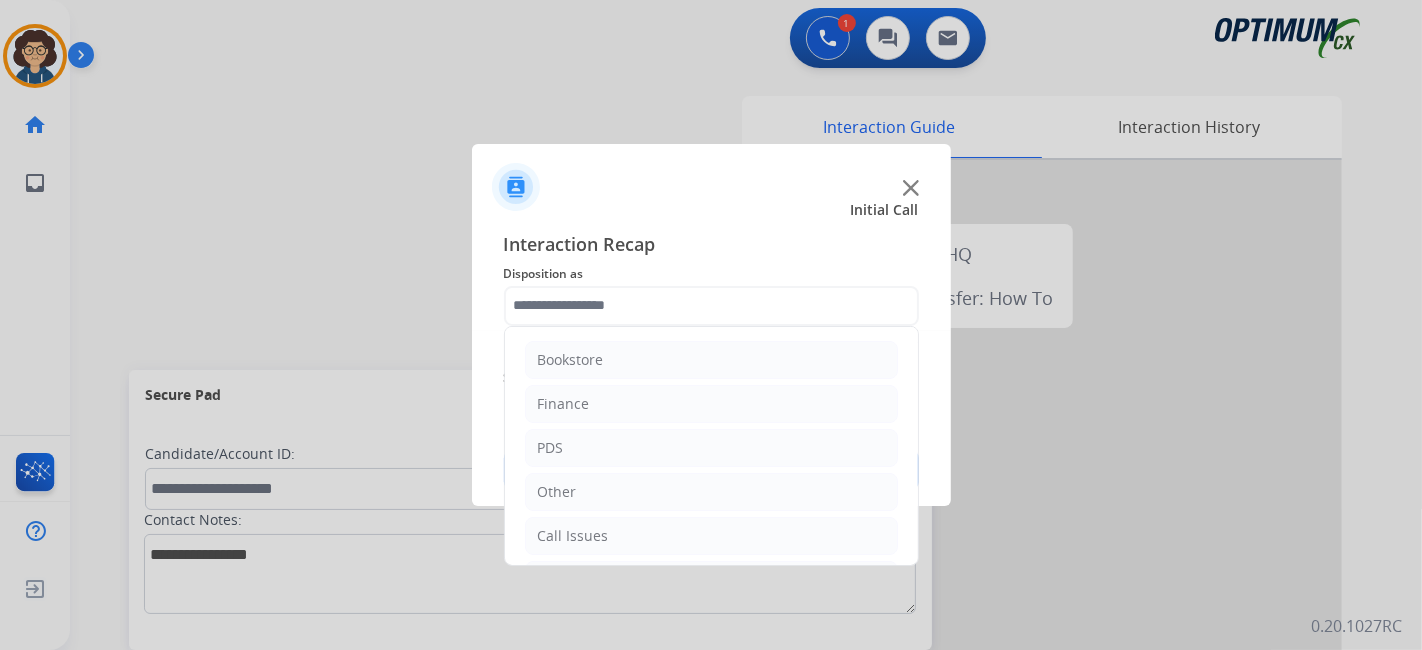 click 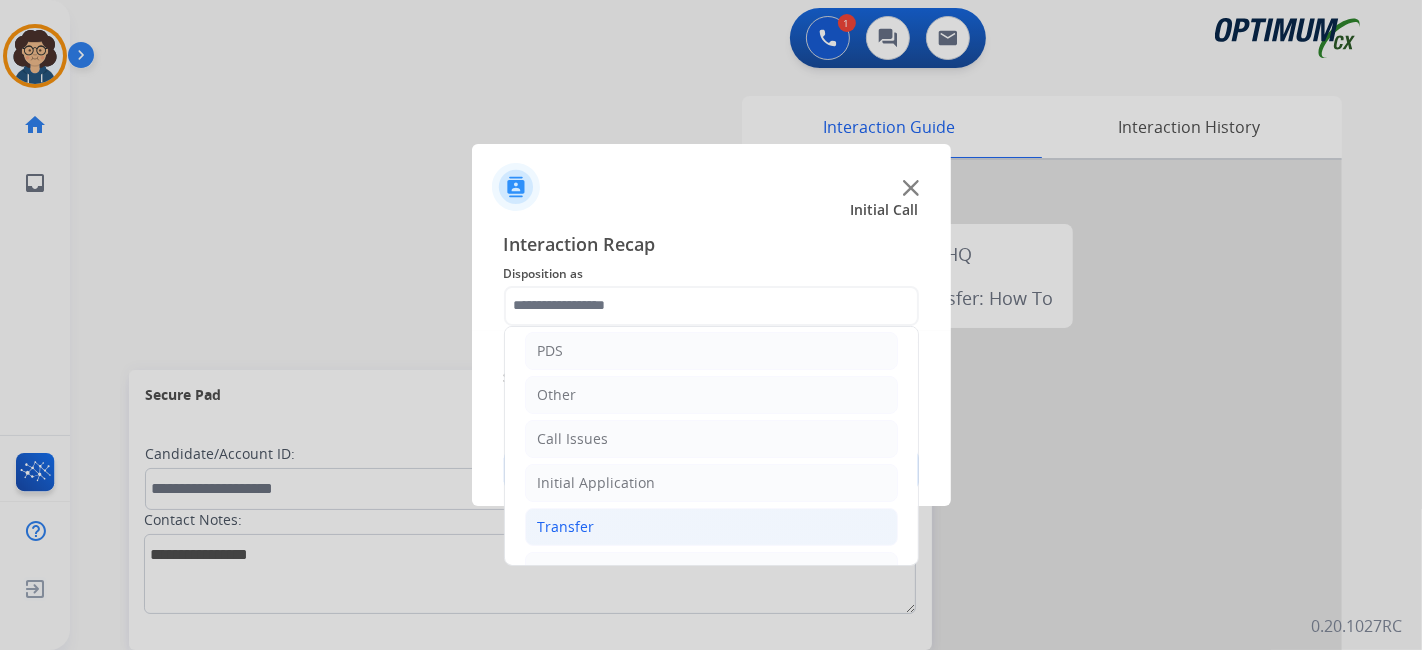 scroll, scrollTop: 131, scrollLeft: 0, axis: vertical 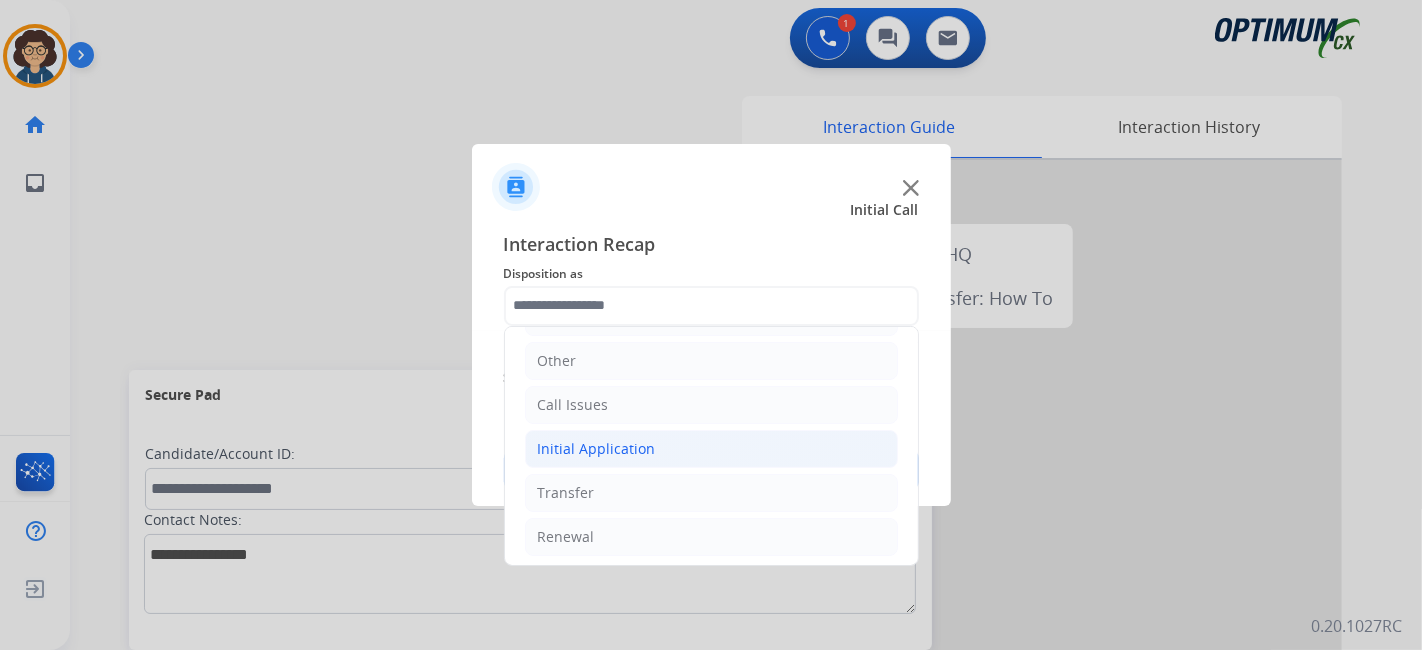 drag, startPoint x: 677, startPoint y: 437, endPoint x: 819, endPoint y: 444, distance: 142.17242 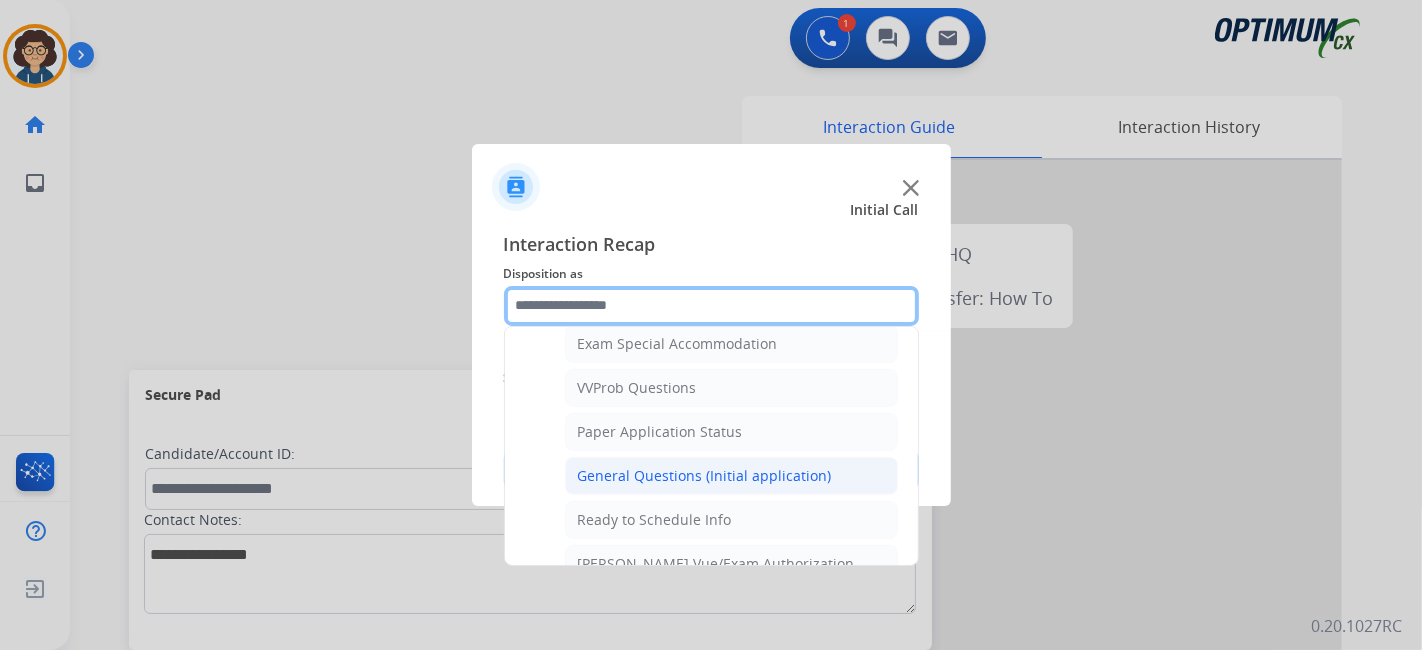 scroll, scrollTop: 1038, scrollLeft: 0, axis: vertical 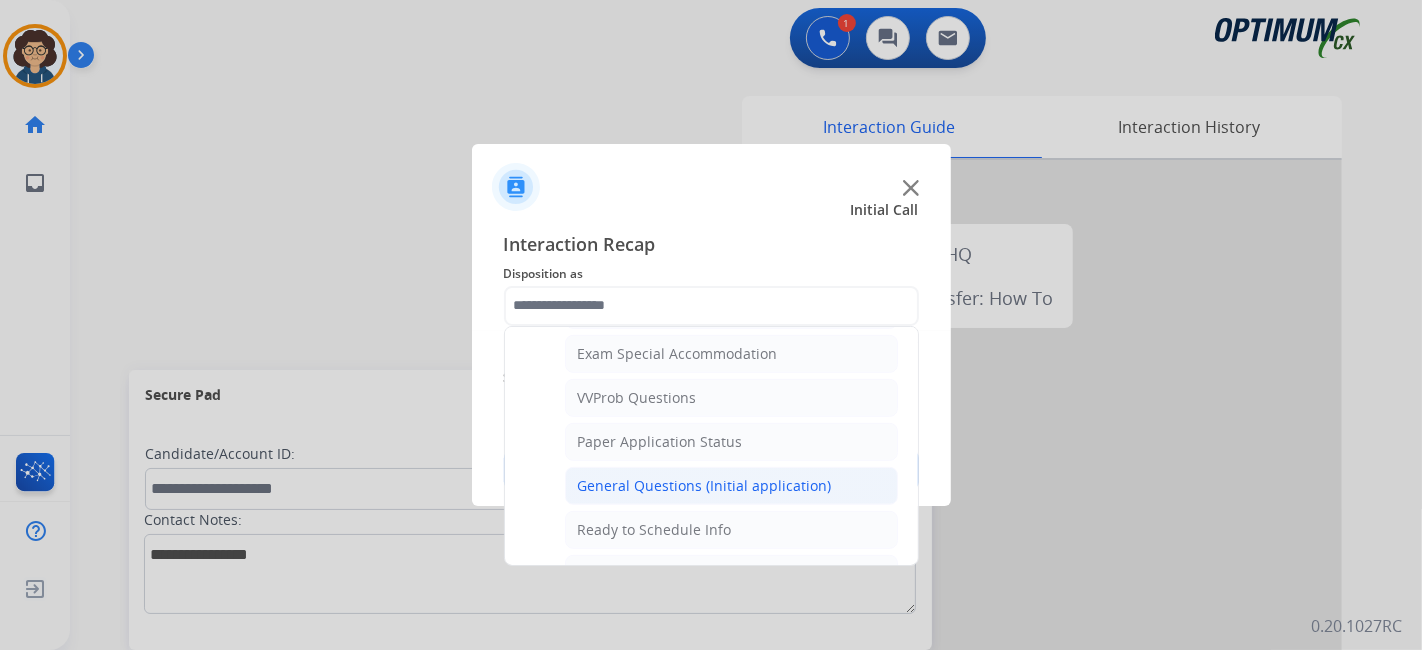 click on "General Questions (Initial application)" 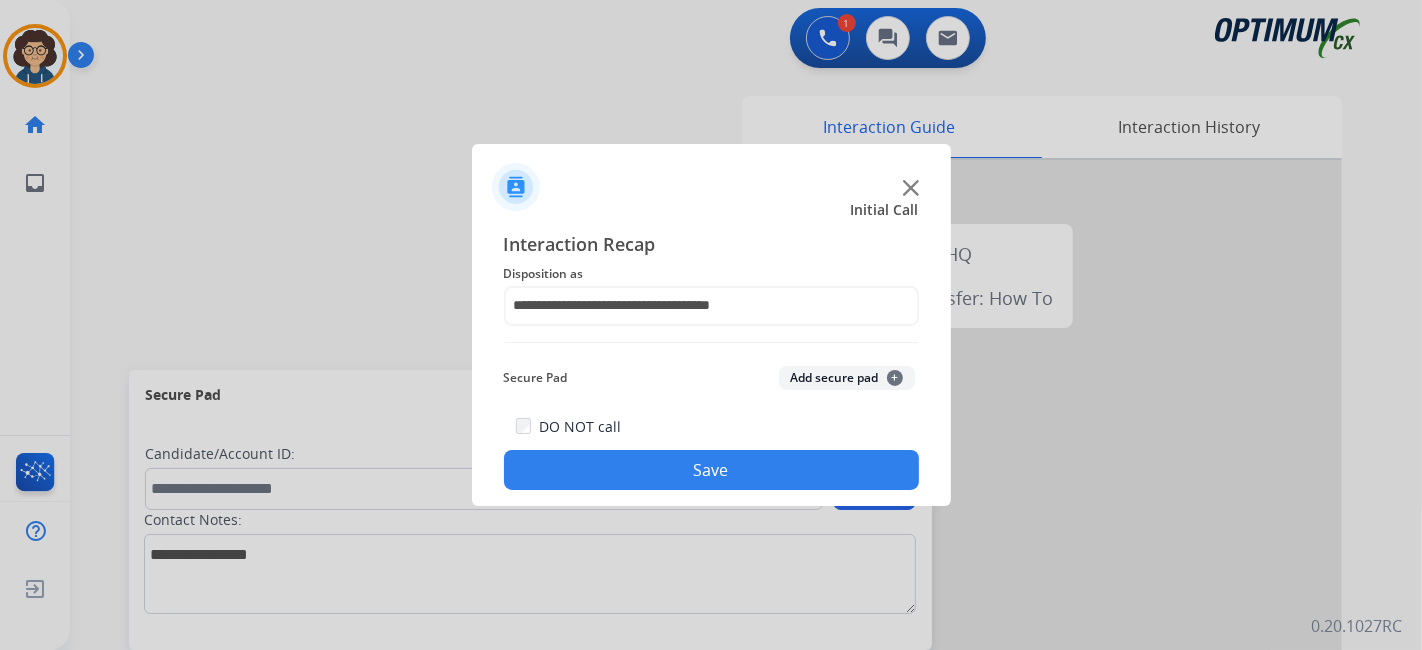 drag, startPoint x: 743, startPoint y: 490, endPoint x: 742, endPoint y: 478, distance: 12.0415945 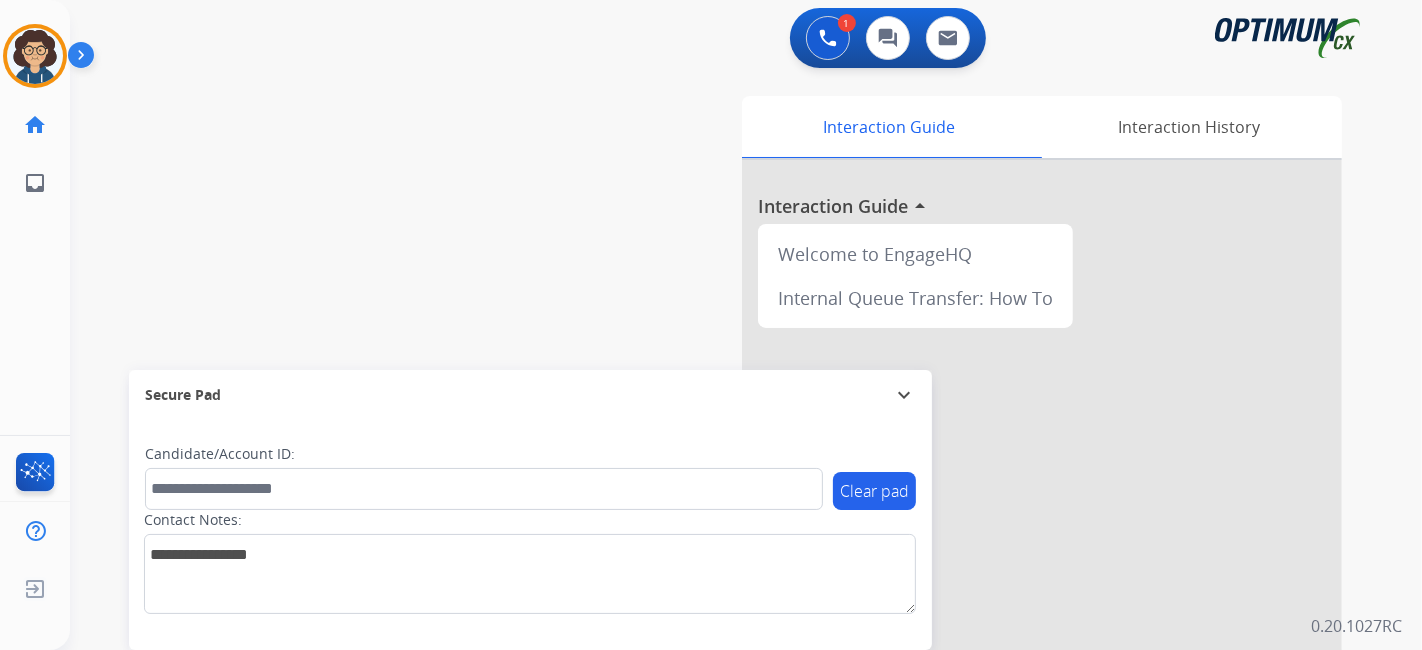 click on "swap_horiz Break voice bridge close_fullscreen Connect 3-Way Call merge_type Separate 3-Way Call  Interaction Guide   Interaction History  Interaction Guide arrow_drop_up  Welcome to EngageHQ   Internal Queue Transfer: How To  Secure Pad expand_more Clear pad Candidate/Account ID: Contact Notes:" at bounding box center (722, 489) 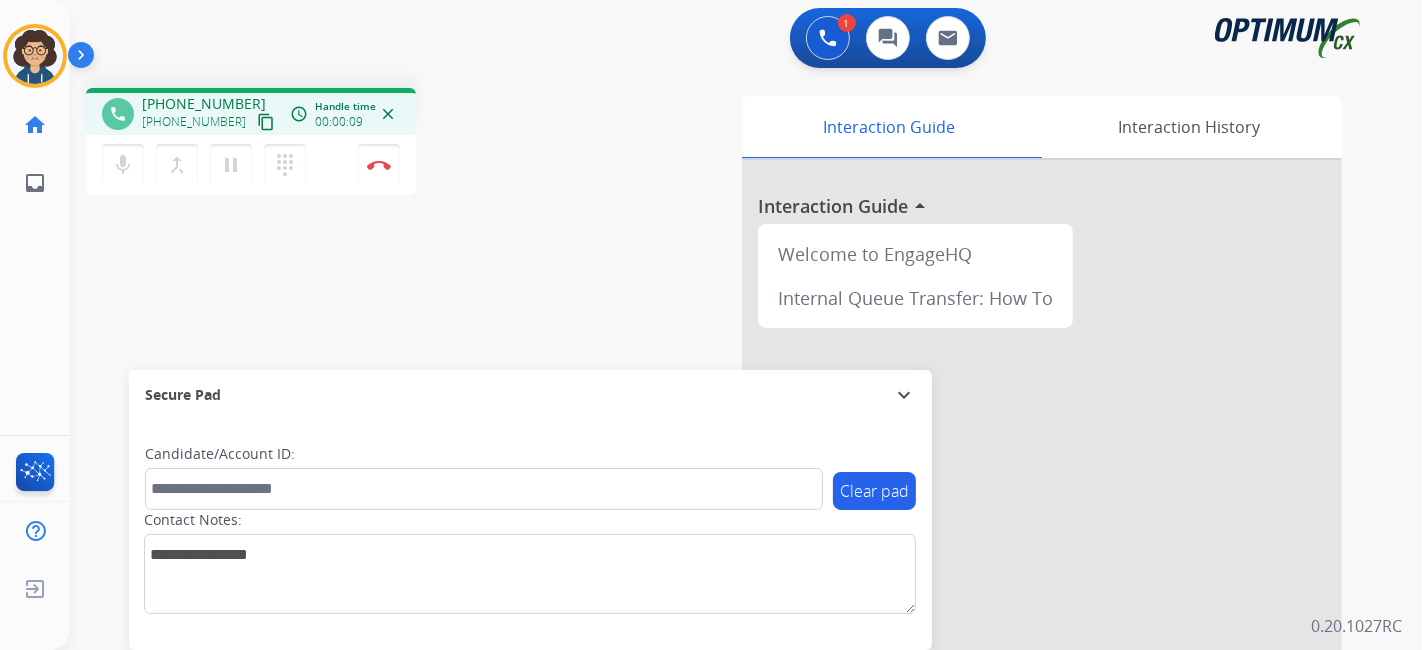 click on "content_copy" at bounding box center (266, 122) 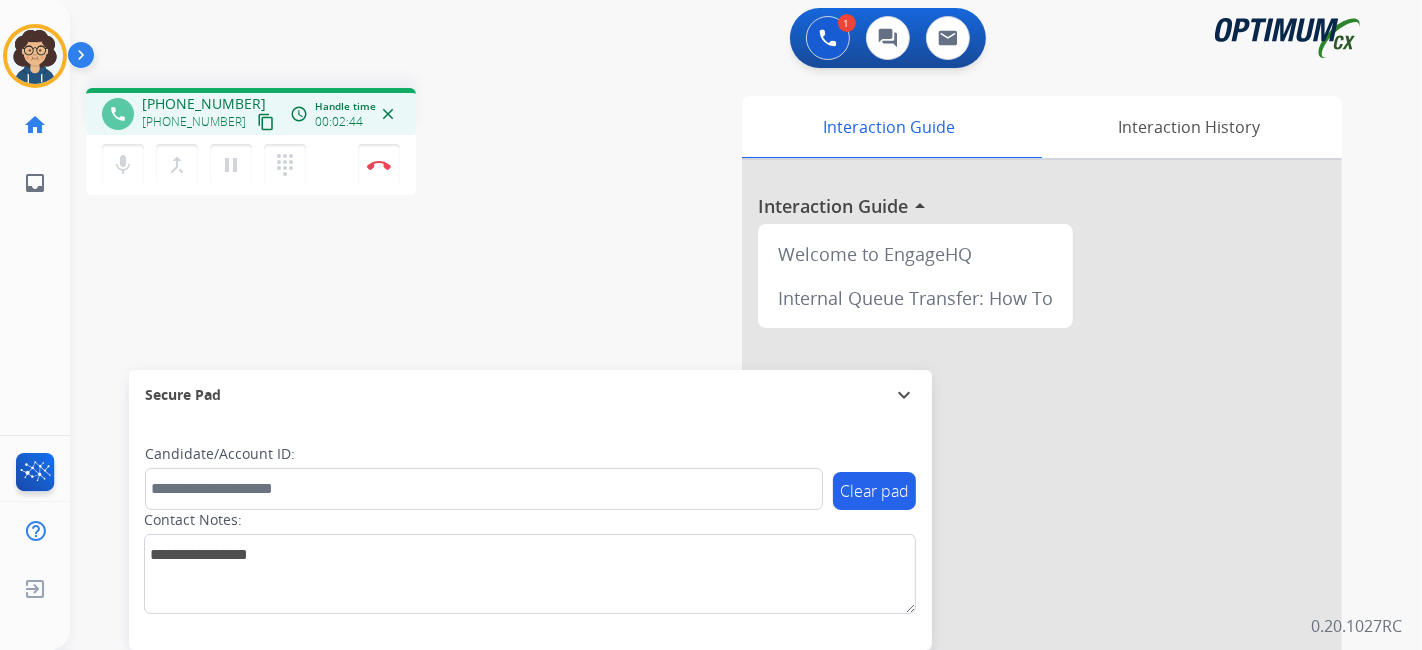 click on "phone [PHONE_NUMBER] [PHONE_NUMBER] content_copy access_time Call metrics Queue   00:10 Hold   00:00 Talk   02:36 Total   02:45 Handle time 00:02:44 close mic Mute merge_type Bridge pause Hold dialpad Dialpad Disconnect swap_horiz Break voice bridge close_fullscreen Connect 3-Way Call merge_type Separate 3-Way Call" at bounding box center [337, 144] 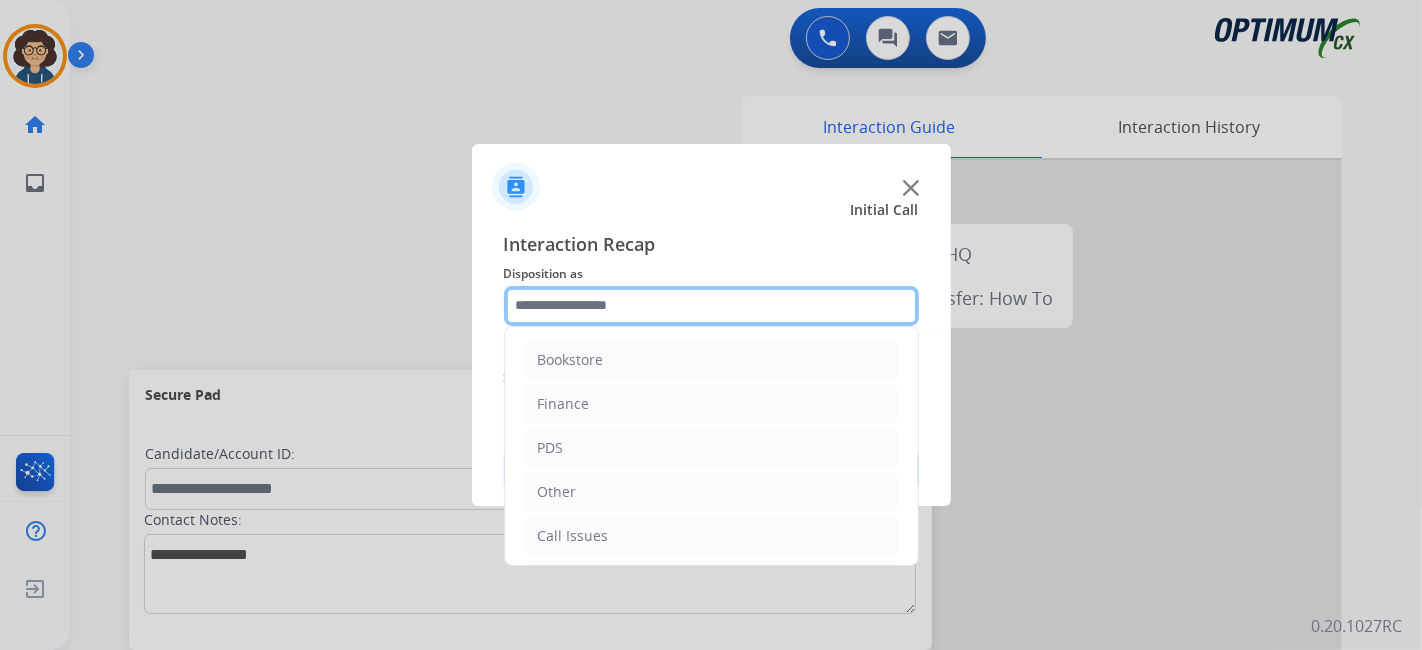 click 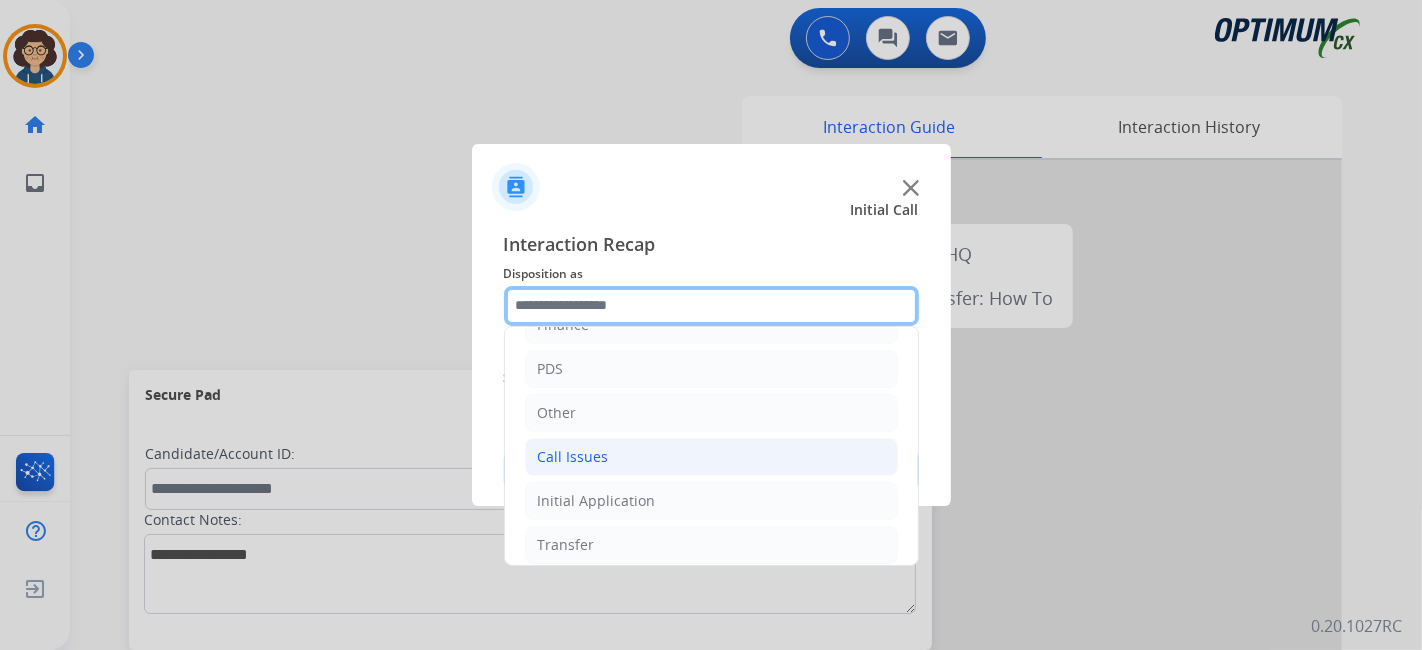 scroll, scrollTop: 131, scrollLeft: 0, axis: vertical 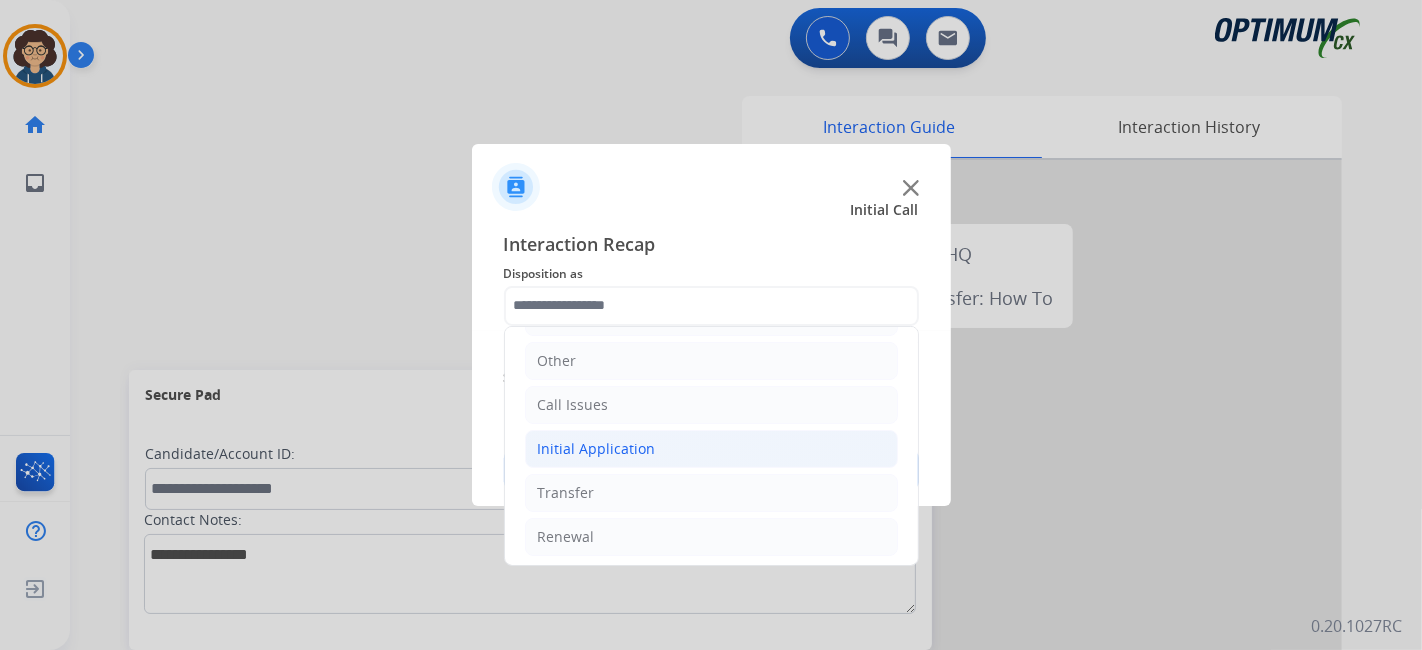 click on "Initial Application" 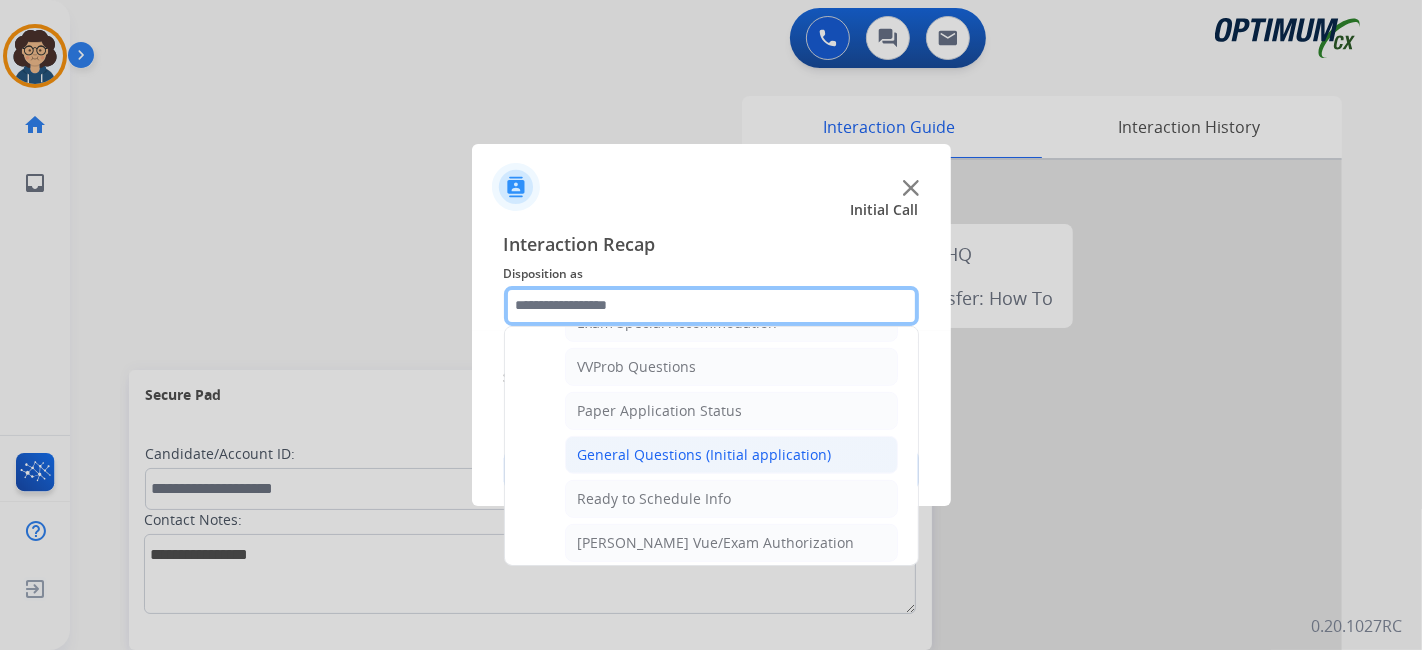 scroll, scrollTop: 1070, scrollLeft: 0, axis: vertical 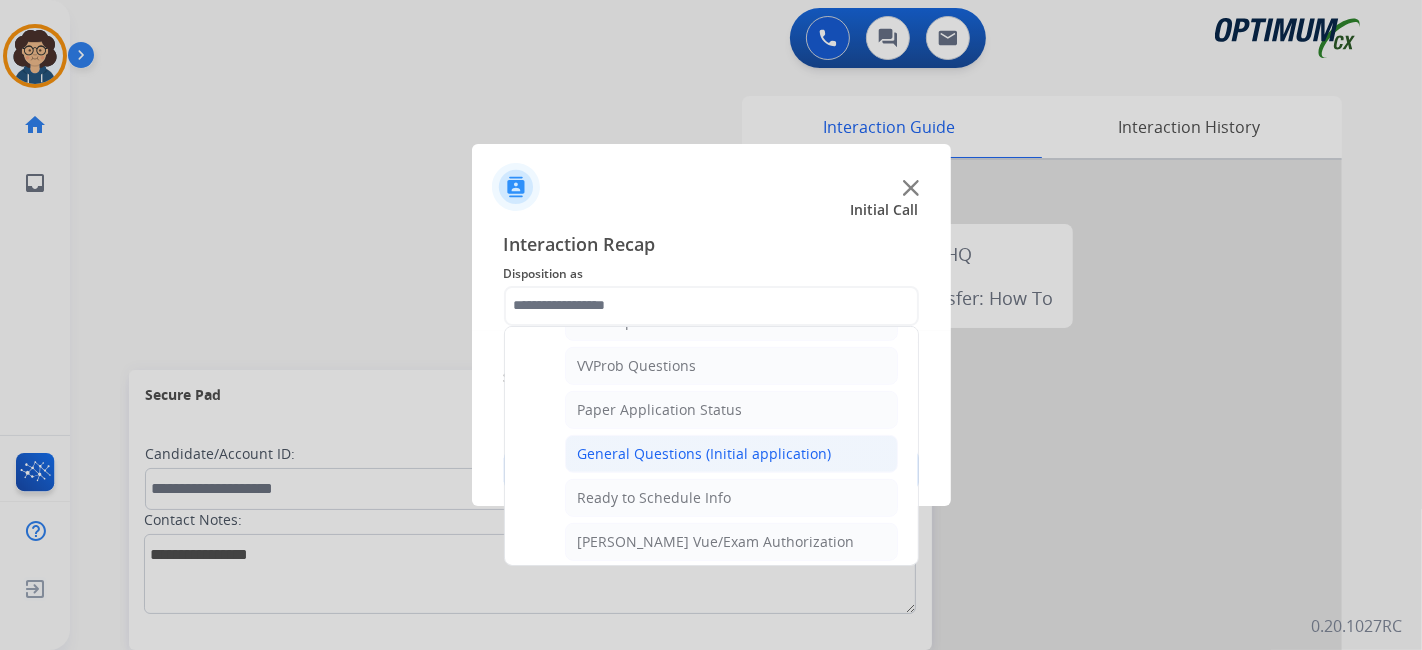 click on "General Questions (Initial application)" 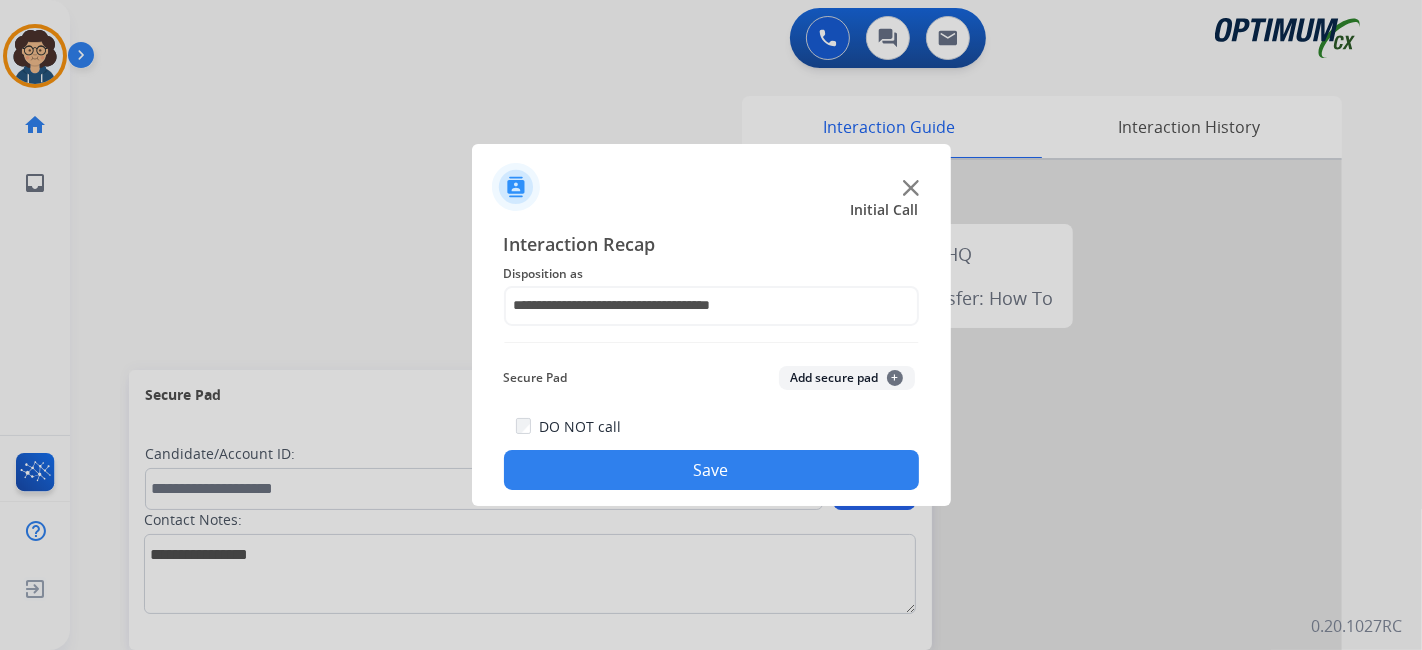 drag, startPoint x: 715, startPoint y: 464, endPoint x: 631, endPoint y: 299, distance: 185.15129 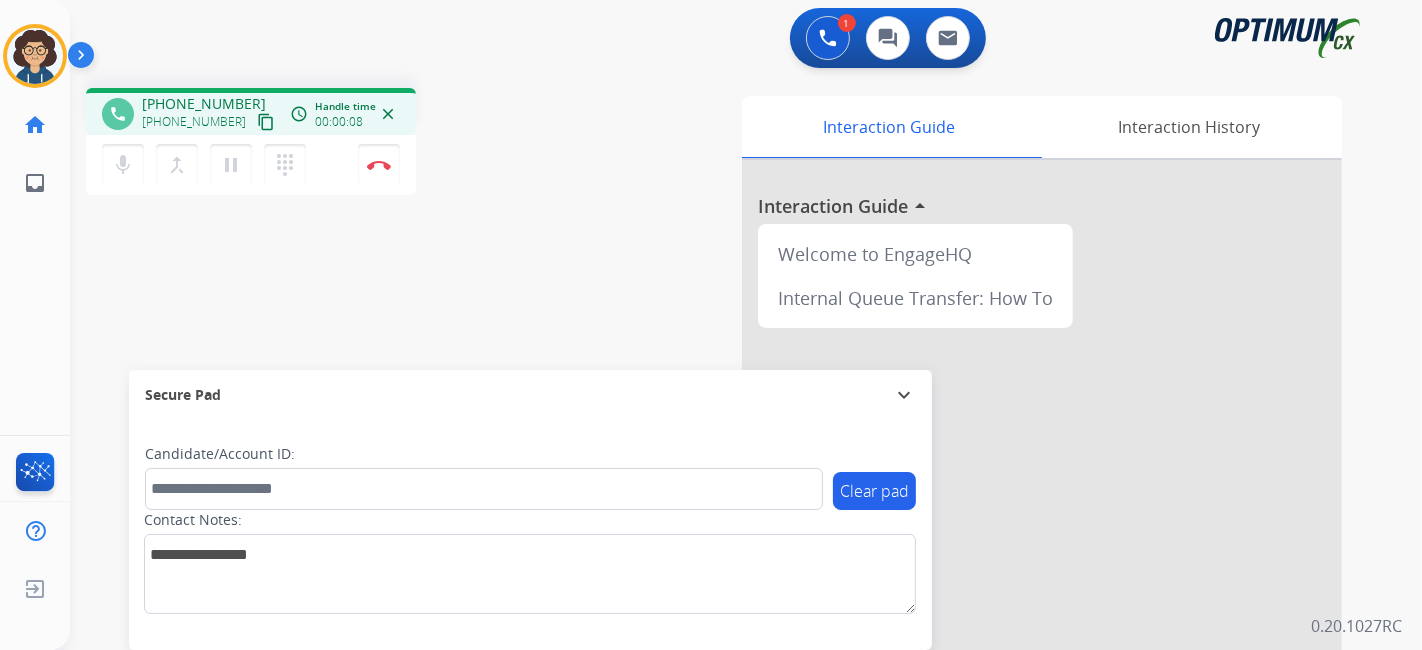 click on "content_copy" at bounding box center [266, 122] 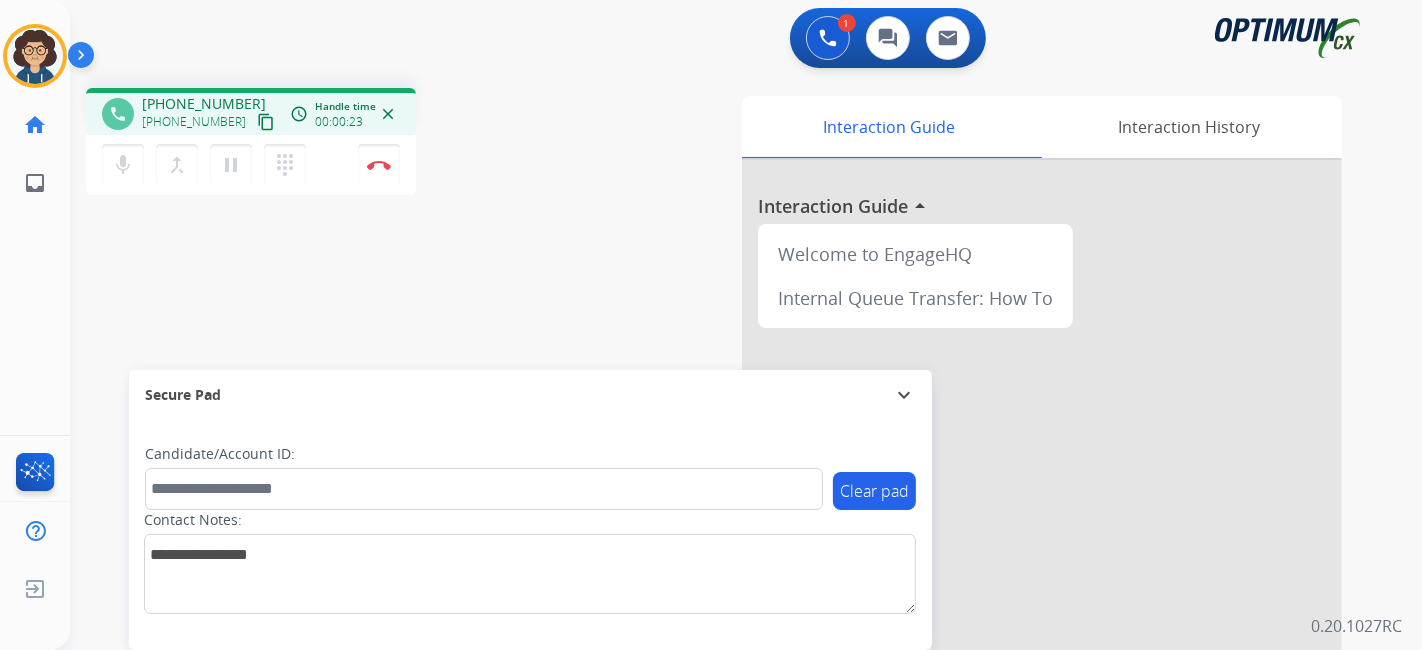 click on "phone [PHONE_NUMBER] [PHONE_NUMBER] content_copy access_time Call metrics Queue   00:09 Hold   00:00 Talk   00:16 Total   00:24 Handle time 00:00:23 close mic Mute merge_type Bridge pause Hold dialpad Dialpad Disconnect swap_horiz Break voice bridge close_fullscreen Connect 3-Way Call merge_type Separate 3-Way Call  Interaction Guide   Interaction History  Interaction Guide arrow_drop_up  Welcome to EngageHQ   Internal Queue Transfer: How To  Secure Pad expand_more Clear pad Candidate/Account ID: Contact Notes:" at bounding box center [722, 489] 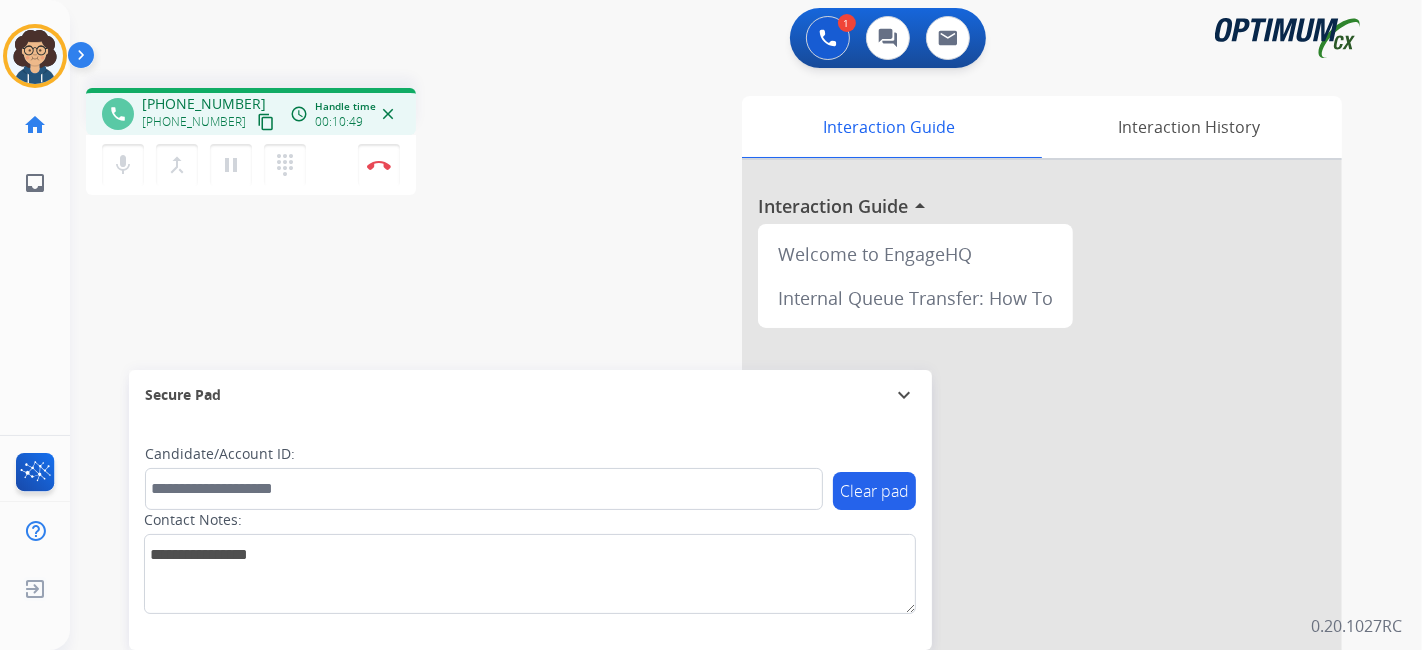 click on "phone [PHONE_NUMBER] [PHONE_NUMBER] content_copy access_time Call metrics Queue   00:09 Hold   00:00 Talk   10:42 Total   10:50 Handle time 00:10:49 close mic Mute merge_type Bridge pause Hold dialpad Dialpad Disconnect swap_horiz Break voice bridge close_fullscreen Connect 3-Way Call merge_type Separate 3-Way Call  Interaction Guide   Interaction History  Interaction Guide arrow_drop_up  Welcome to EngageHQ   Internal Queue Transfer: How To  Secure Pad expand_more Clear pad Candidate/Account ID: Contact Notes:" at bounding box center [722, 489] 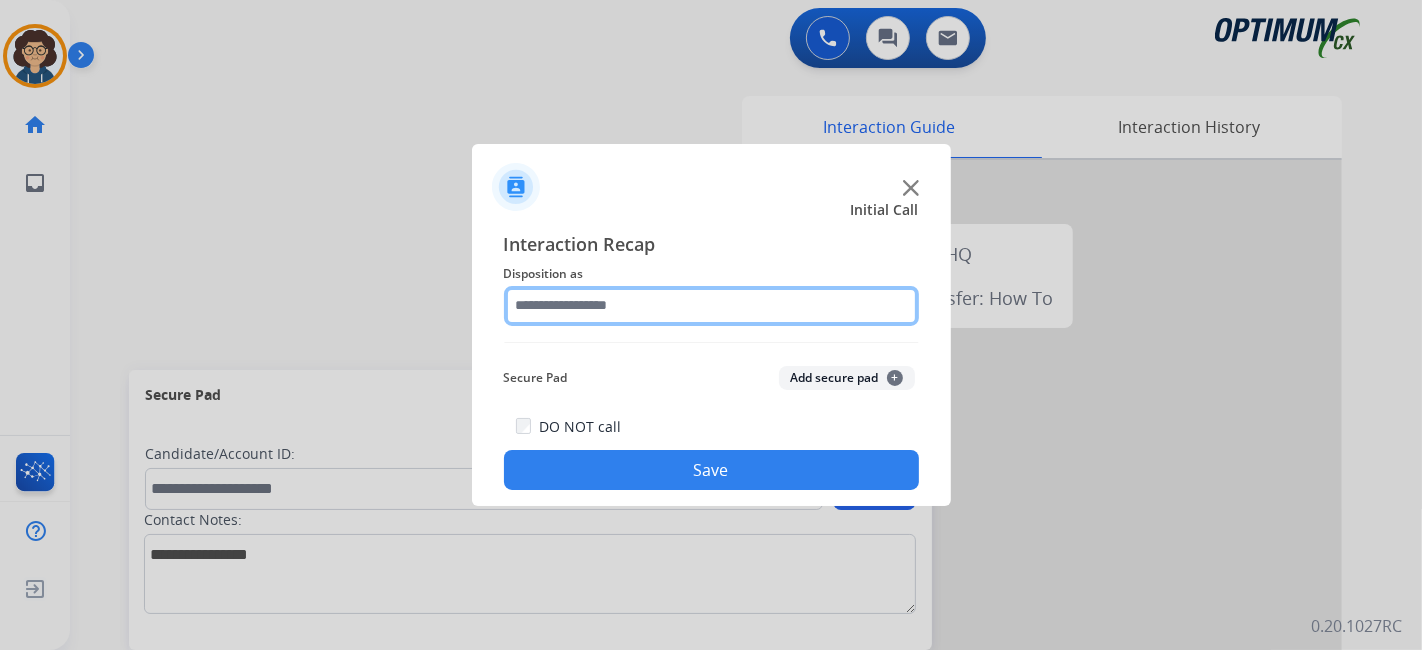 click 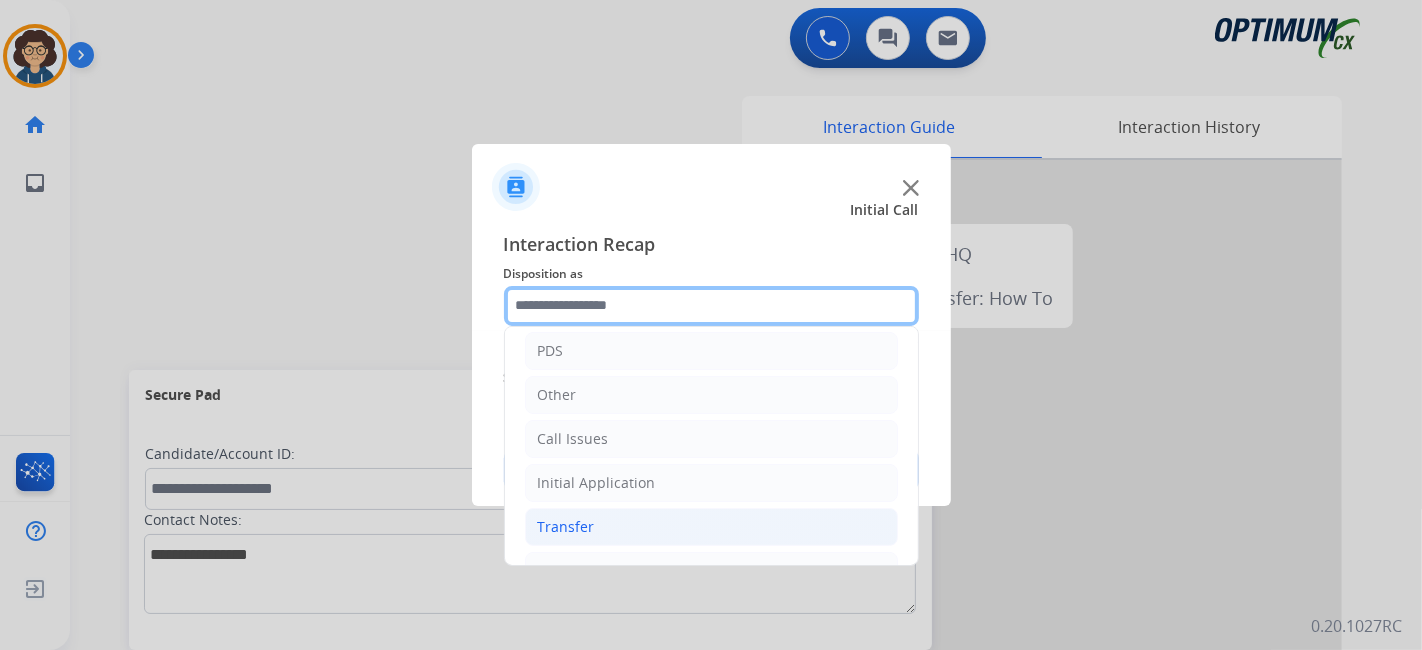 scroll, scrollTop: 131, scrollLeft: 0, axis: vertical 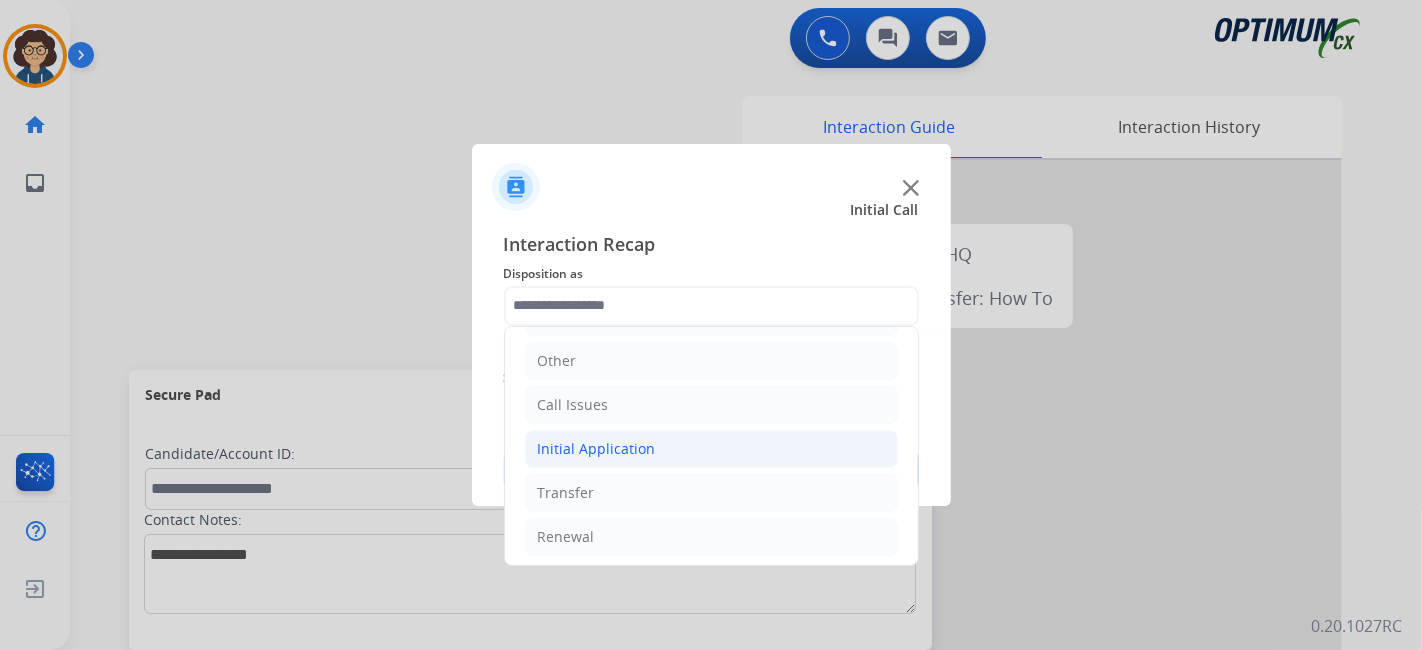 click on "Initial Application" 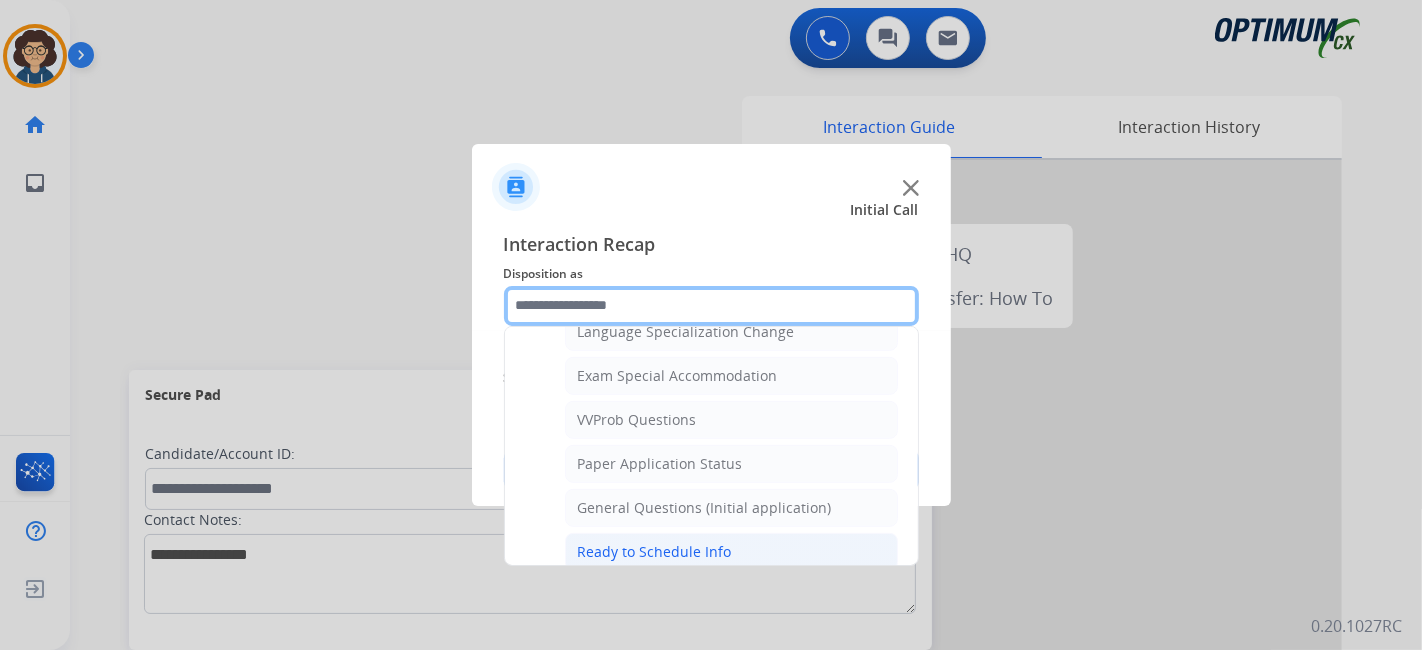 scroll, scrollTop: 1034, scrollLeft: 0, axis: vertical 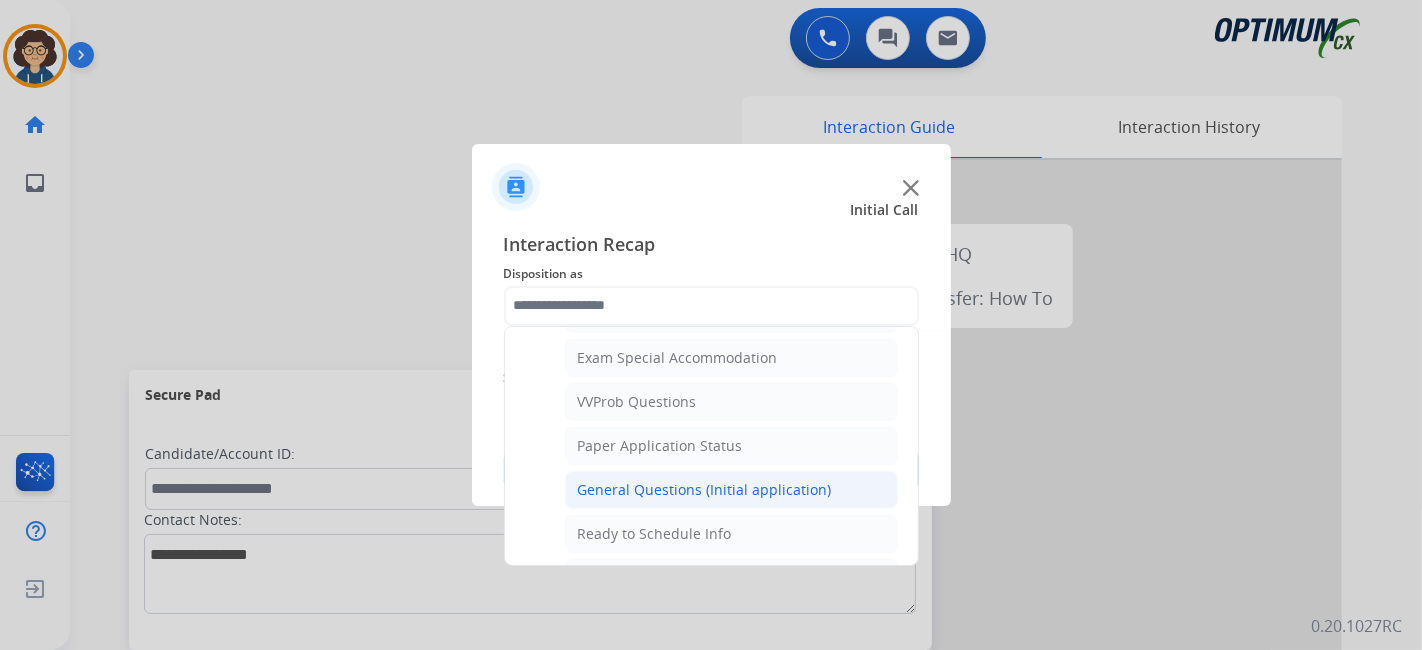 click on "General Questions (Initial application)" 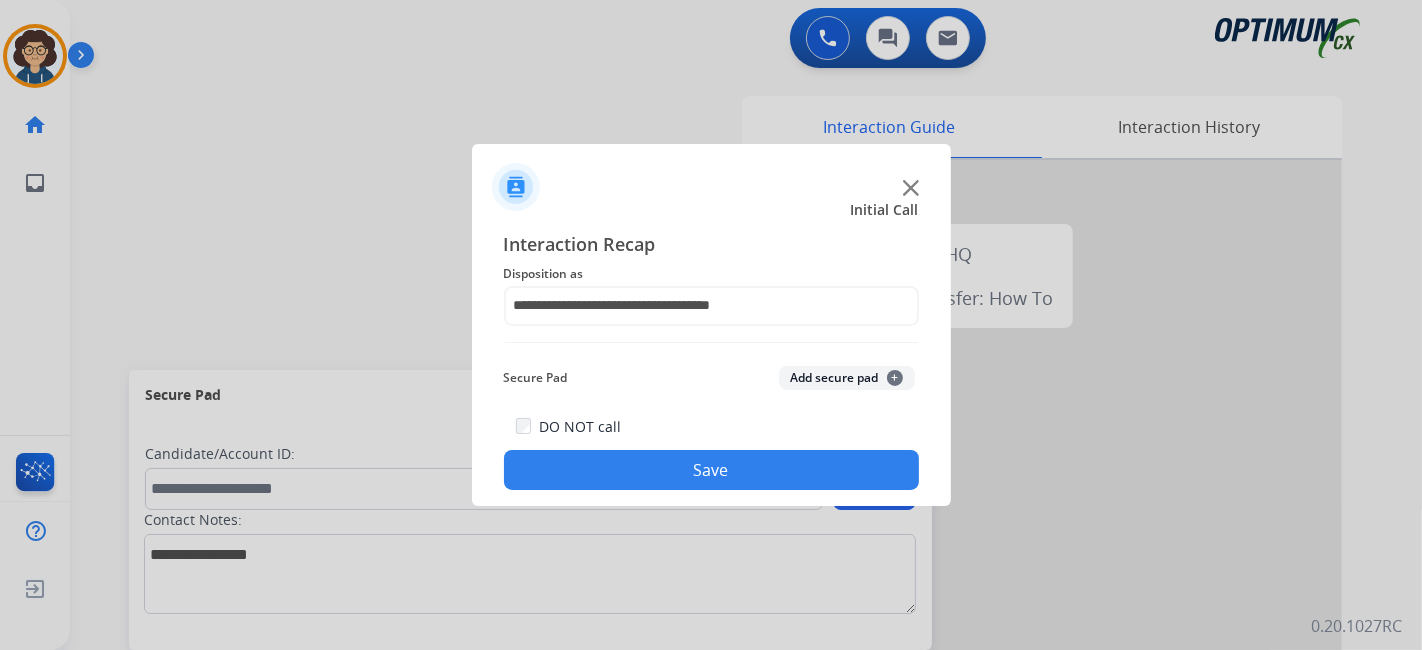 click on "Save" 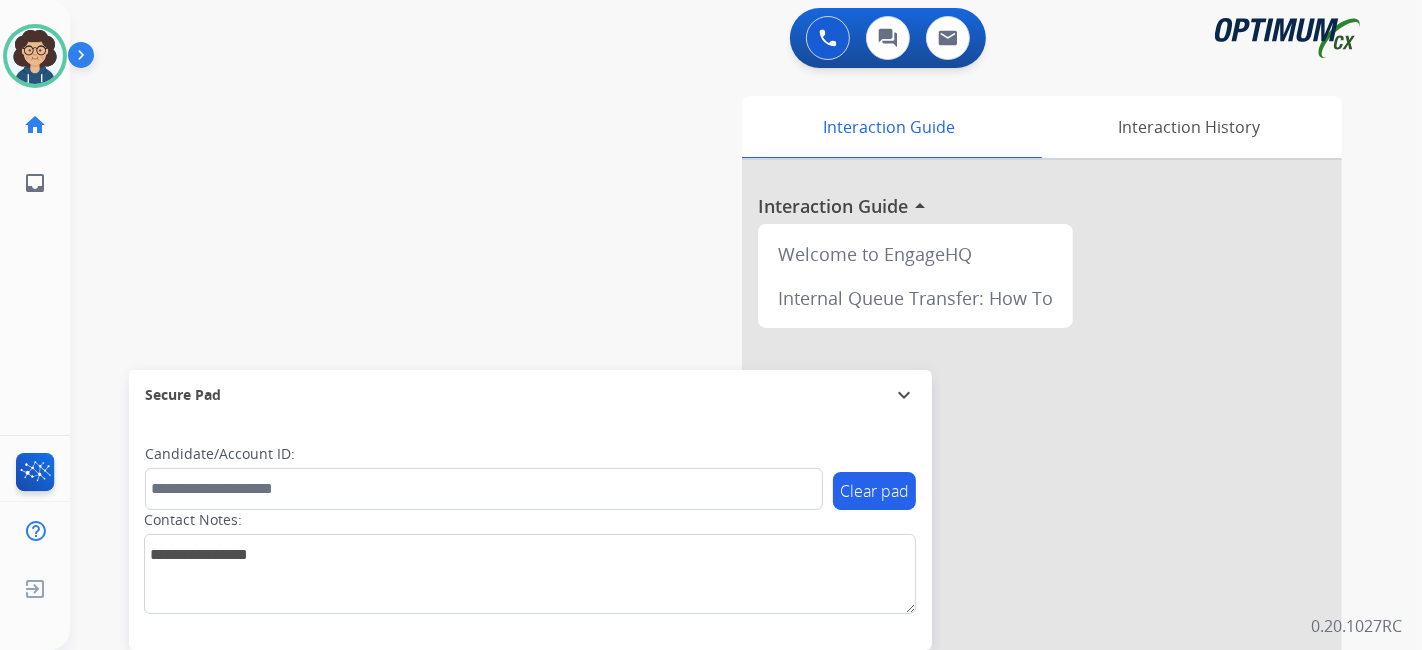 click on "swap_horiz Break voice bridge close_fullscreen Connect 3-Way Call merge_type Separate 3-Way Call  Interaction Guide   Interaction History  Interaction Guide arrow_drop_up  Welcome to EngageHQ   Internal Queue Transfer: How To  Secure Pad expand_more Clear pad Candidate/Account ID: Contact Notes:" at bounding box center [722, 489] 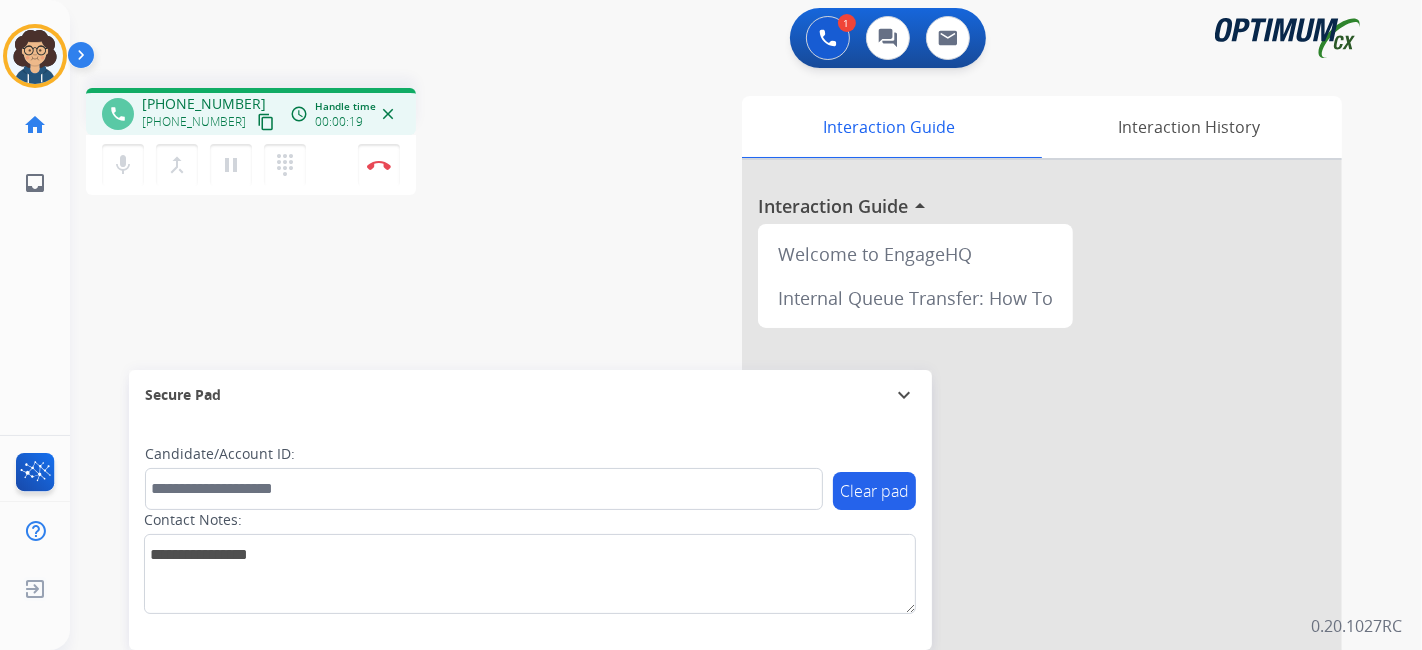 click on "content_copy" at bounding box center (266, 122) 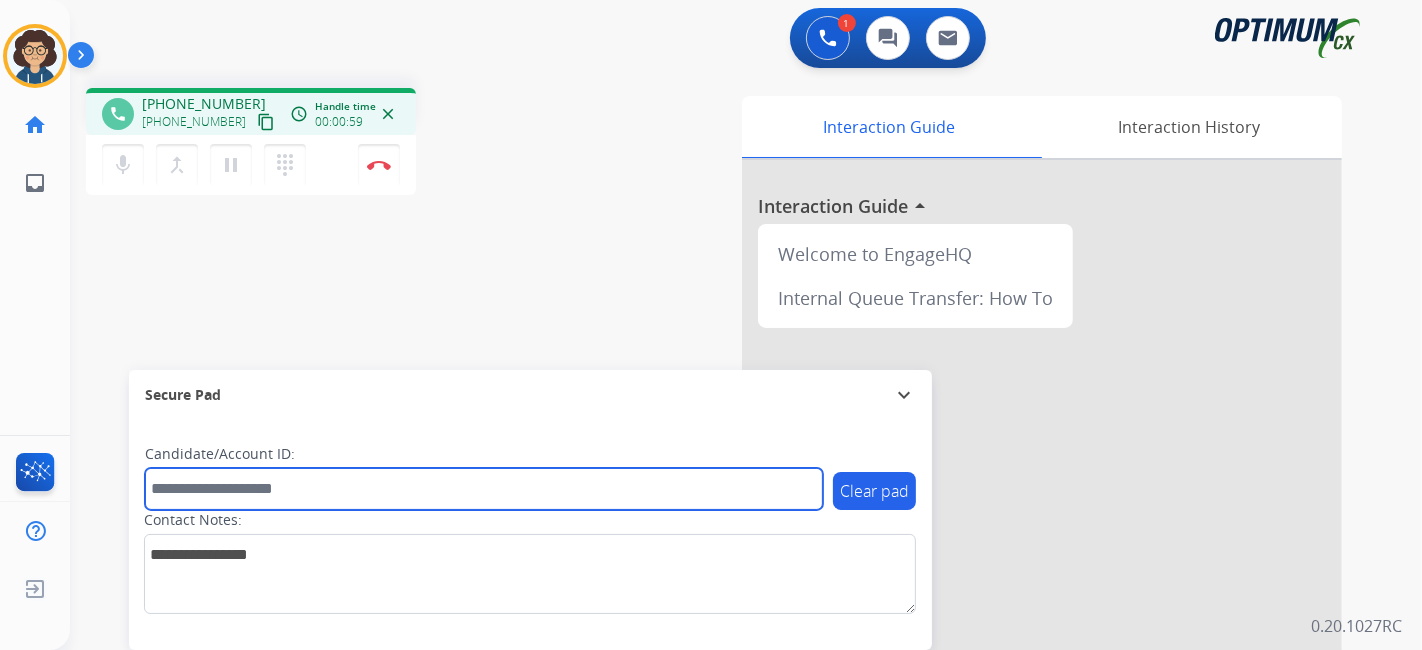 click at bounding box center [484, 489] 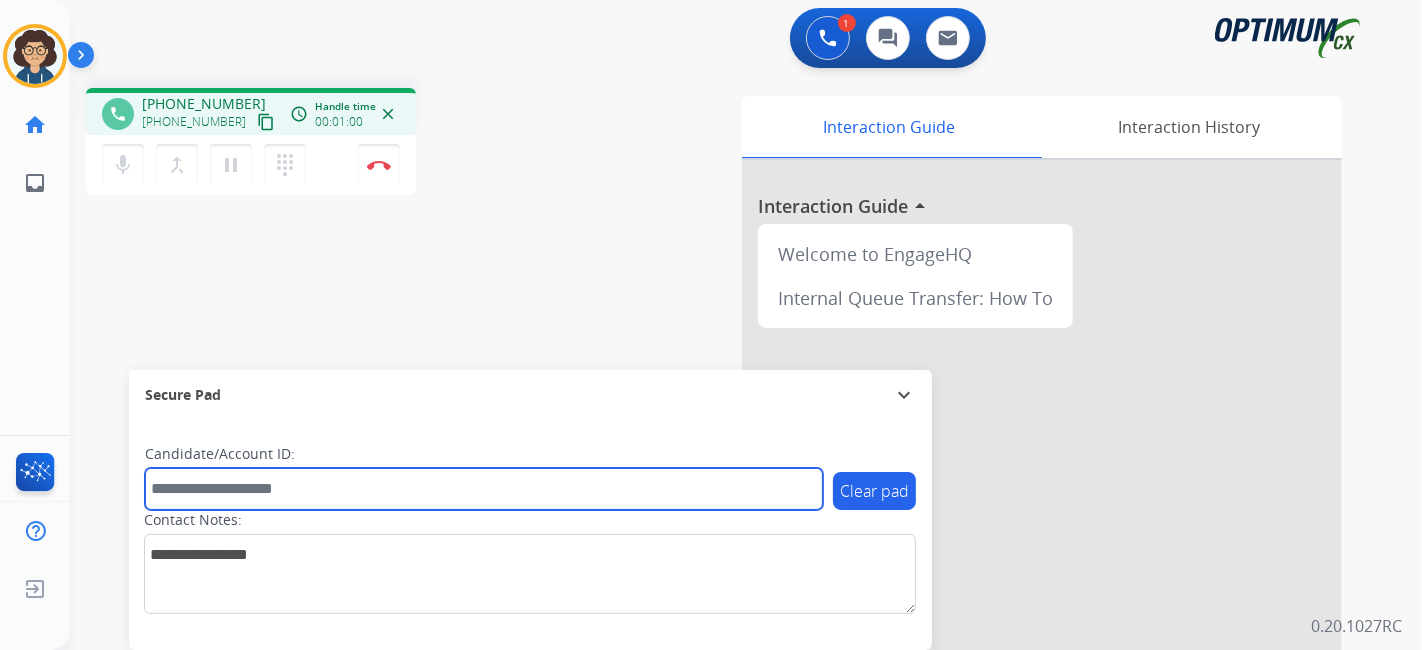 paste on "*******" 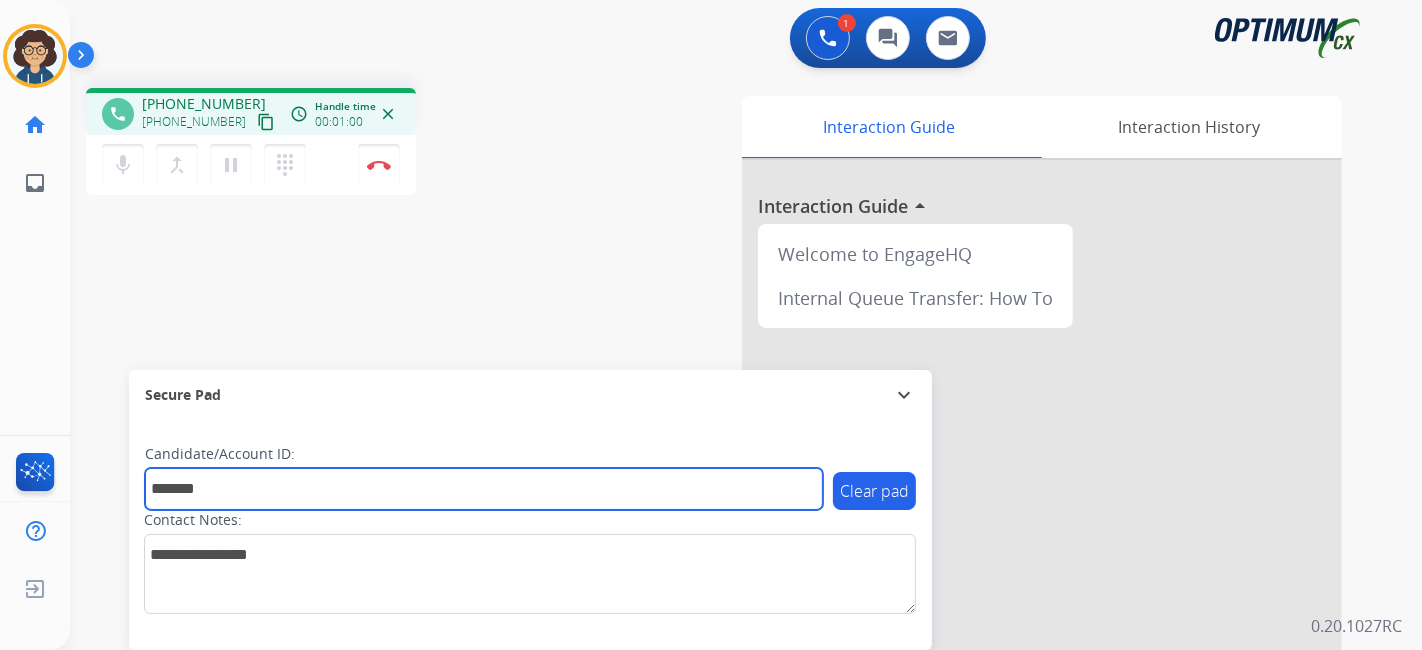 type on "*******" 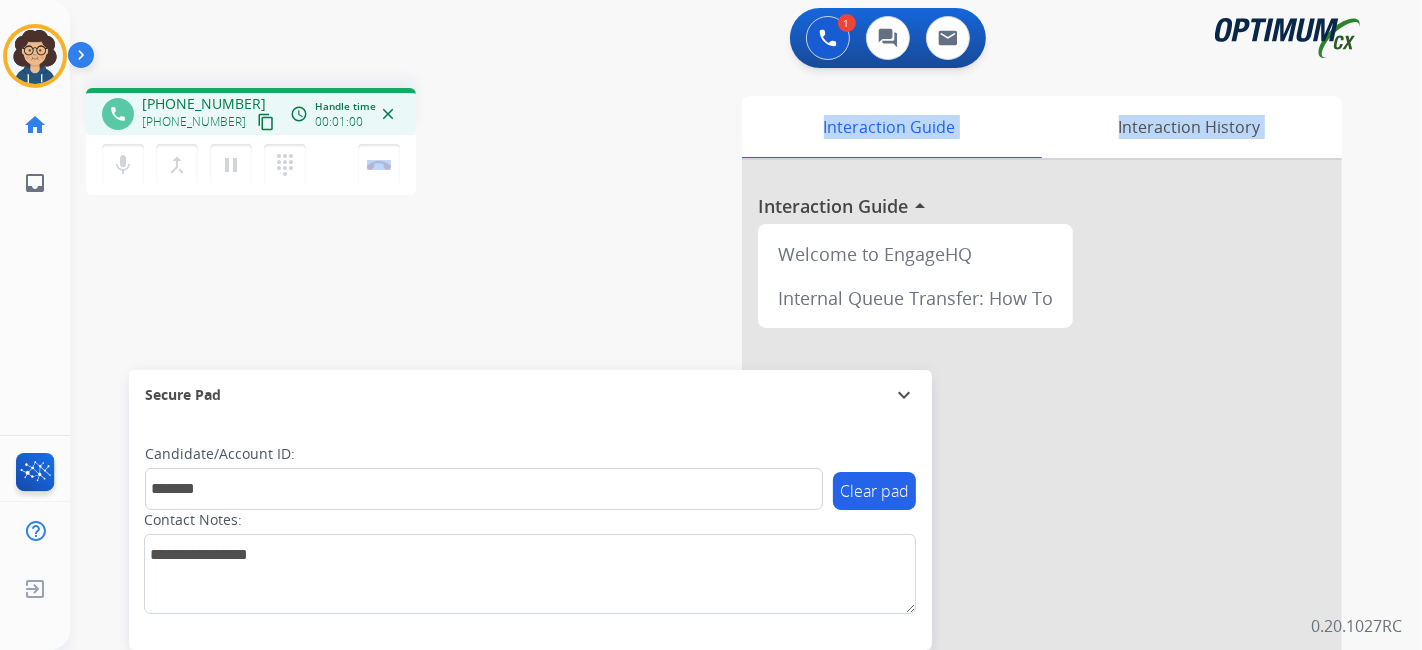 click on "phone [PHONE_NUMBER] [PHONE_NUMBER] content_copy access_time Call metrics Queue   00:10 Hold   00:00 Talk   01:01 Total   01:10 Handle time 00:01:00 close mic Mute merge_type Bridge pause Hold dialpad Dialpad Disconnect swap_horiz Break voice bridge close_fullscreen Connect 3-Way Call merge_type Separate 3-Way Call  Interaction Guide   Interaction History  Interaction Guide arrow_drop_up  Welcome to EngageHQ   Internal Queue Transfer: How To  Secure Pad expand_more Clear pad Candidate/Account ID: ******* Contact Notes:" at bounding box center (722, 489) 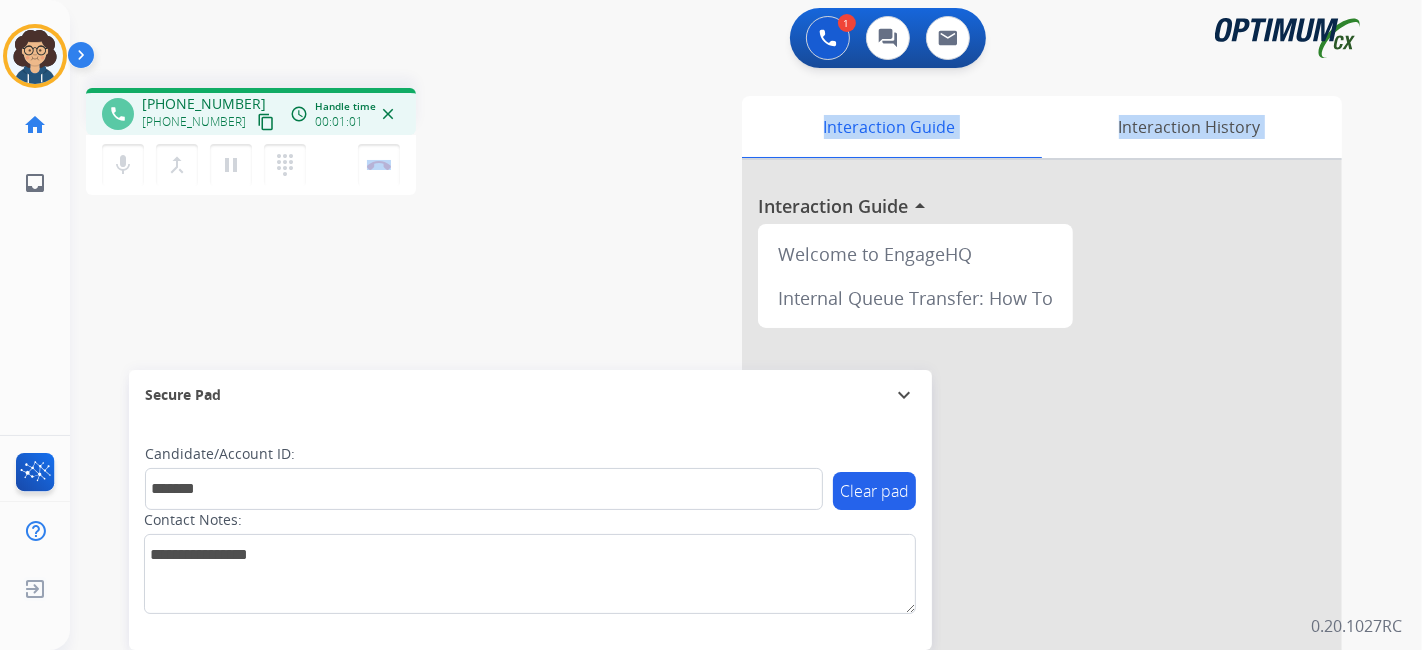 click on "phone [PHONE_NUMBER] [PHONE_NUMBER] content_copy access_time Call metrics Queue   00:10 Hold   00:00 Talk   01:02 Total   01:11 Handle time 00:01:01 close mic Mute merge_type Bridge pause Hold dialpad Dialpad Disconnect swap_horiz Break voice bridge close_fullscreen Connect 3-Way Call merge_type Separate 3-Way Call  Interaction Guide   Interaction History  Interaction Guide arrow_drop_up  Welcome to EngageHQ   Internal Queue Transfer: How To  Secure Pad expand_more Clear pad Candidate/Account ID: ******* Contact Notes:" at bounding box center (722, 489) 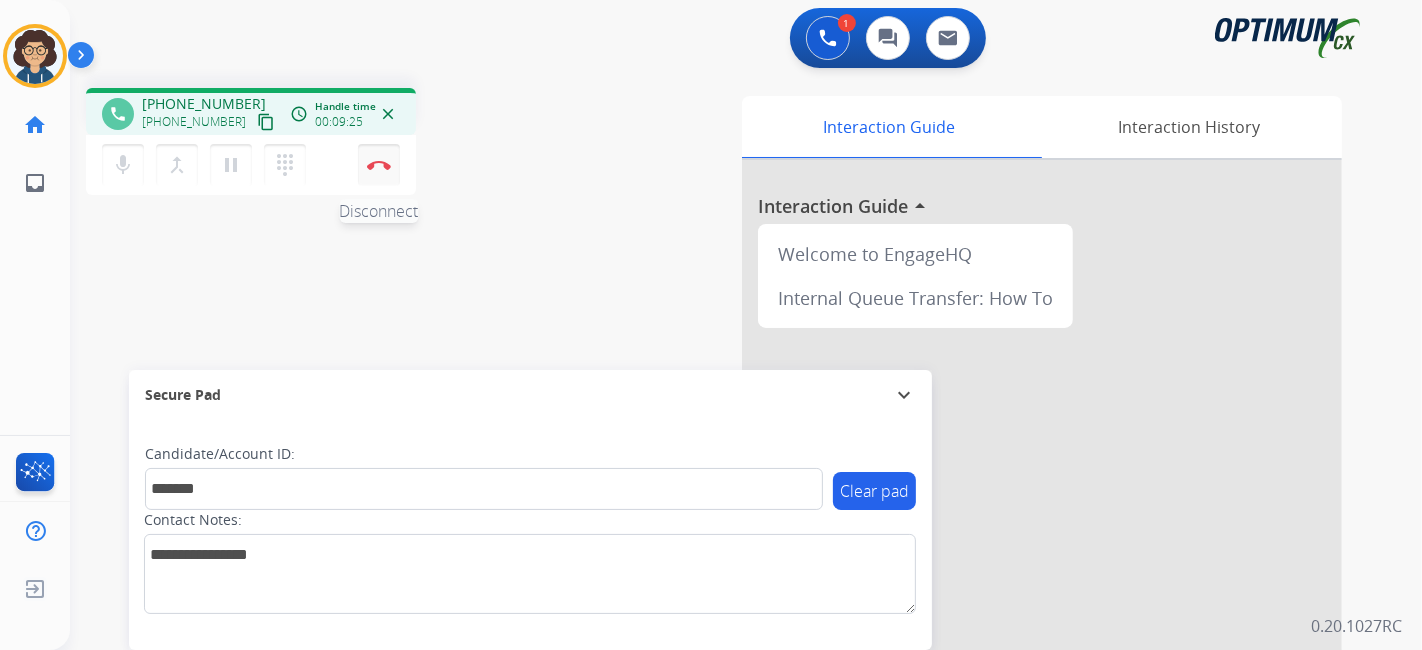 click on "Disconnect" at bounding box center [379, 165] 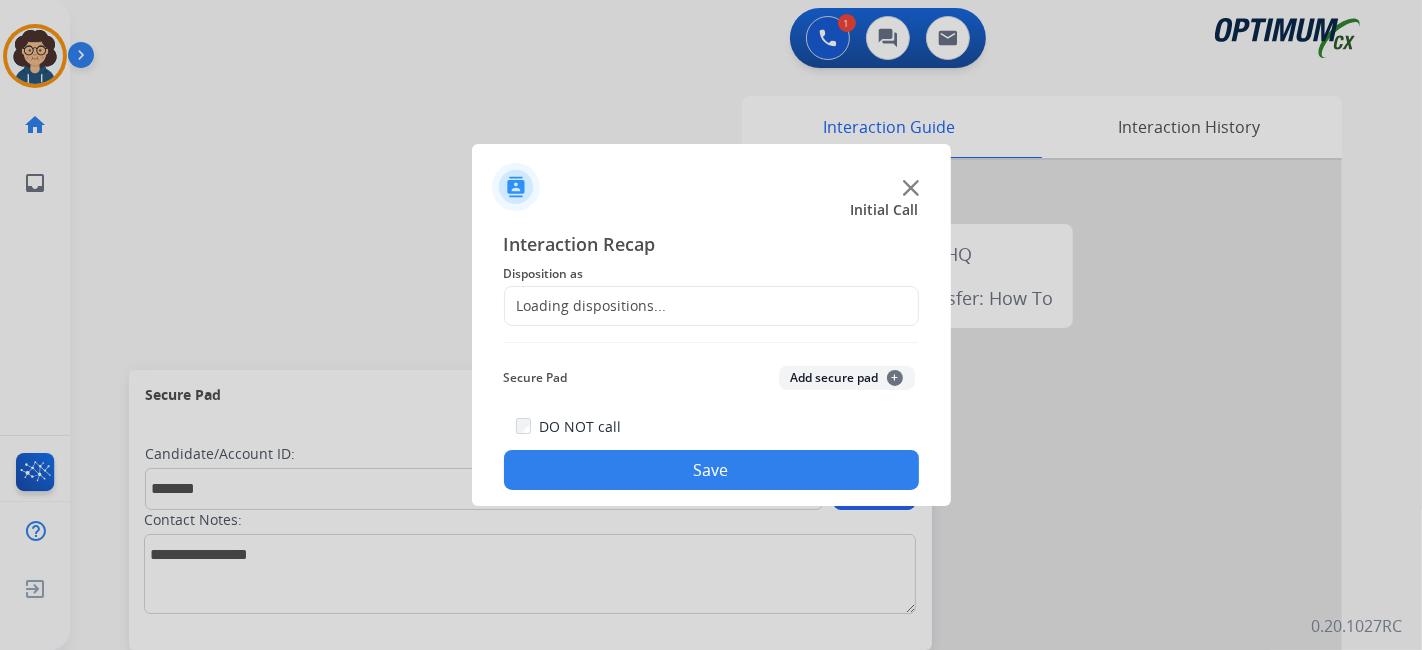 click on "Loading dispositions..." 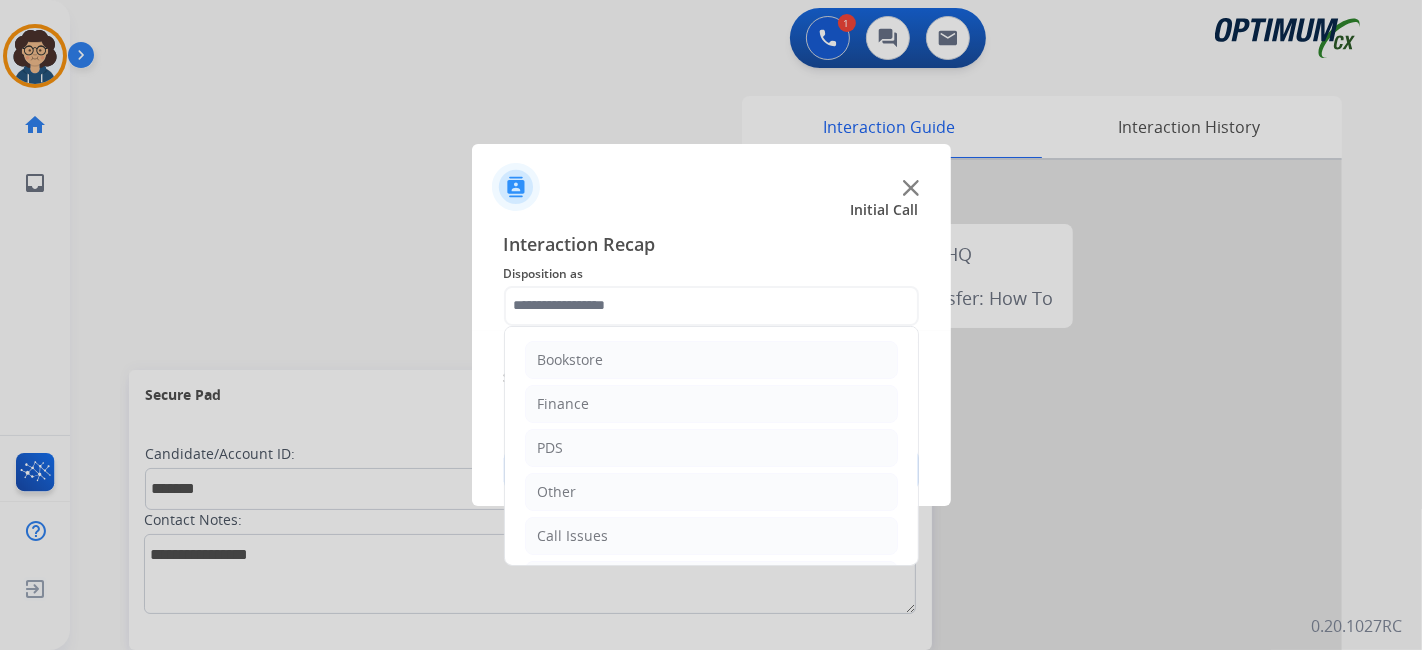click 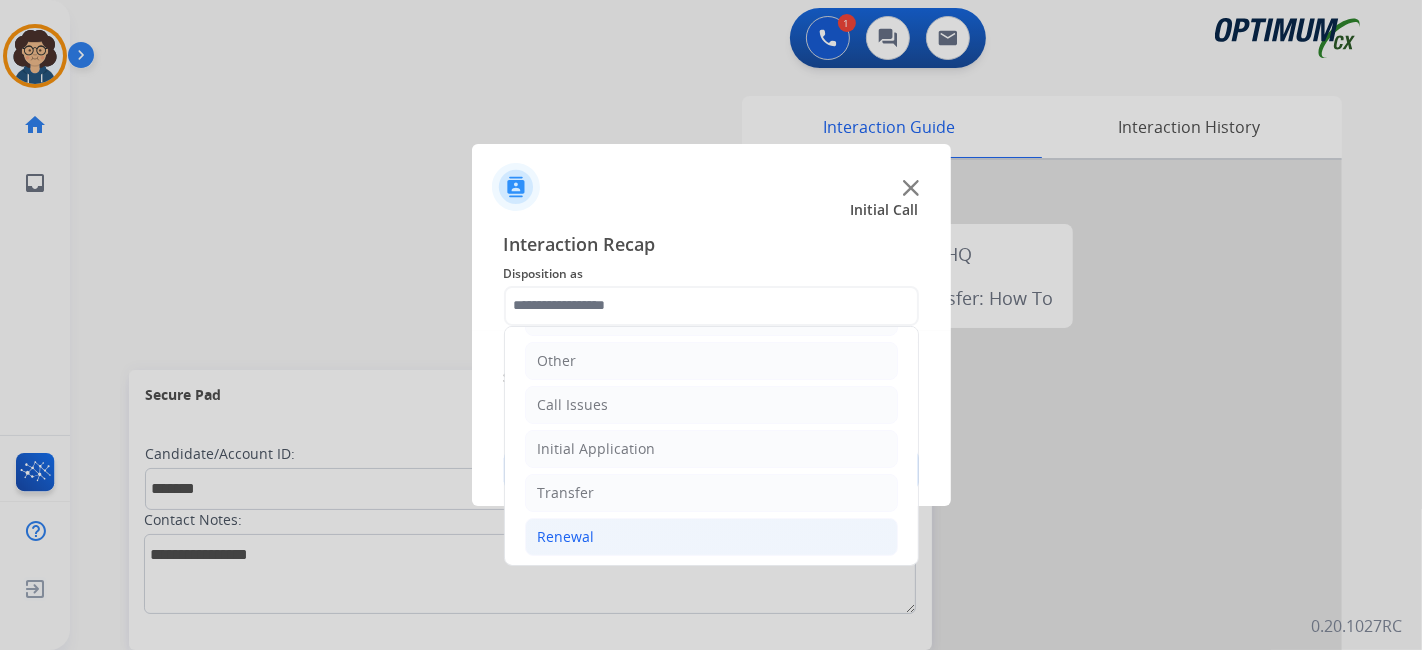 click on "Renewal" 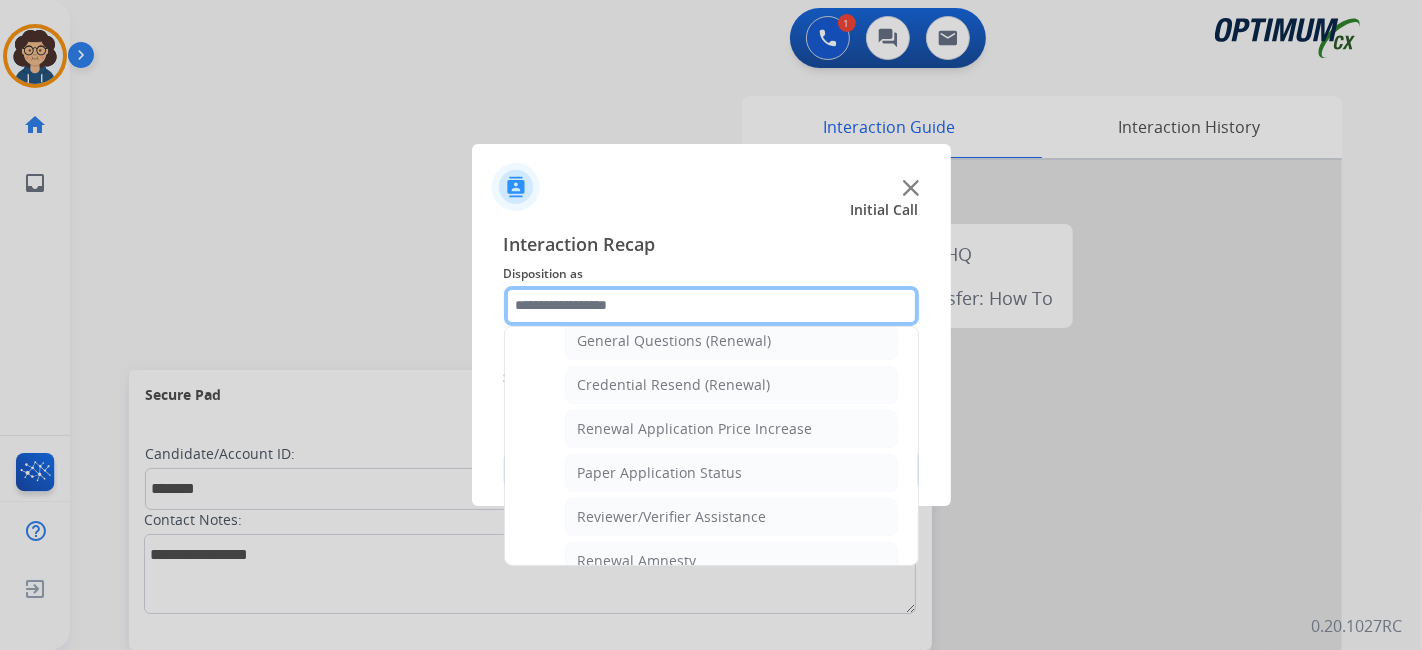 scroll, scrollTop: 608, scrollLeft: 0, axis: vertical 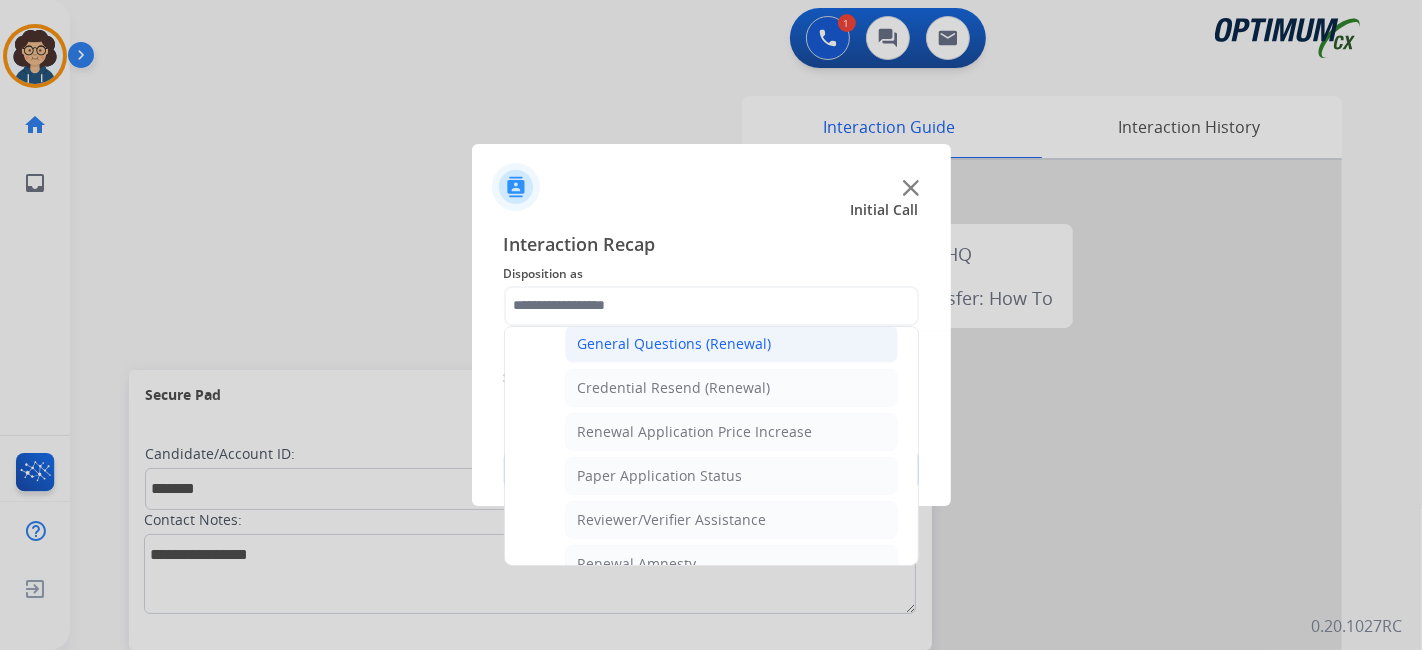 click on "General Questions (Renewal)" 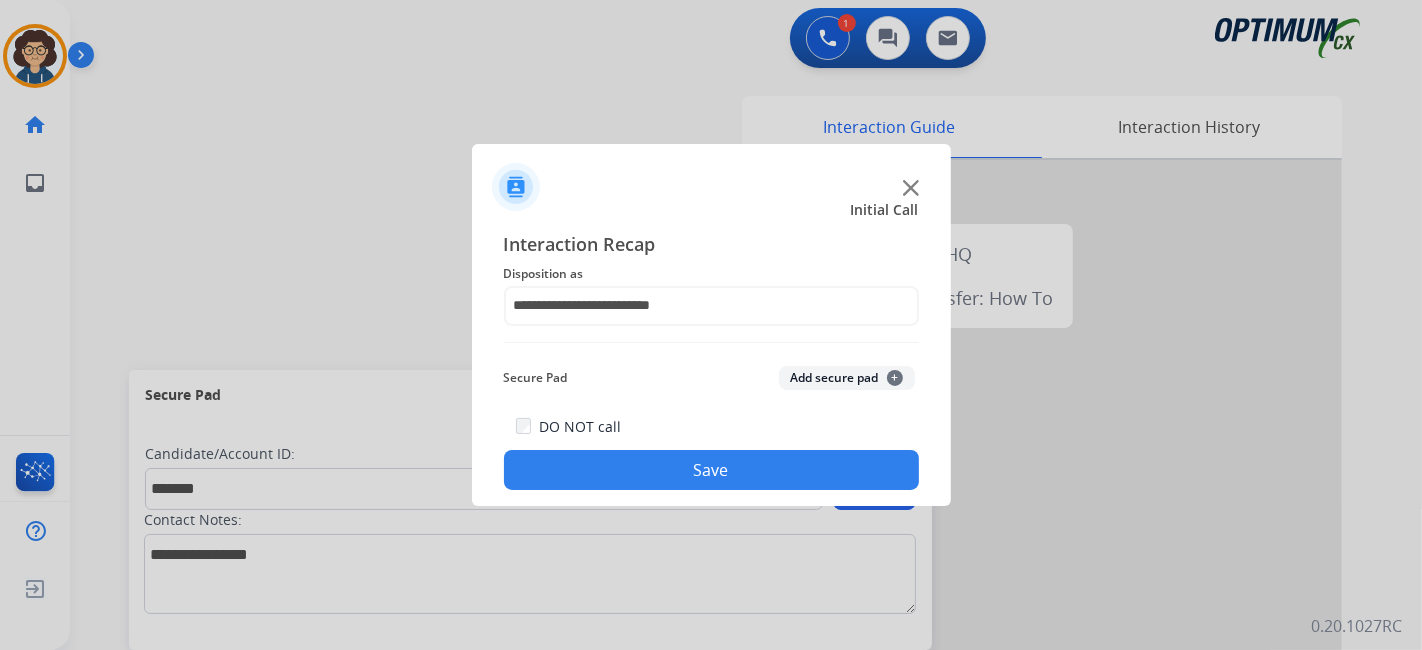 click on "Add secure pad  +" 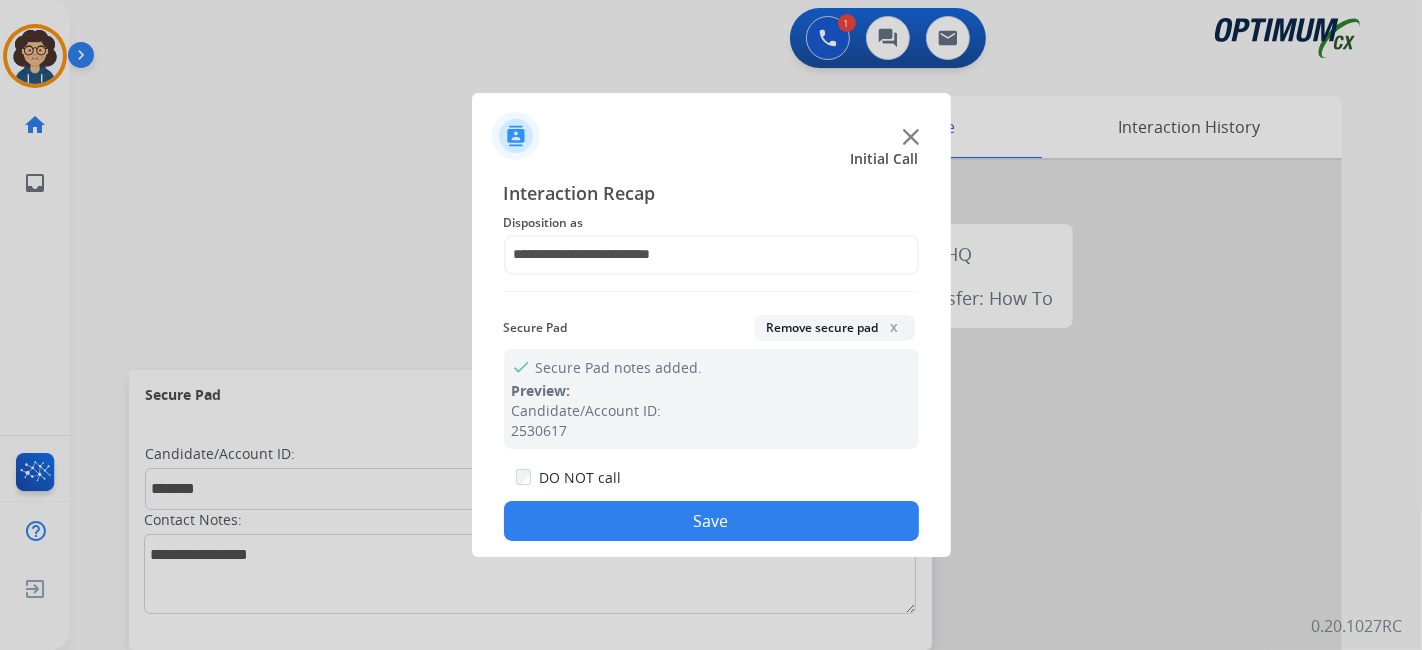 drag, startPoint x: 721, startPoint y: 505, endPoint x: 471, endPoint y: 64, distance: 506.93292 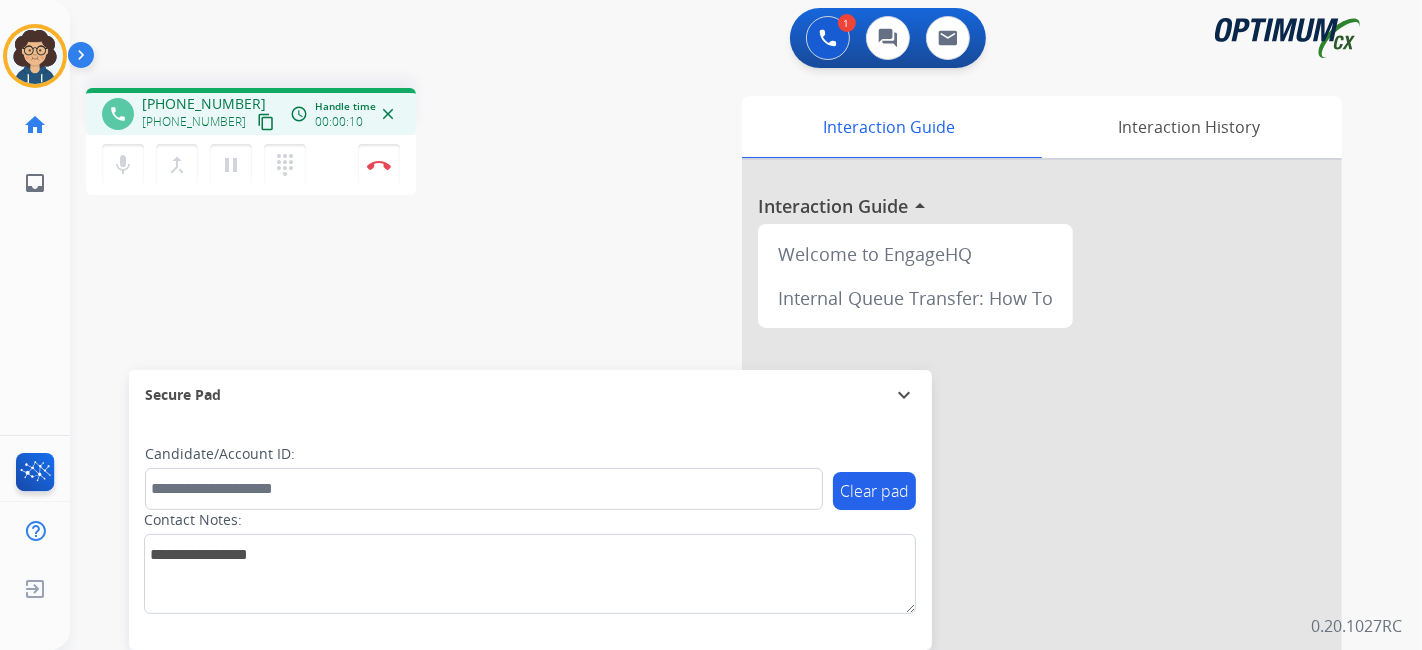 click on "content_copy" at bounding box center [266, 122] 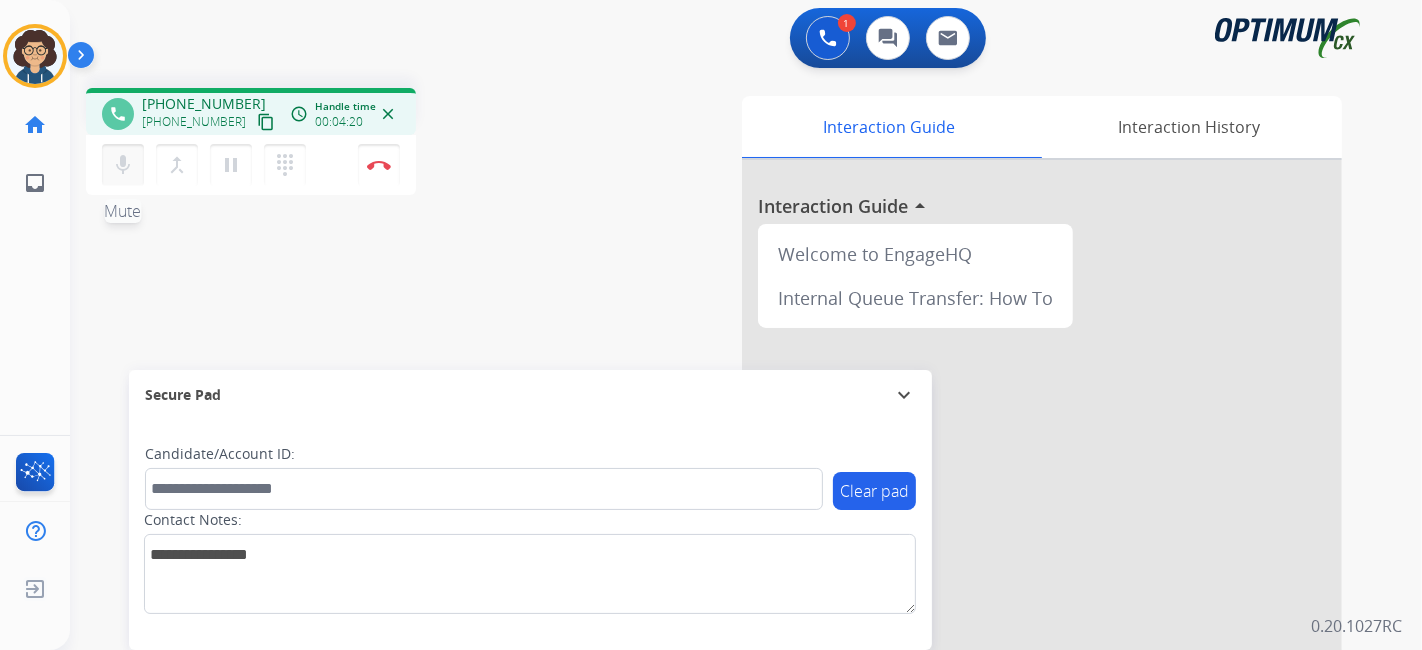 click on "mic" at bounding box center [123, 165] 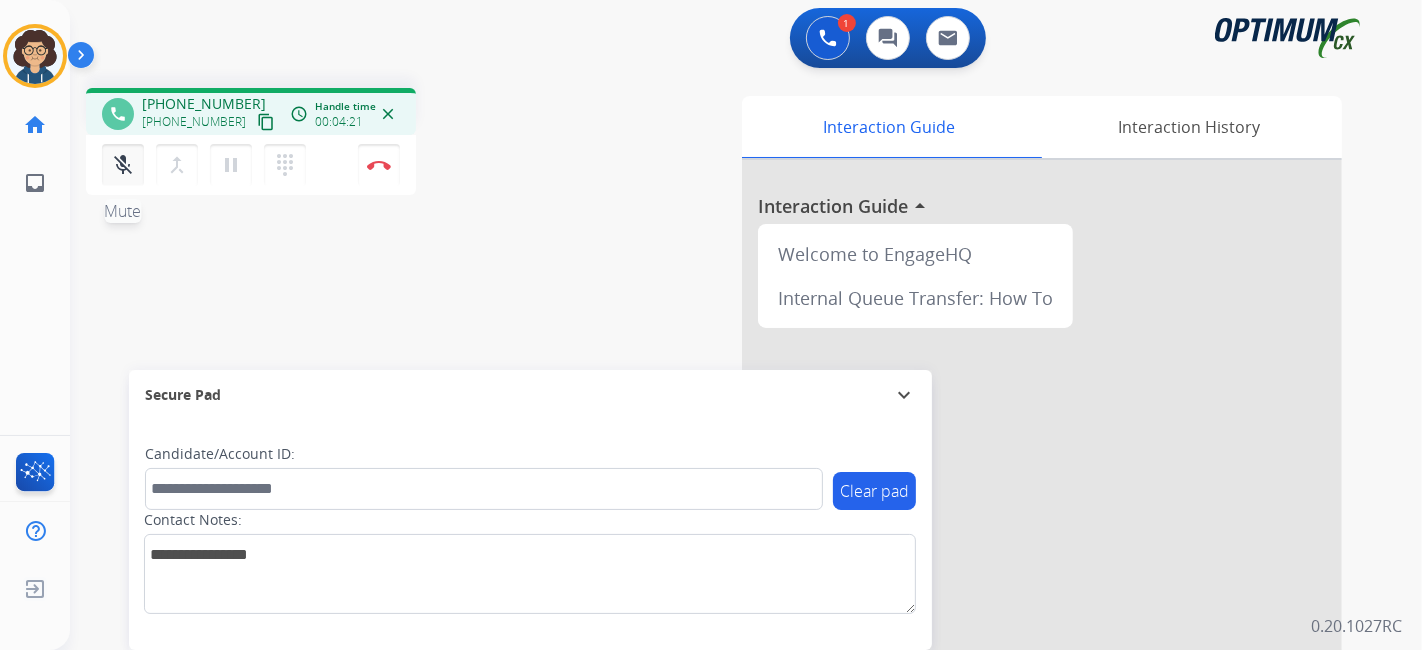 click on "mic_off" at bounding box center [123, 165] 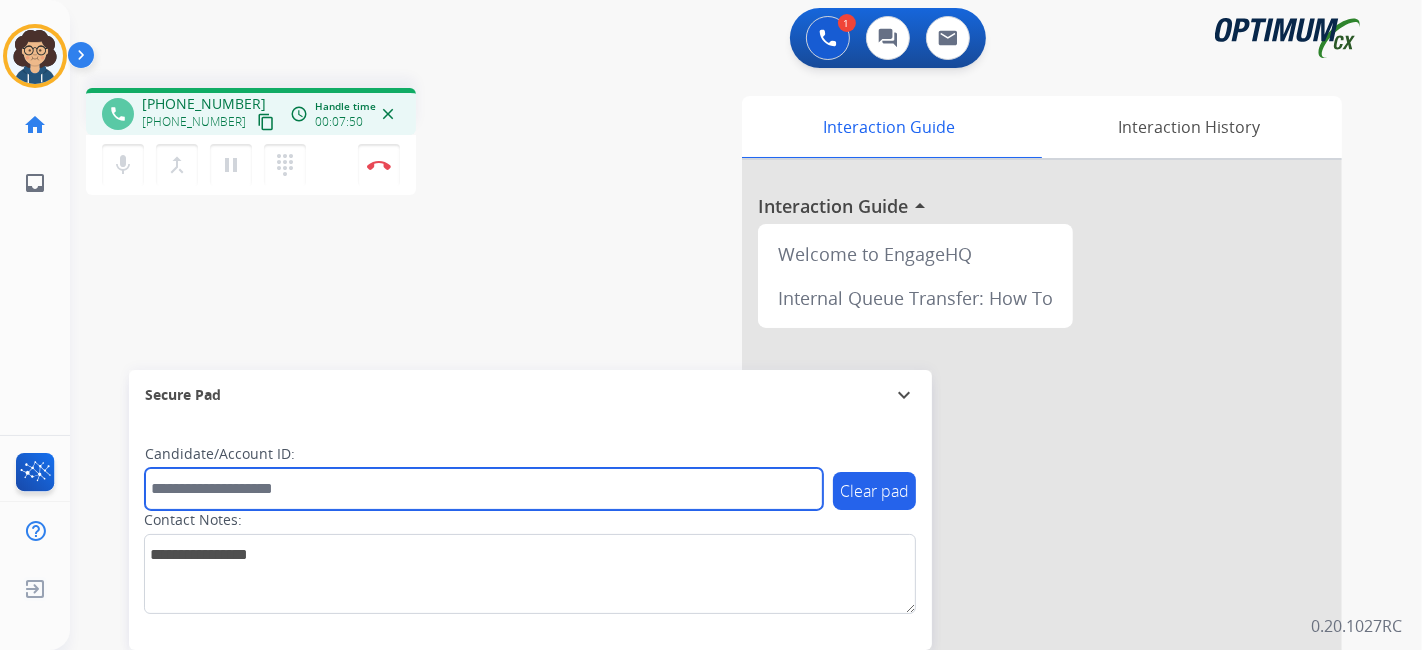 click at bounding box center (484, 489) 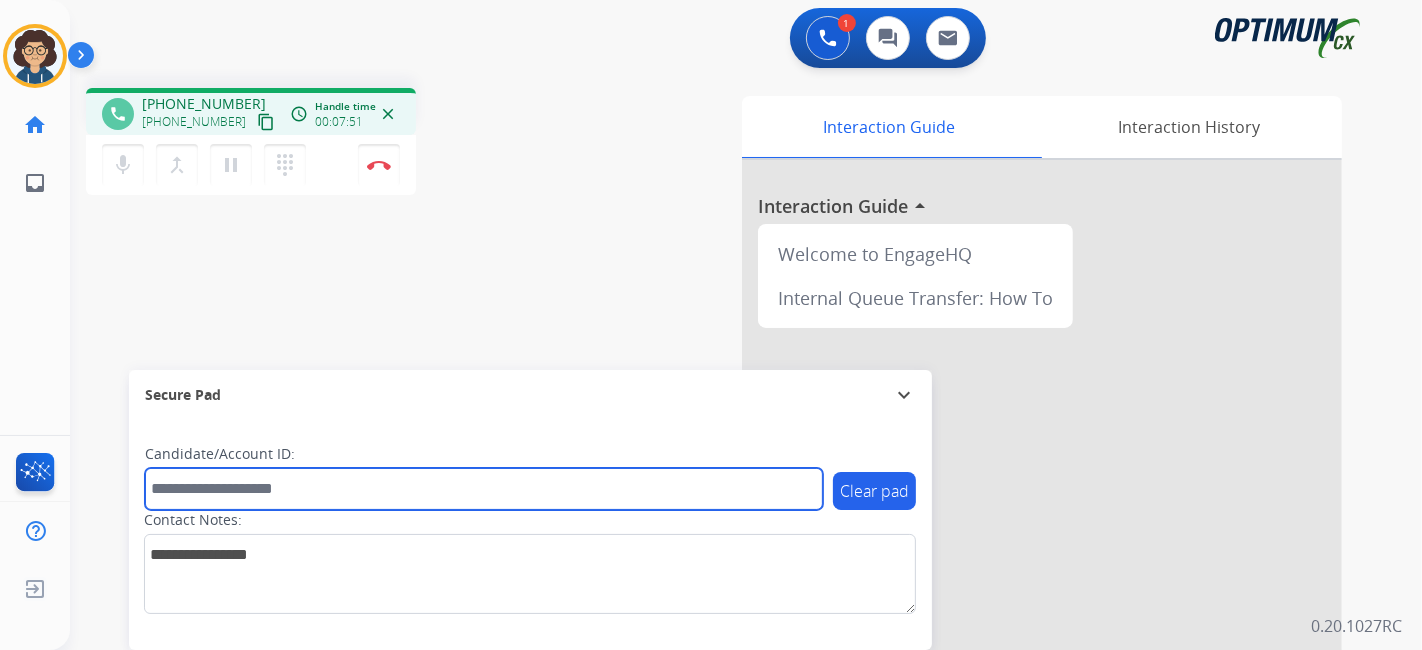 paste on "*******" 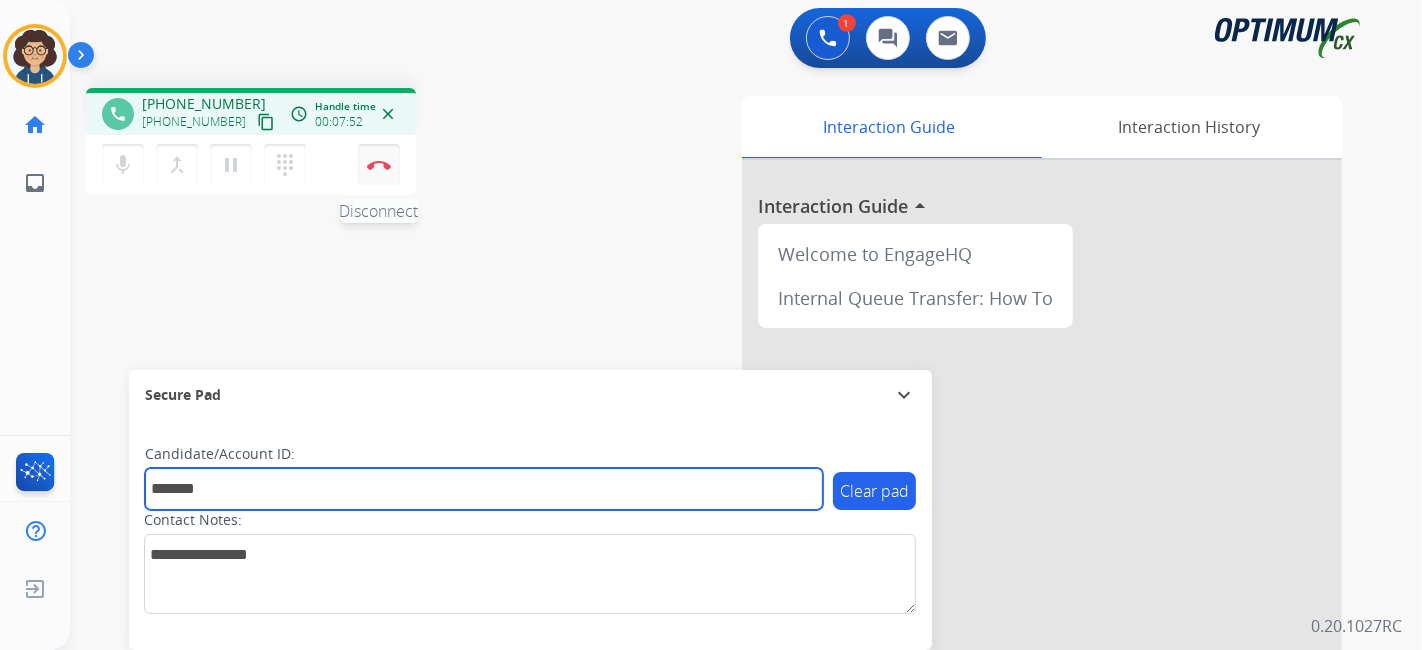 type on "*******" 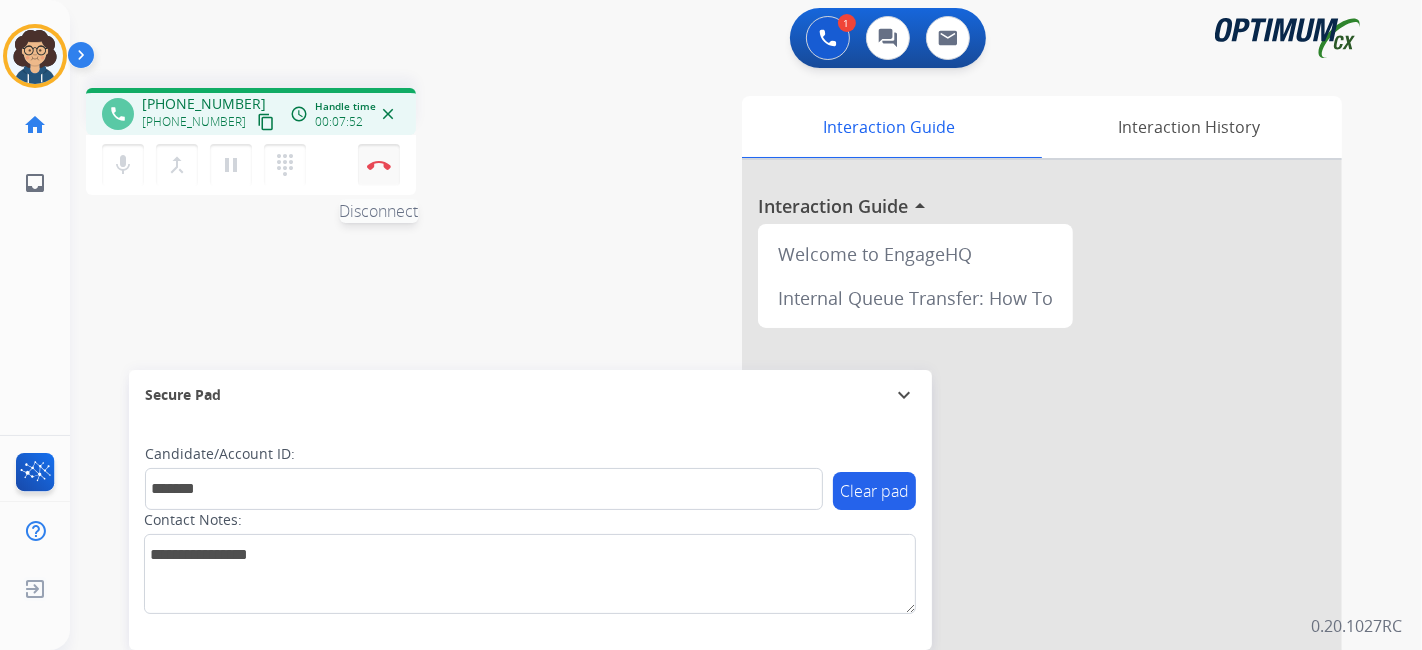 click at bounding box center [379, 165] 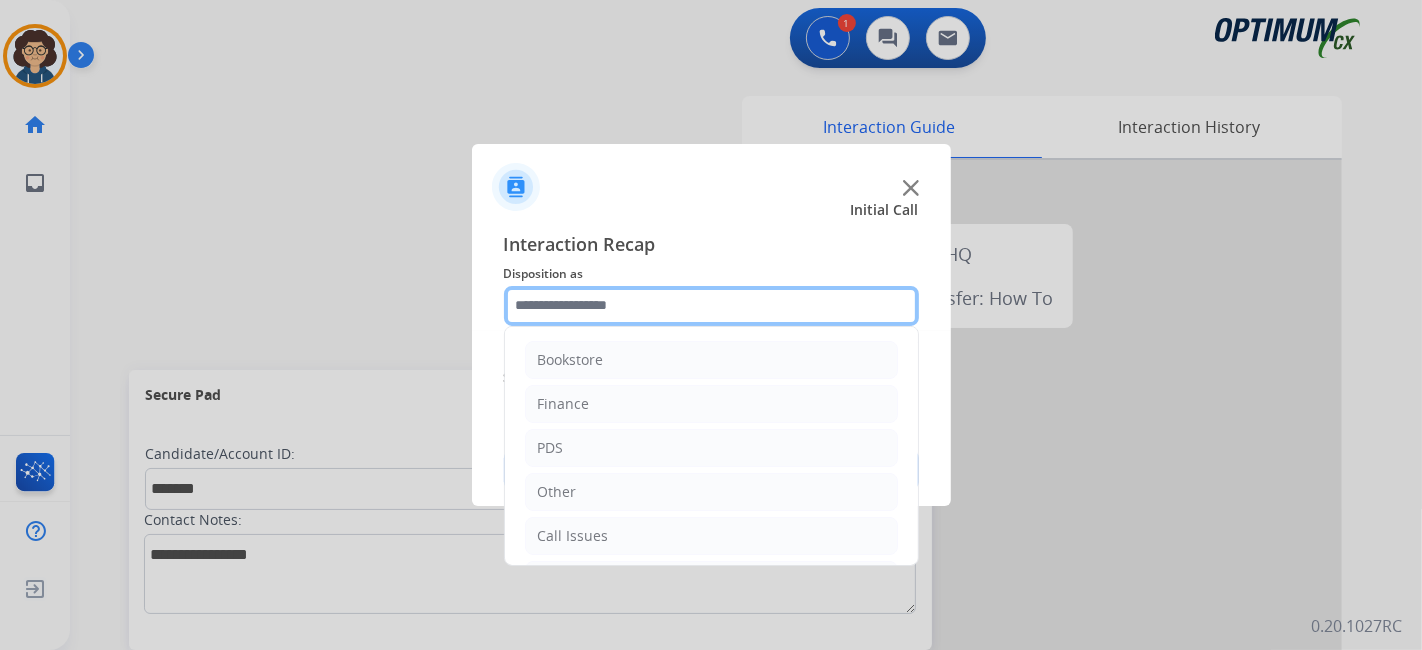 click 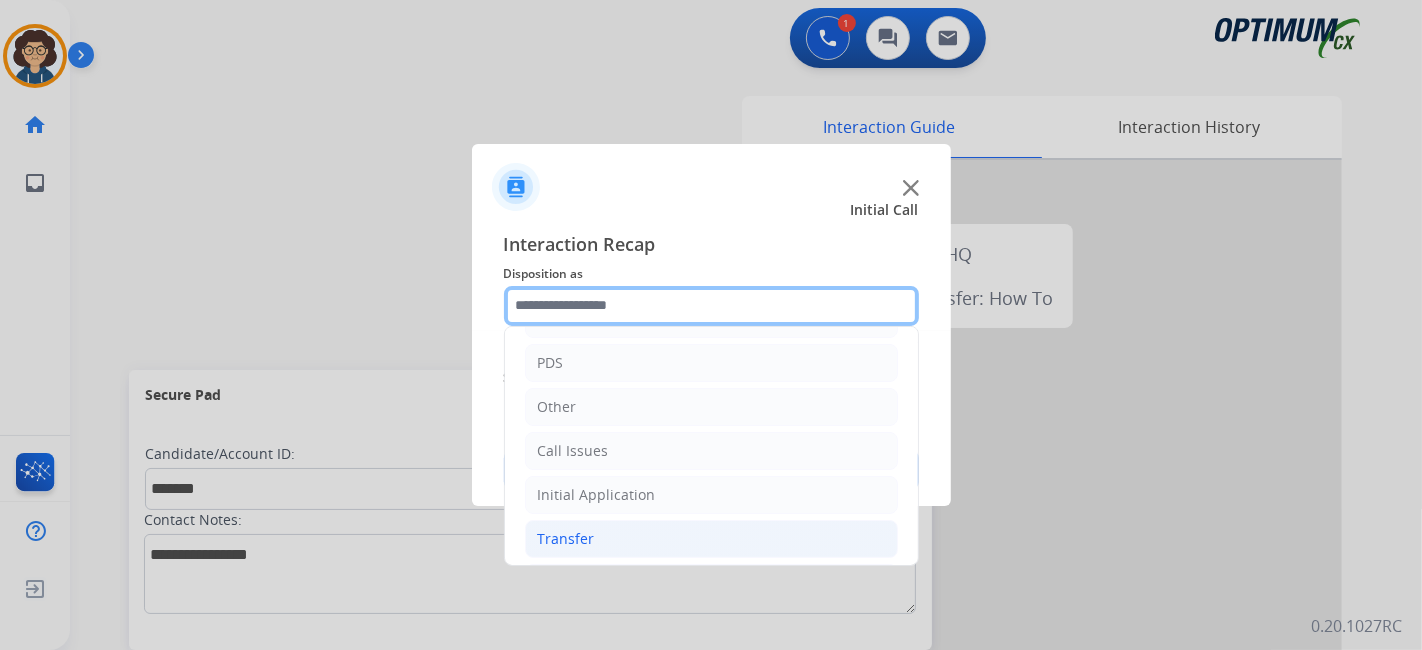 scroll, scrollTop: 131, scrollLeft: 0, axis: vertical 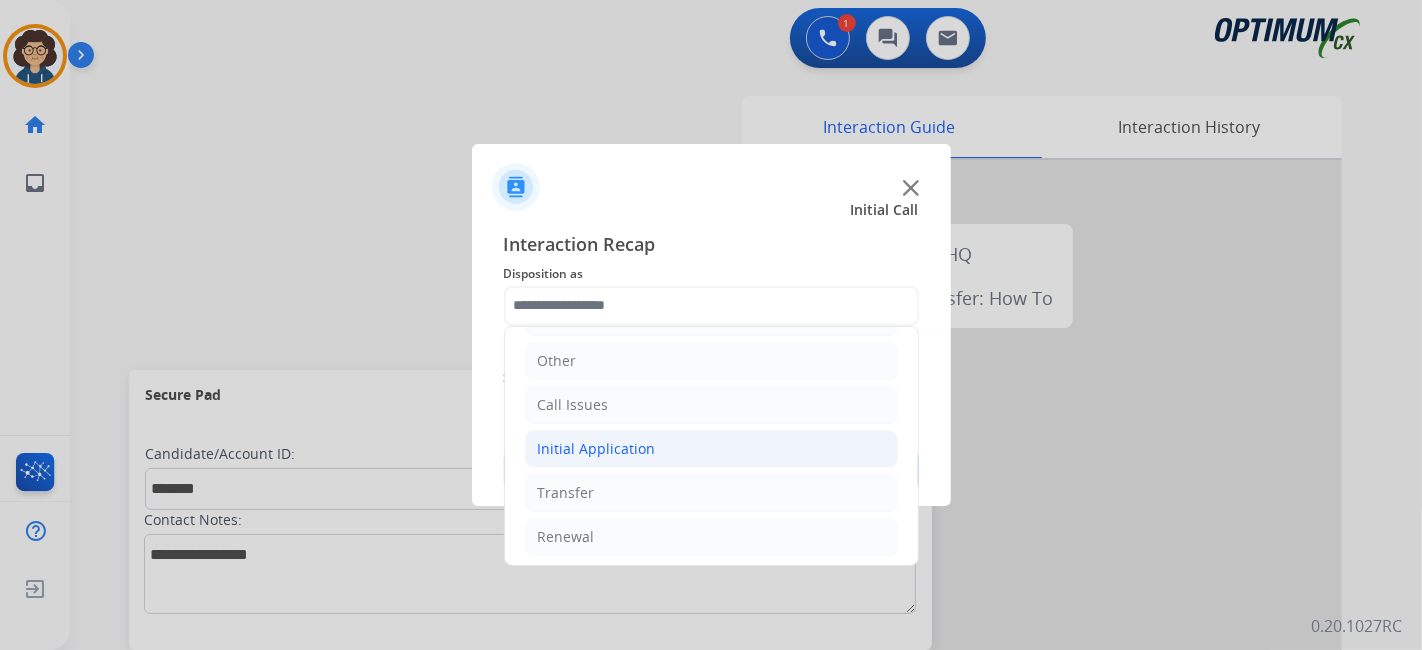 drag, startPoint x: 695, startPoint y: 448, endPoint x: 706, endPoint y: 444, distance: 11.7046995 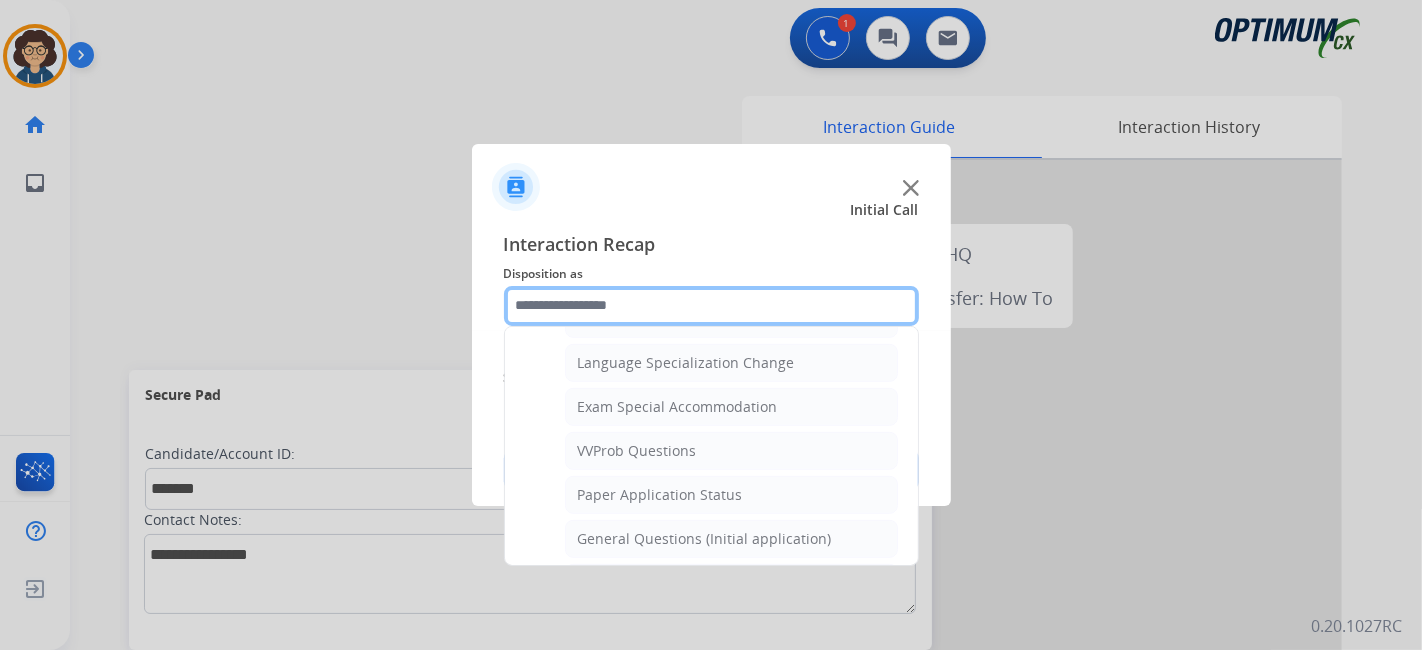 scroll, scrollTop: 1002, scrollLeft: 0, axis: vertical 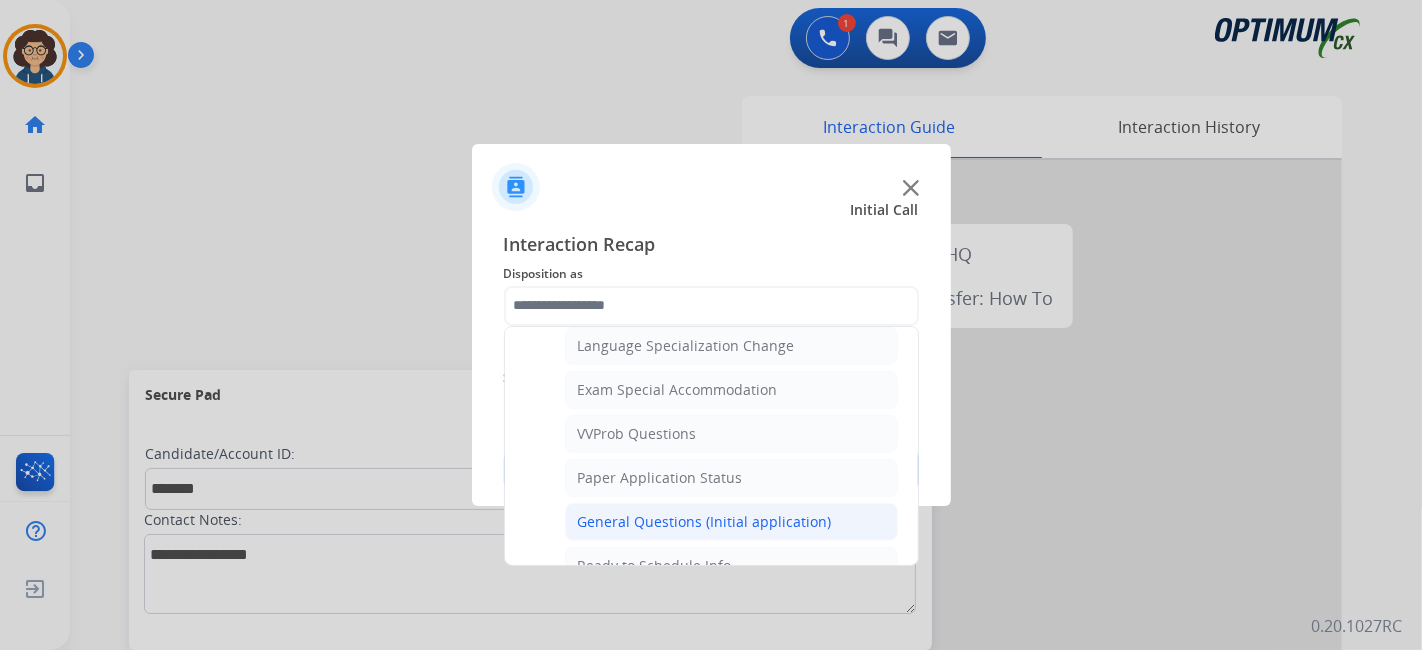 click on "General Questions (Initial application)" 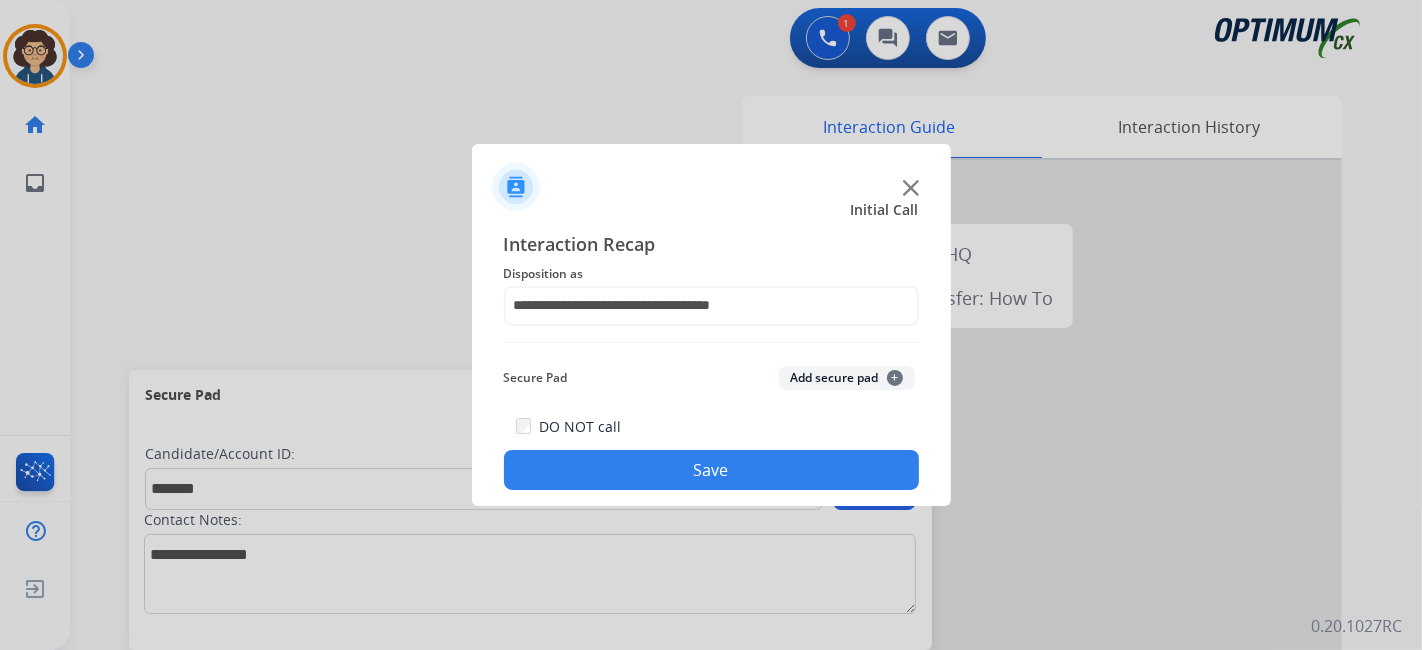 click on "Add secure pad  +" 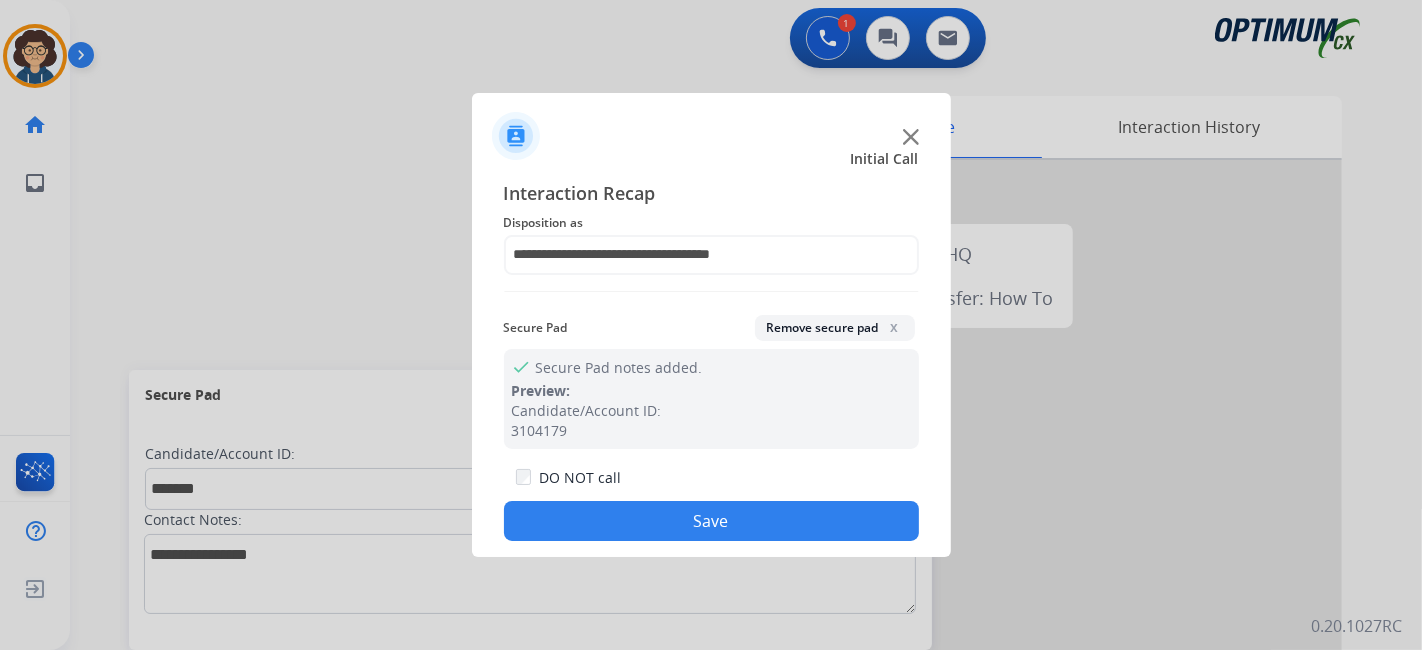 click on "Save" 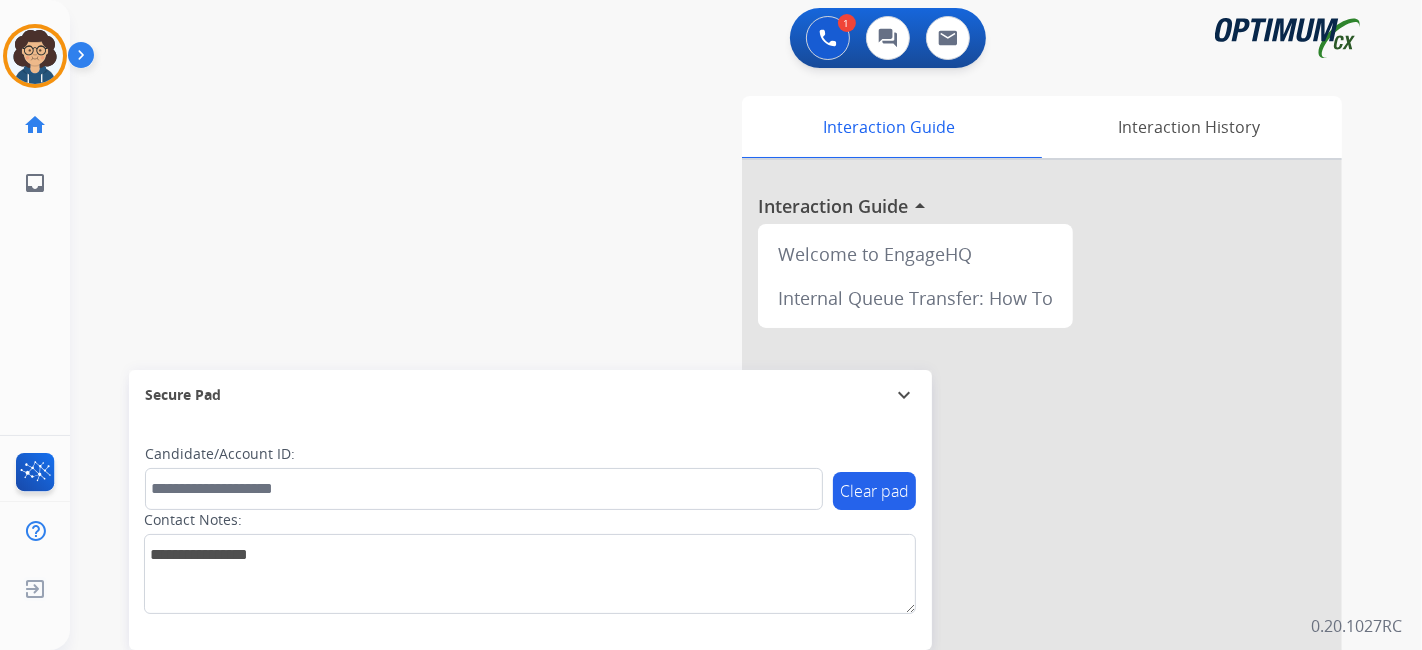 click on "swap_horiz Break voice bridge close_fullscreen Connect 3-Way Call merge_type Separate 3-Way Call  Interaction Guide   Interaction History  Interaction Guide arrow_drop_up  Welcome to EngageHQ   Internal Queue Transfer: How To  Secure Pad expand_more Clear pad Candidate/Account ID: Contact Notes:" at bounding box center (722, 489) 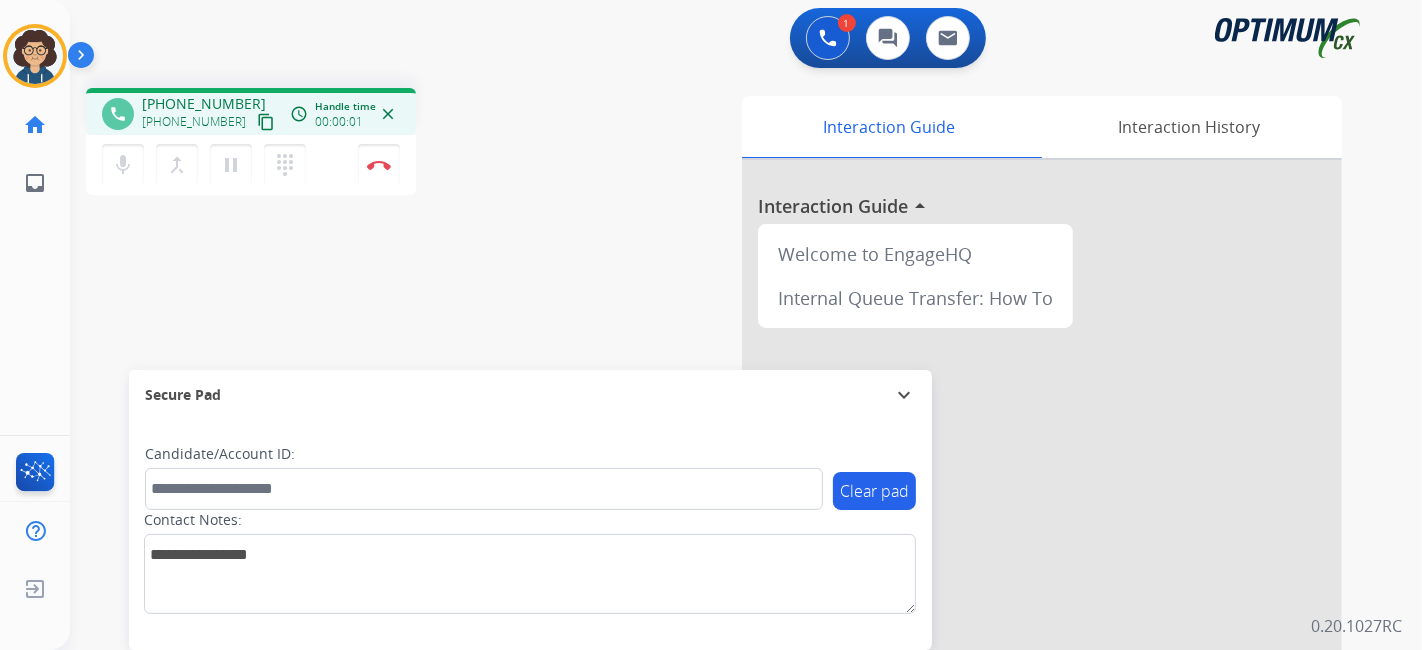 drag, startPoint x: 232, startPoint y: 124, endPoint x: 303, endPoint y: 92, distance: 77.87811 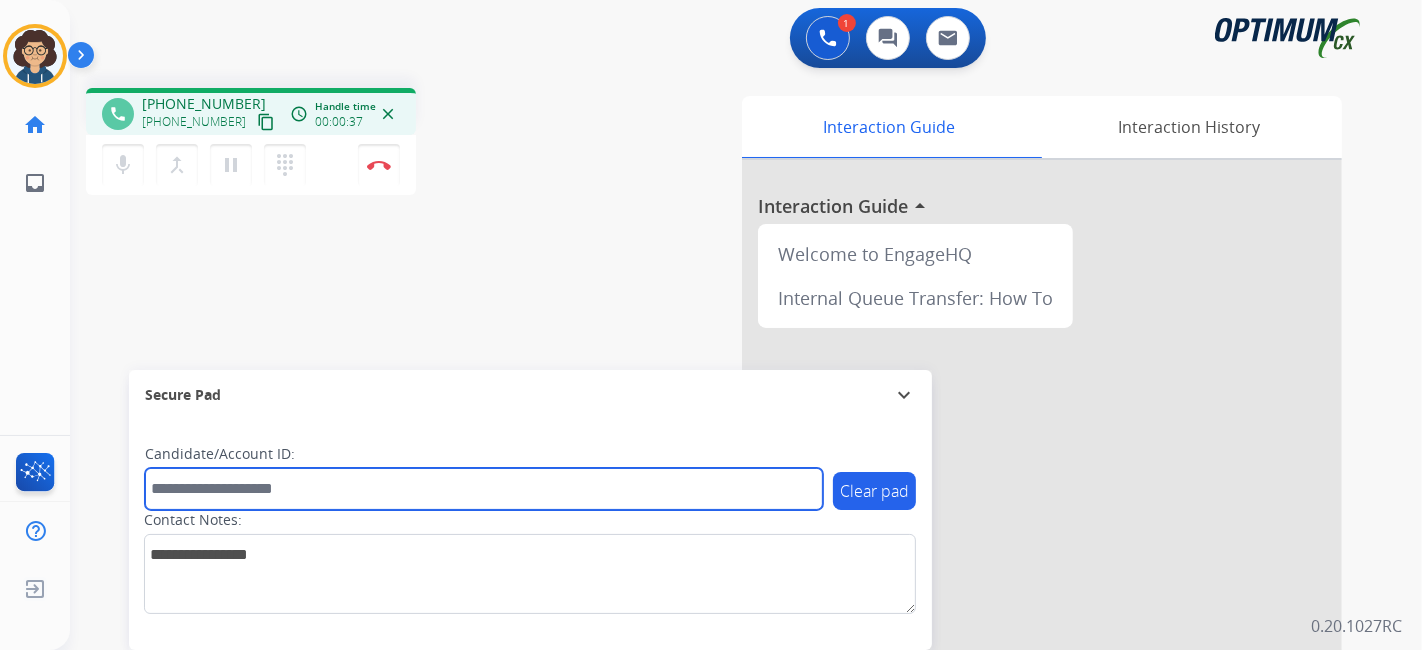 click at bounding box center [484, 489] 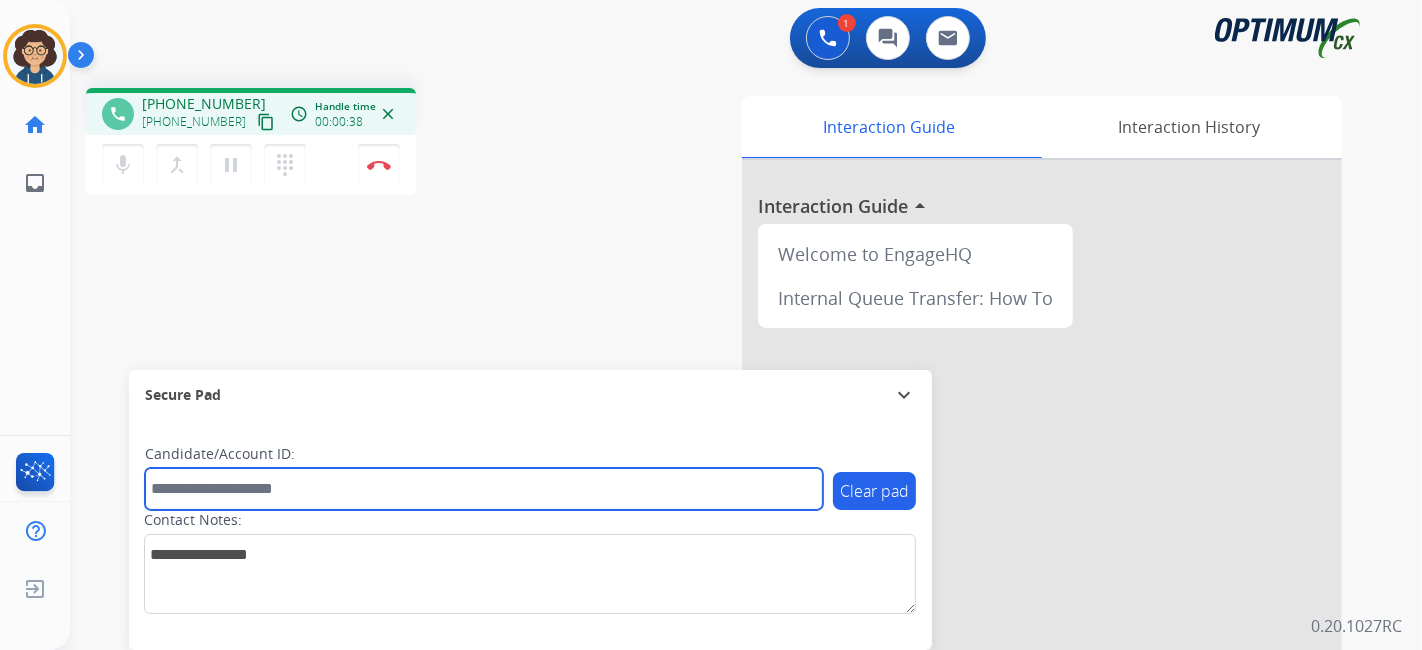paste on "*******" 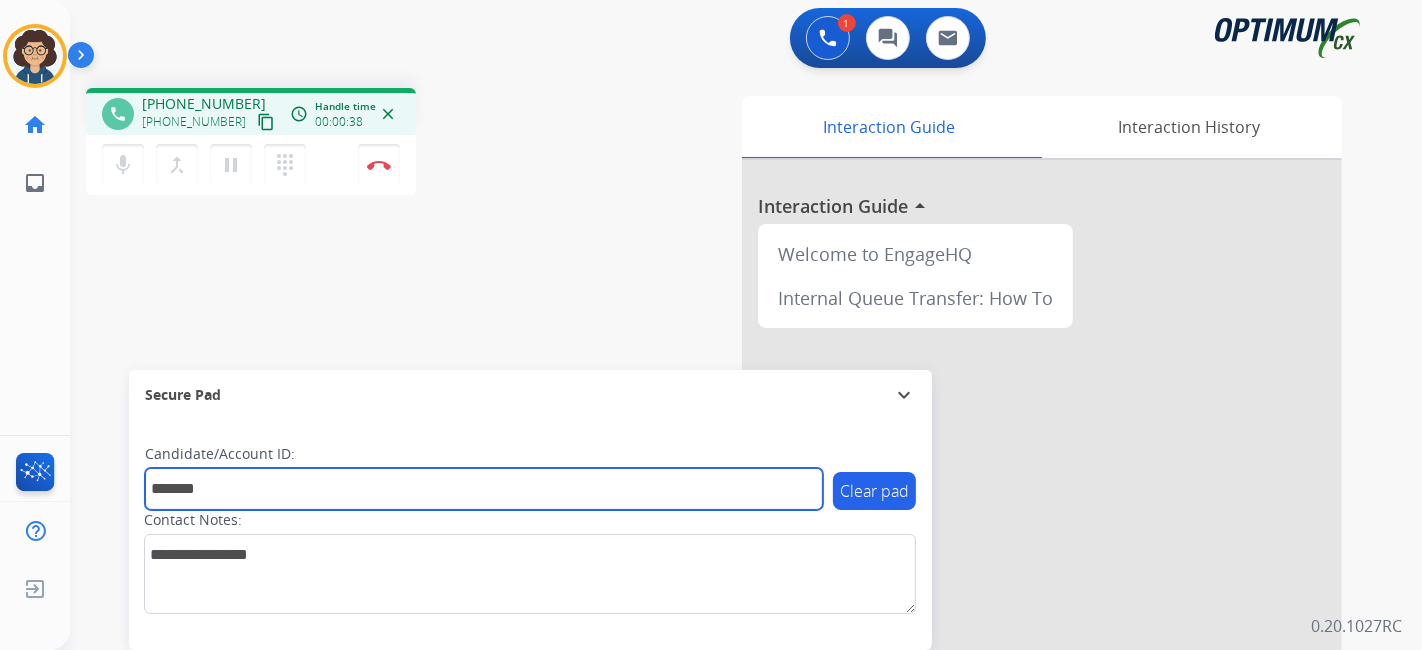 type on "*******" 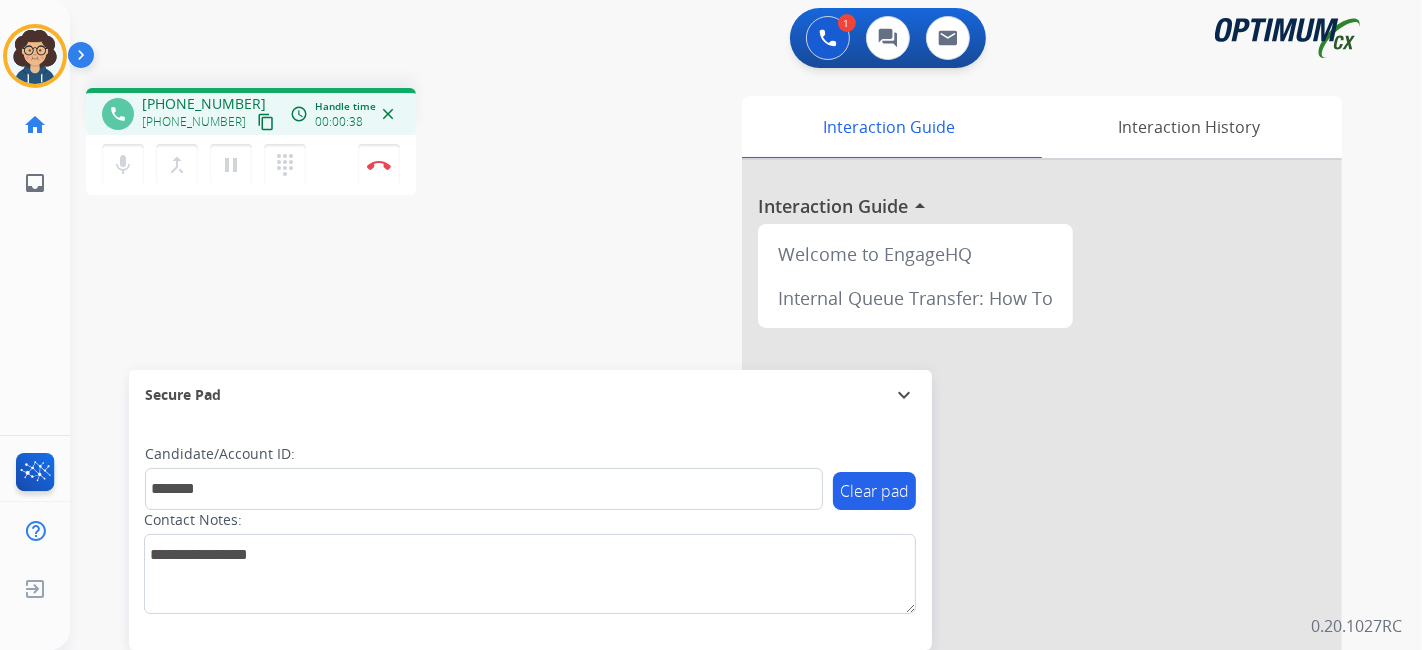 click on "phone [PHONE_NUMBER] [PHONE_NUMBER] content_copy access_time Call metrics Queue   01:21 Hold   00:00 Talk   00:39 Total   01:59 Handle time 00:00:38 close mic Mute merge_type Bridge pause Hold dialpad Dialpad Disconnect swap_horiz Break voice bridge close_fullscreen Connect 3-Way Call merge_type Separate 3-Way Call  Interaction Guide   Interaction History  Interaction Guide arrow_drop_up  Welcome to EngageHQ   Internal Queue Transfer: How To  Secure Pad expand_more Clear pad Candidate/Account ID: ******* Contact Notes:" at bounding box center [722, 489] 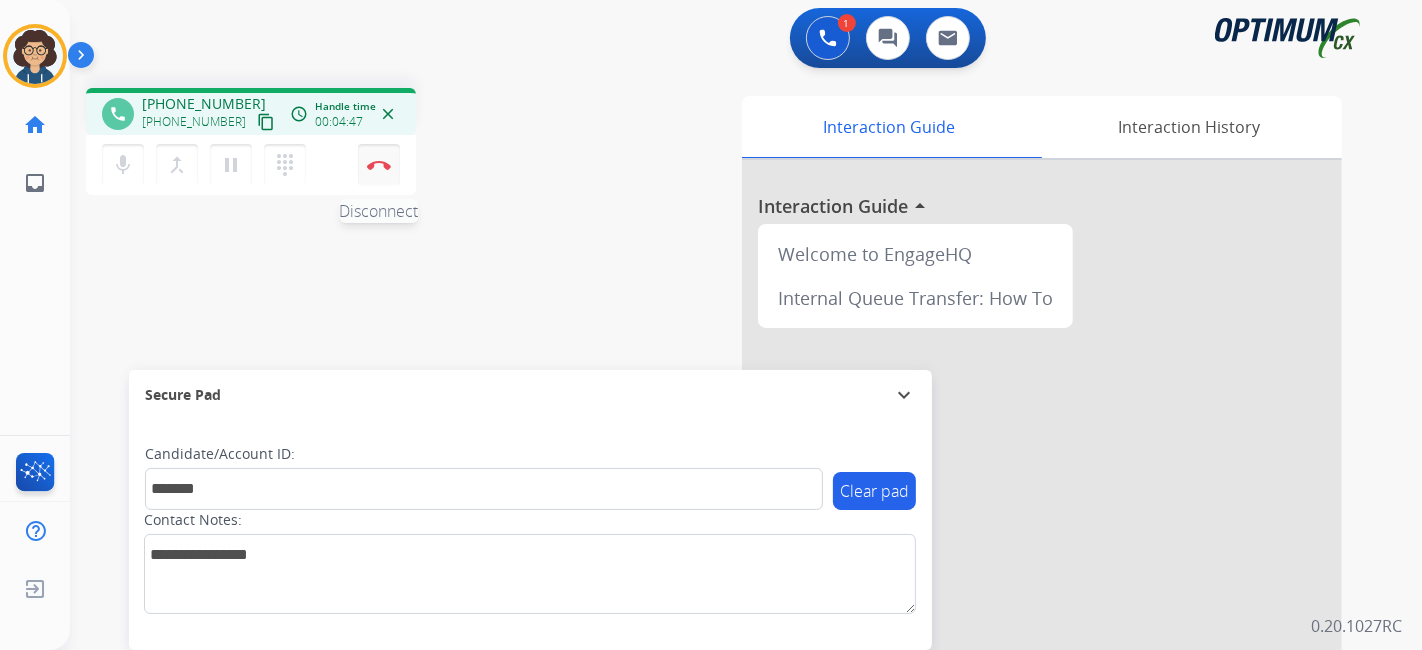 click on "Disconnect" at bounding box center [379, 165] 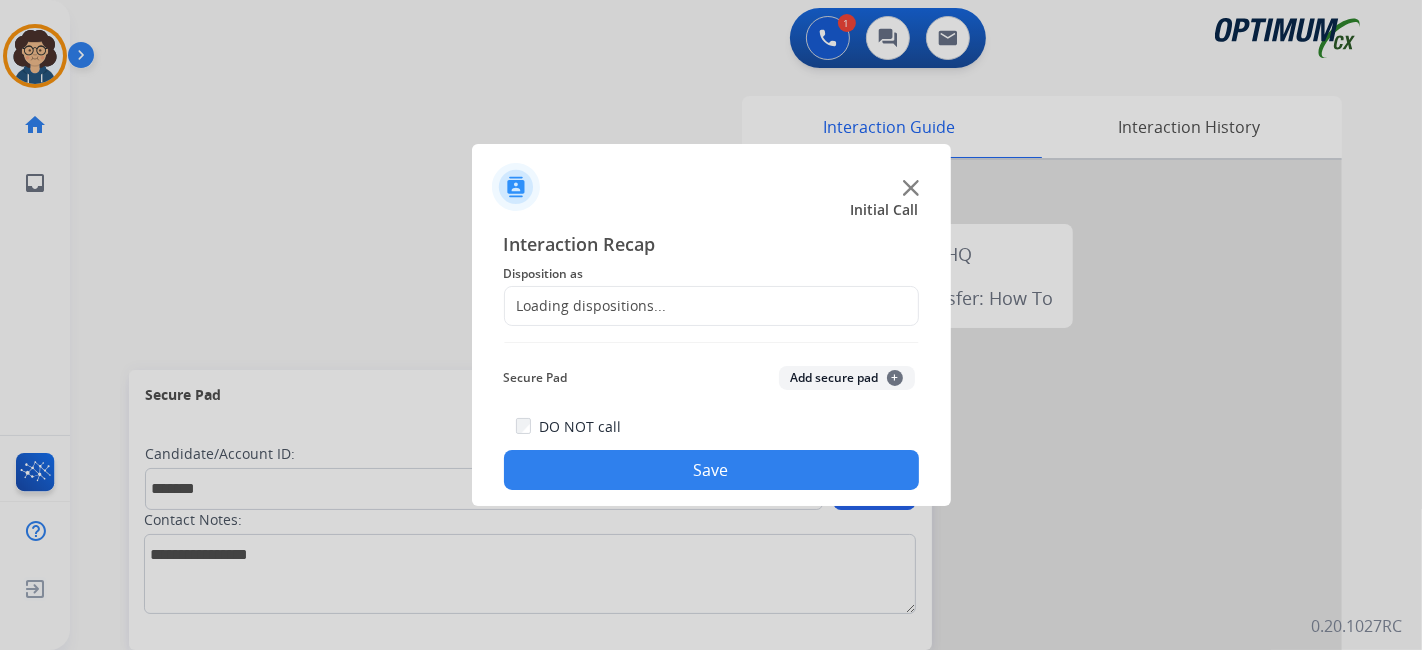 click on "Disposition as" 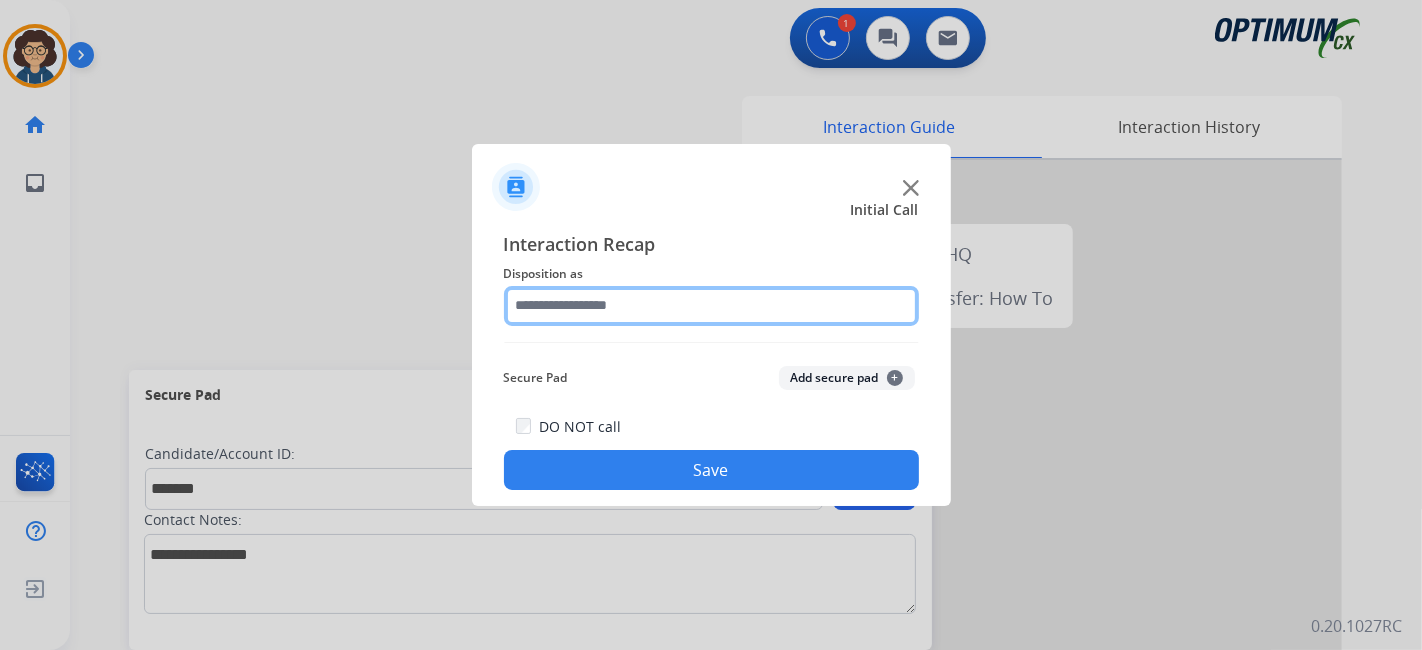 click 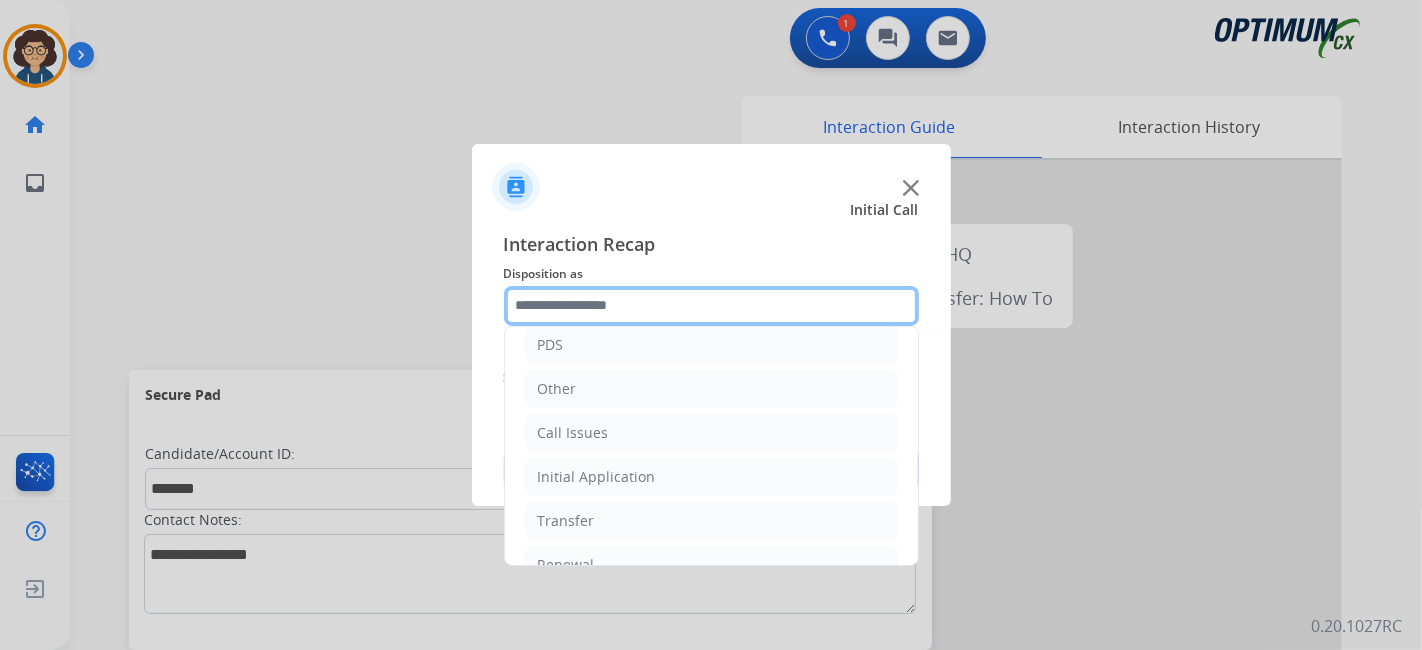scroll, scrollTop: 131, scrollLeft: 0, axis: vertical 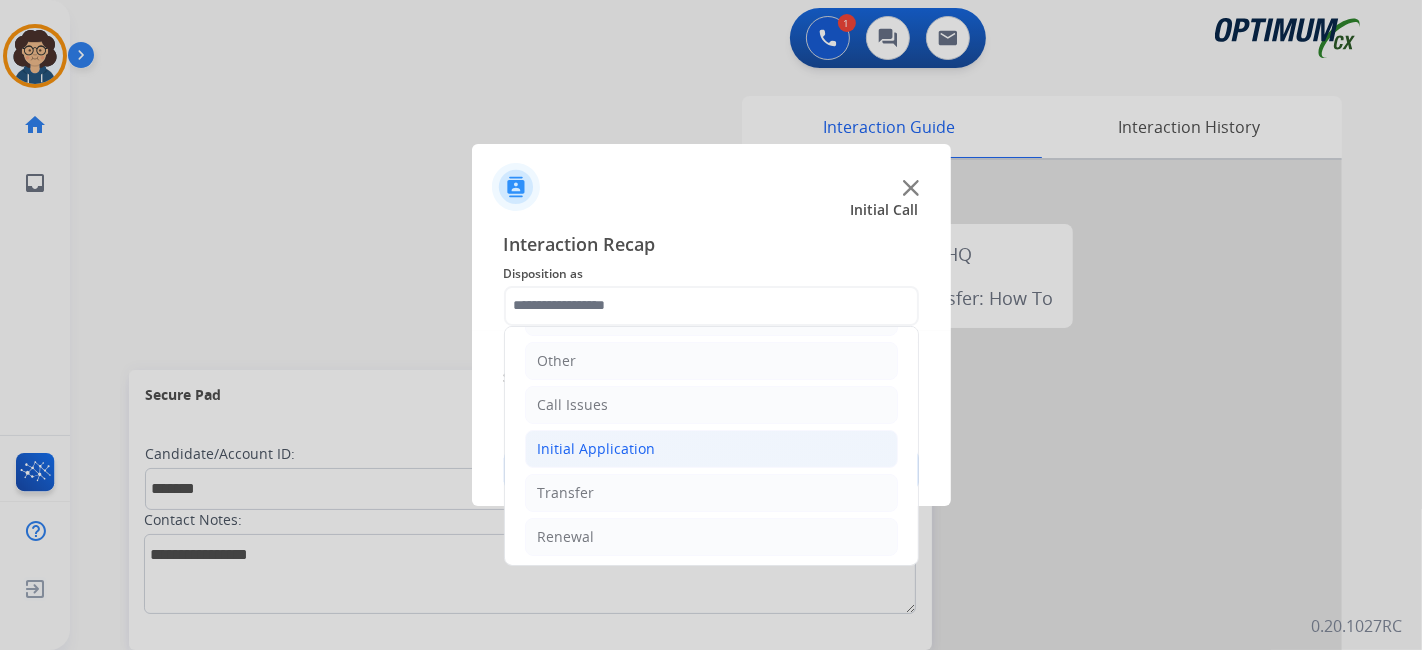 drag, startPoint x: 691, startPoint y: 457, endPoint x: 834, endPoint y: 430, distance: 145.52663 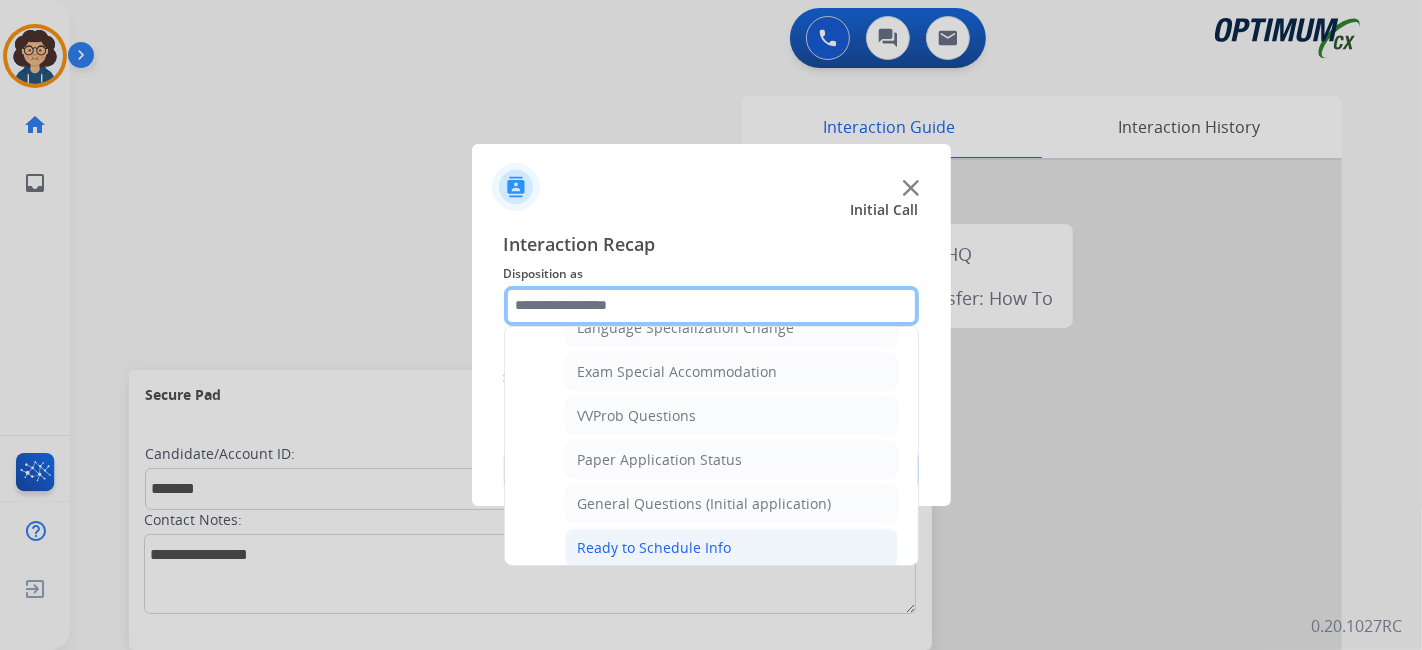 scroll, scrollTop: 1038, scrollLeft: 0, axis: vertical 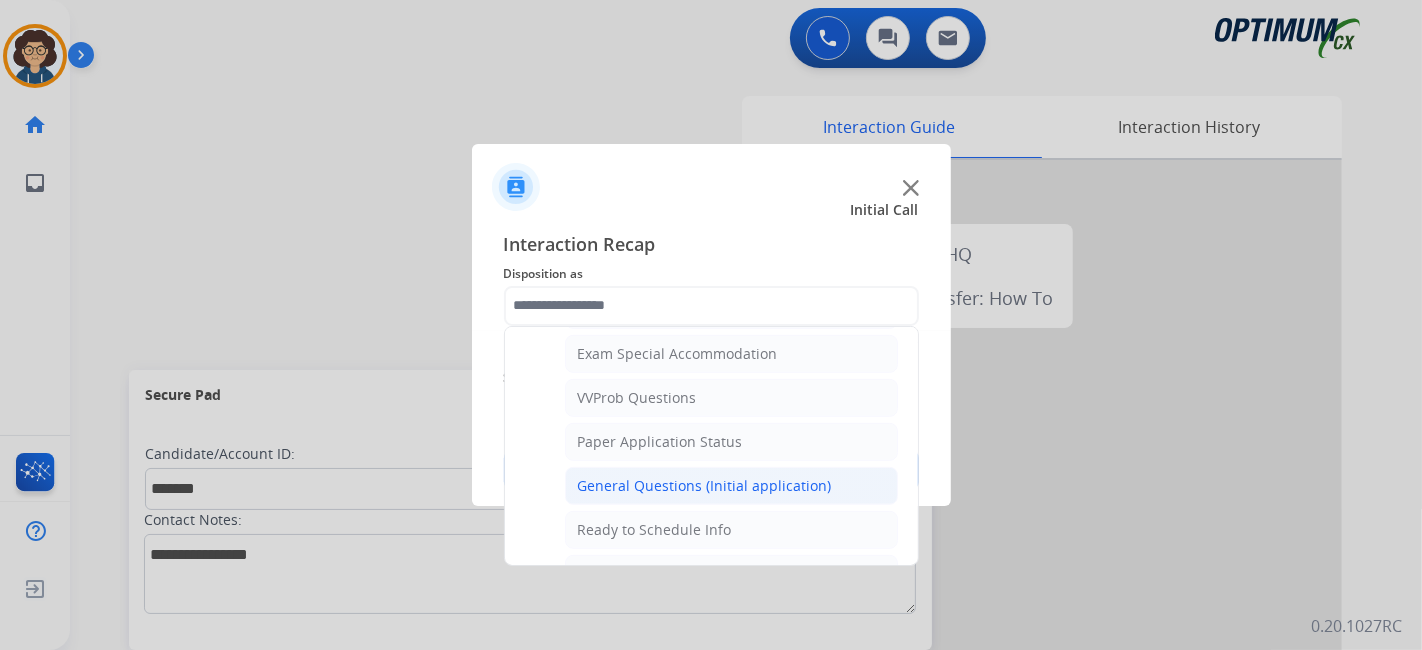 click on "General Questions (Initial application)" 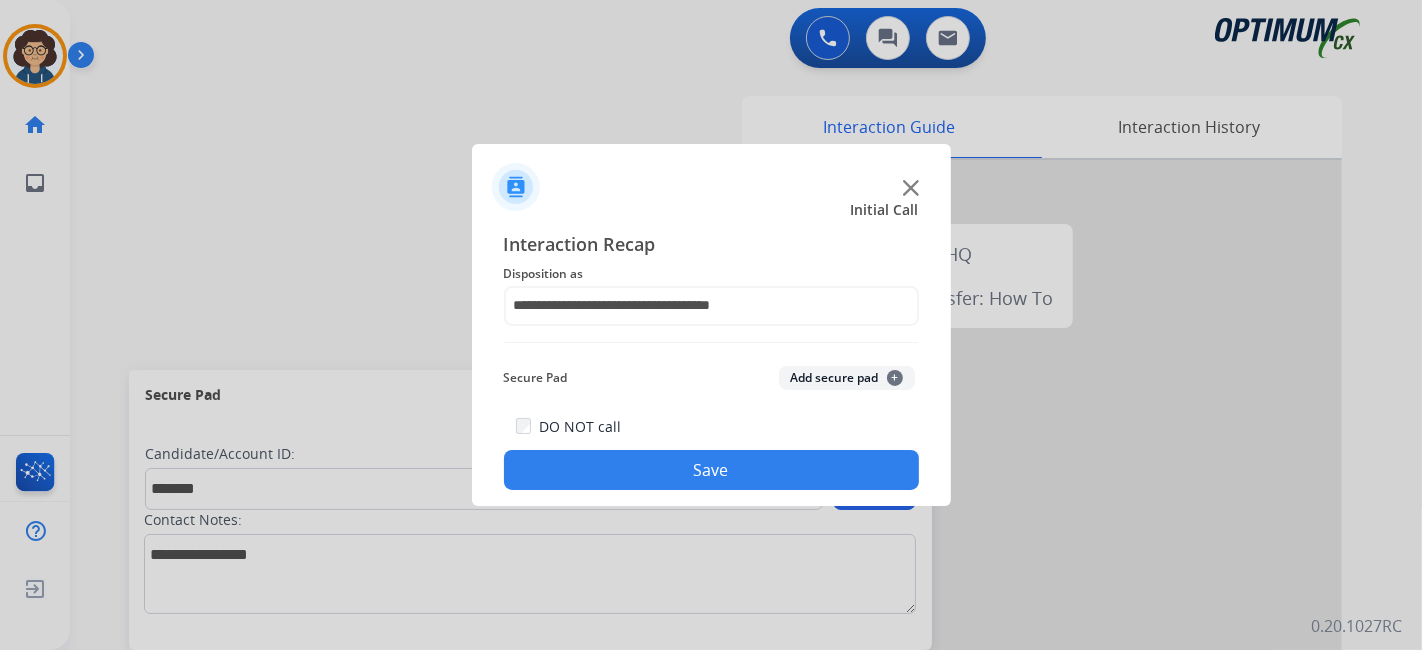 click on "Add secure pad  +" 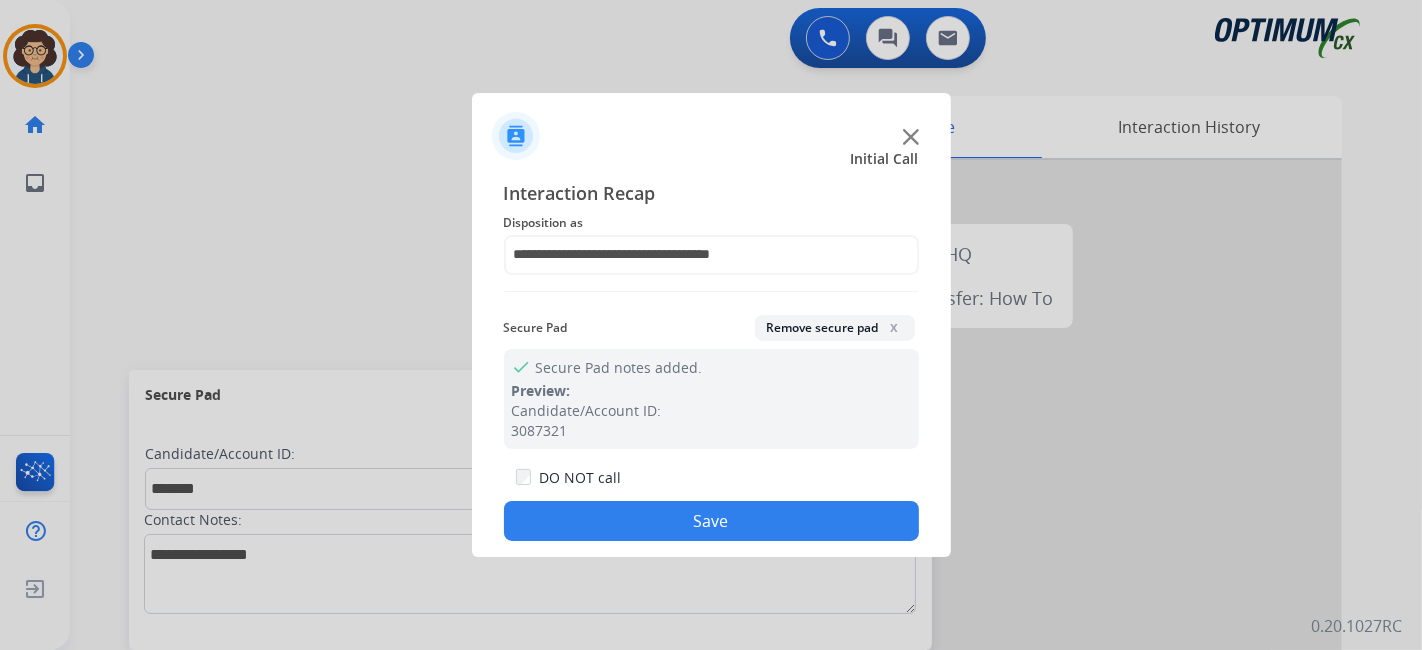 click on "Save" 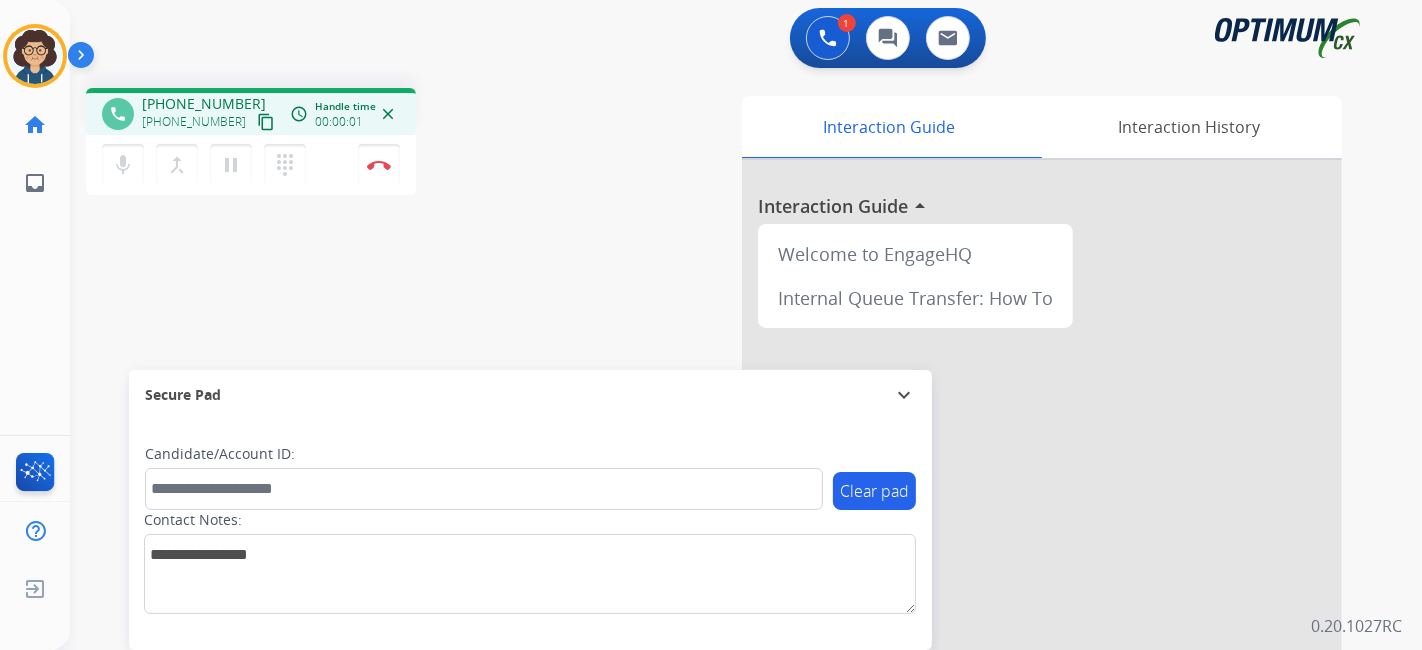 click on "content_copy" at bounding box center (266, 122) 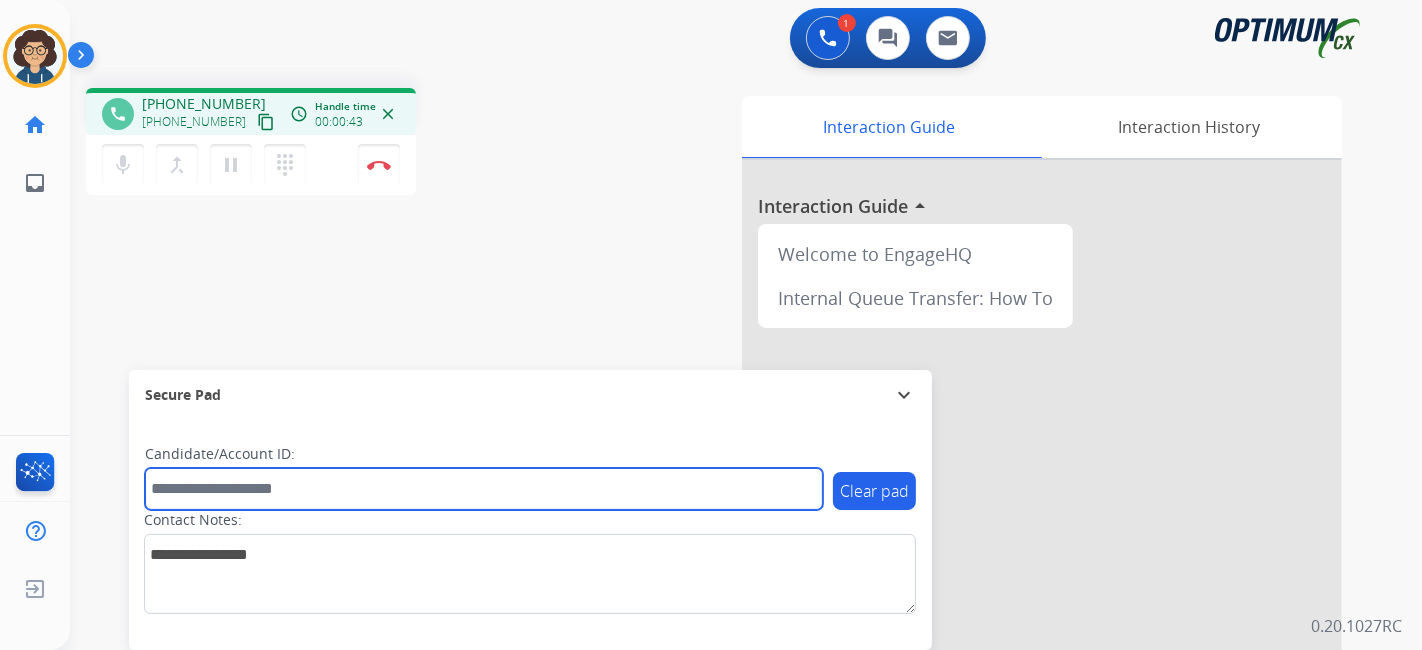 click at bounding box center [484, 489] 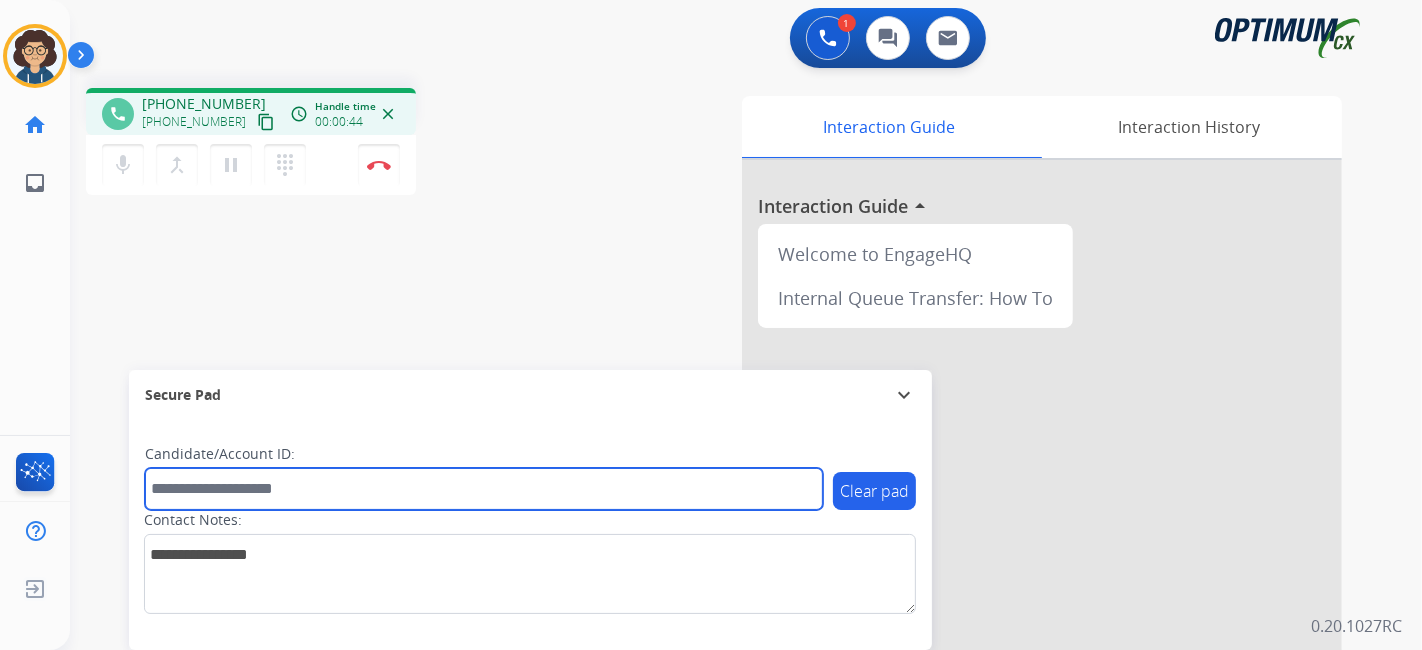 paste on "*******" 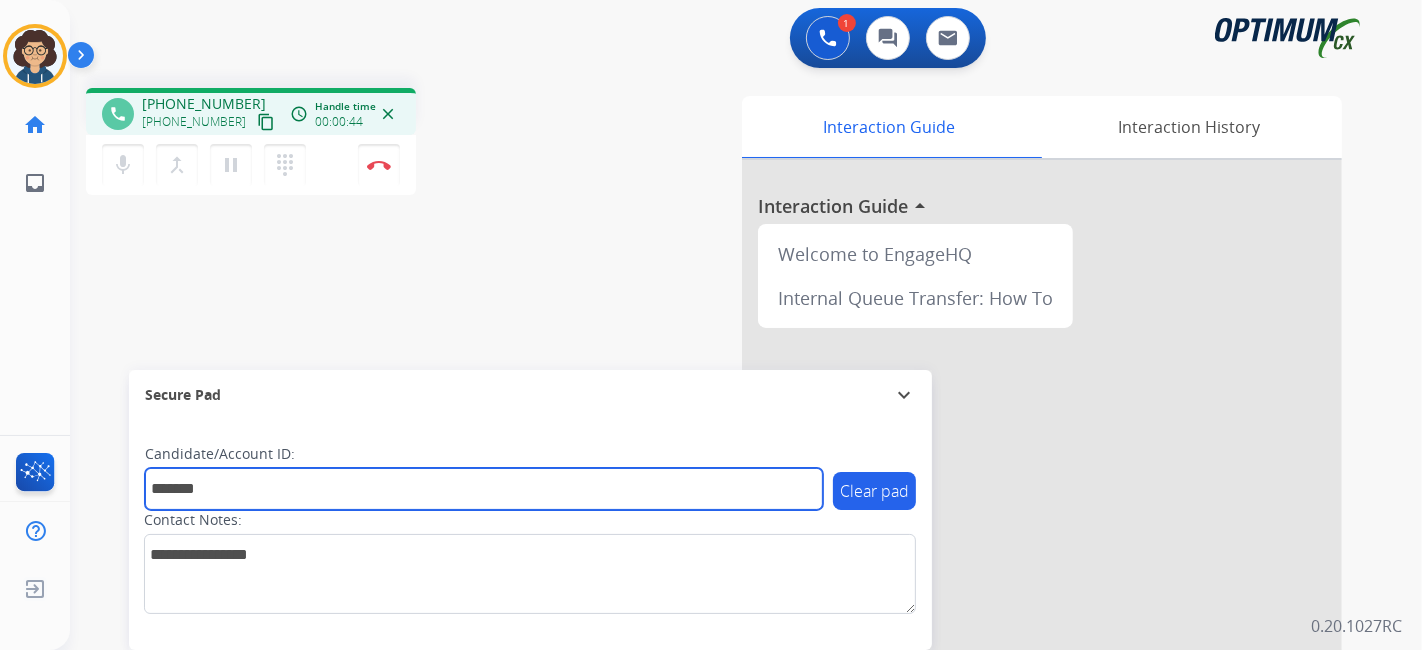 type on "*******" 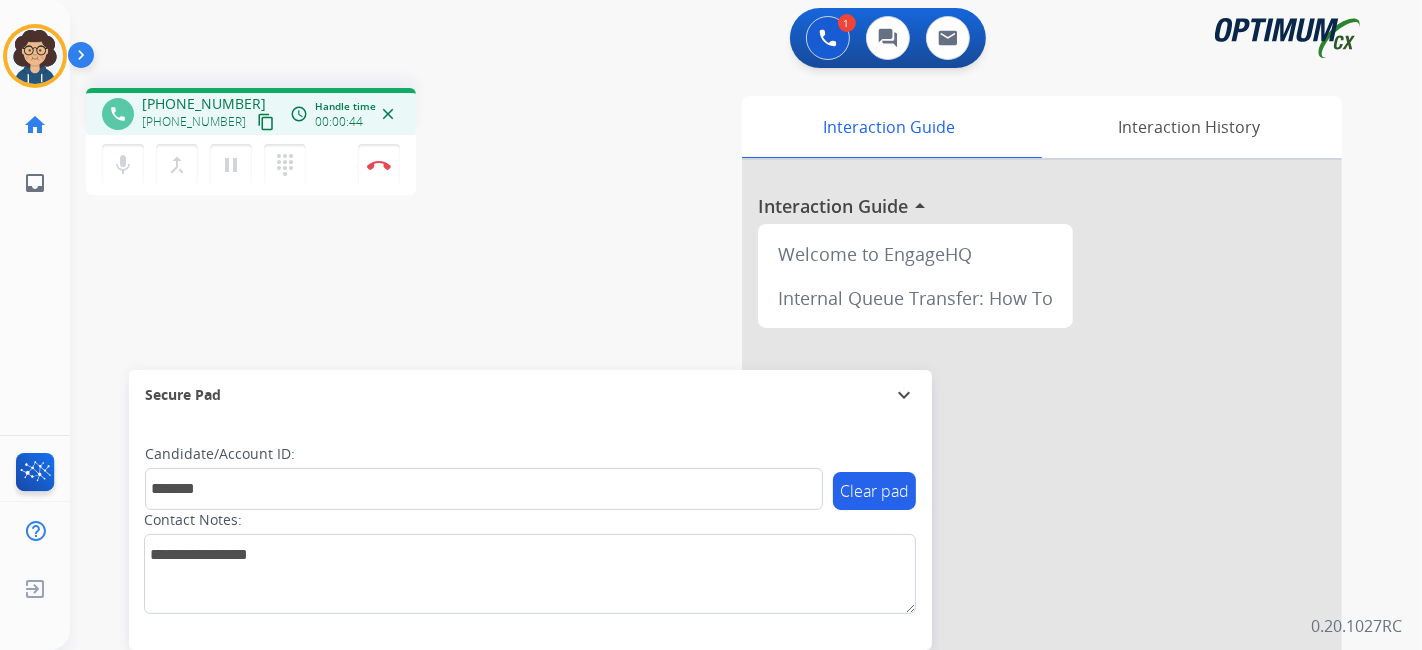 drag, startPoint x: 500, startPoint y: 298, endPoint x: 468, endPoint y: 18, distance: 281.82263 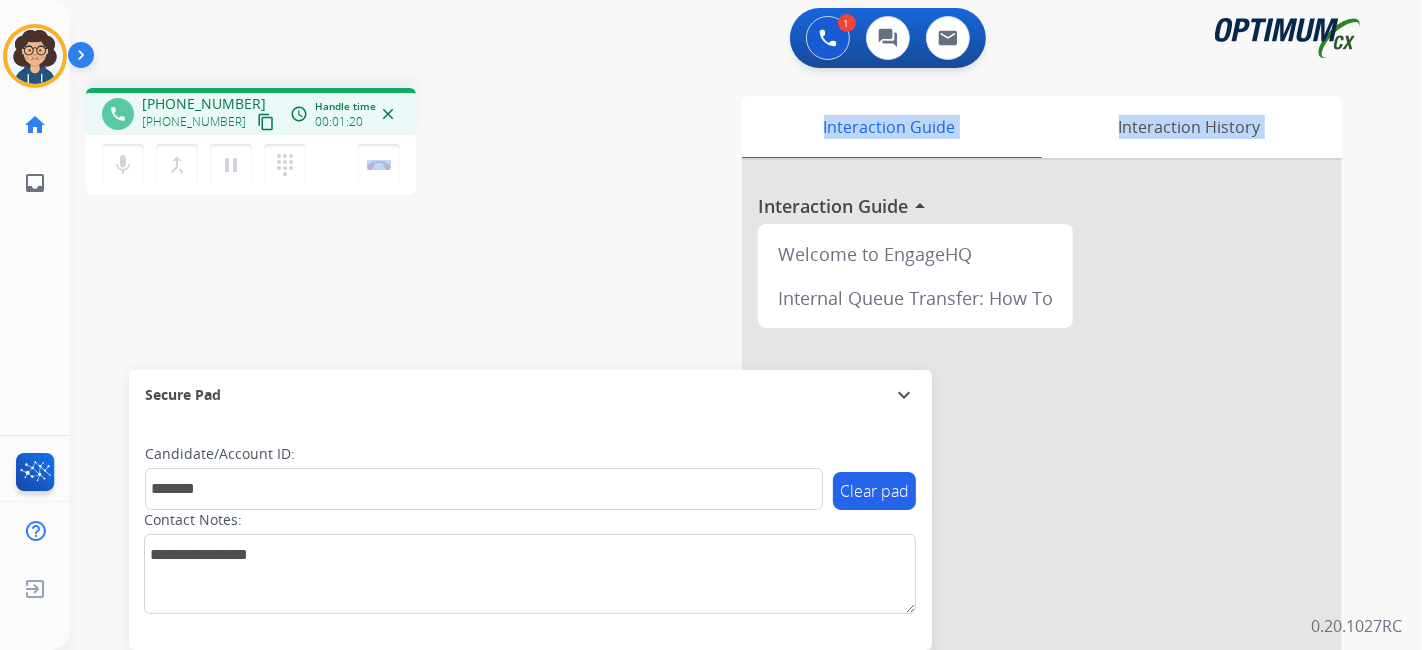 click on "Interaction Guide   Interaction History  Interaction Guide arrow_drop_up  Welcome to EngageHQ   Internal Queue Transfer: How To" at bounding box center (969, 501) 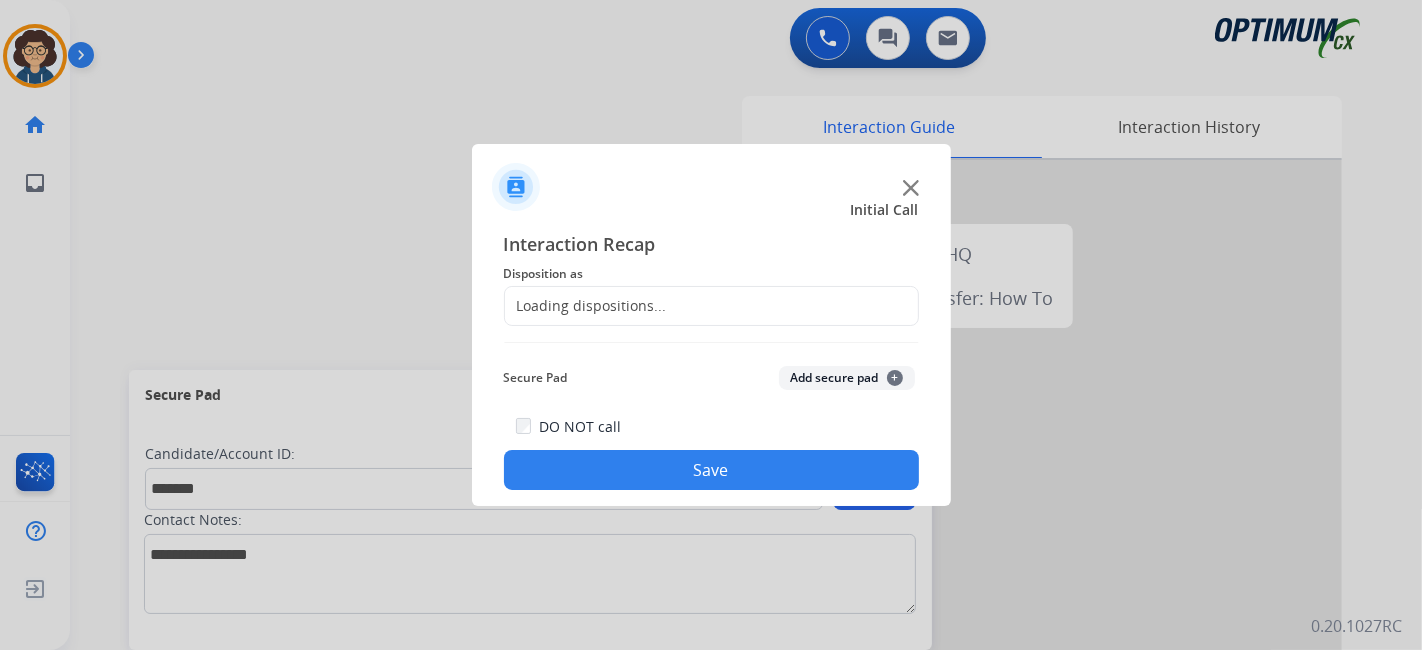 click on "Loading dispositions..." 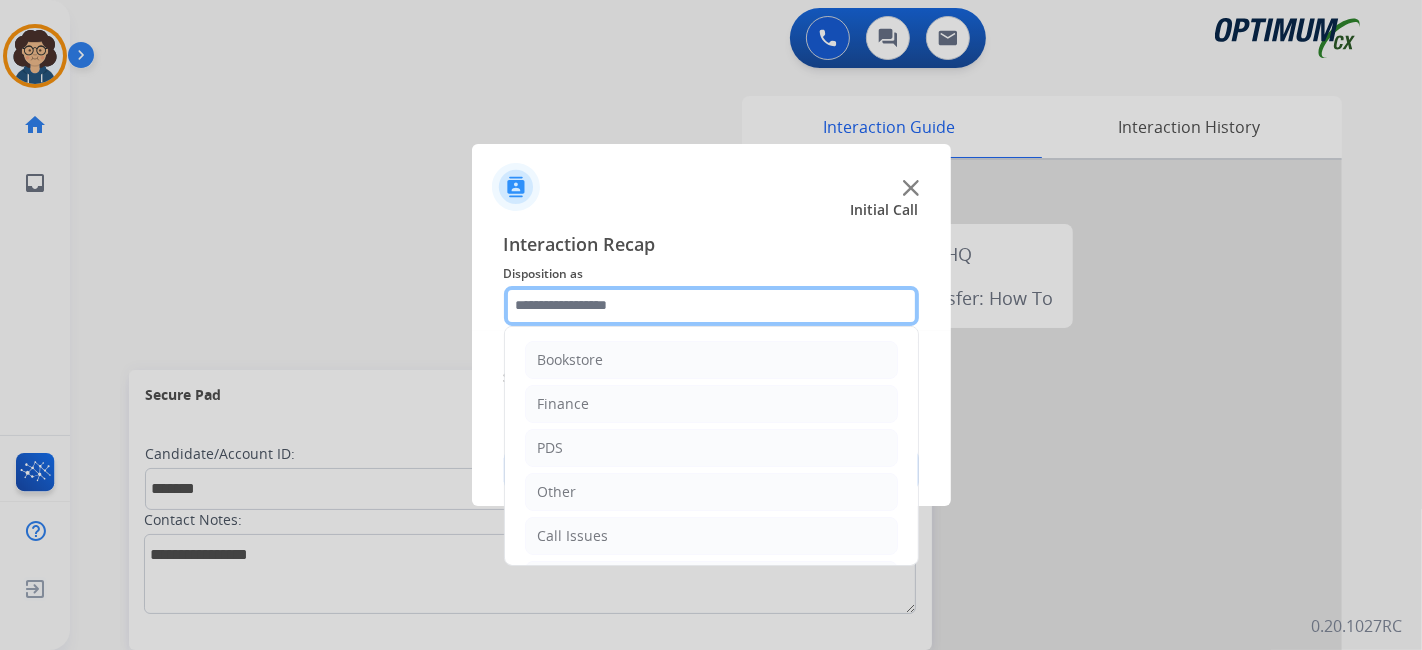 click 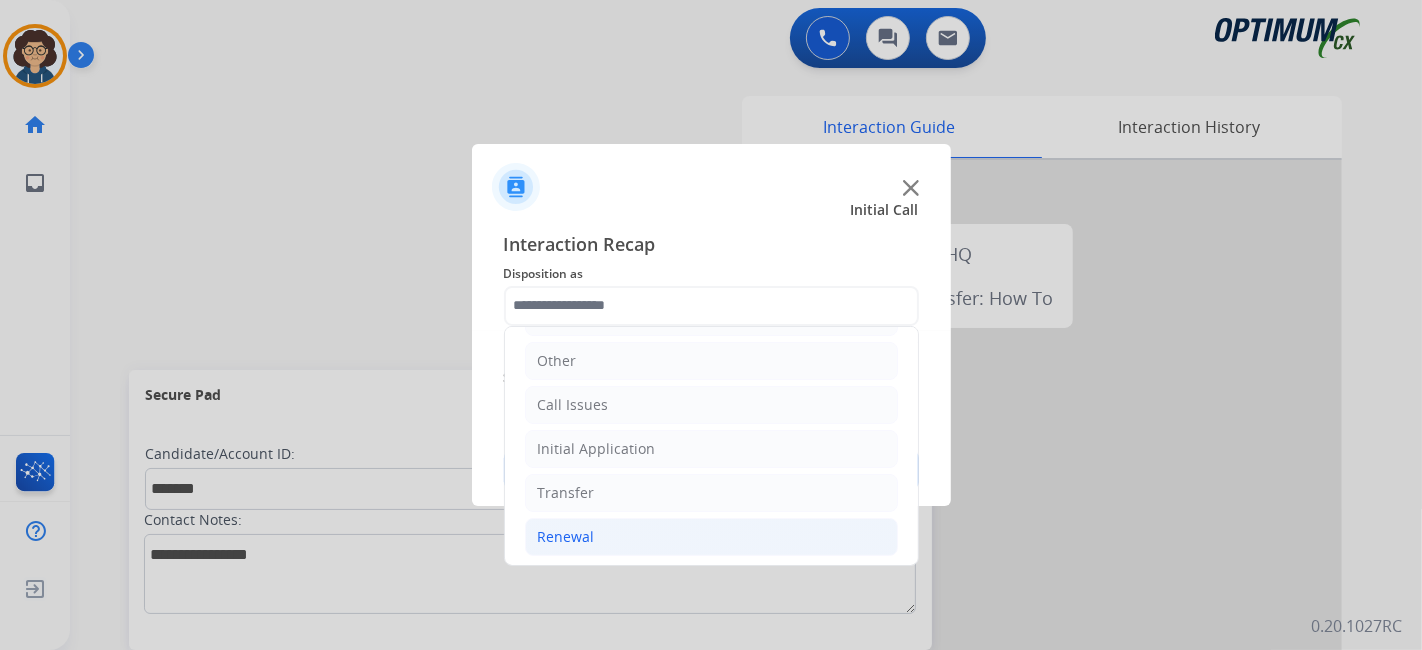 click on "Renewal" 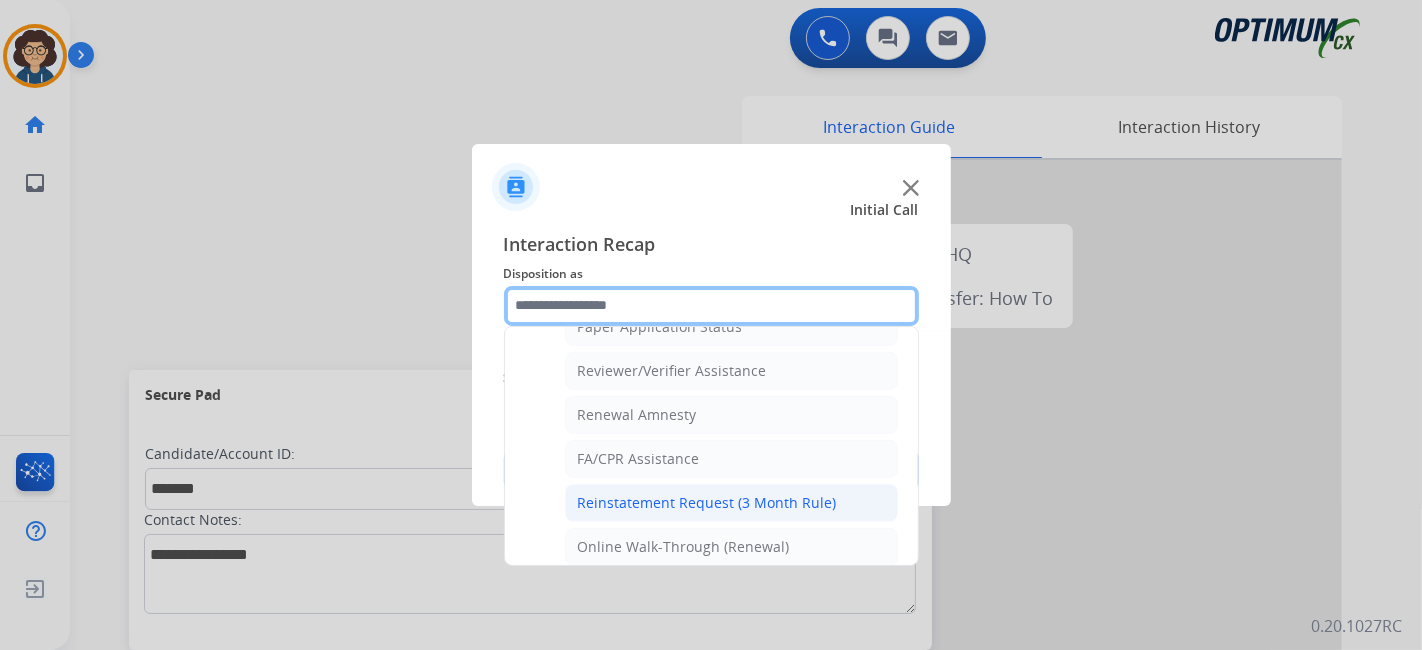 scroll, scrollTop: 760, scrollLeft: 0, axis: vertical 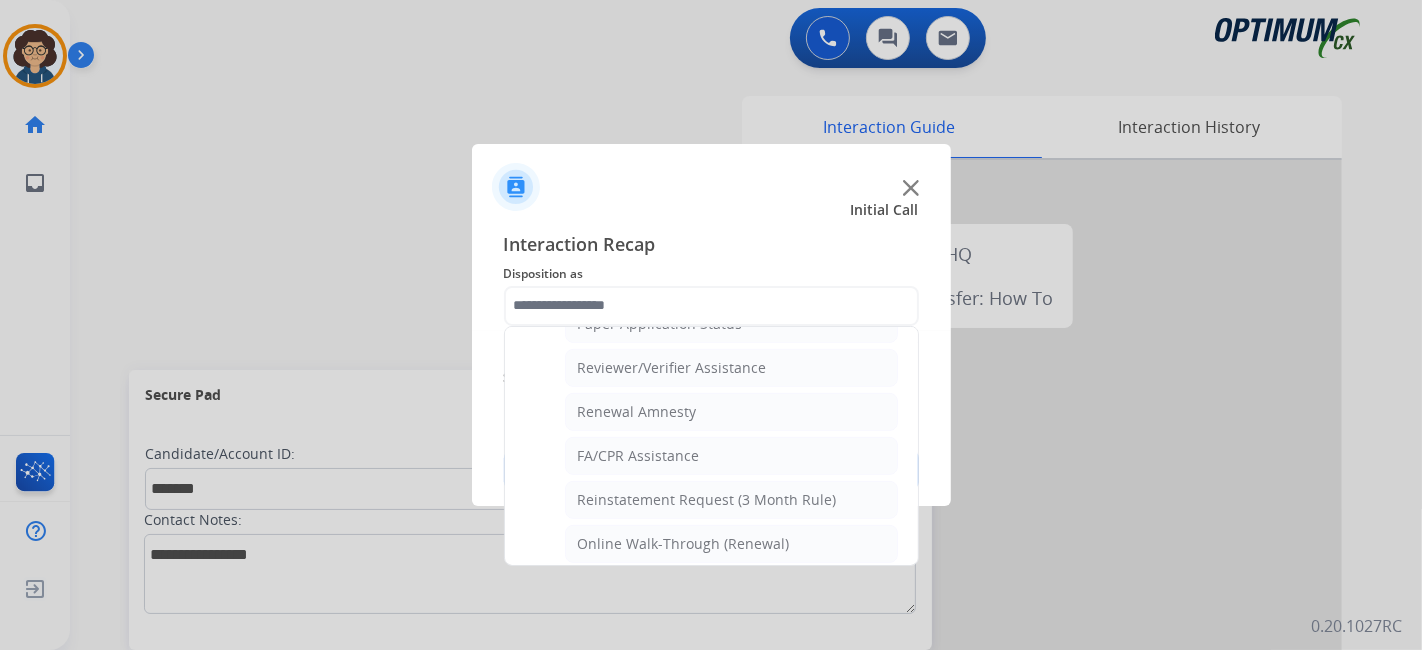 drag, startPoint x: 902, startPoint y: 536, endPoint x: 904, endPoint y: 517, distance: 19.104973 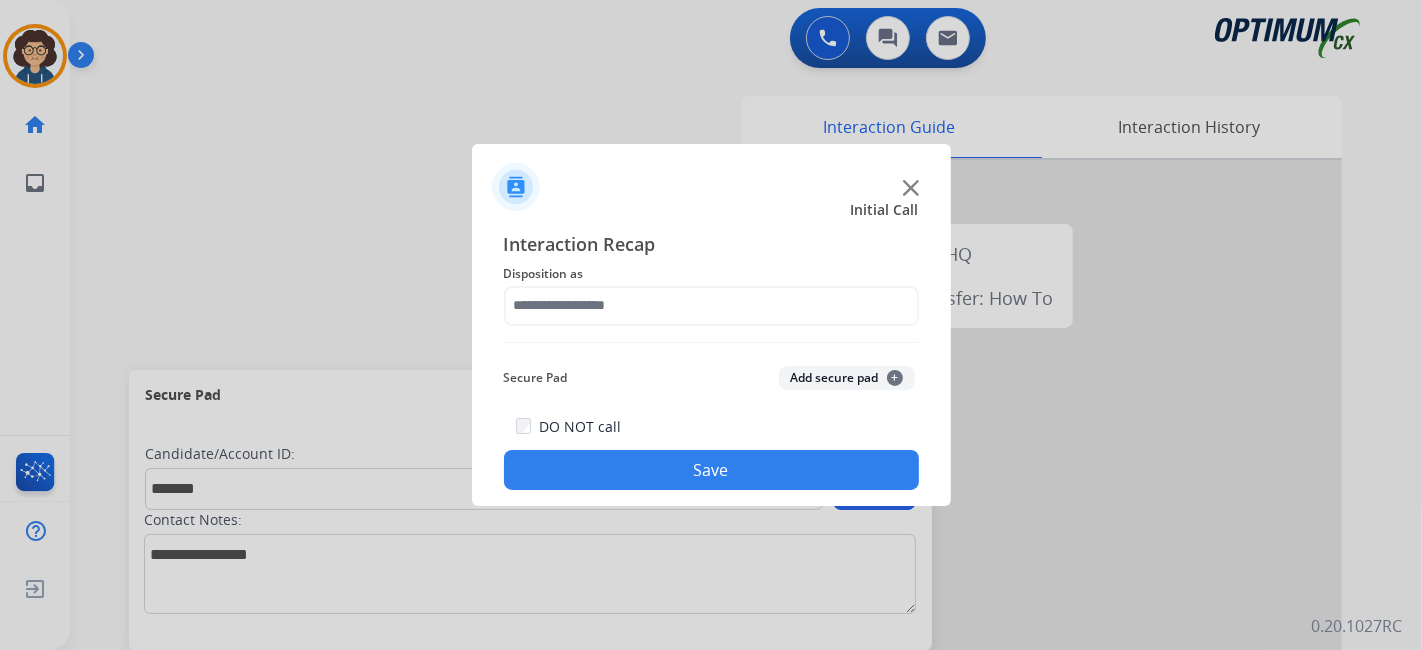 drag, startPoint x: 911, startPoint y: 526, endPoint x: 911, endPoint y: 503, distance: 23 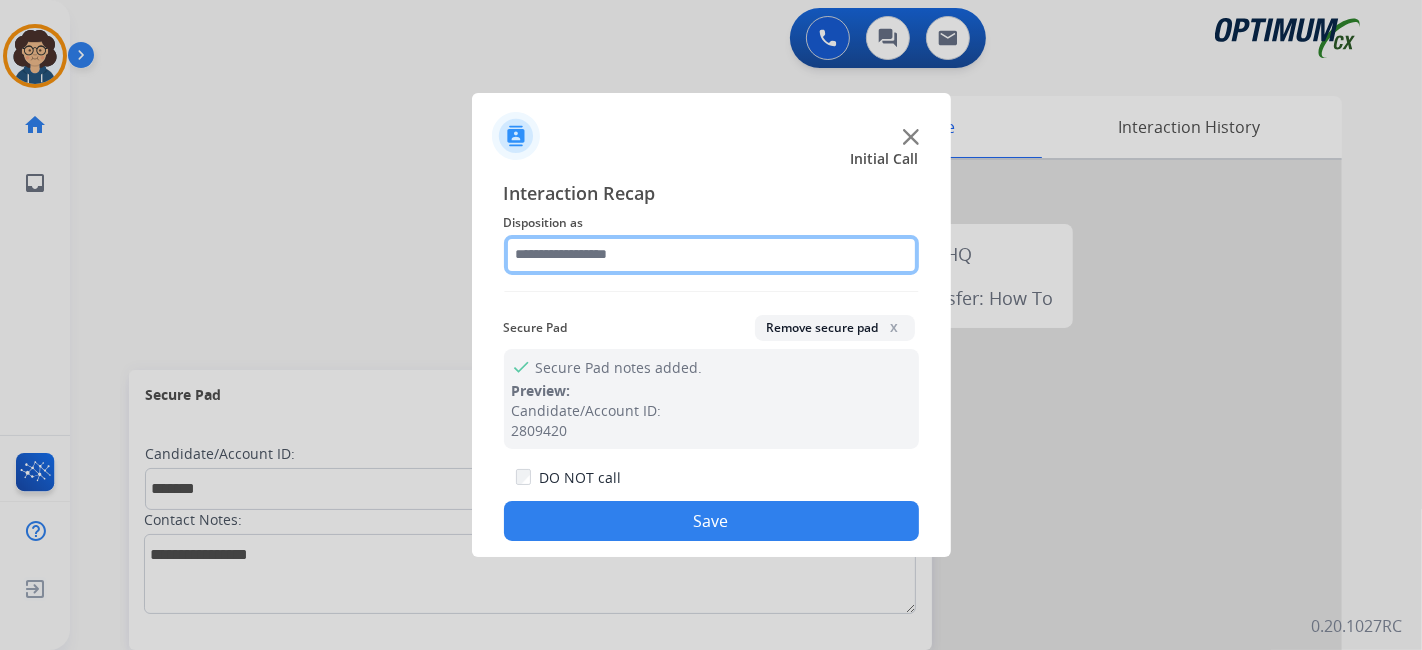 click 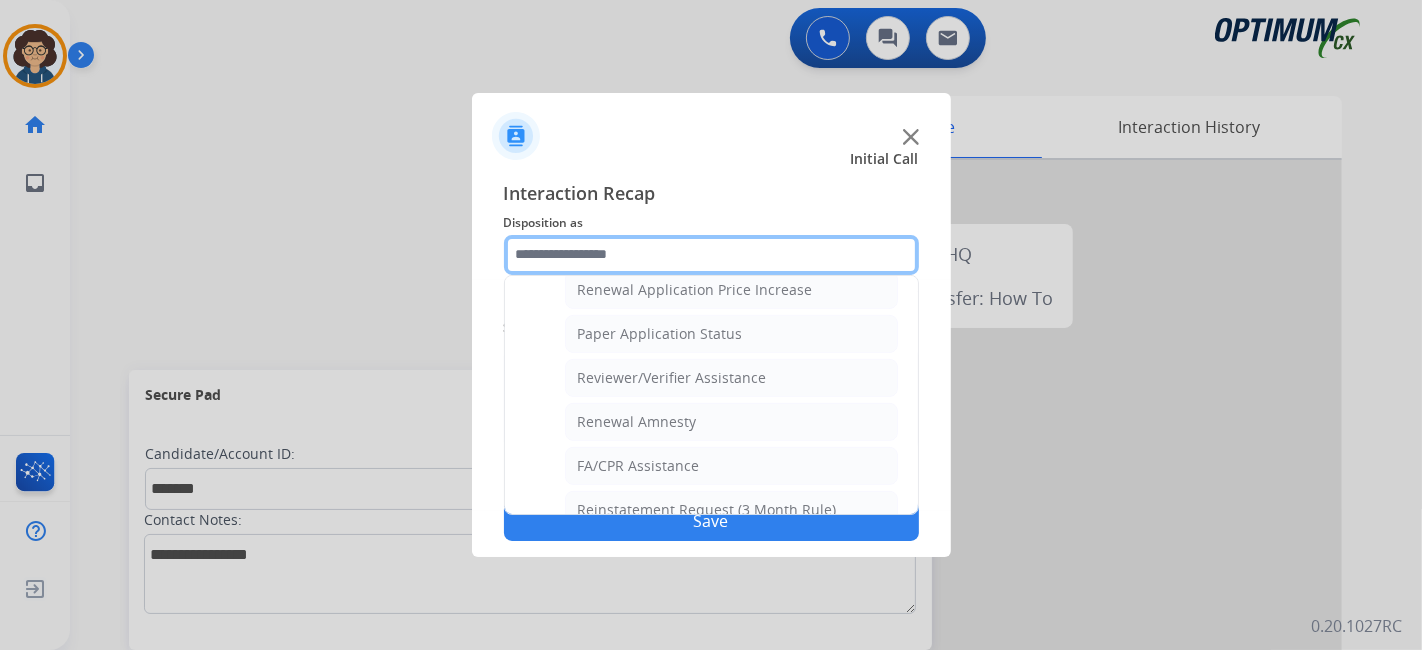 scroll, scrollTop: 760, scrollLeft: 0, axis: vertical 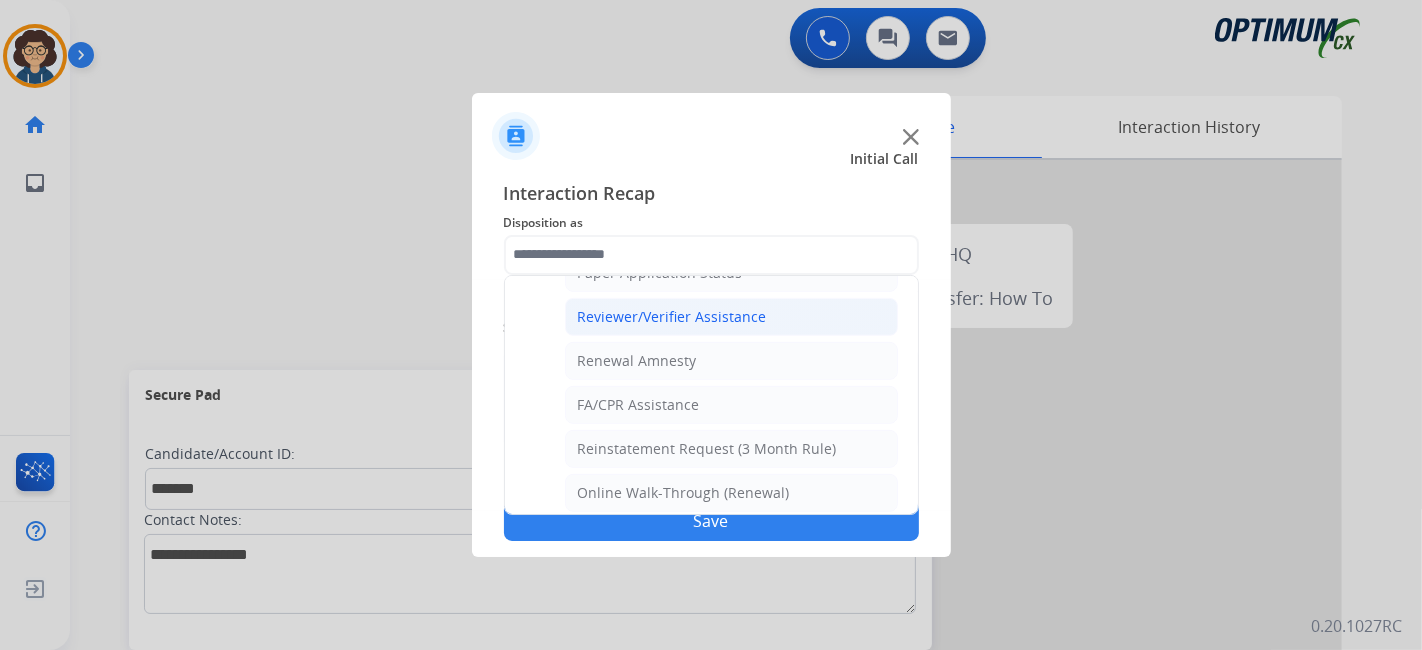 click on "Reviewer/Verifier Assistance" 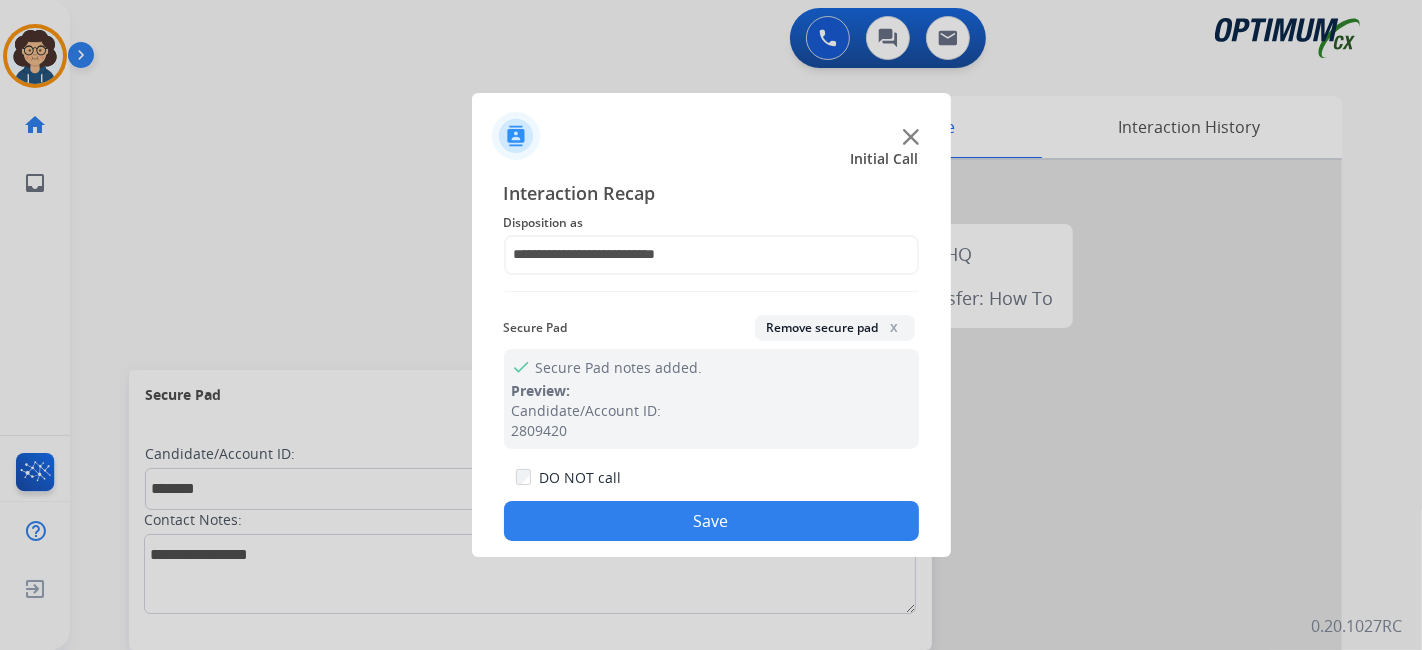 click on "Save" 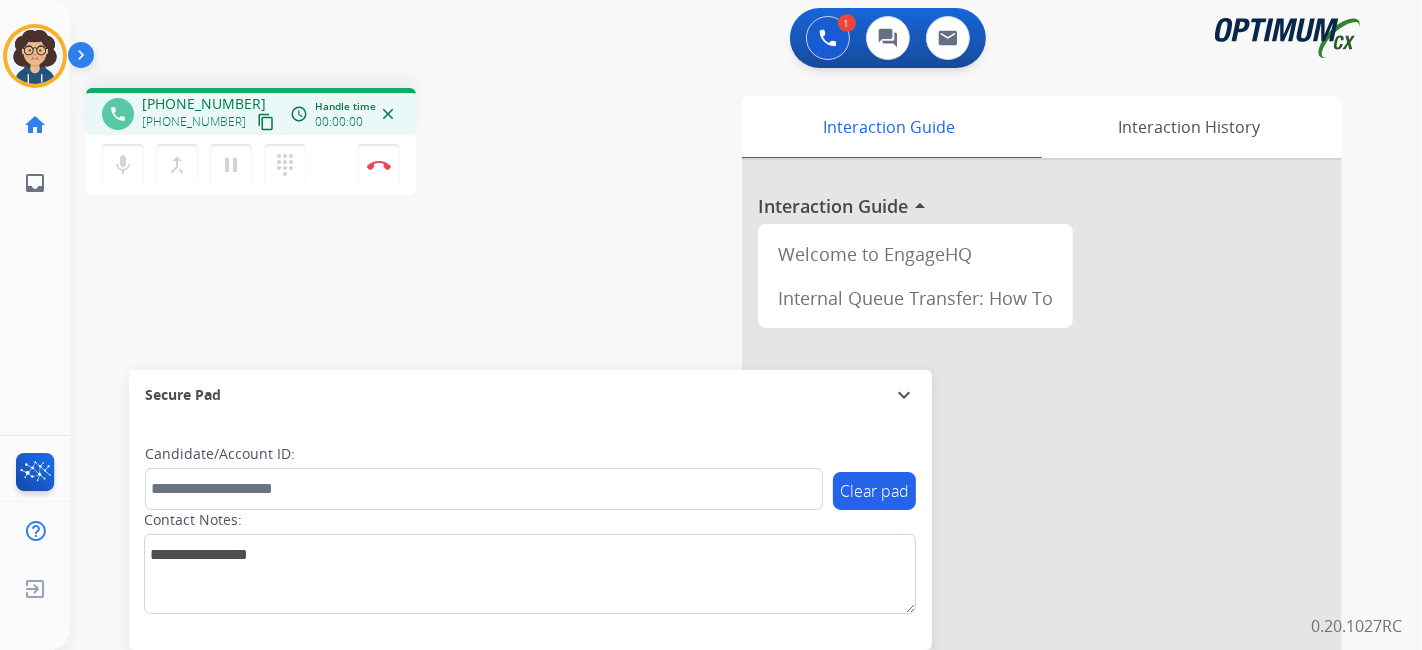 click on "content_copy" at bounding box center [266, 122] 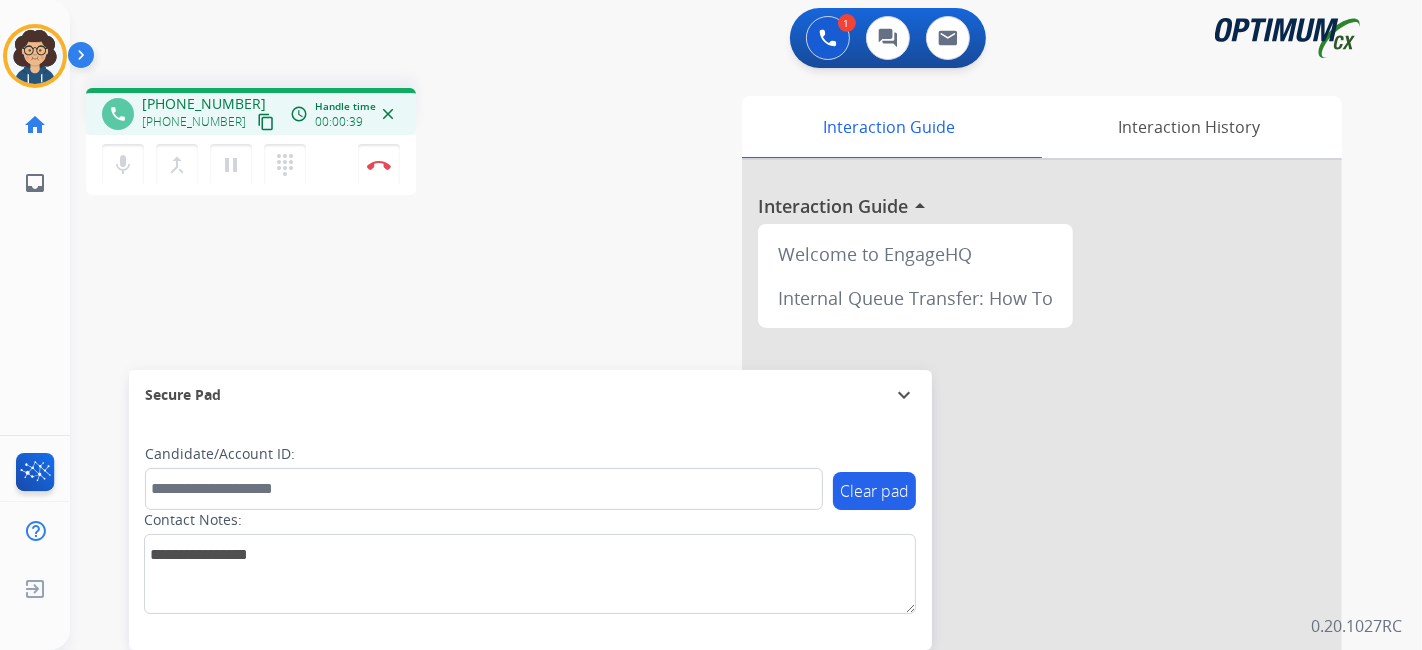drag, startPoint x: 300, startPoint y: 515, endPoint x: 300, endPoint y: 499, distance: 16 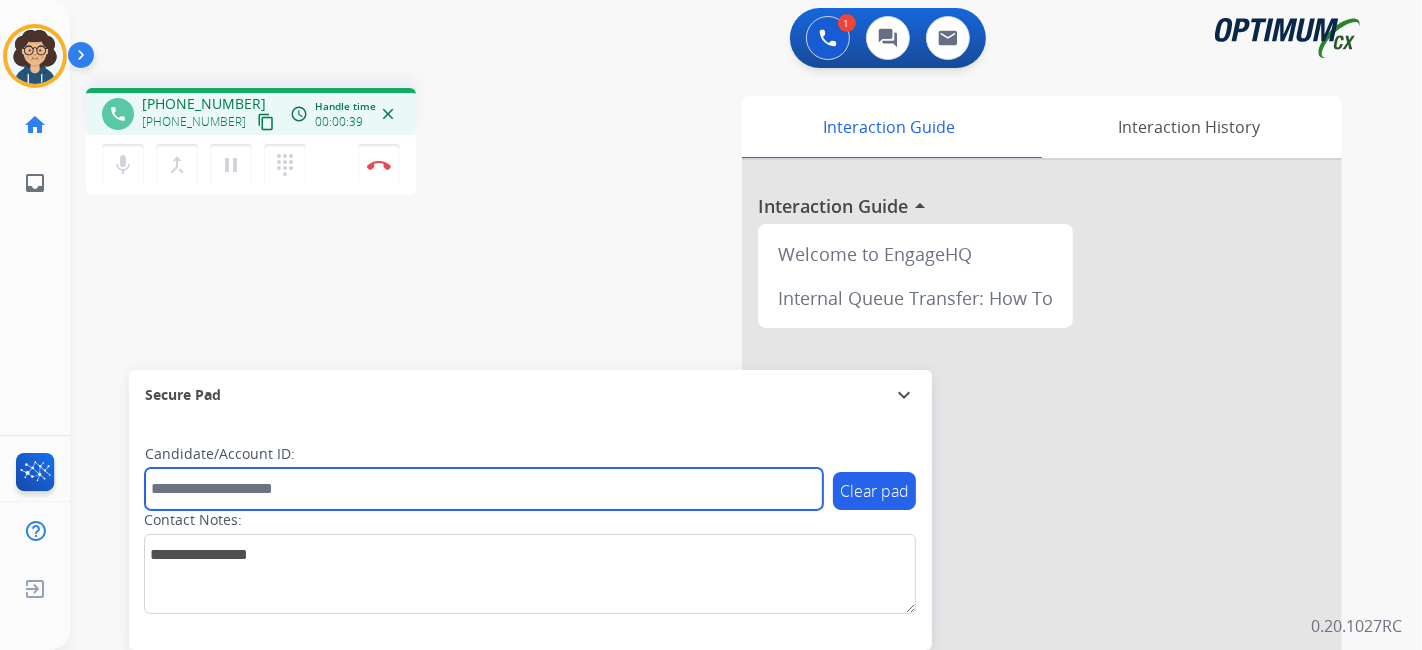 click at bounding box center (484, 489) 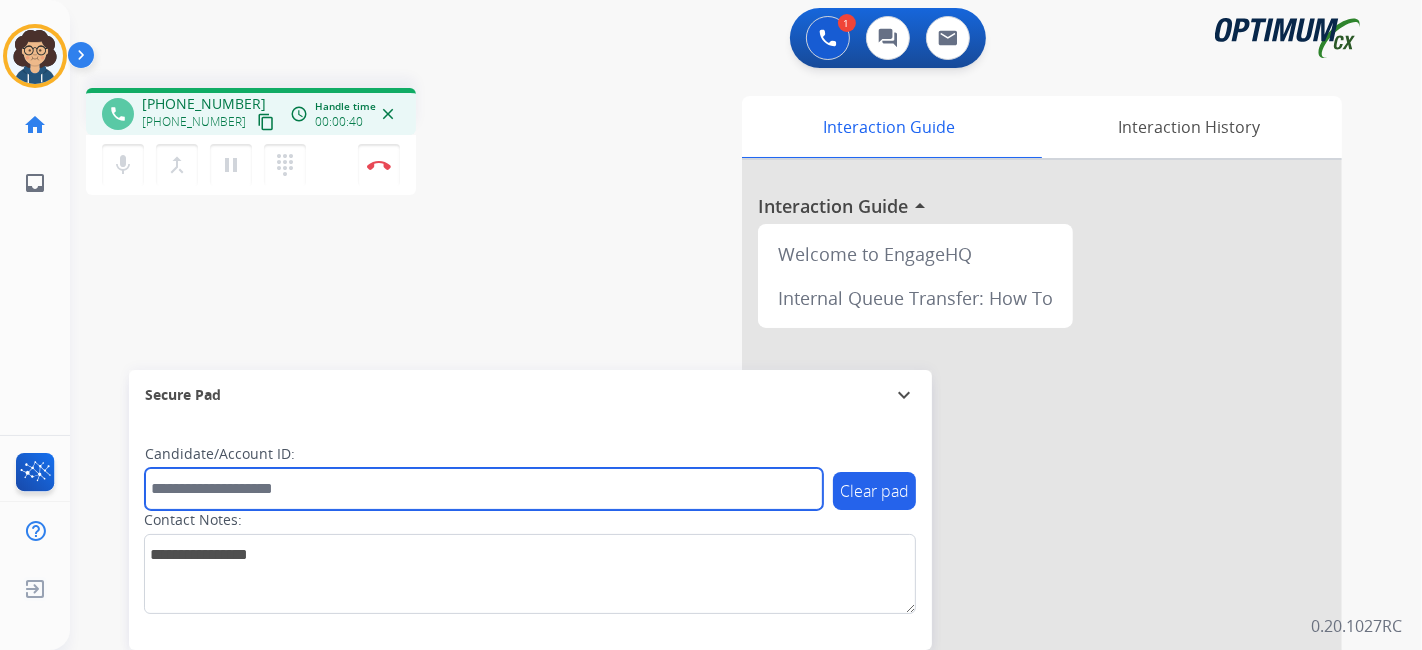 paste on "*******" 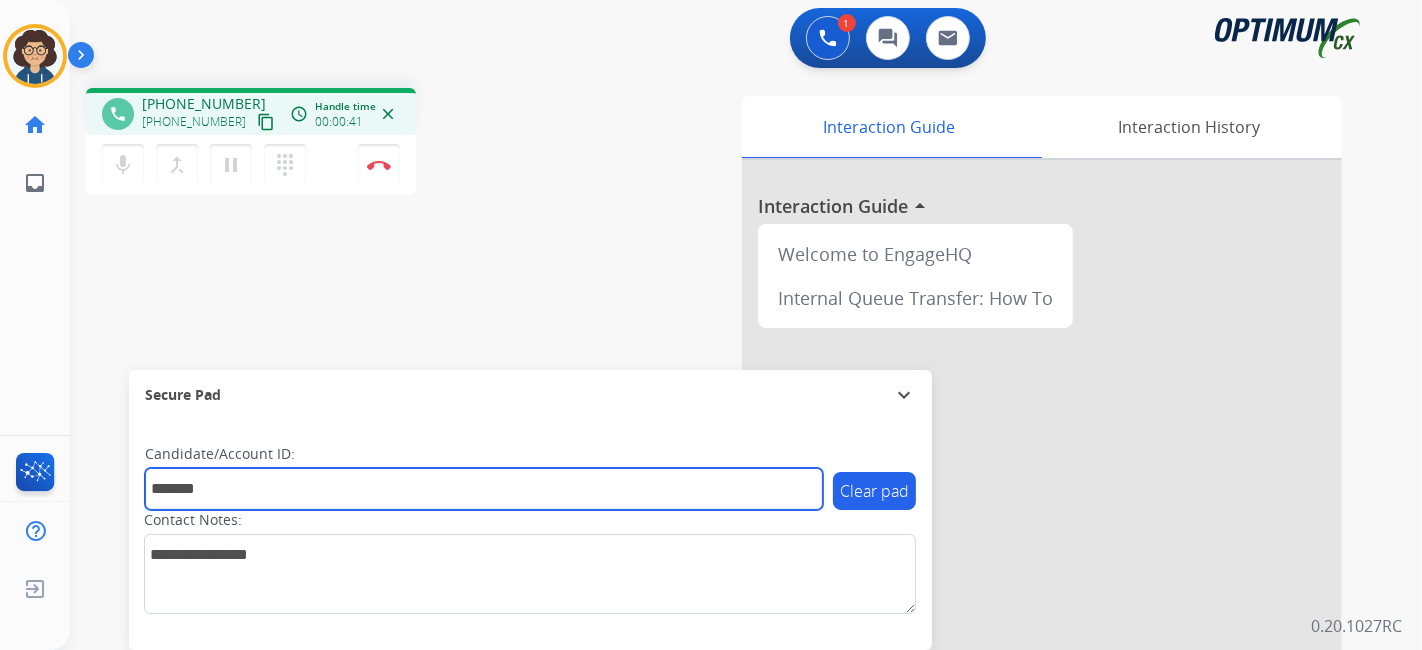 type on "*******" 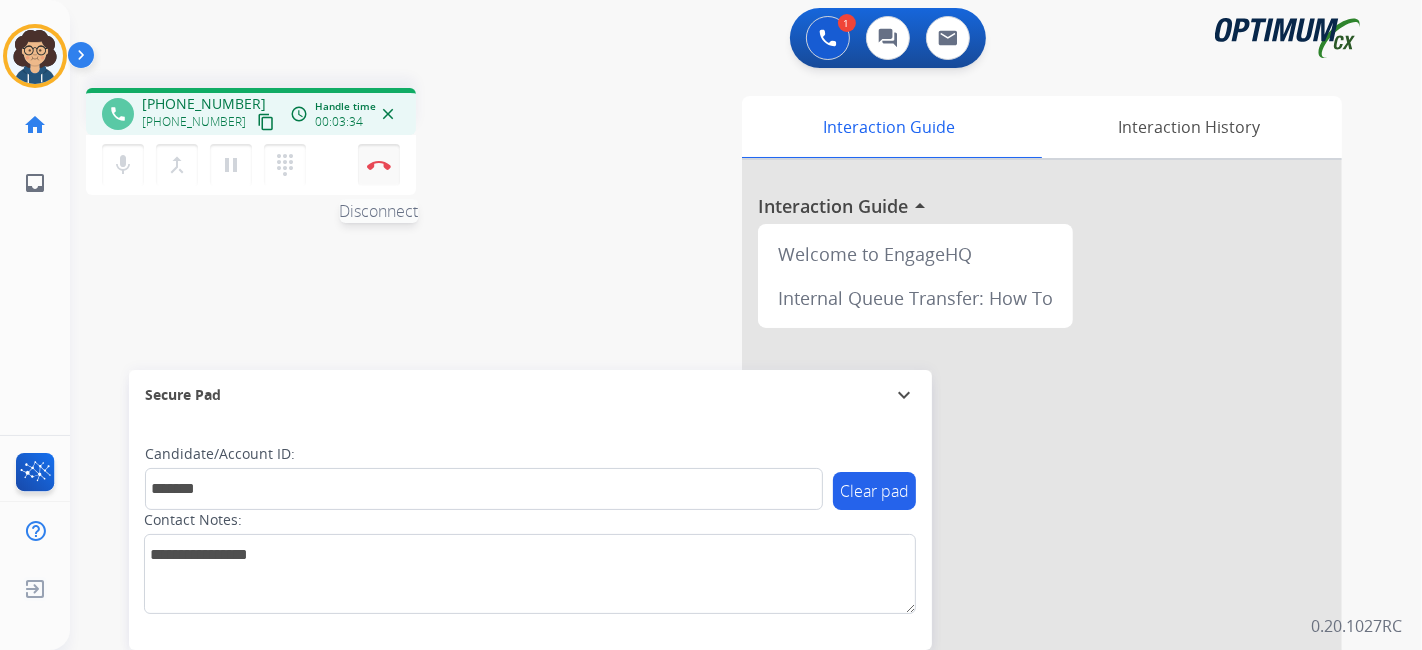 click on "Disconnect" at bounding box center (379, 165) 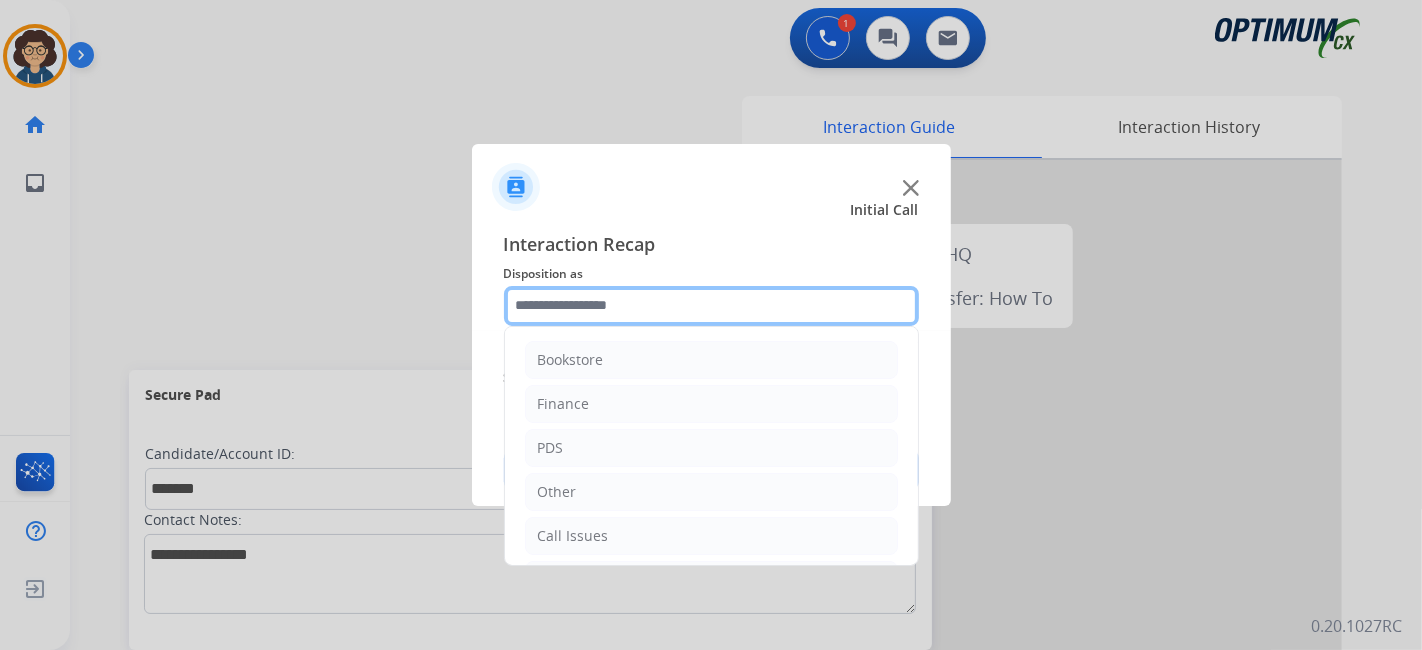 click 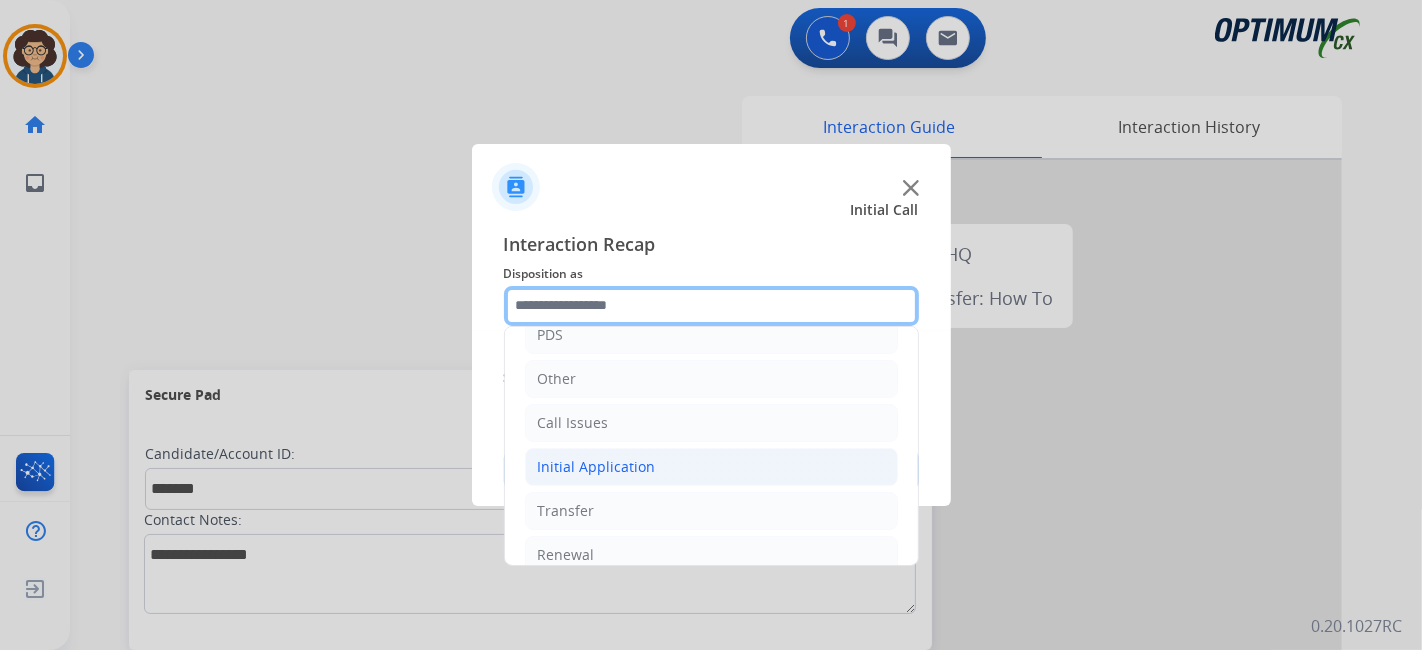 scroll, scrollTop: 131, scrollLeft: 0, axis: vertical 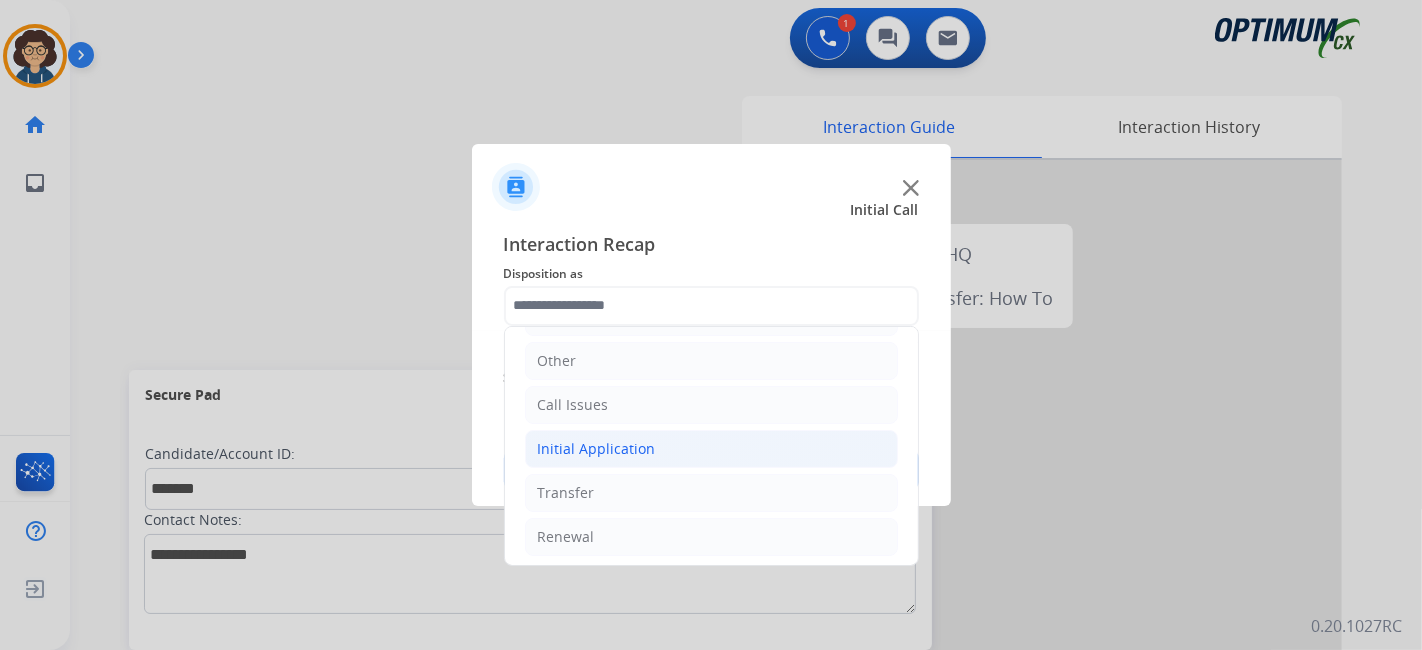 click on "Initial Application" 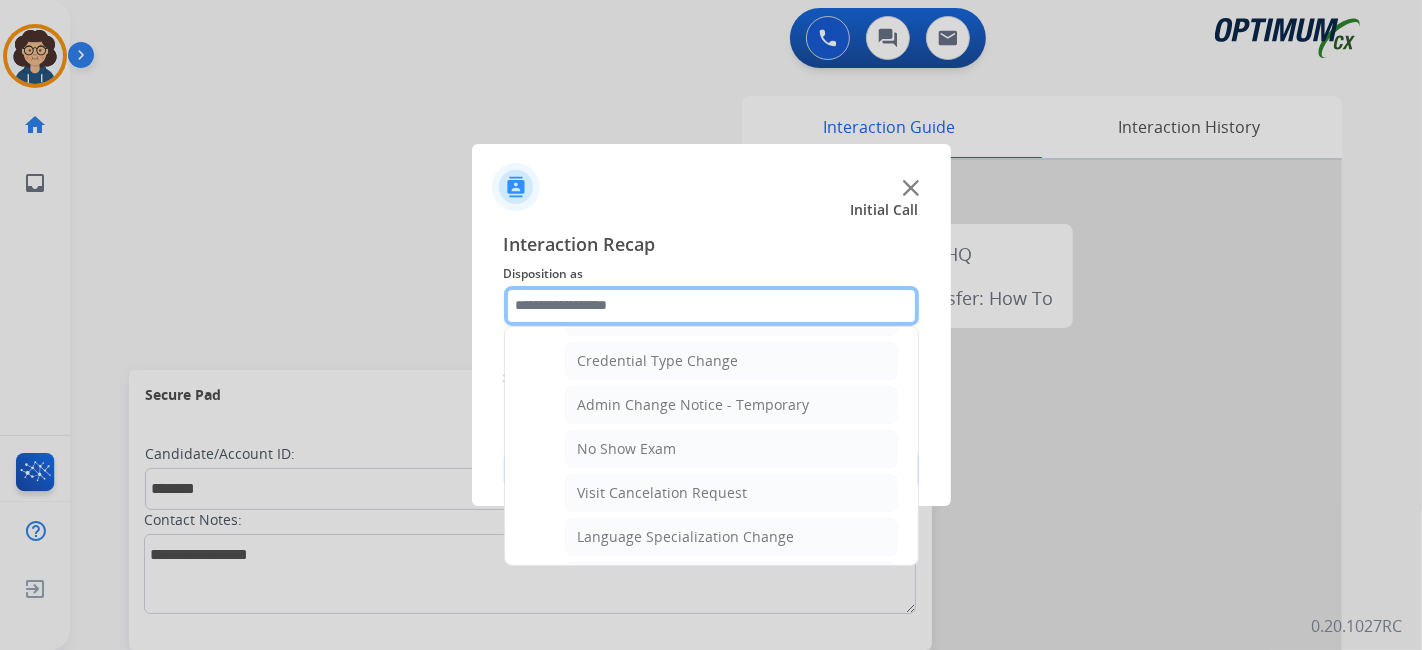 scroll, scrollTop: 842, scrollLeft: 0, axis: vertical 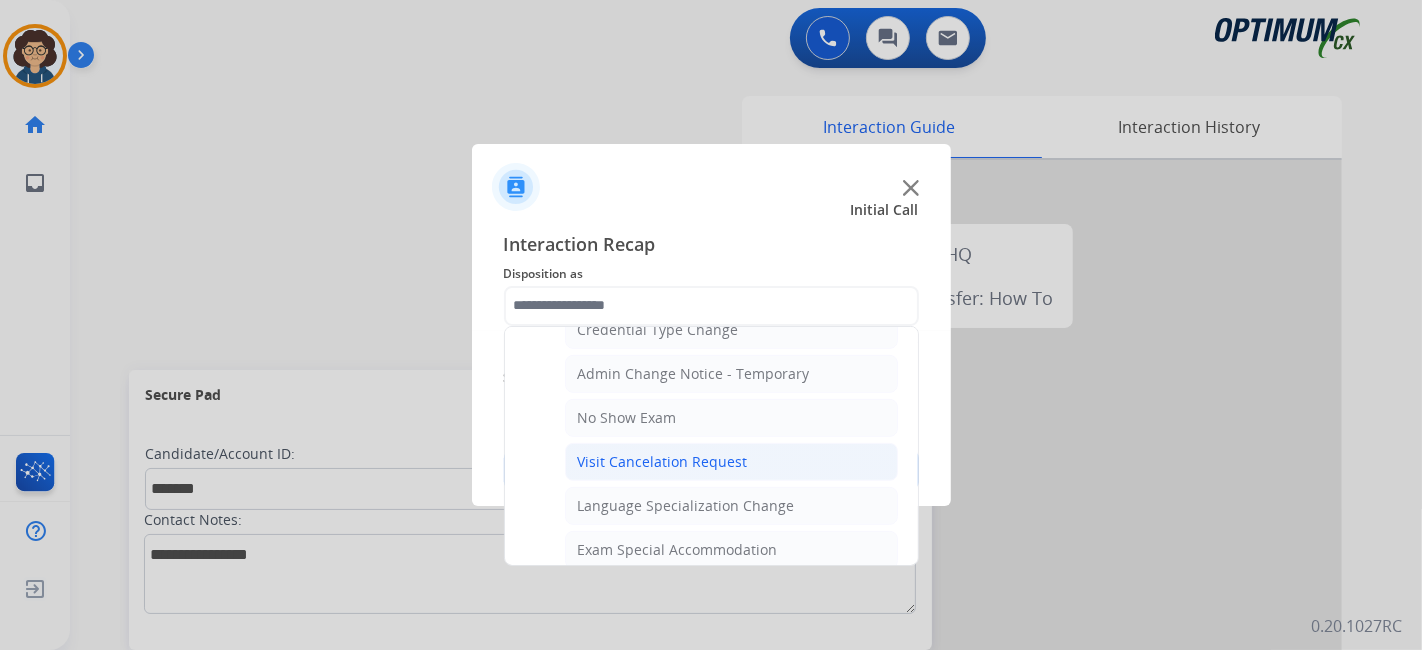 click on "Visit Cancelation Request" 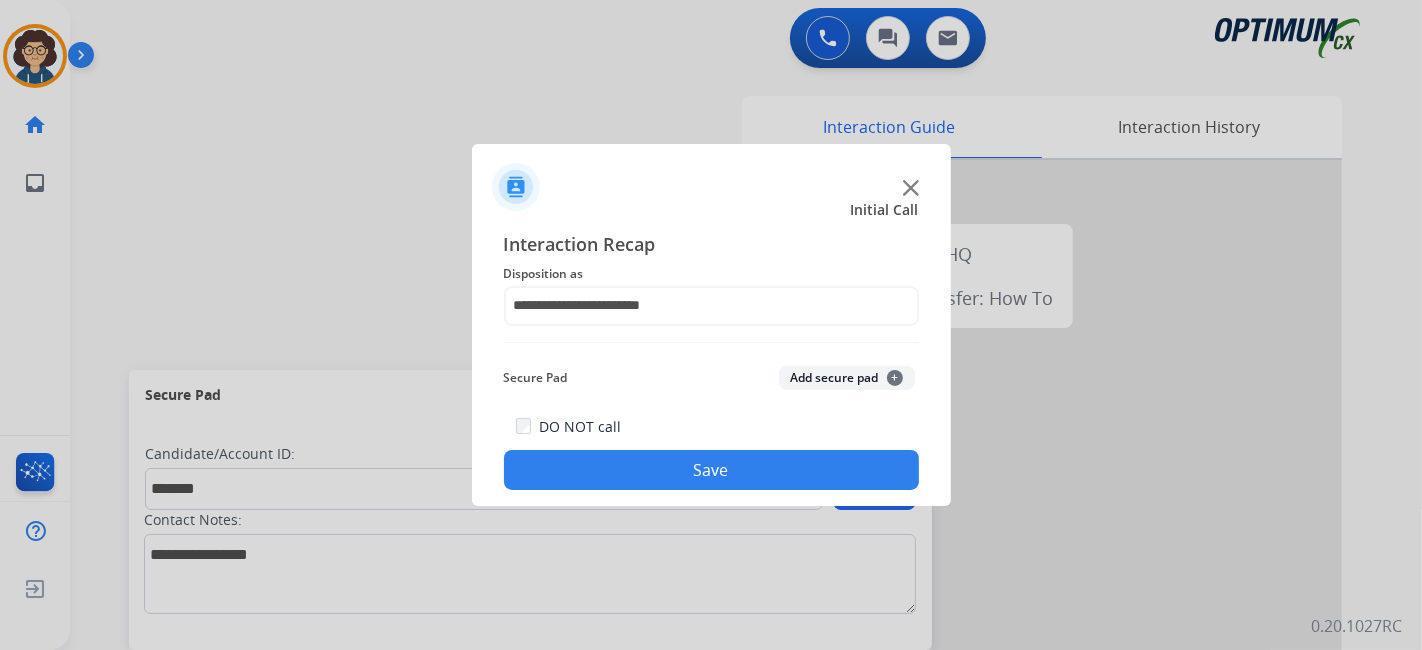 click on "Add secure pad  +" 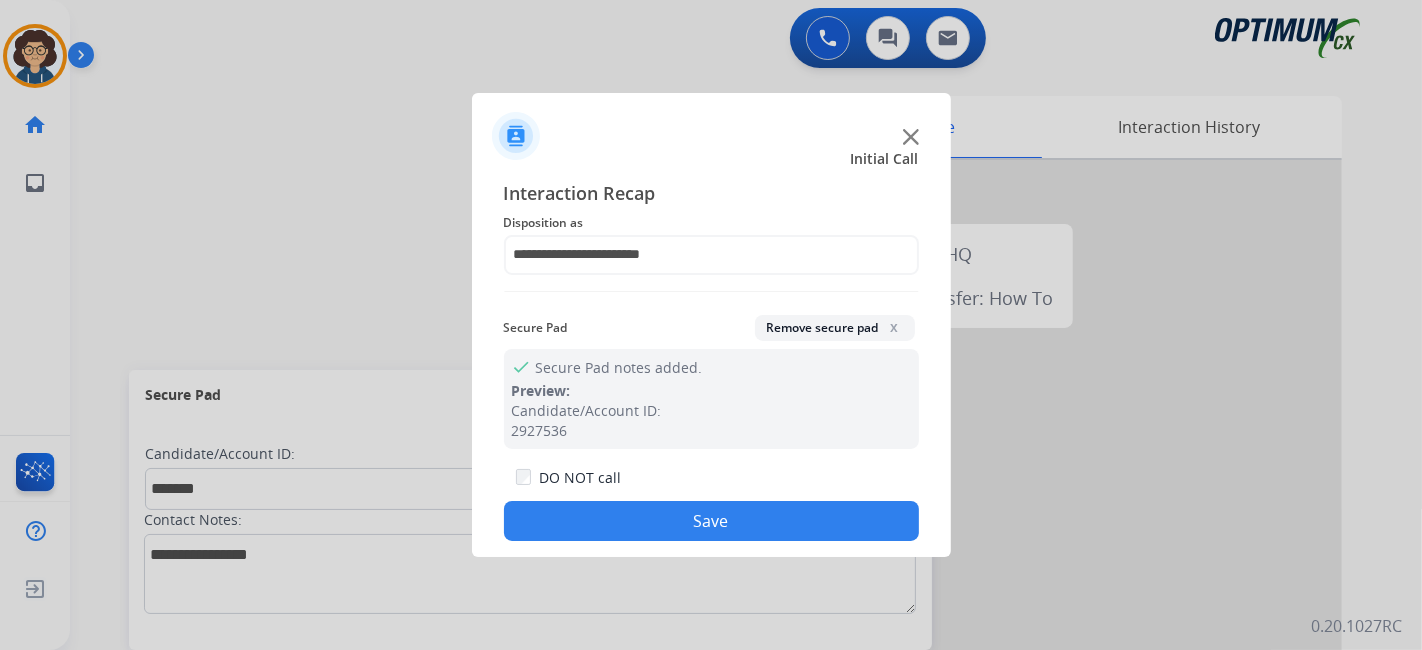 click on "Save" 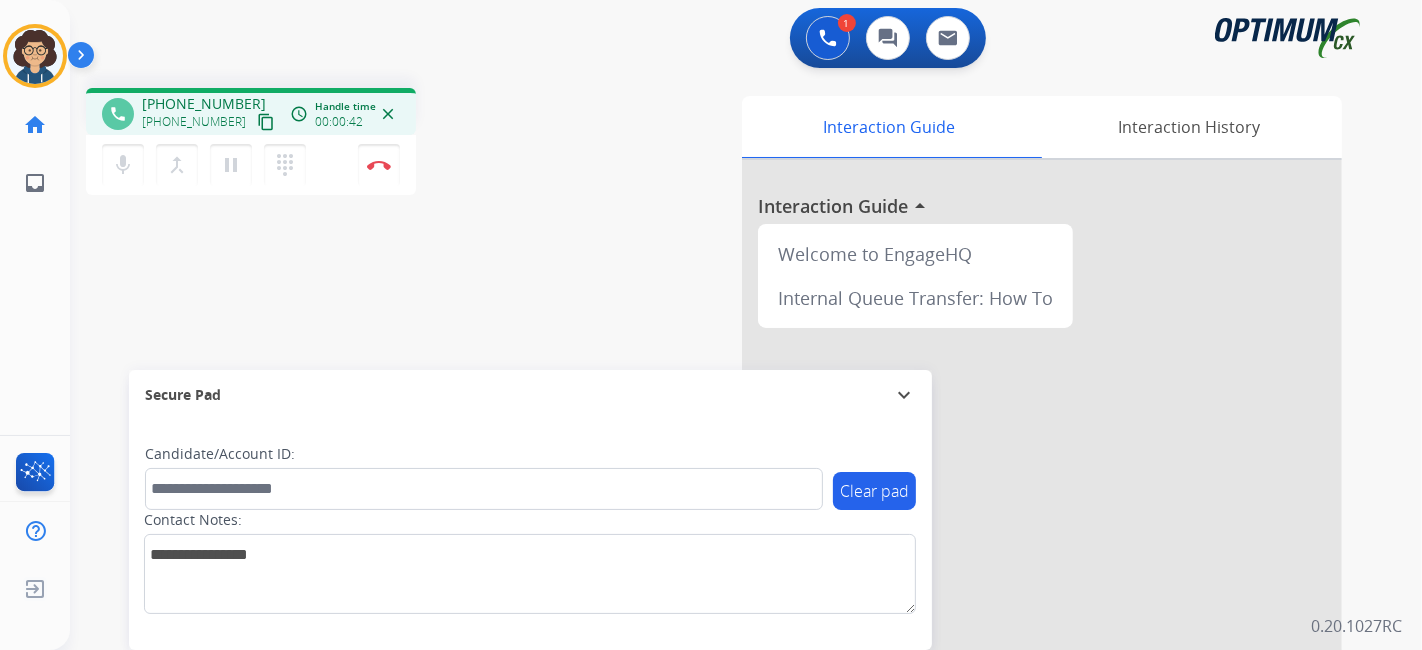 click on "content_copy" at bounding box center (266, 122) 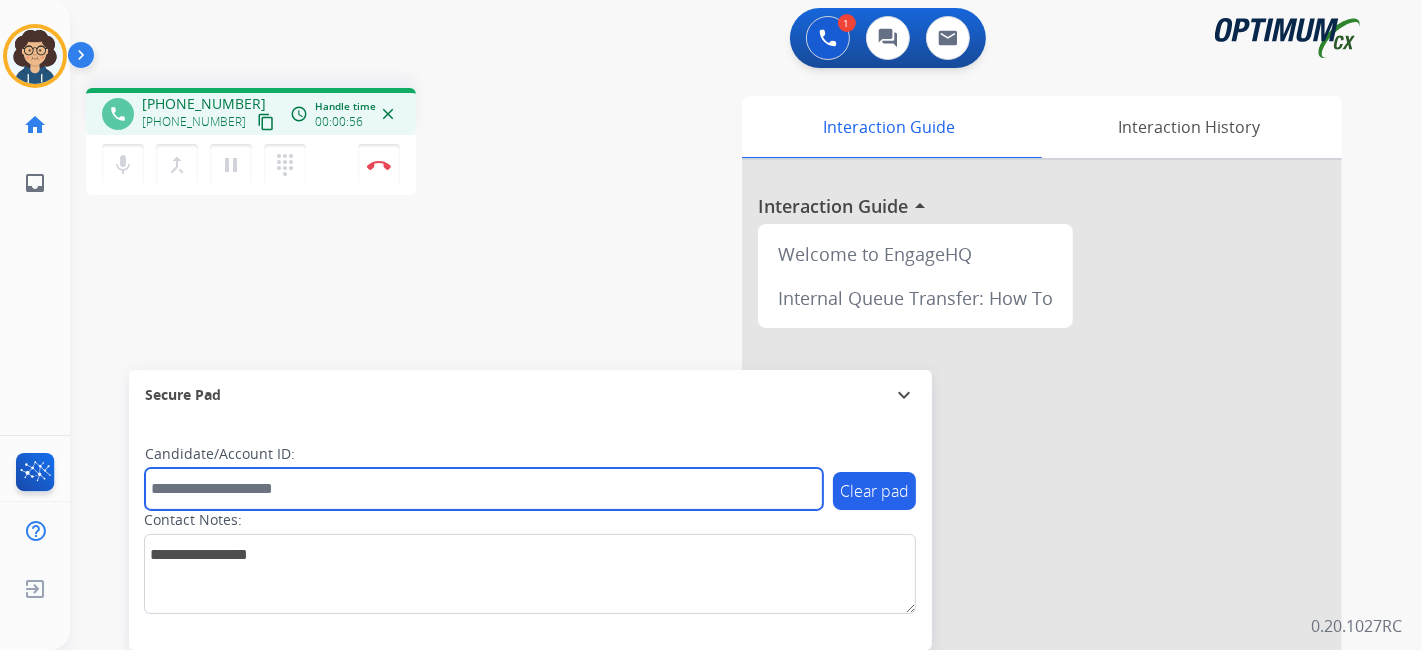 click at bounding box center [484, 489] 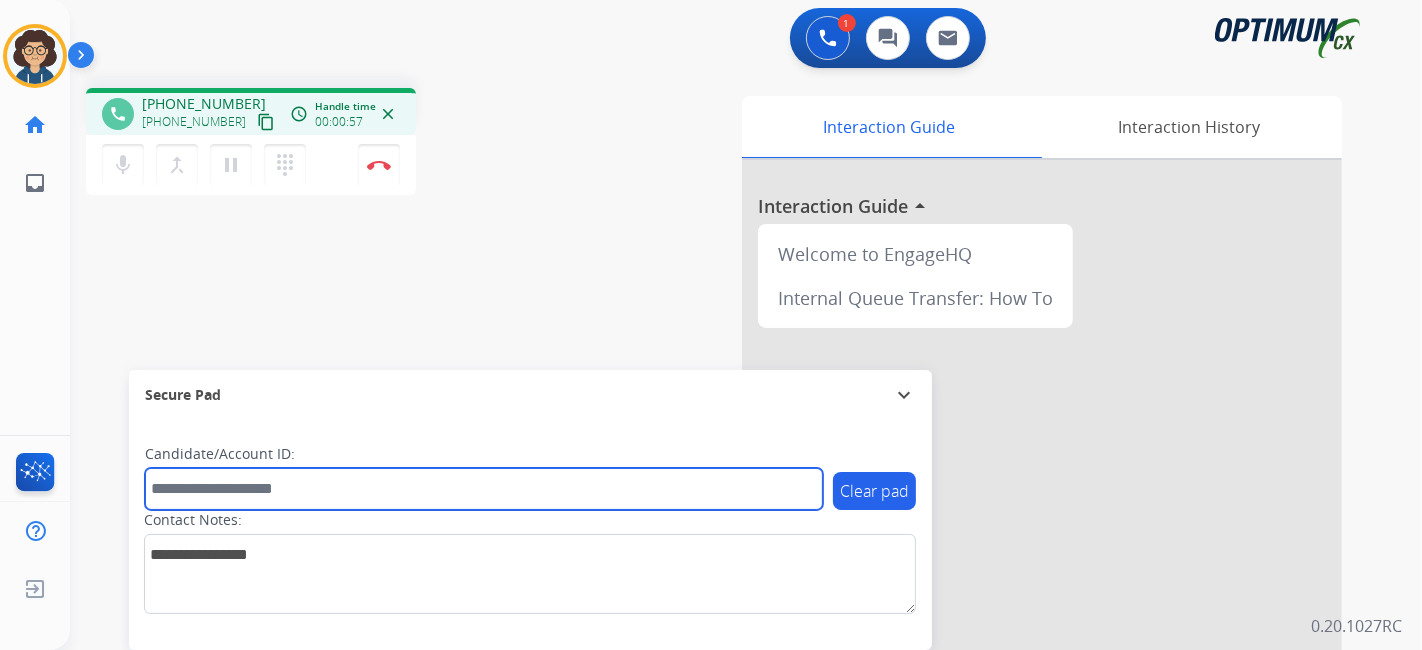 paste on "*******" 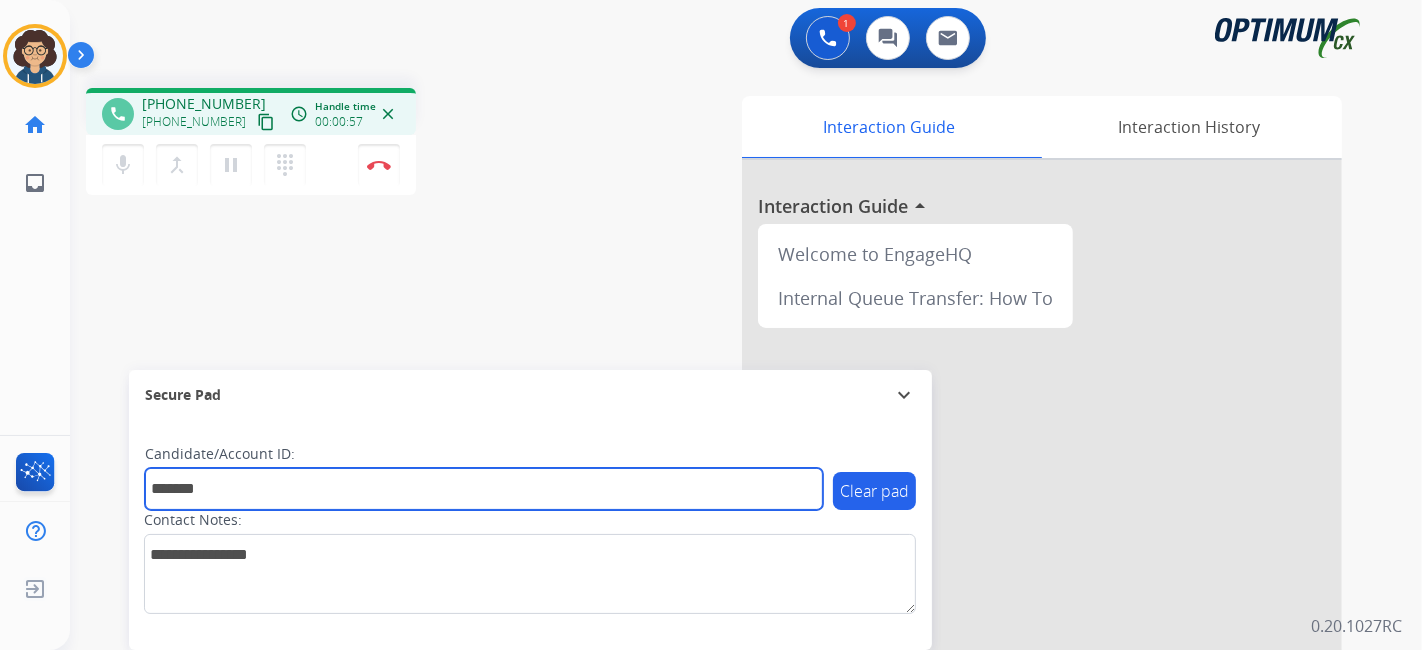 type on "*******" 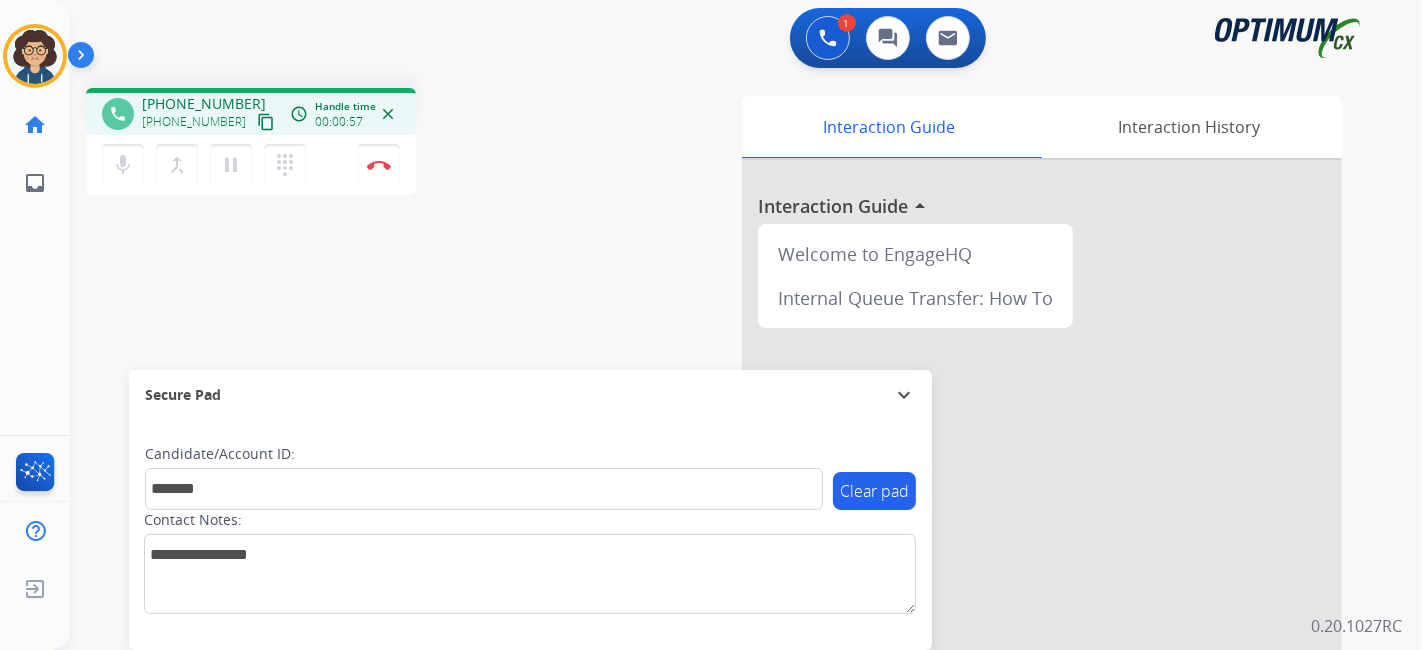 drag, startPoint x: 419, startPoint y: 264, endPoint x: 421, endPoint y: 252, distance: 12.165525 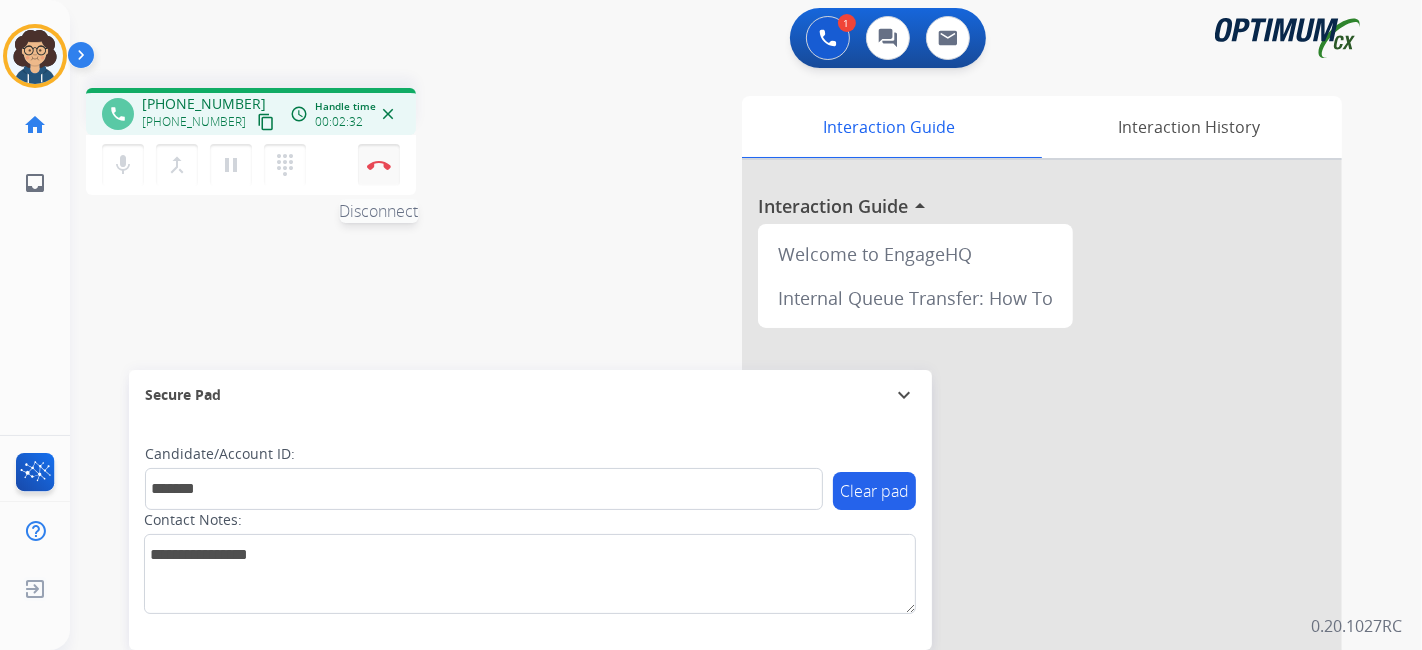 click on "Disconnect" at bounding box center (379, 165) 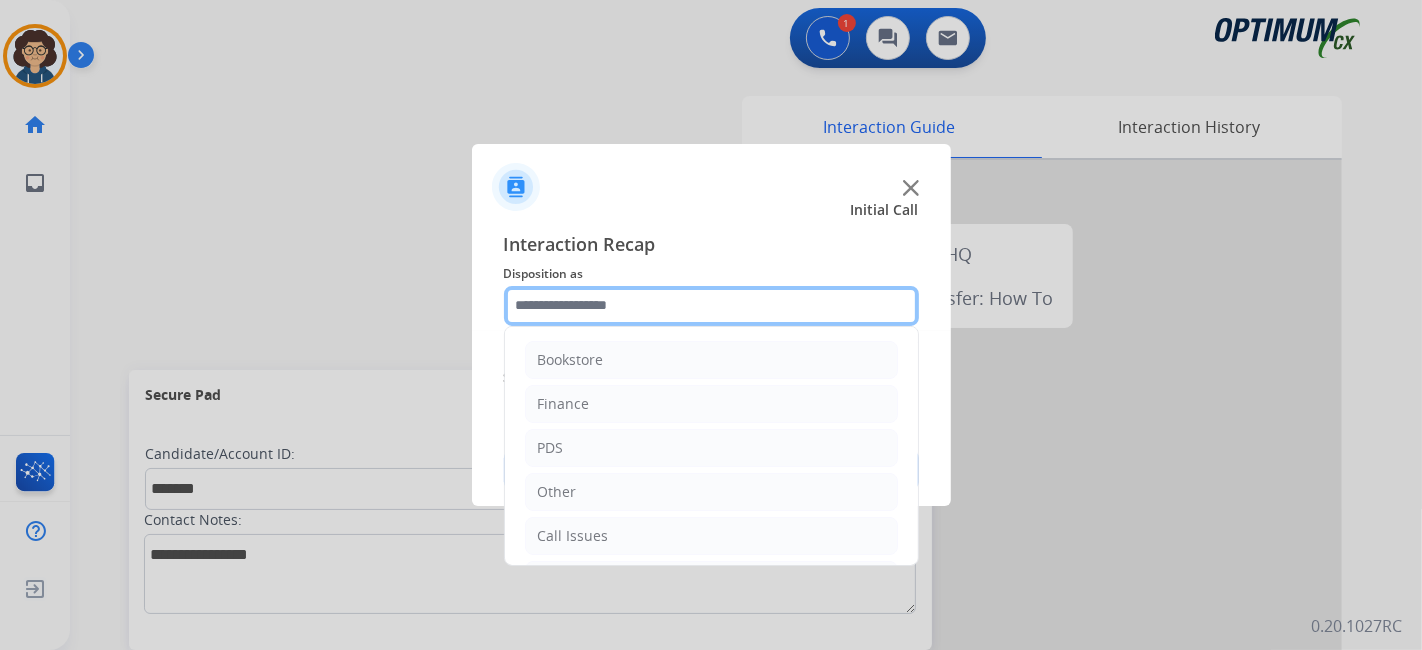 click 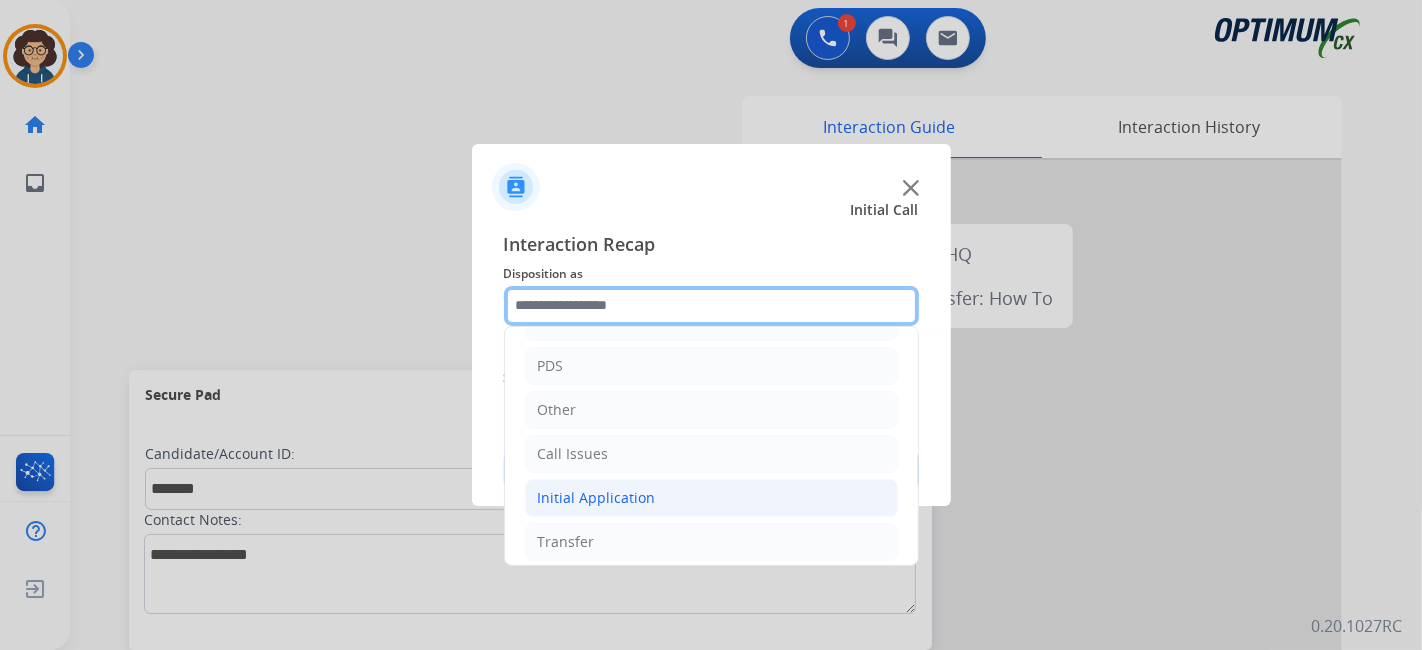 scroll, scrollTop: 131, scrollLeft: 0, axis: vertical 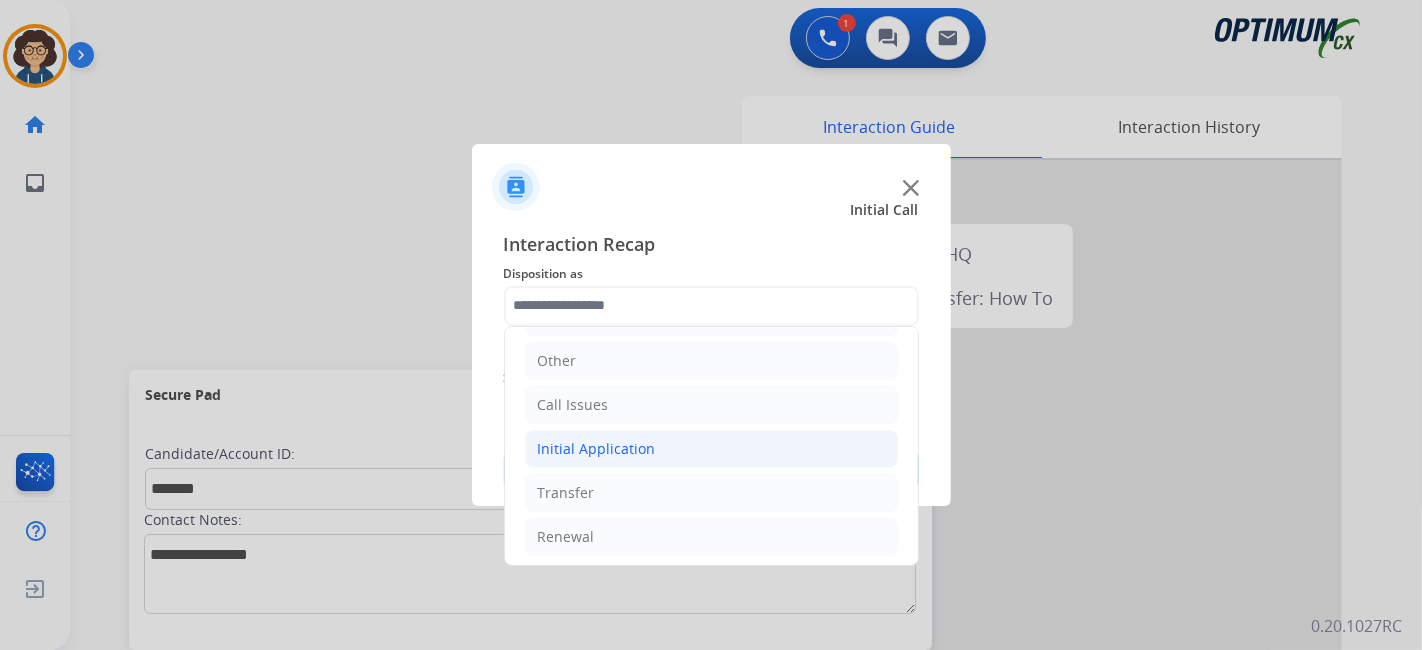 click on "Initial Application" 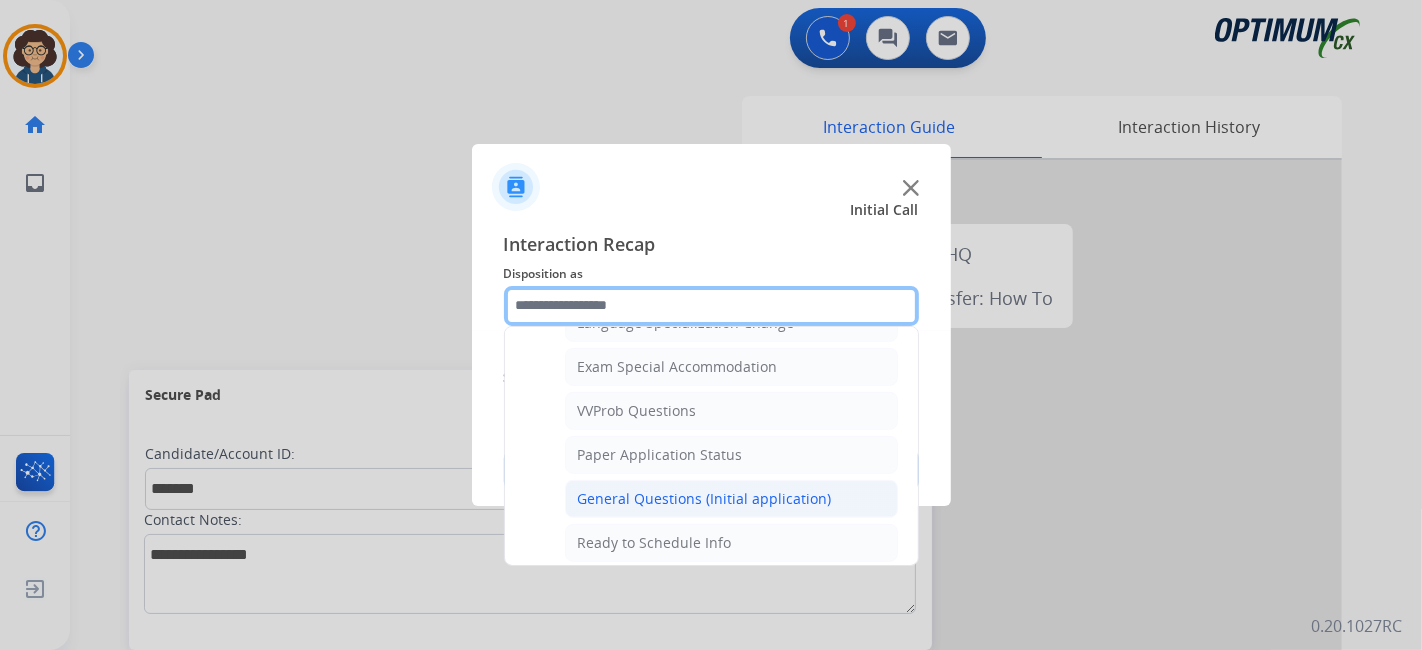 scroll, scrollTop: 1030, scrollLeft: 0, axis: vertical 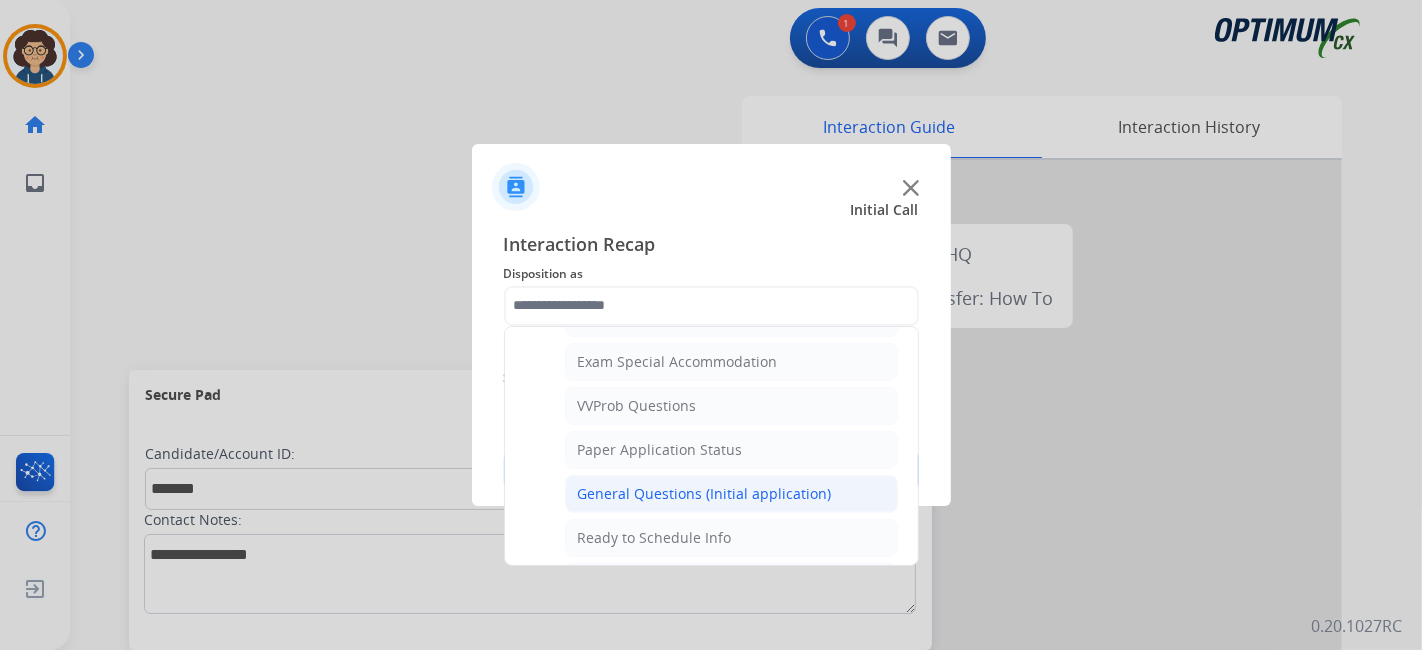 click on "General Questions (Initial application)" 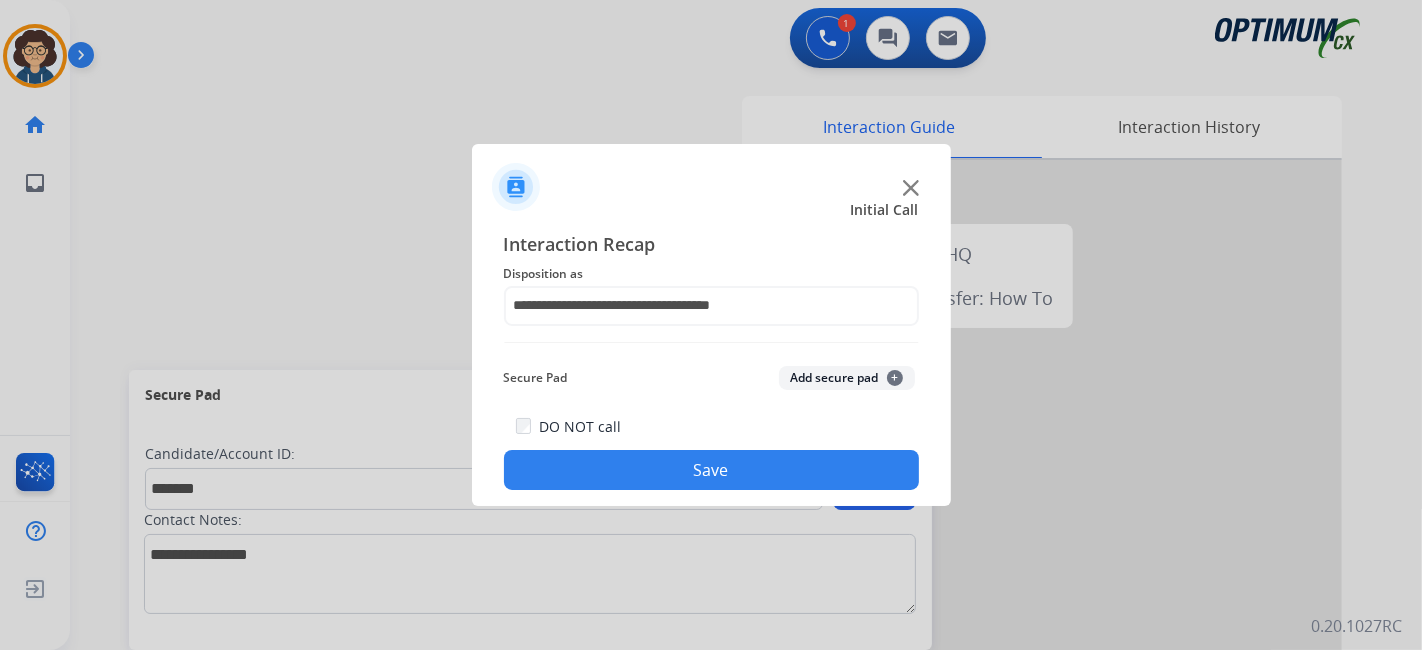 click on "Add secure pad  +" 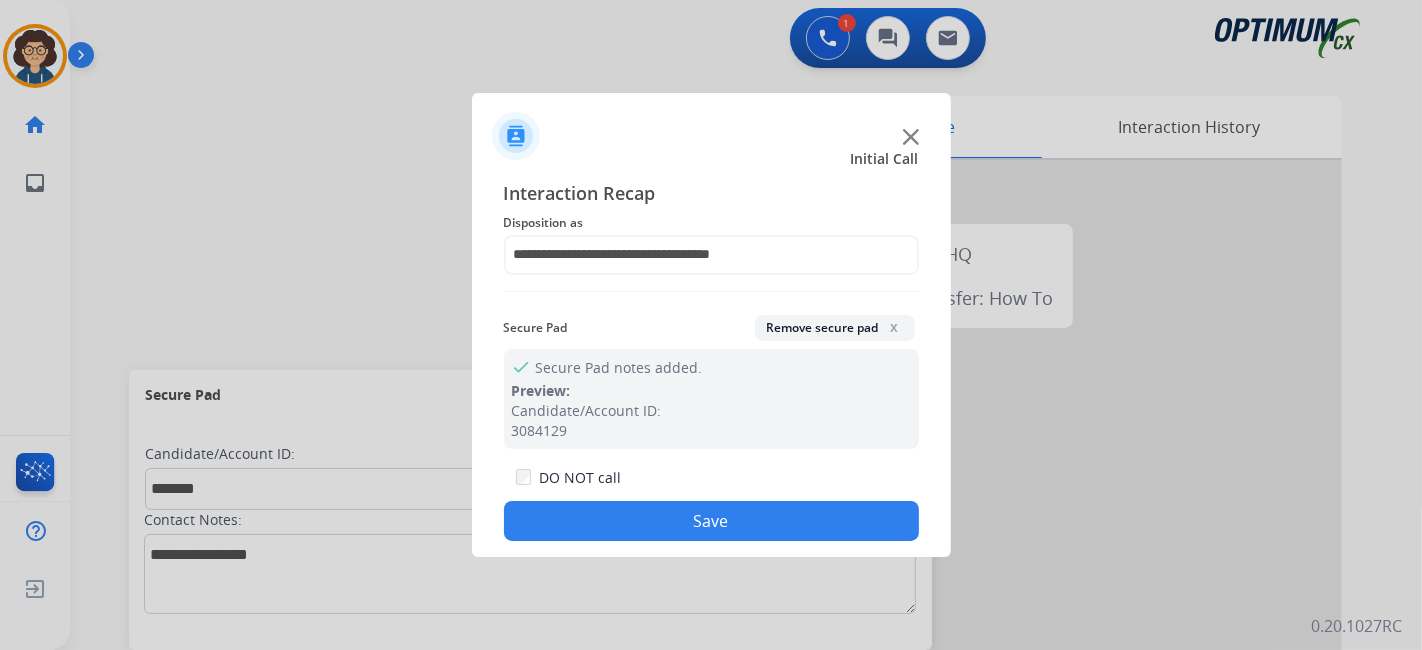 drag, startPoint x: 747, startPoint y: 521, endPoint x: 448, endPoint y: 67, distance: 543.61475 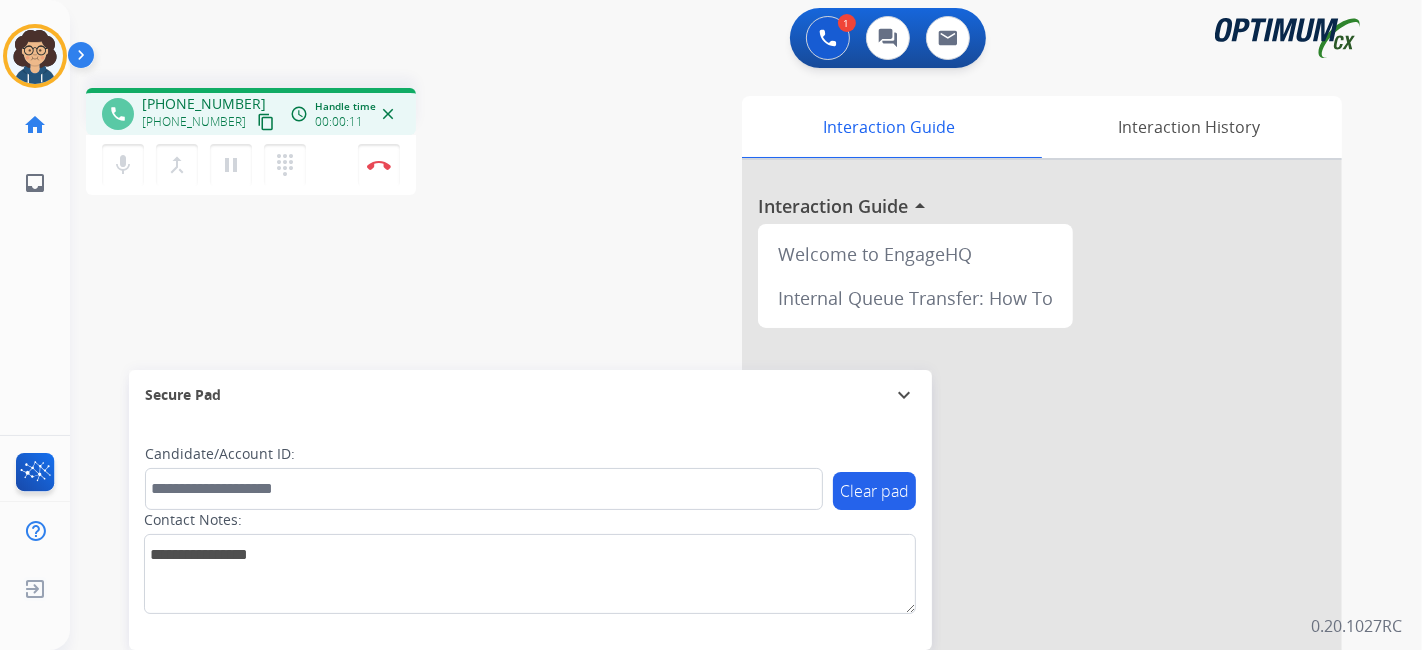 drag, startPoint x: 248, startPoint y: 111, endPoint x: 314, endPoint y: 21, distance: 111.60645 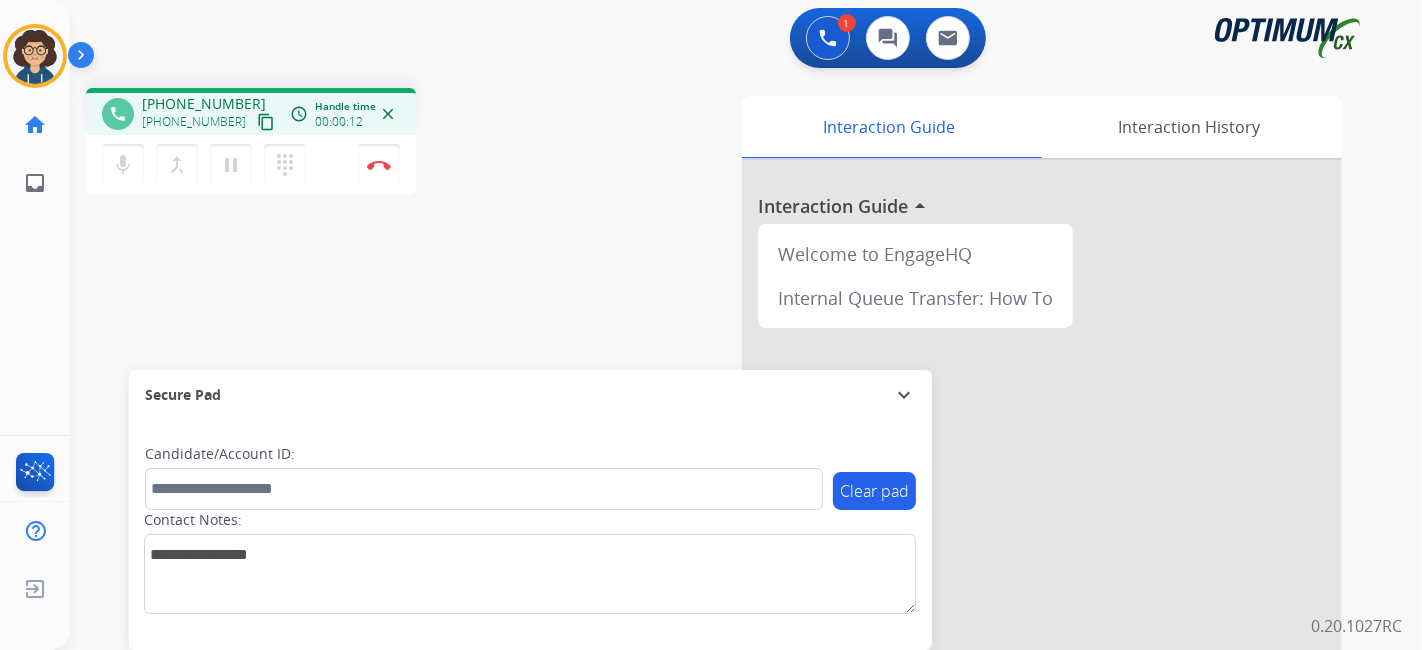 click on "content_copy" at bounding box center [266, 122] 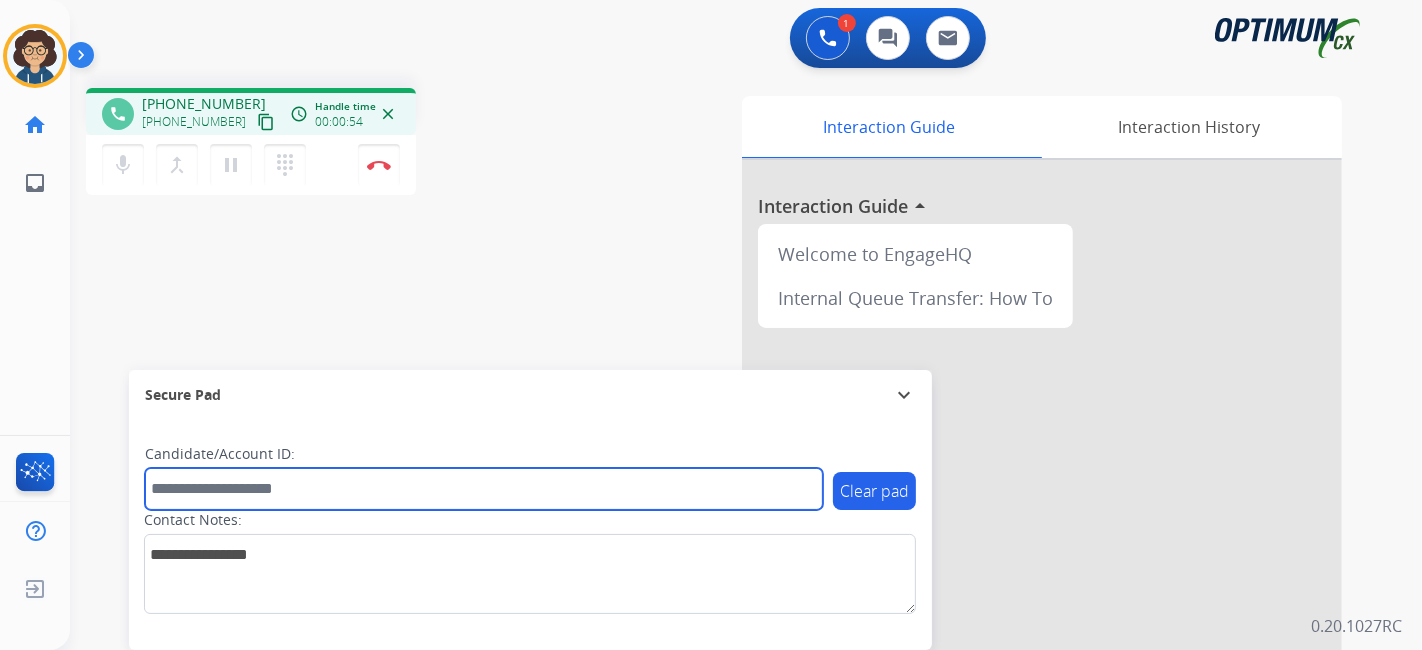 click at bounding box center [484, 489] 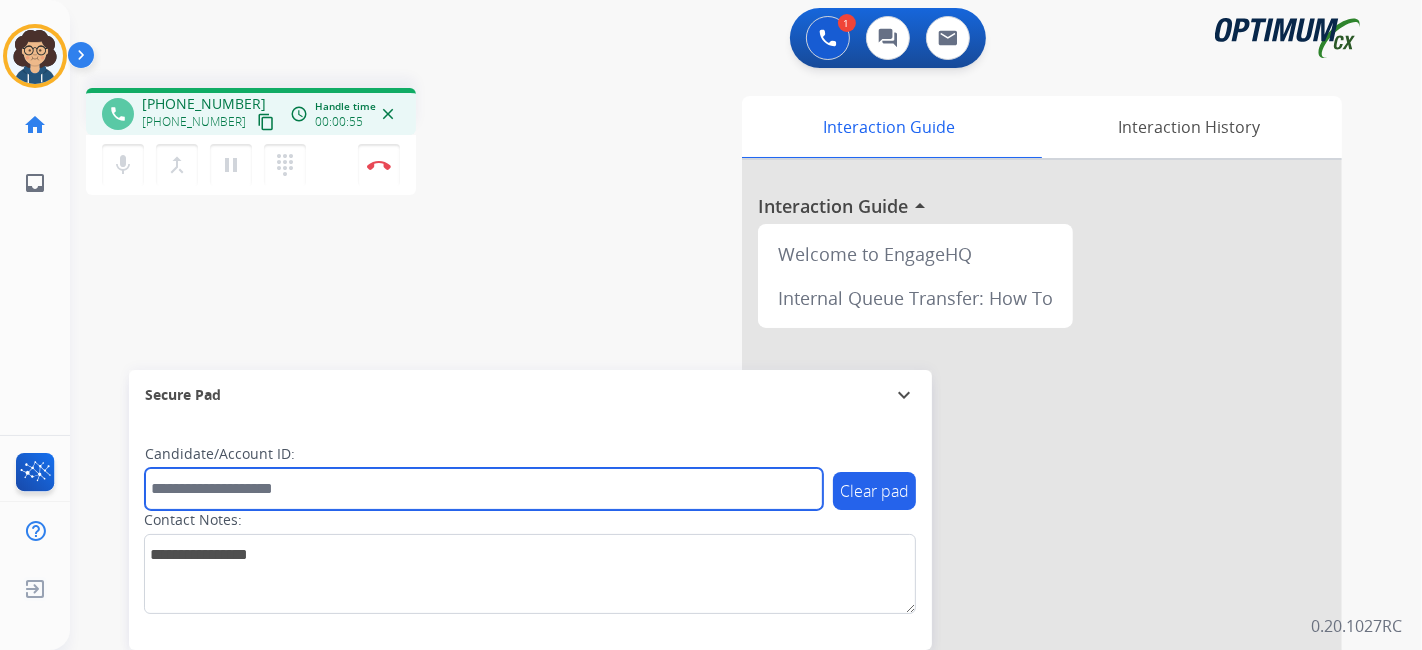 paste on "*******" 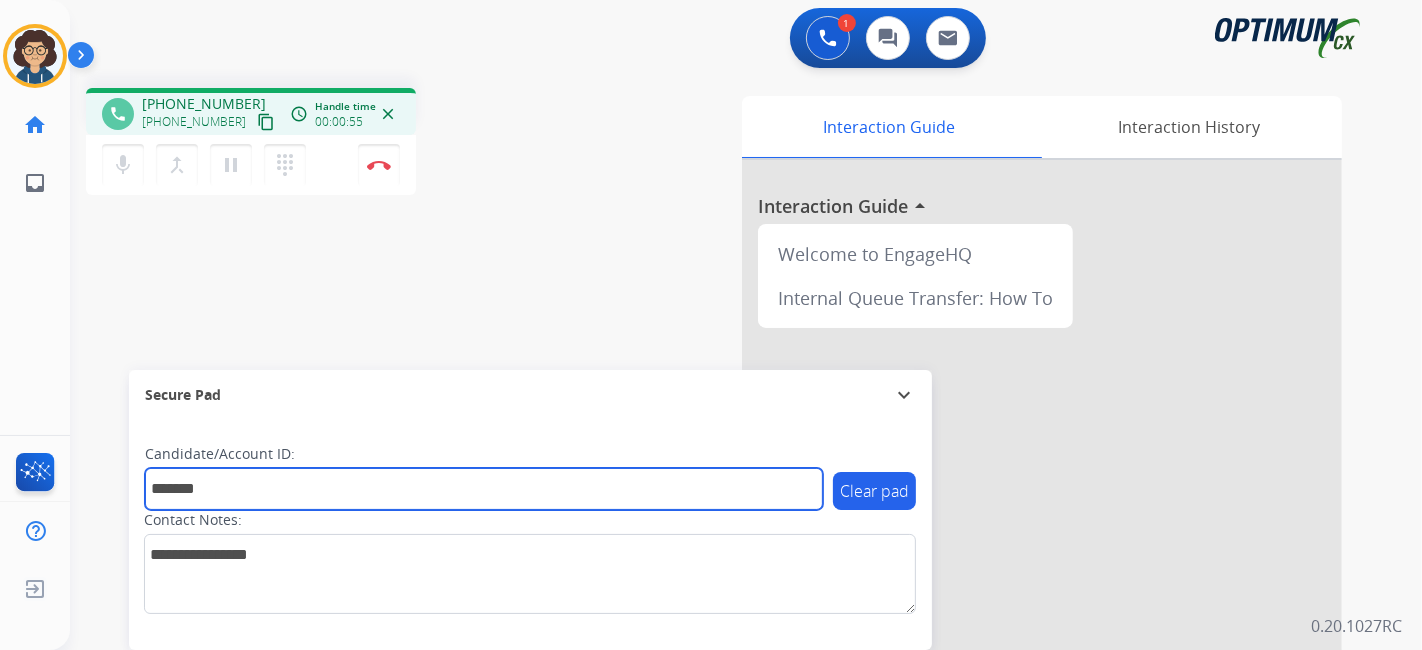 type on "*******" 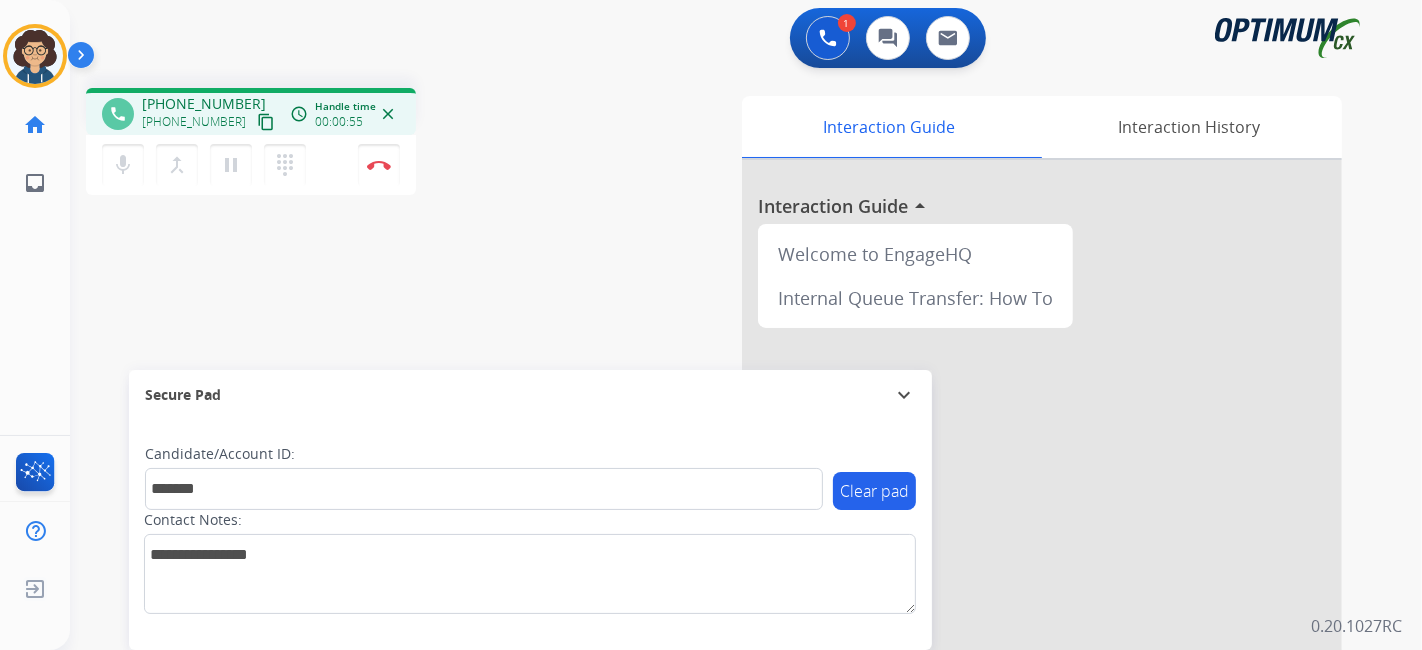 click on "phone [PHONE_NUMBER] [PHONE_NUMBER] content_copy access_time Call metrics Queue   00:10 Hold   00:00 Talk   00:56 Total   01:05 Handle time 00:00:55 close mic Mute merge_type Bridge pause Hold dialpad Dialpad Disconnect swap_horiz Break voice bridge close_fullscreen Connect 3-Way Call merge_type Separate 3-Way Call  Interaction Guide   Interaction History  Interaction Guide arrow_drop_up  Welcome to EngageHQ   Internal Queue Transfer: How To  Secure Pad expand_more Clear pad Candidate/Account ID: ******* Contact Notes:" at bounding box center (722, 489) 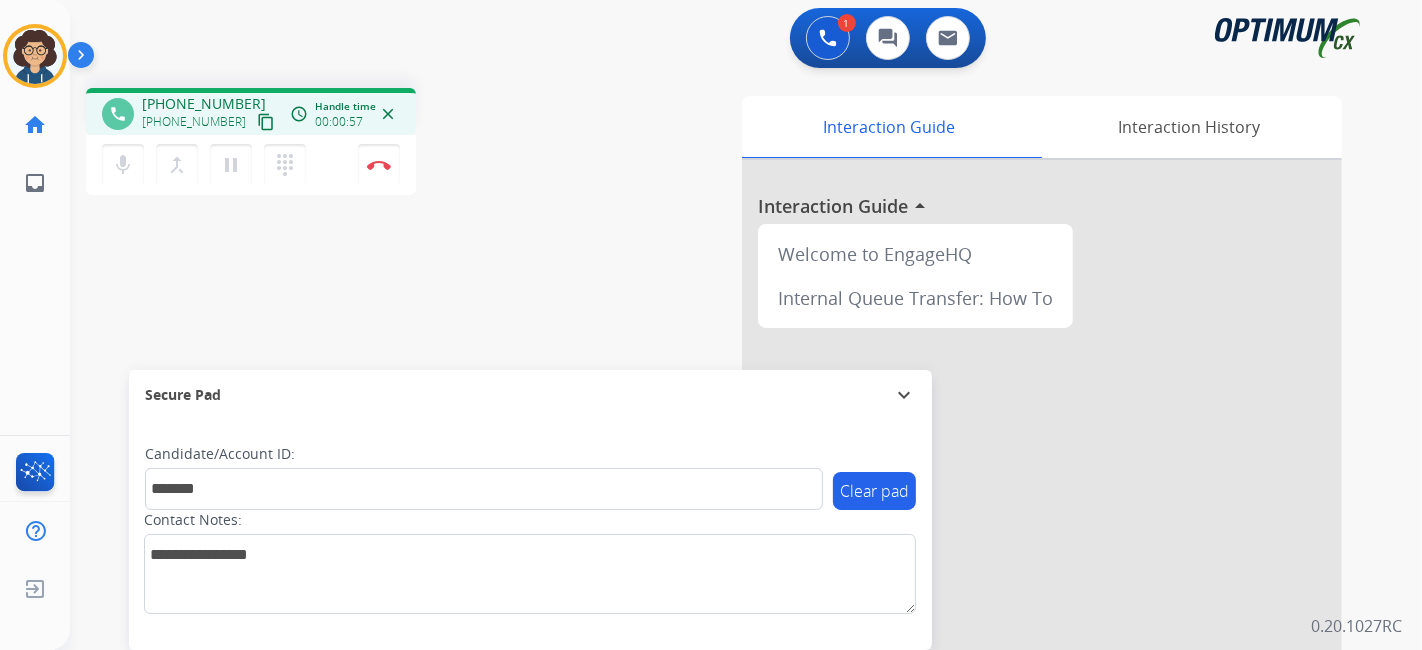 click on "phone [PHONE_NUMBER] [PHONE_NUMBER] content_copy access_time Call metrics Queue   00:10 Hold   00:00 Talk   00:58 Total   01:07 Handle time 00:00:57 close mic Mute merge_type Bridge pause Hold dialpad Dialpad Disconnect swap_horiz Break voice bridge close_fullscreen Connect 3-Way Call merge_type Separate 3-Way Call" at bounding box center (337, 144) 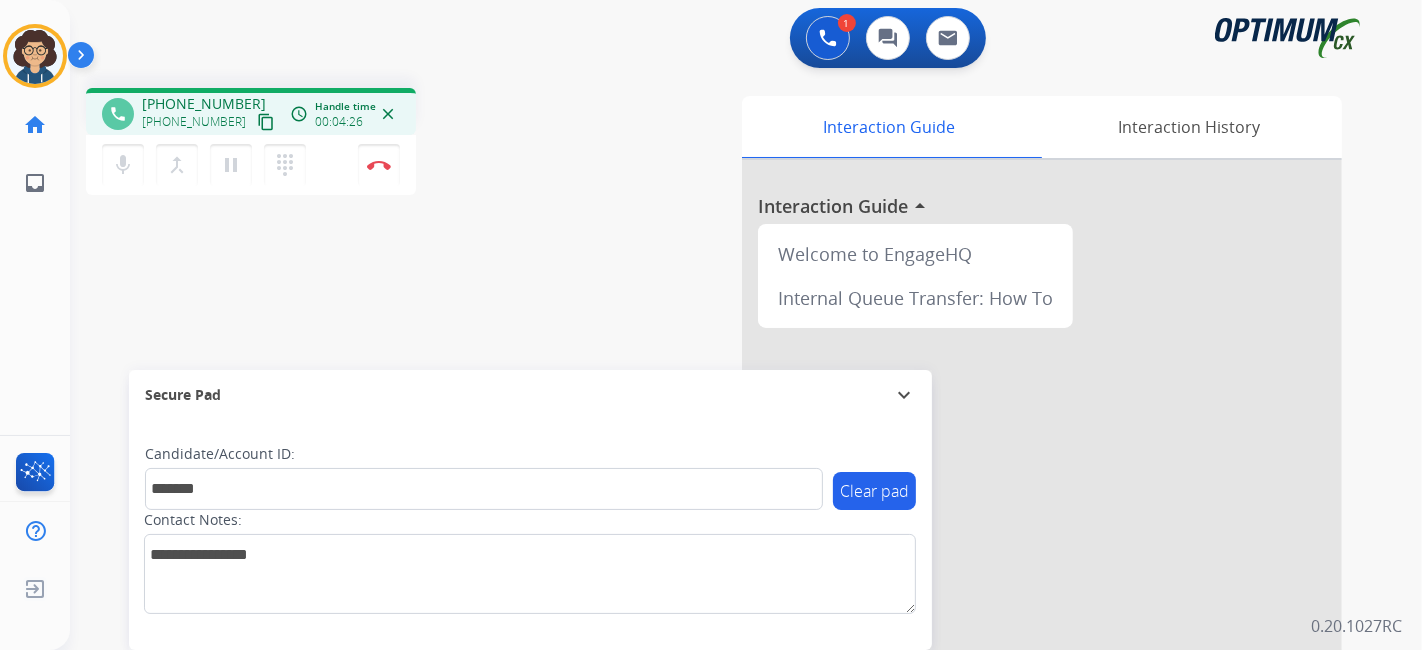 click on "mic Mute merge_type Bridge pause Hold dialpad Dialpad Disconnect" at bounding box center (251, 165) 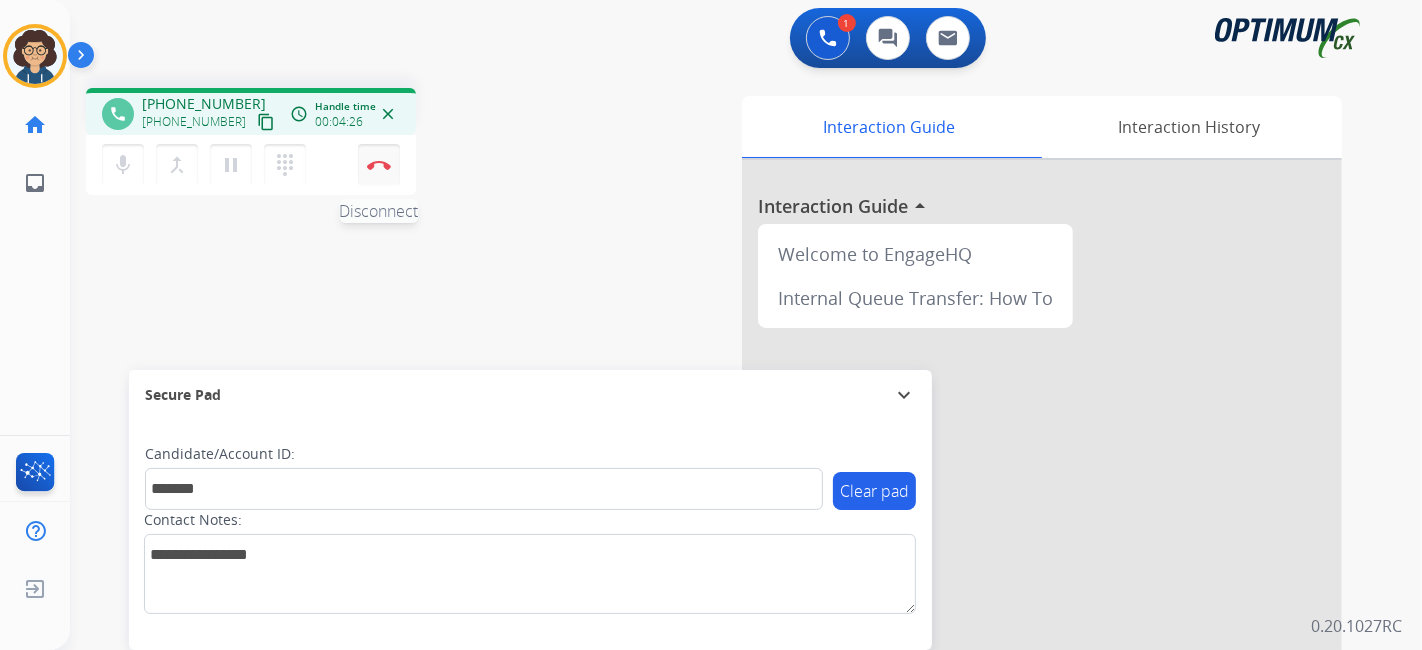 click on "mic Mute merge_type Bridge pause Hold dialpad Dialpad Disconnect" at bounding box center [251, 165] 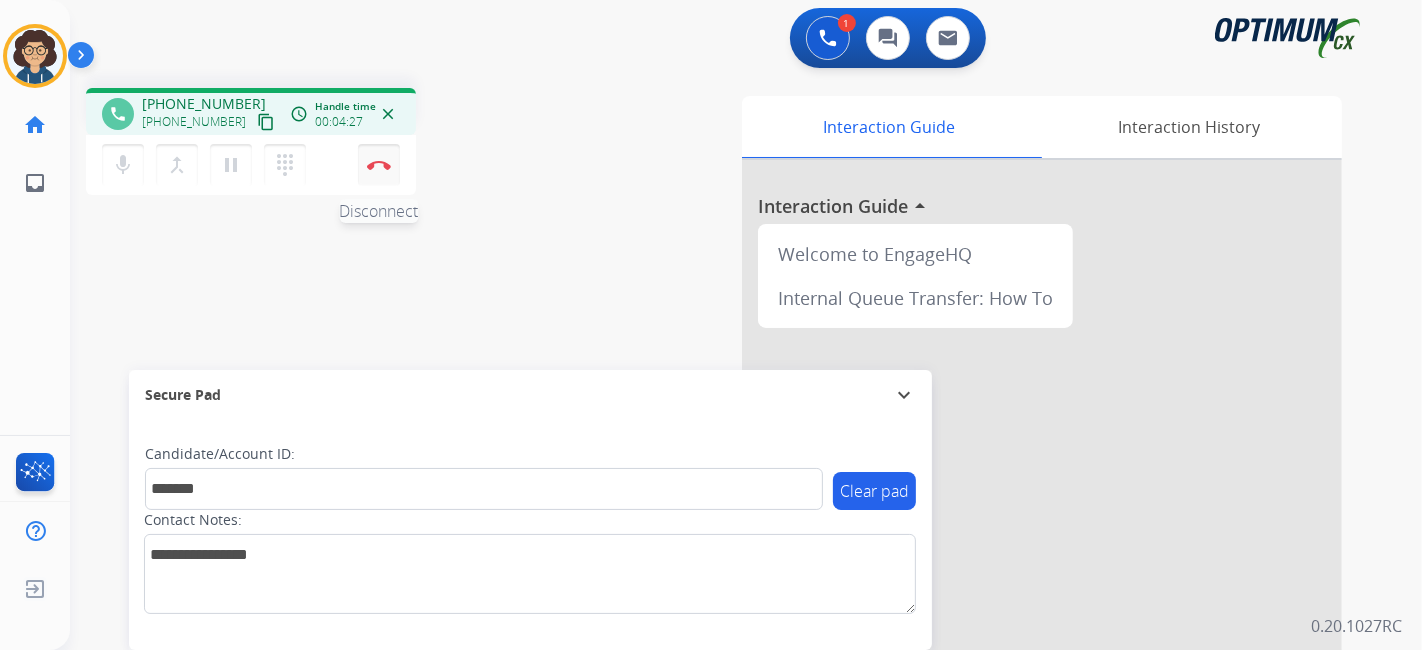 click on "Disconnect" at bounding box center [379, 165] 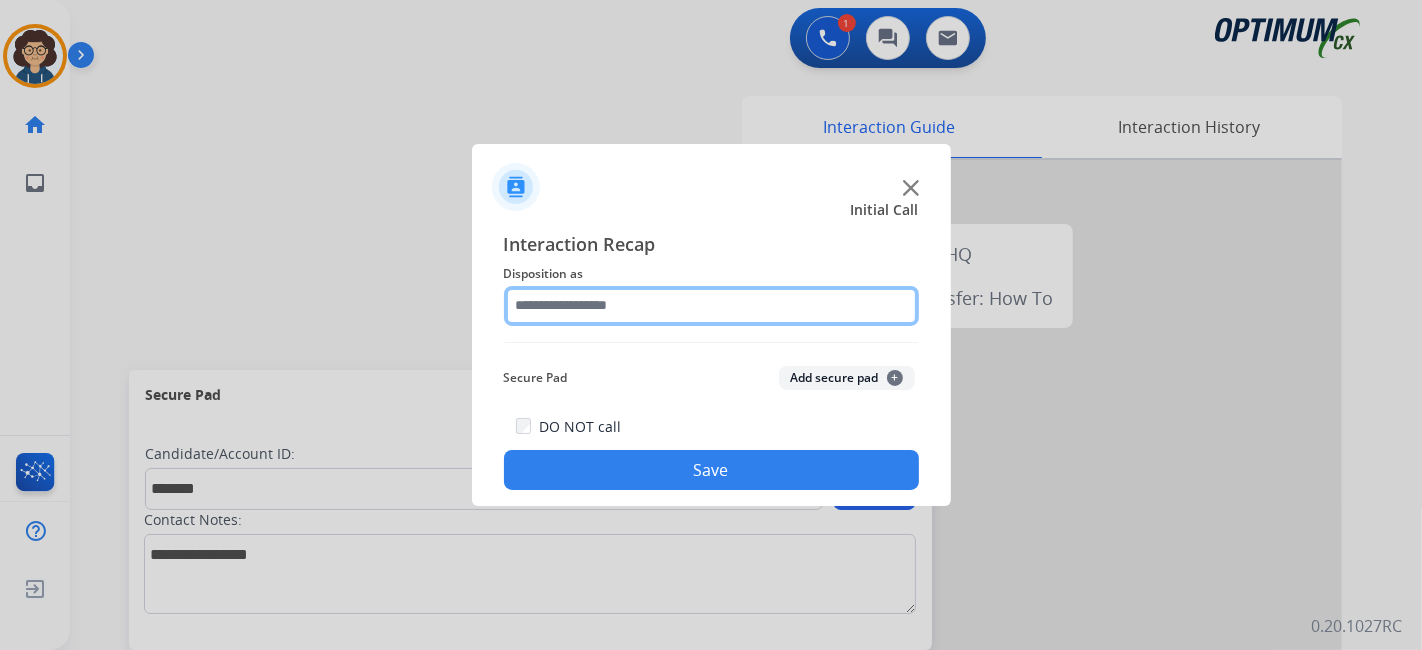 drag, startPoint x: 751, startPoint y: 315, endPoint x: 717, endPoint y: 300, distance: 37.161808 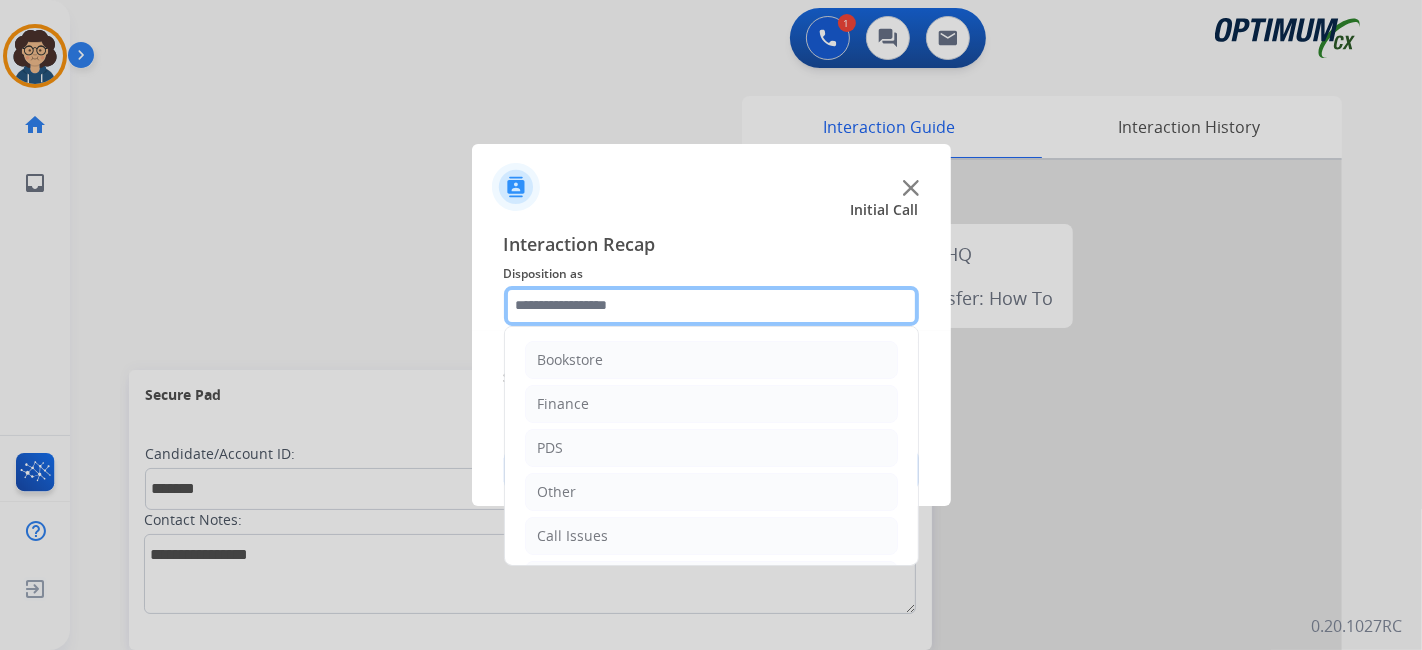 scroll, scrollTop: 131, scrollLeft: 0, axis: vertical 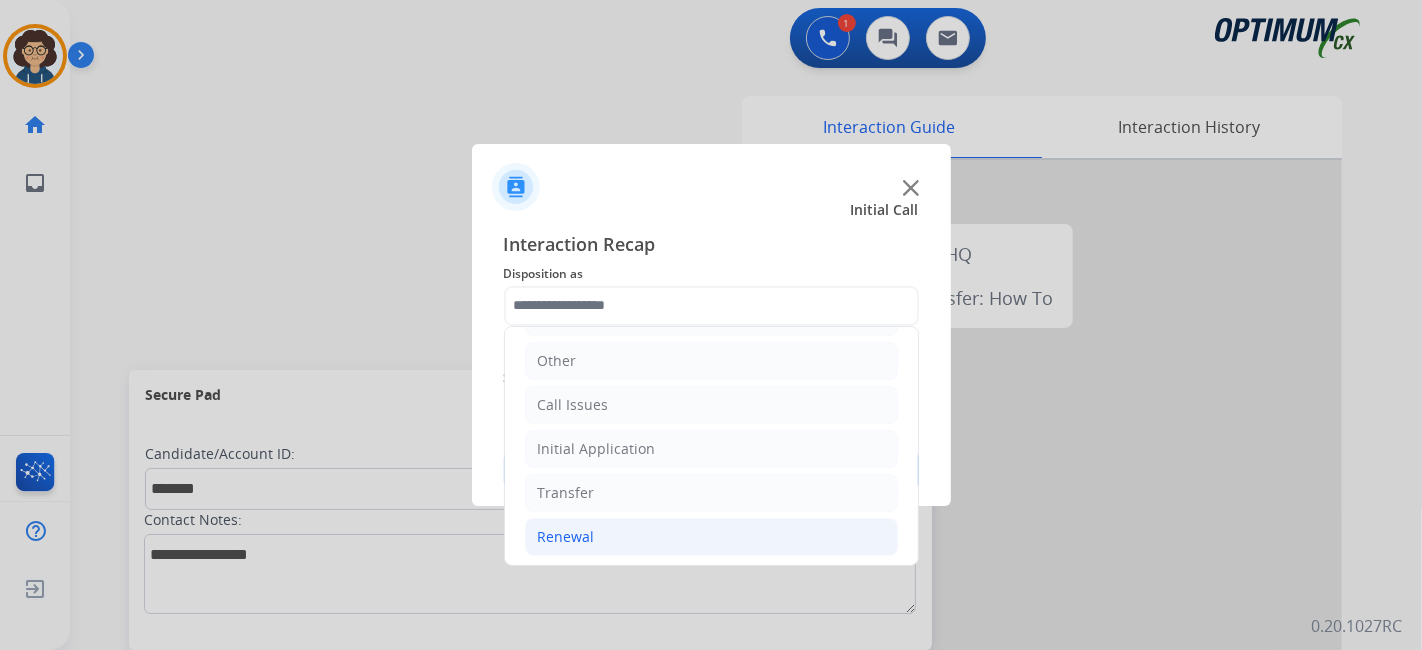 click on "Renewal" 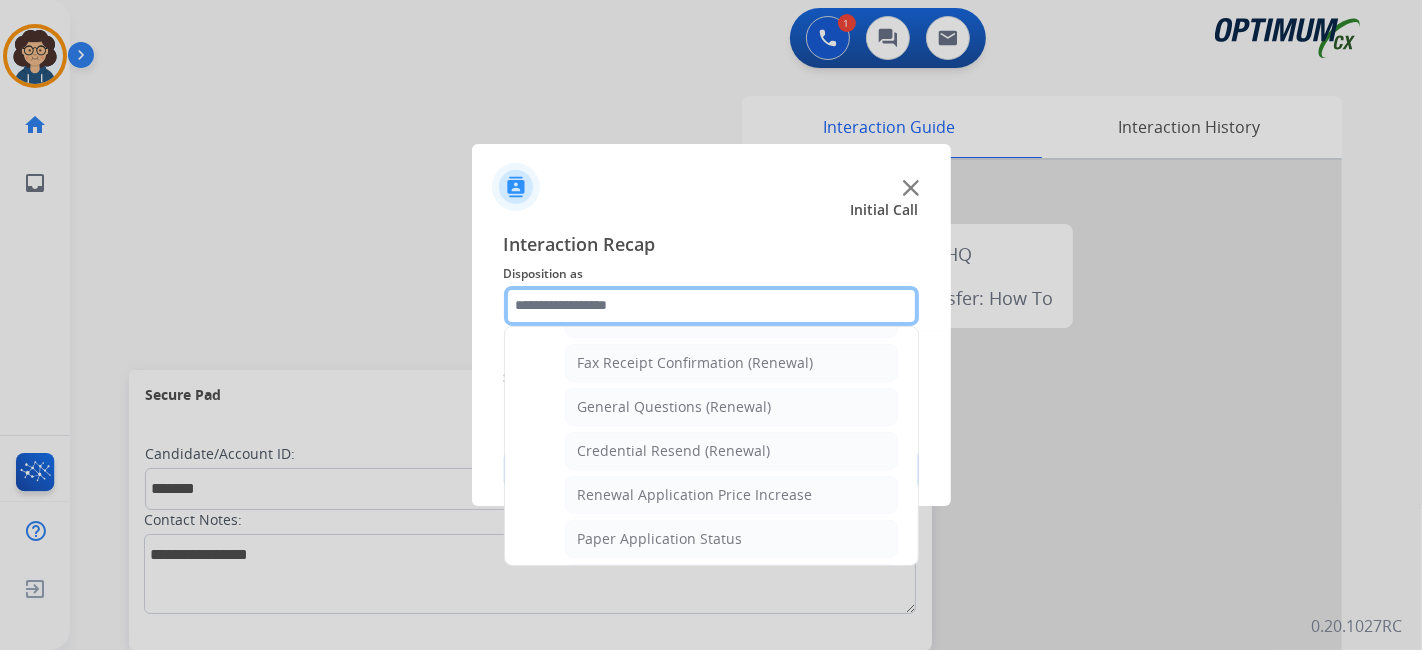 scroll, scrollTop: 598, scrollLeft: 0, axis: vertical 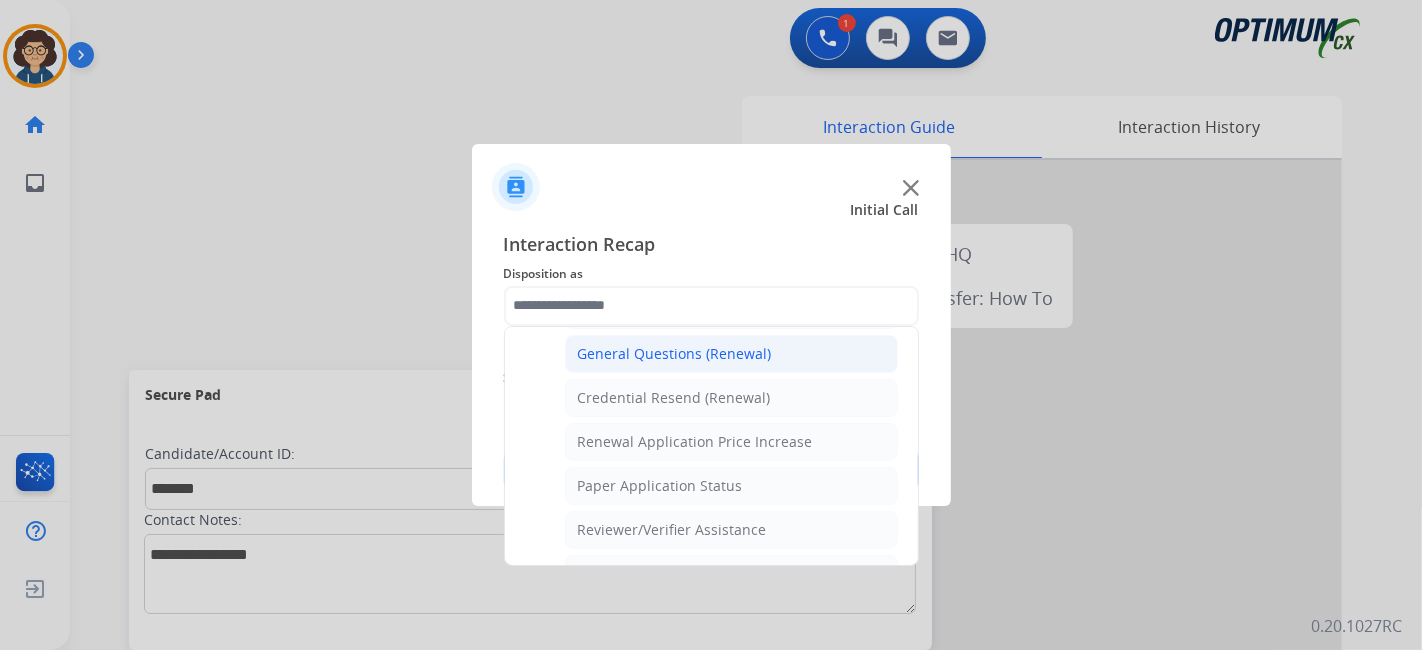 click on "General Questions (Renewal)" 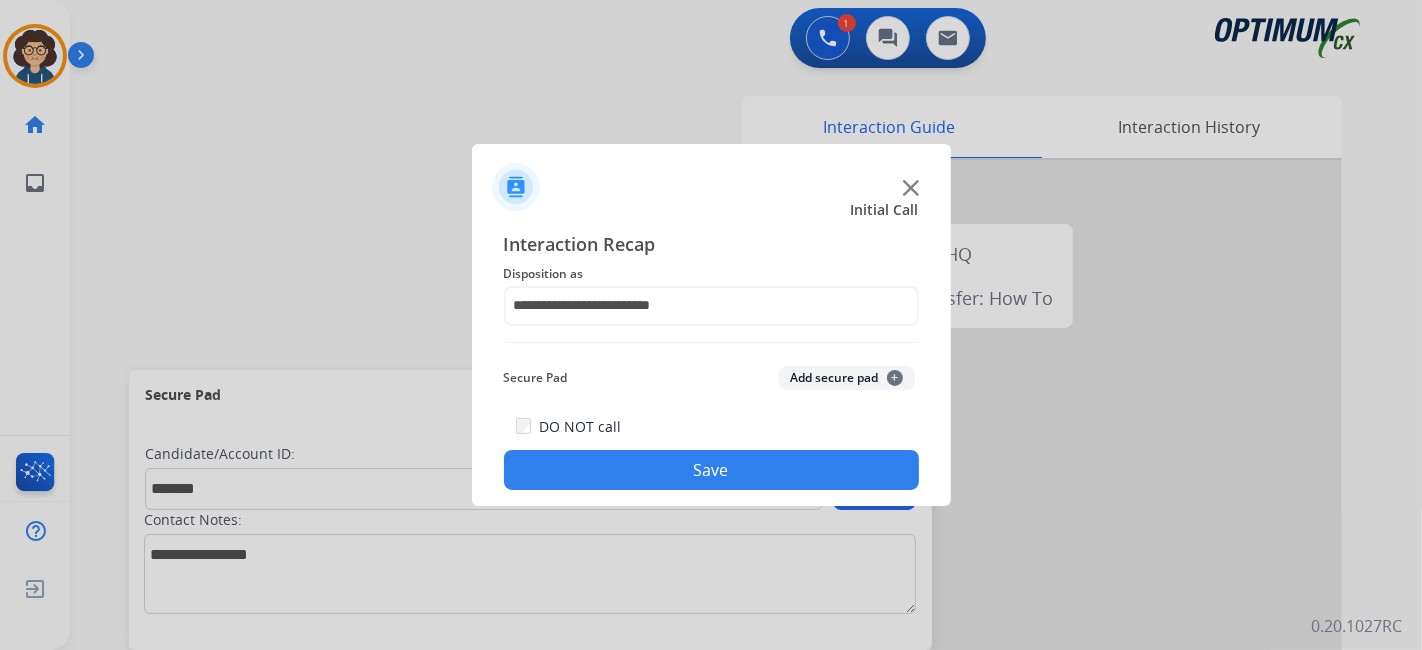 click on "Add secure pad  +" 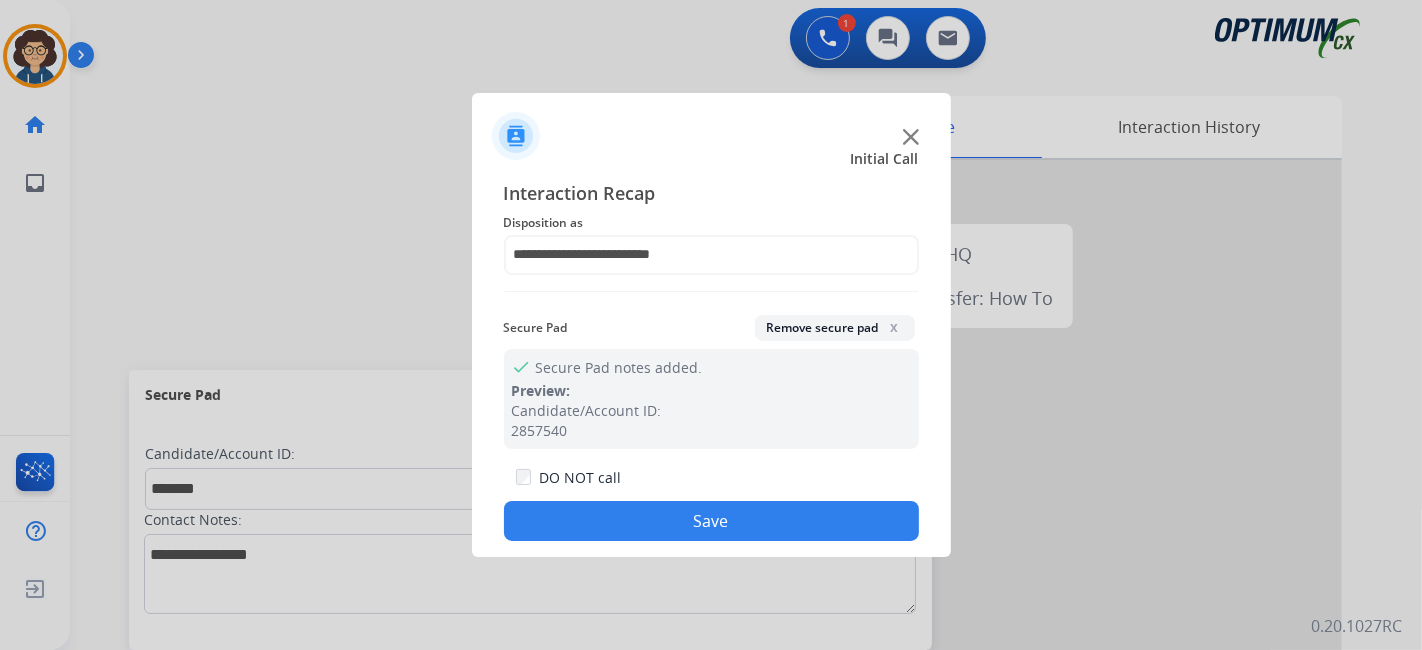 click on "Save" 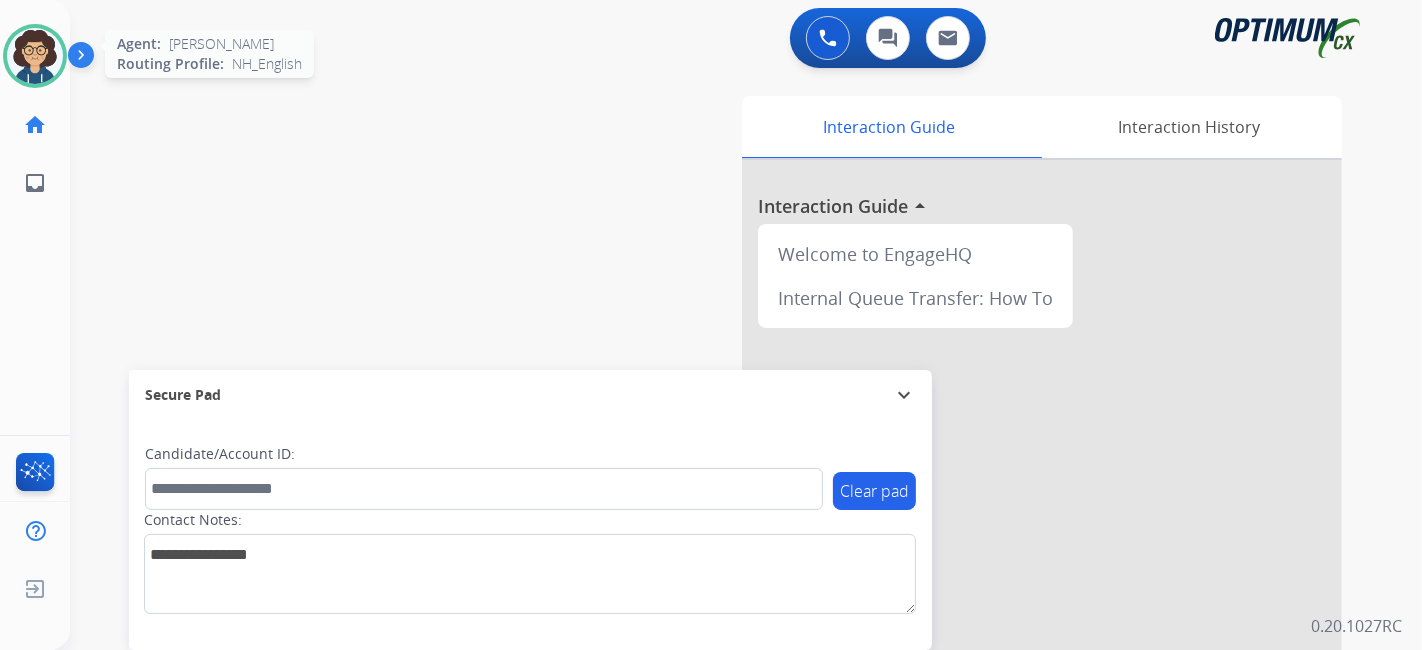 click at bounding box center [35, 56] 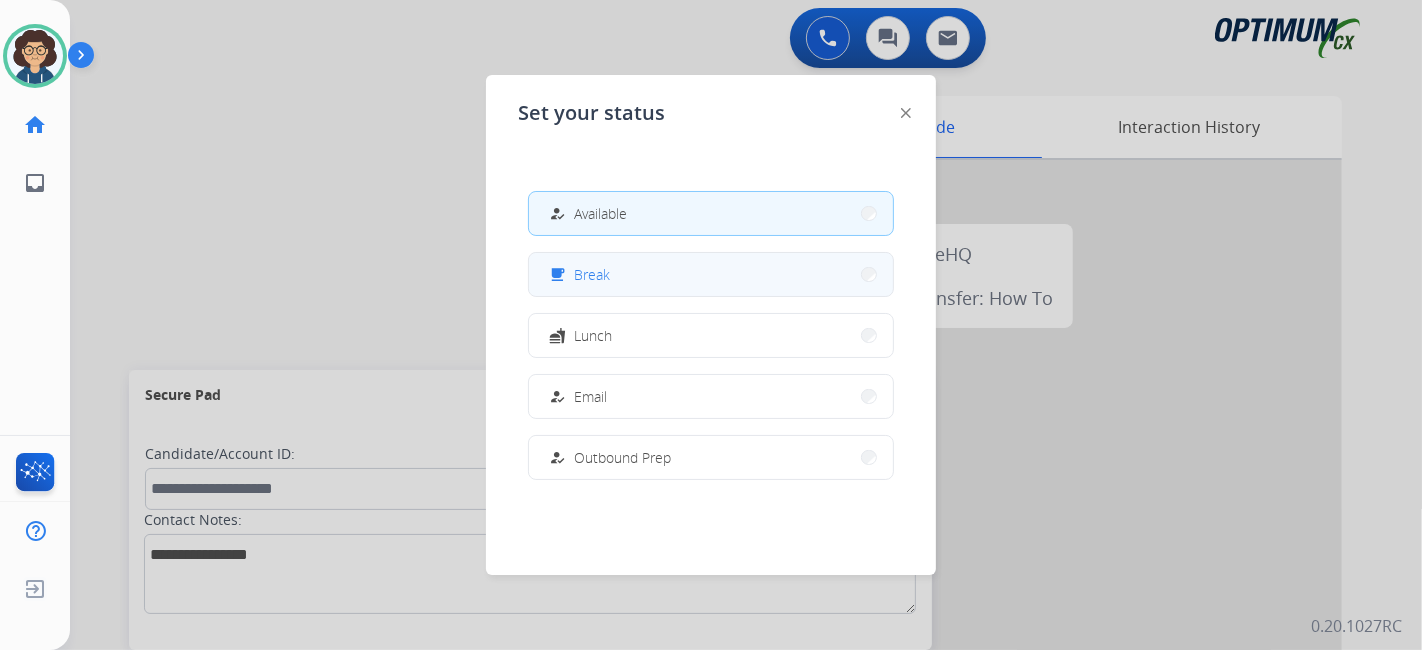 click on "free_breakfast Break" at bounding box center [711, 274] 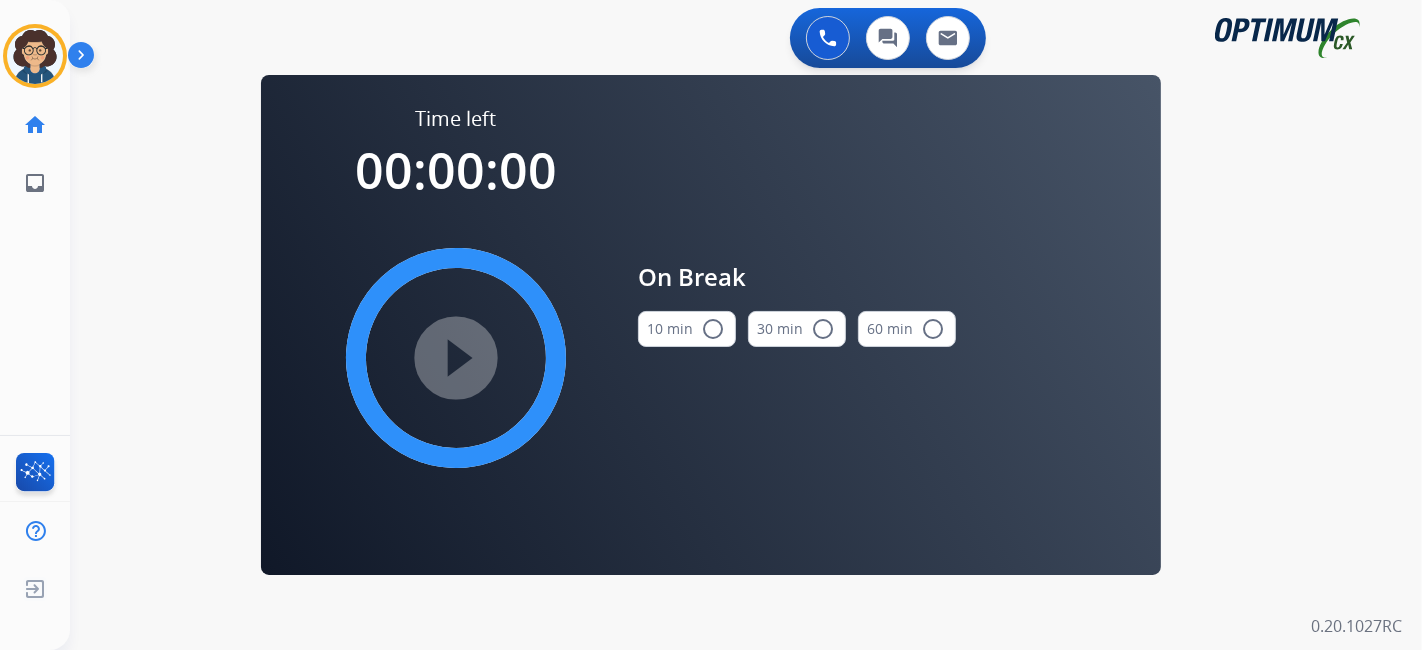 click on "10 min  radio_button_unchecked" at bounding box center [687, 329] 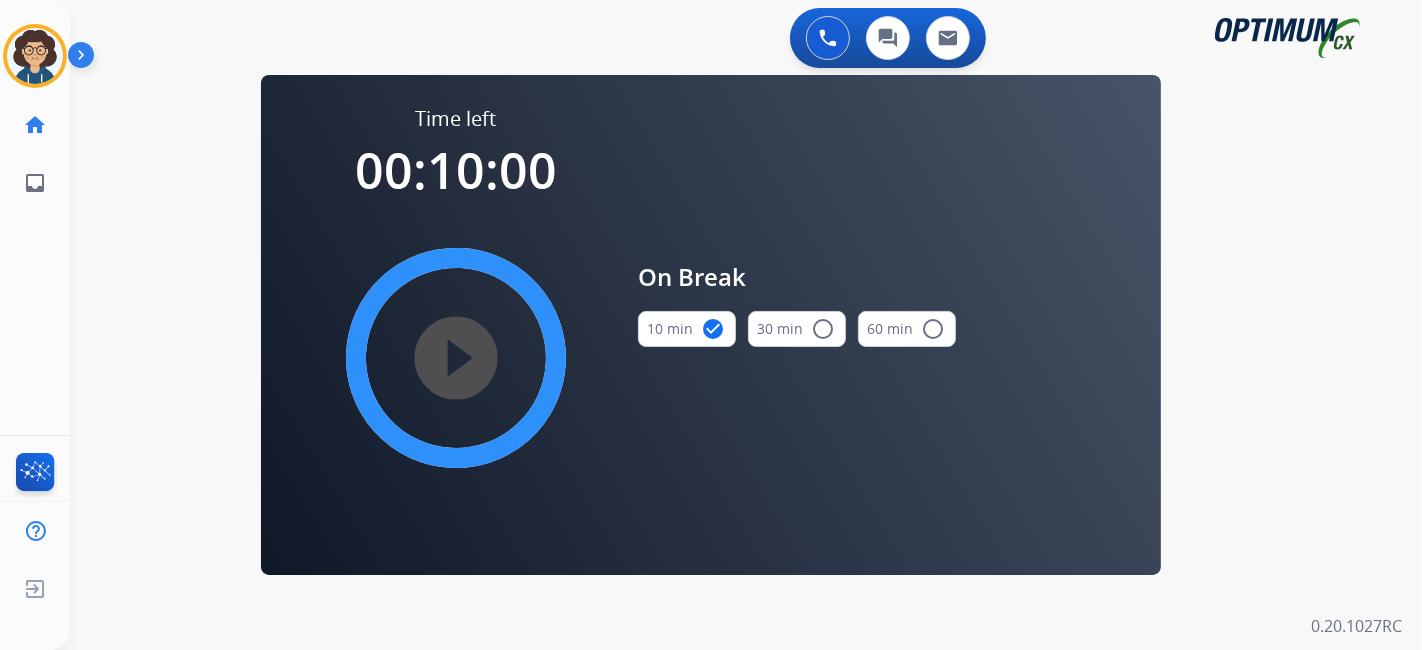 click on "play_circle_filled" at bounding box center (456, 358) 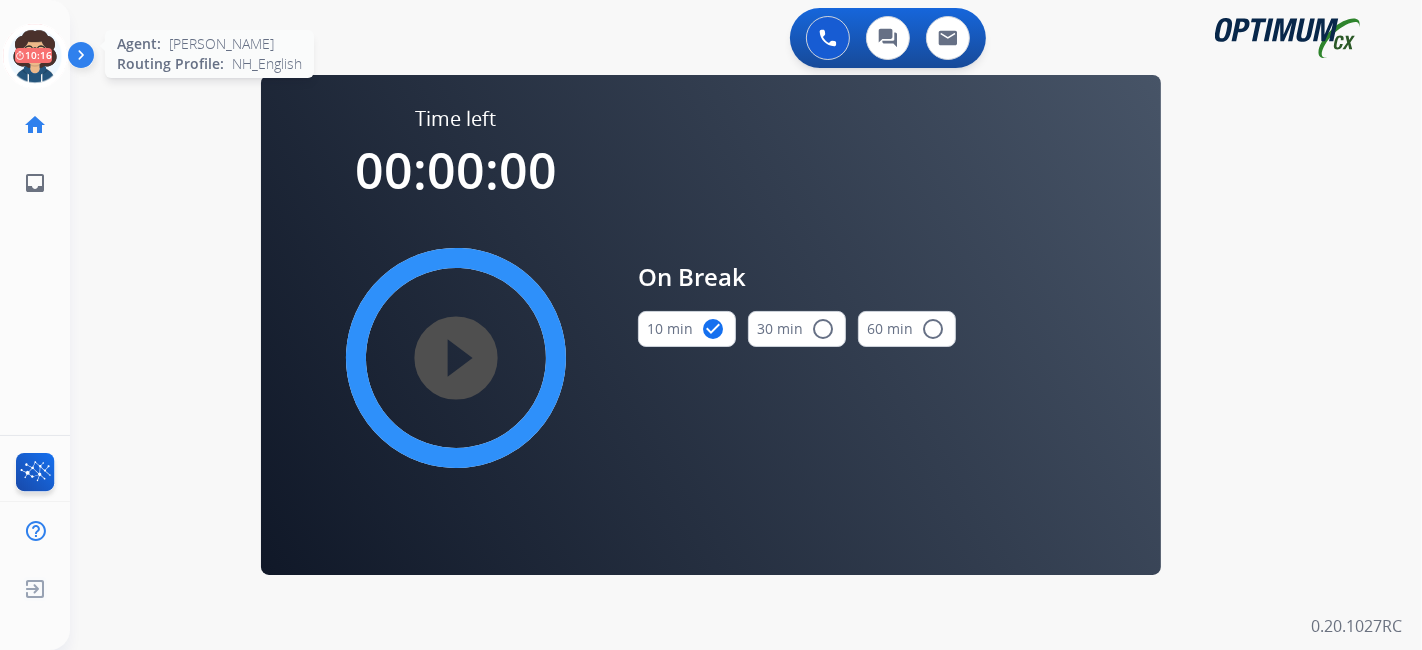 click 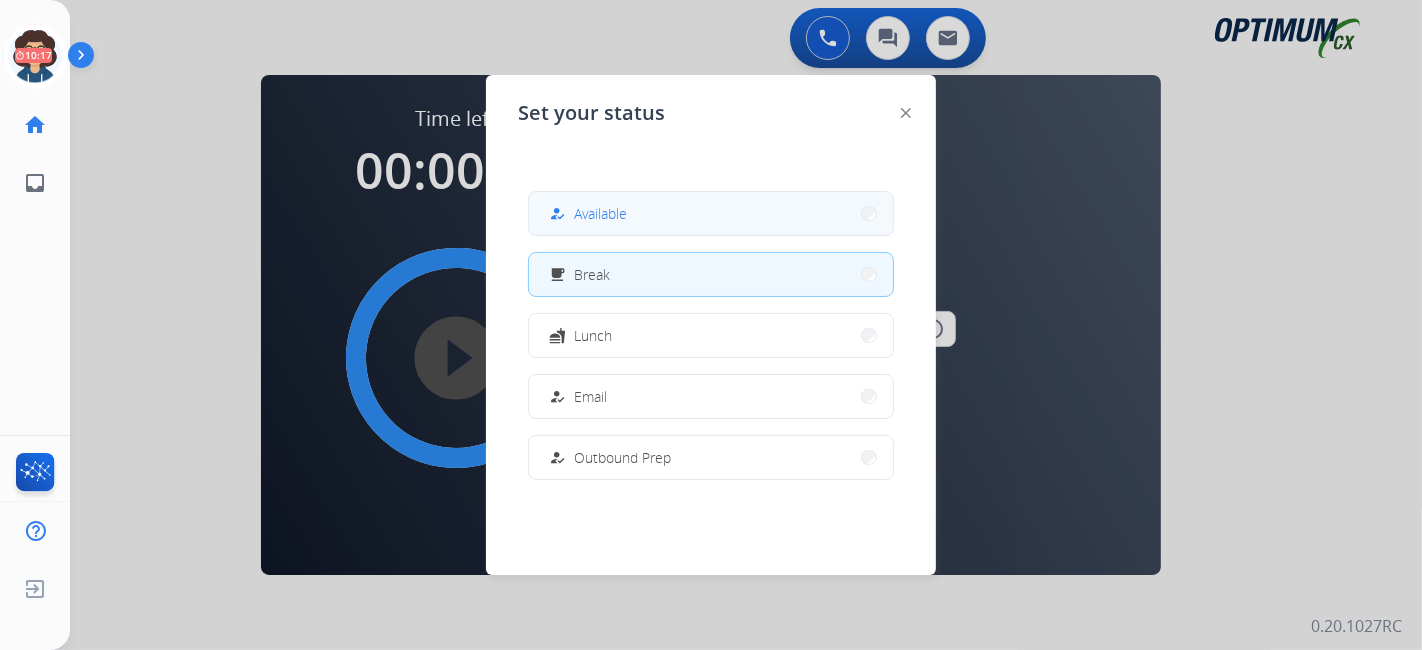 click on "how_to_reg Available" at bounding box center [711, 213] 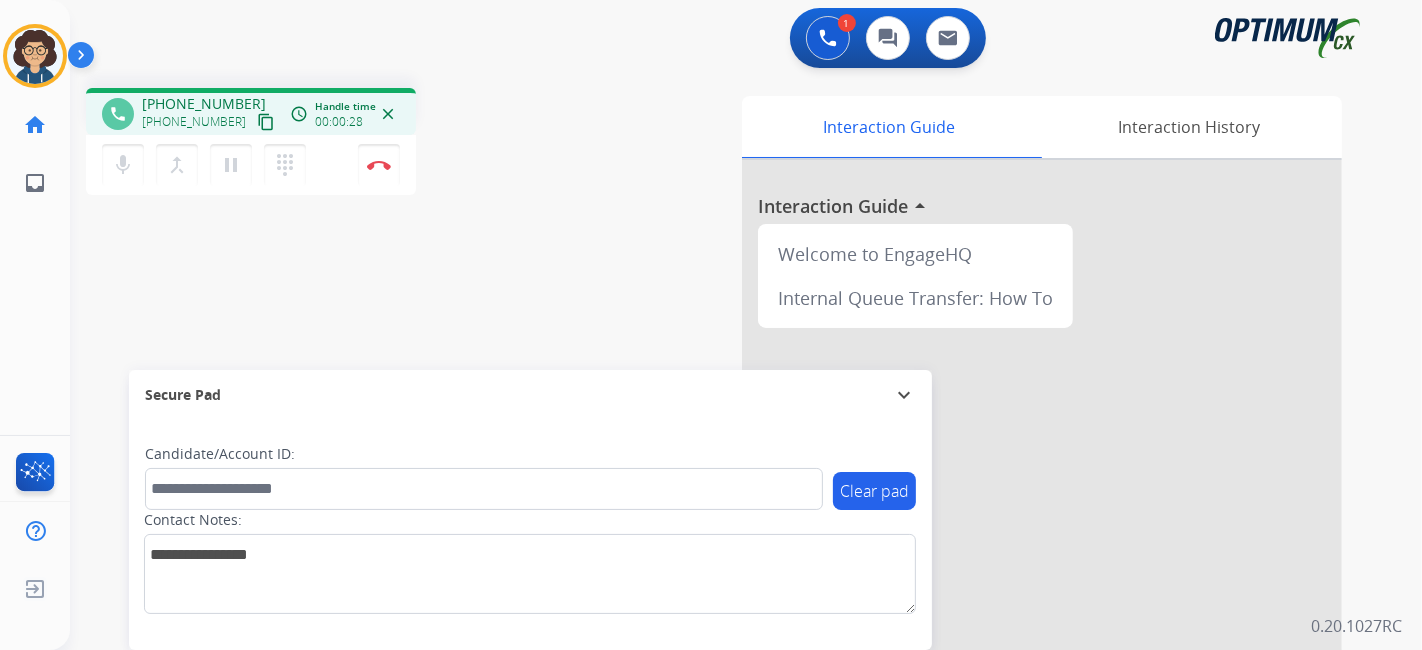 click on "content_copy" at bounding box center [266, 122] 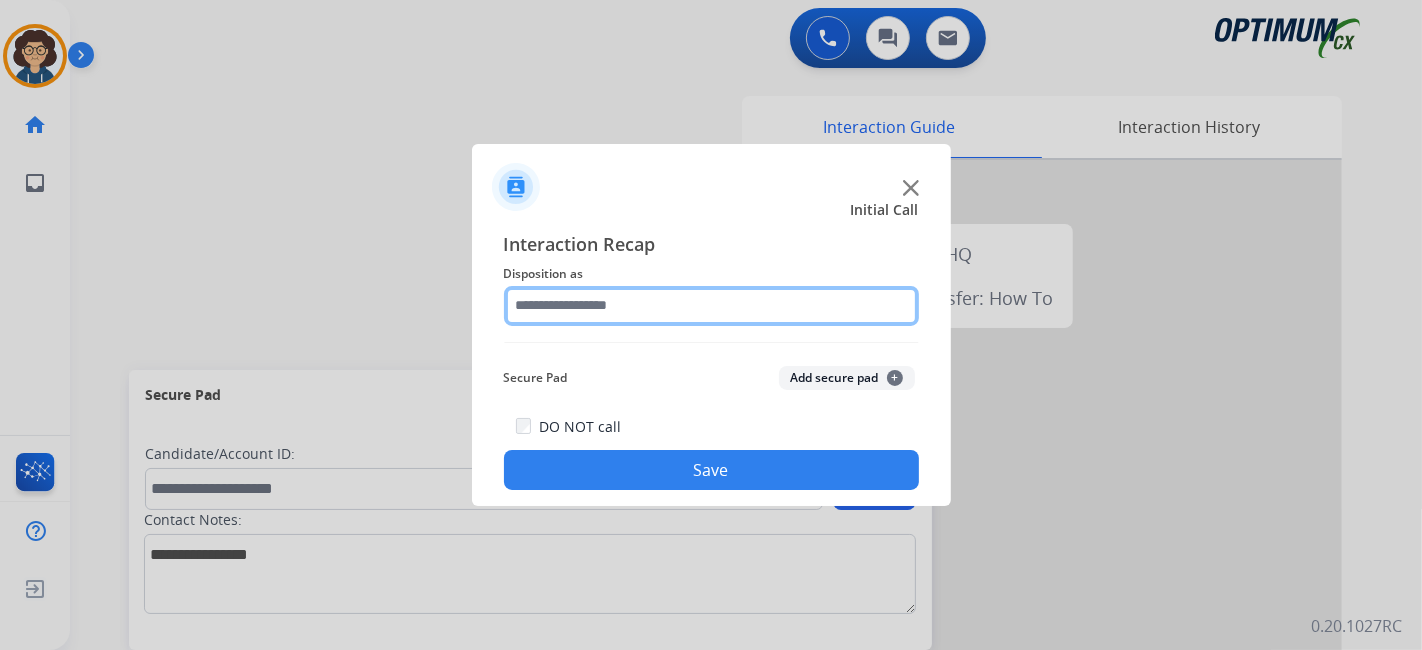 click 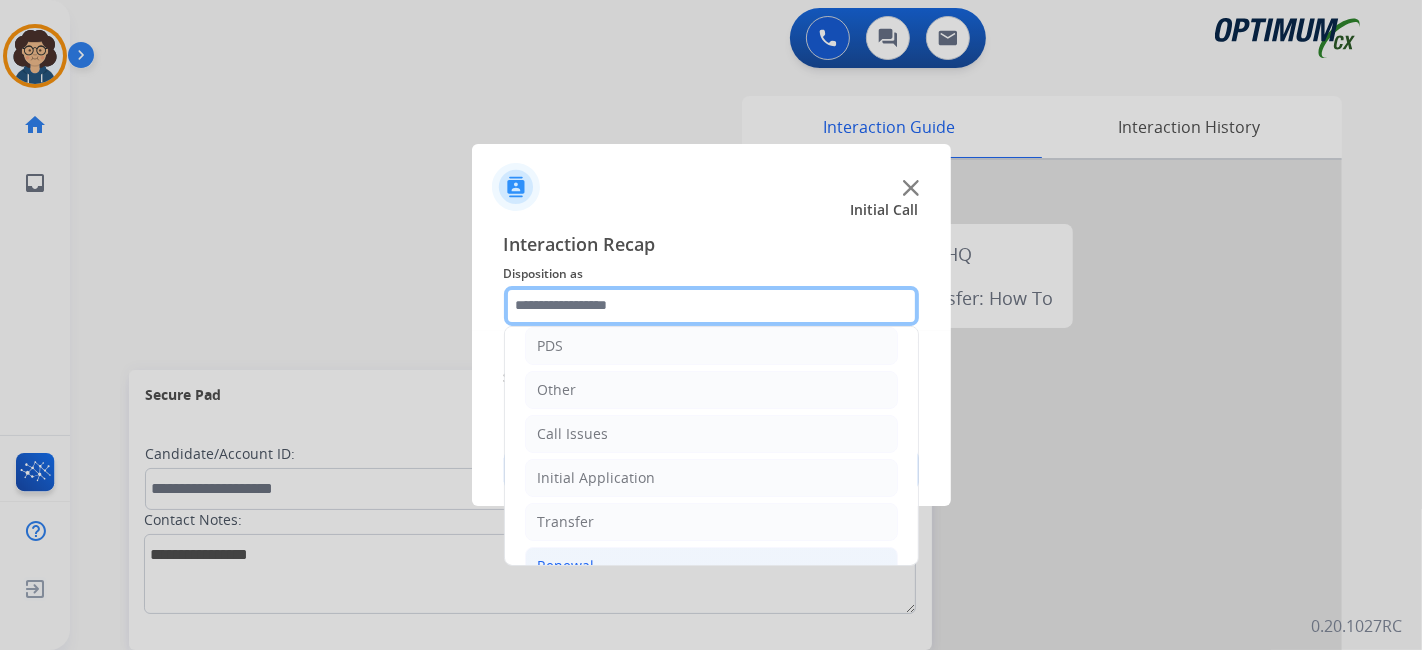 scroll, scrollTop: 131, scrollLeft: 0, axis: vertical 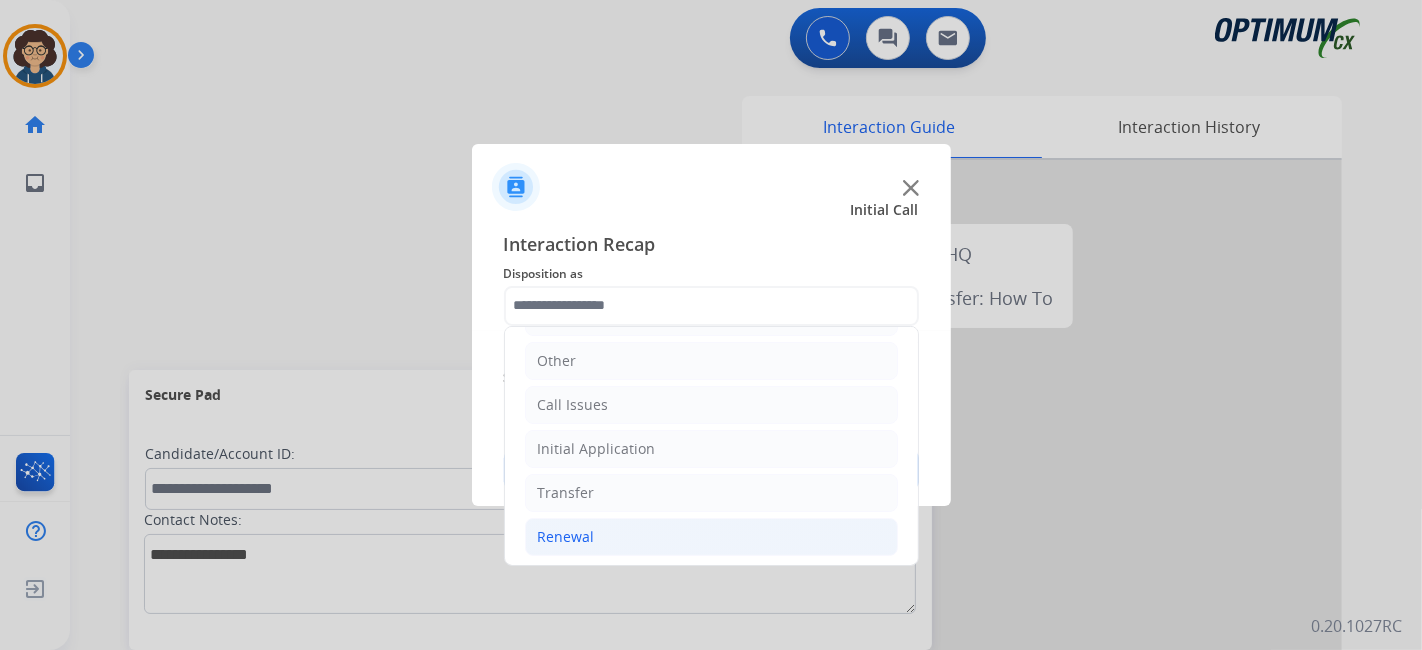 click on "Renewal" 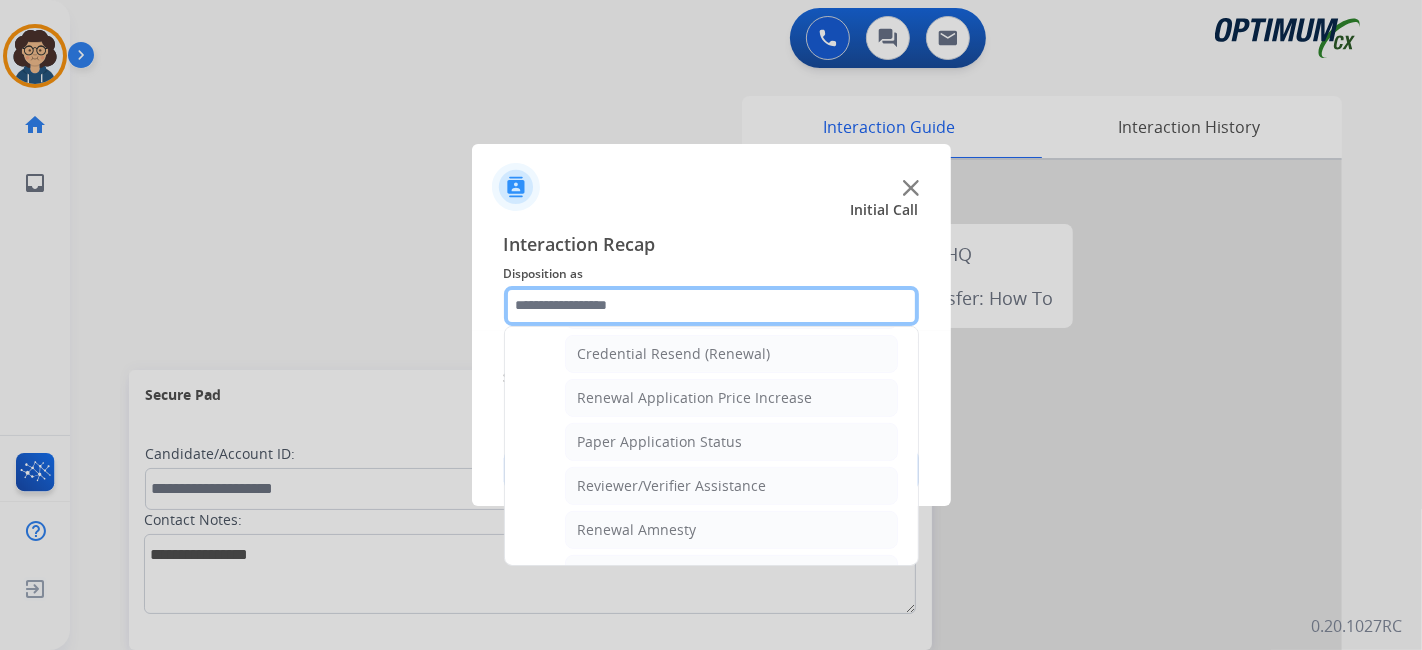 scroll, scrollTop: 536, scrollLeft: 0, axis: vertical 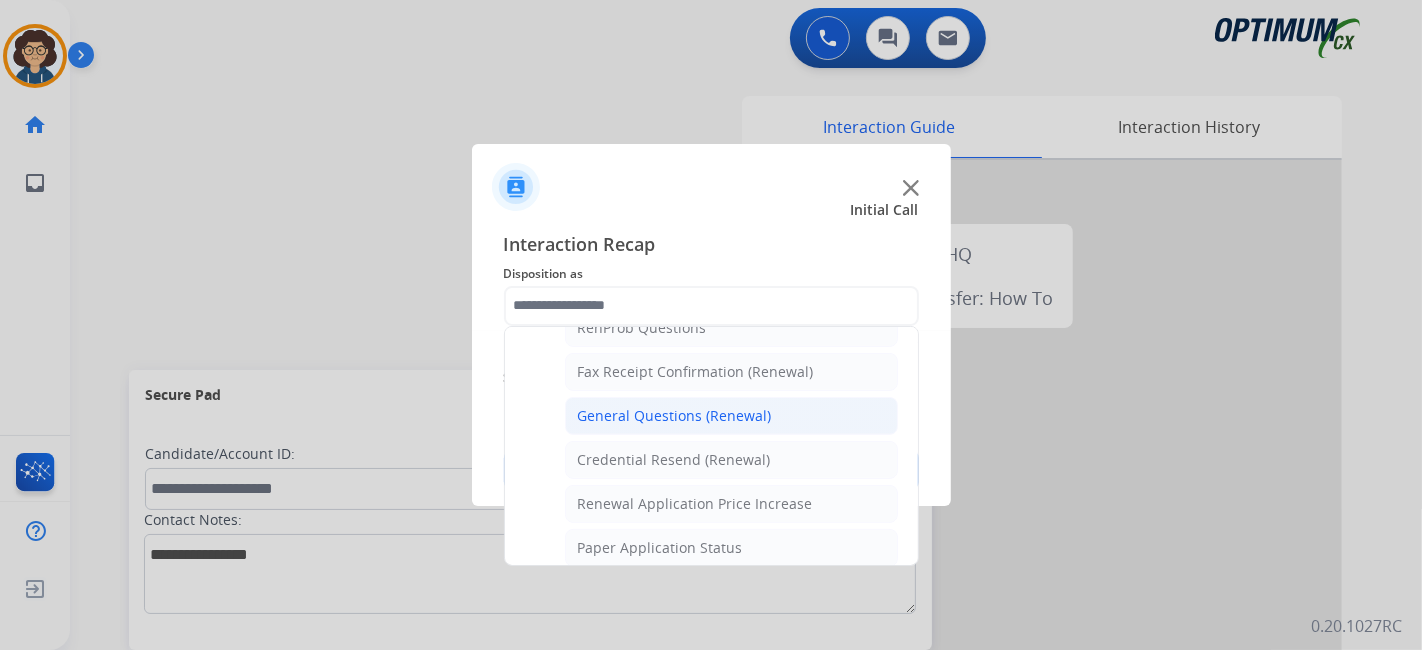 click on "General Questions (Renewal)" 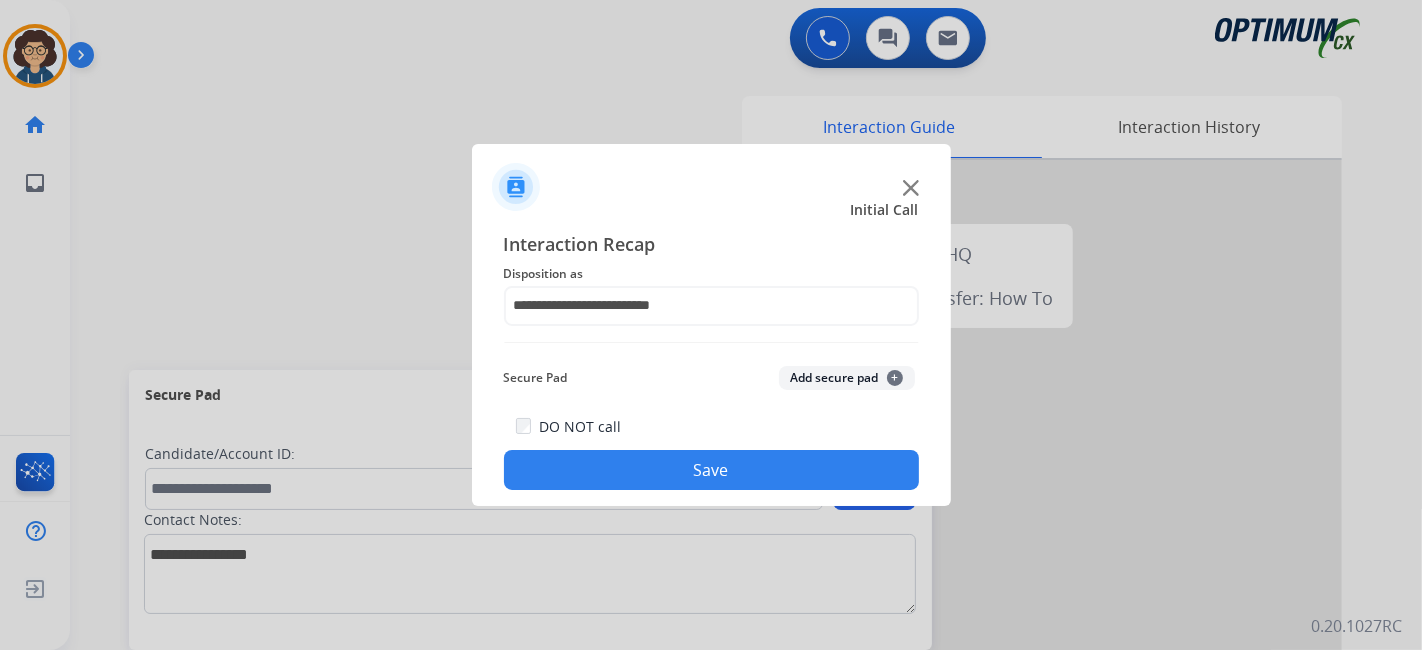drag, startPoint x: 682, startPoint y: 447, endPoint x: 680, endPoint y: 461, distance: 14.142136 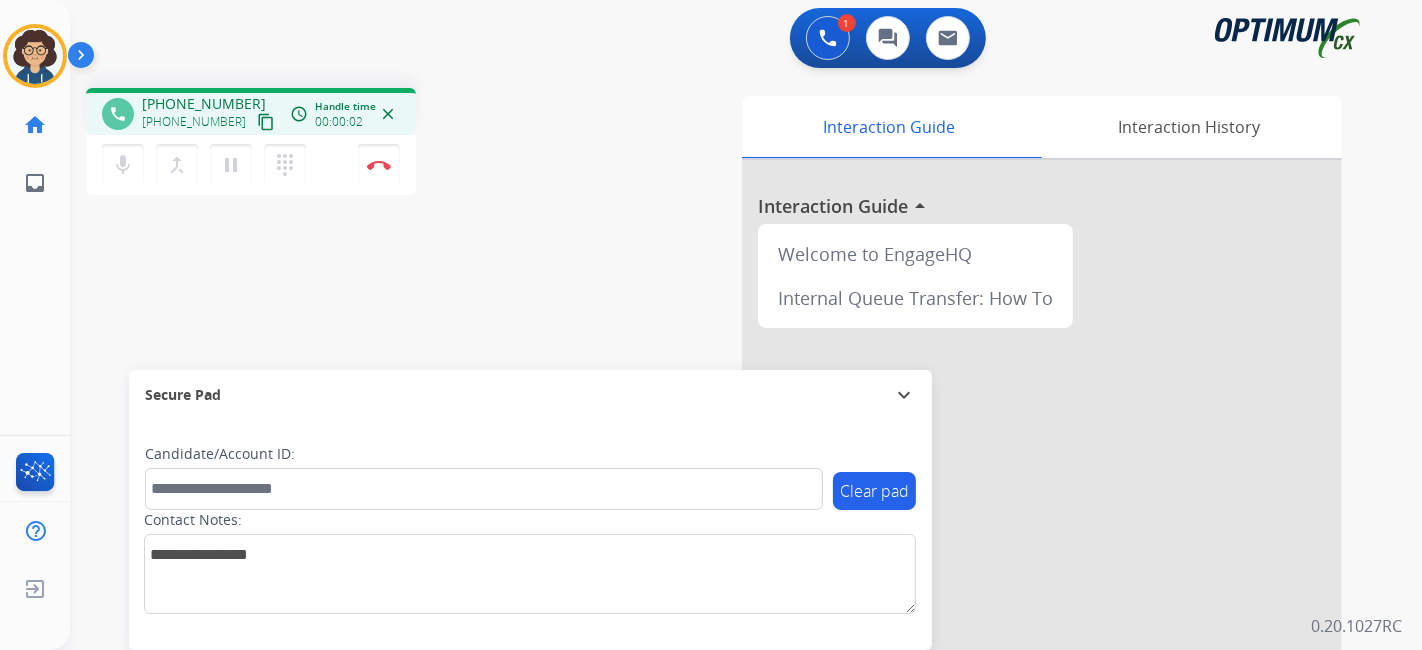 click on "content_copy" at bounding box center [266, 122] 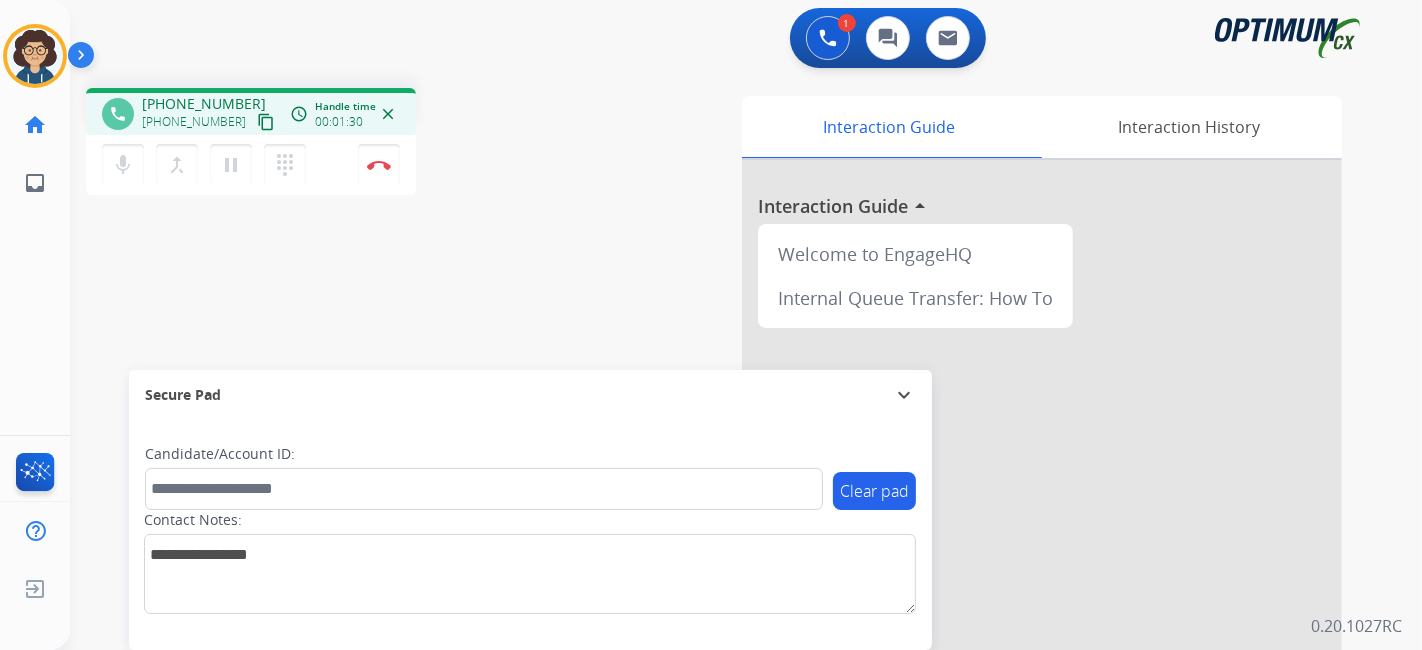 click on "content_copy" at bounding box center [266, 122] 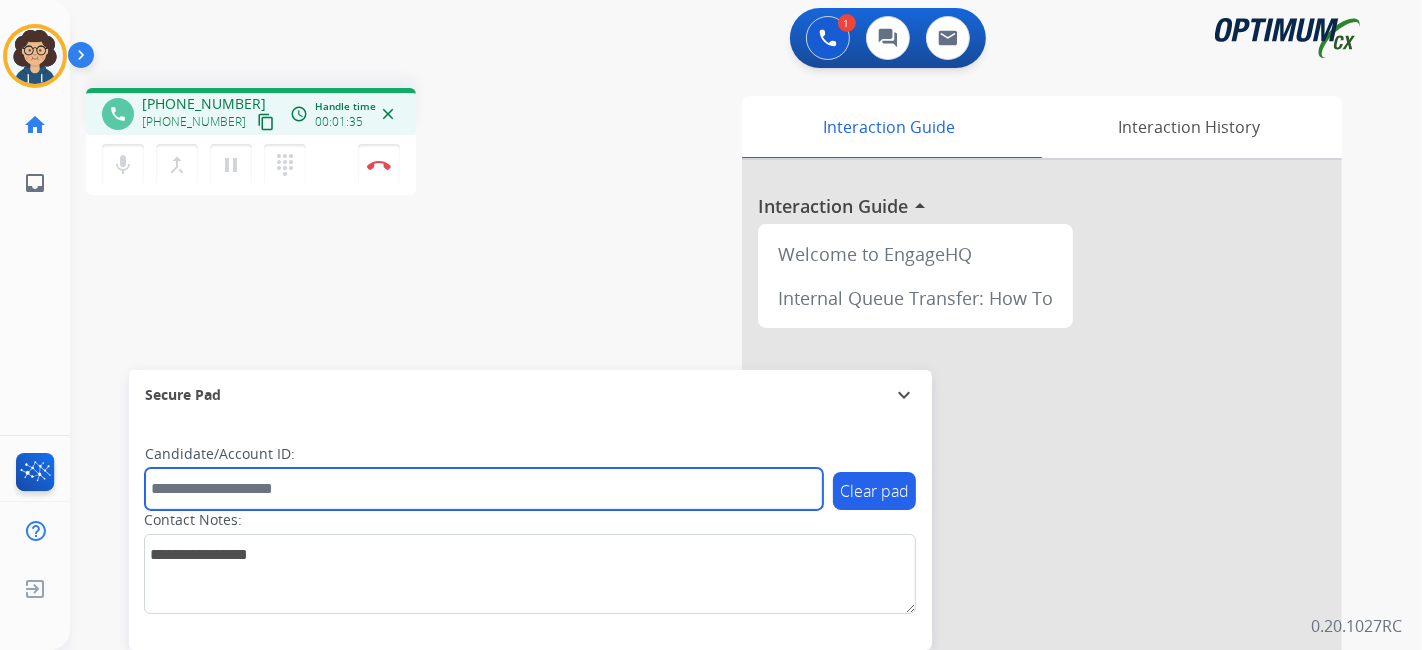 click at bounding box center (484, 489) 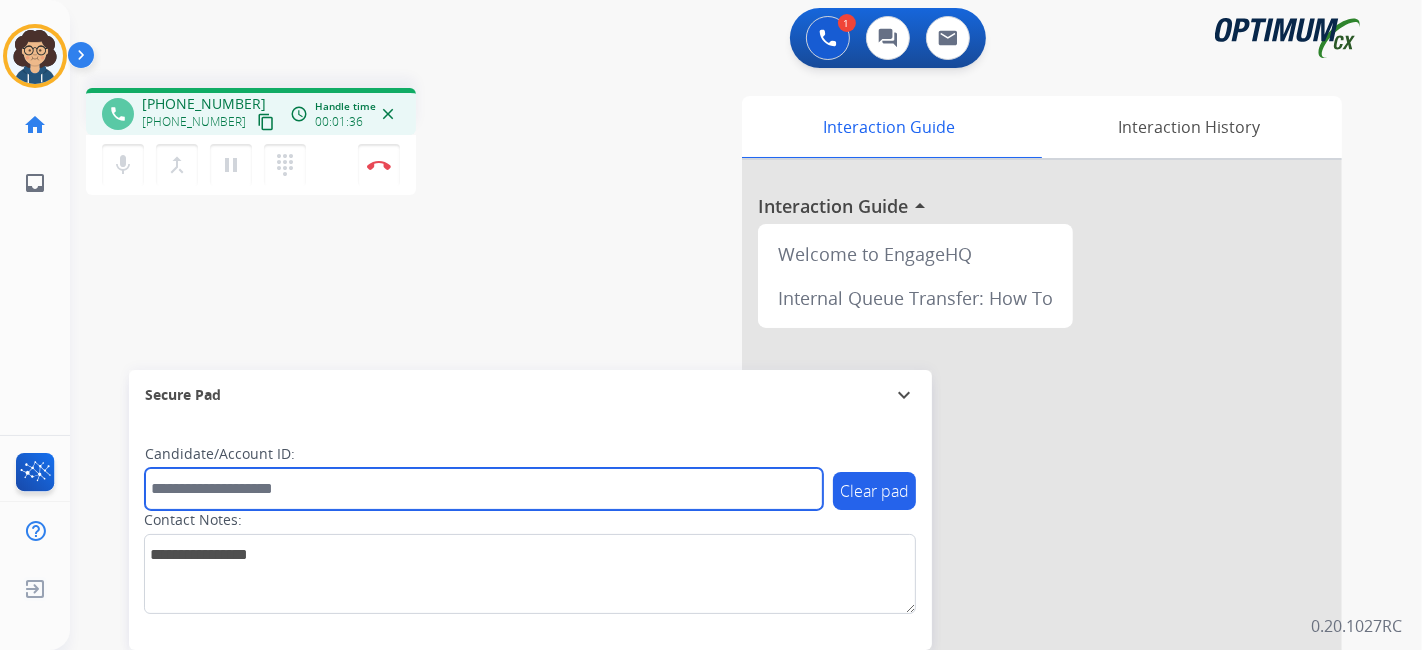 paste on "**********" 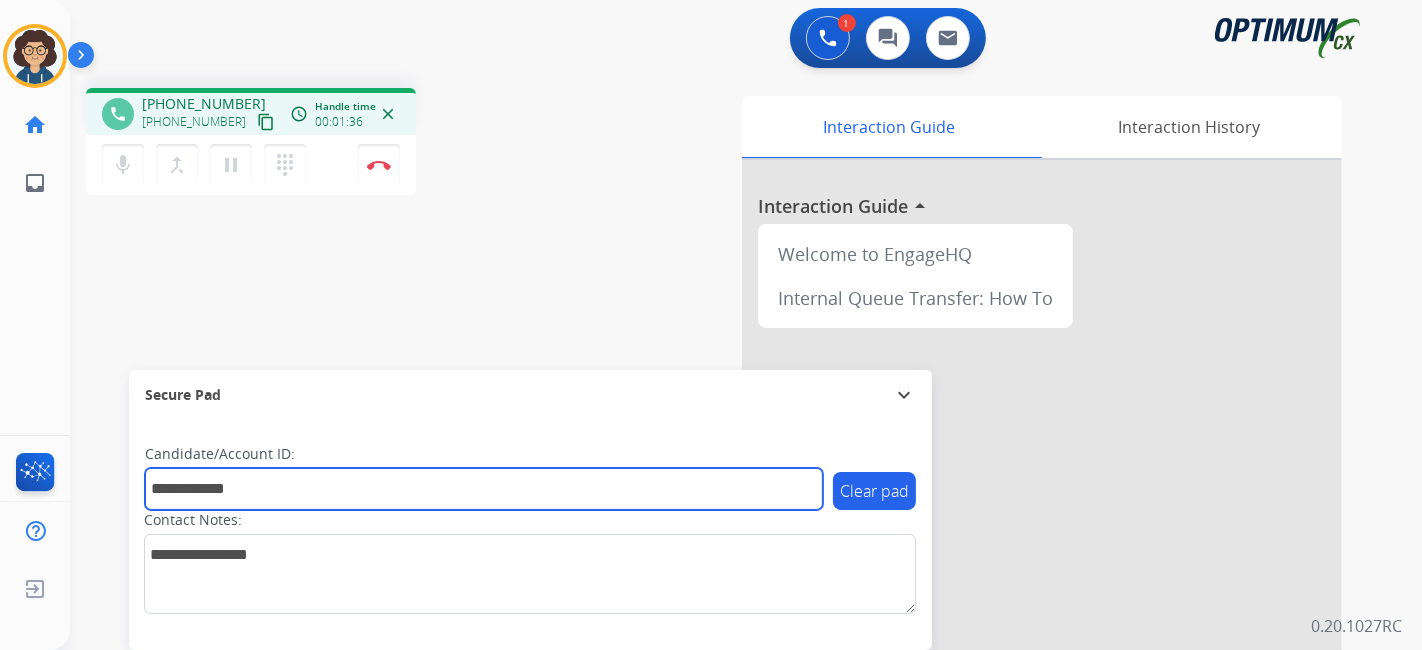 type on "**********" 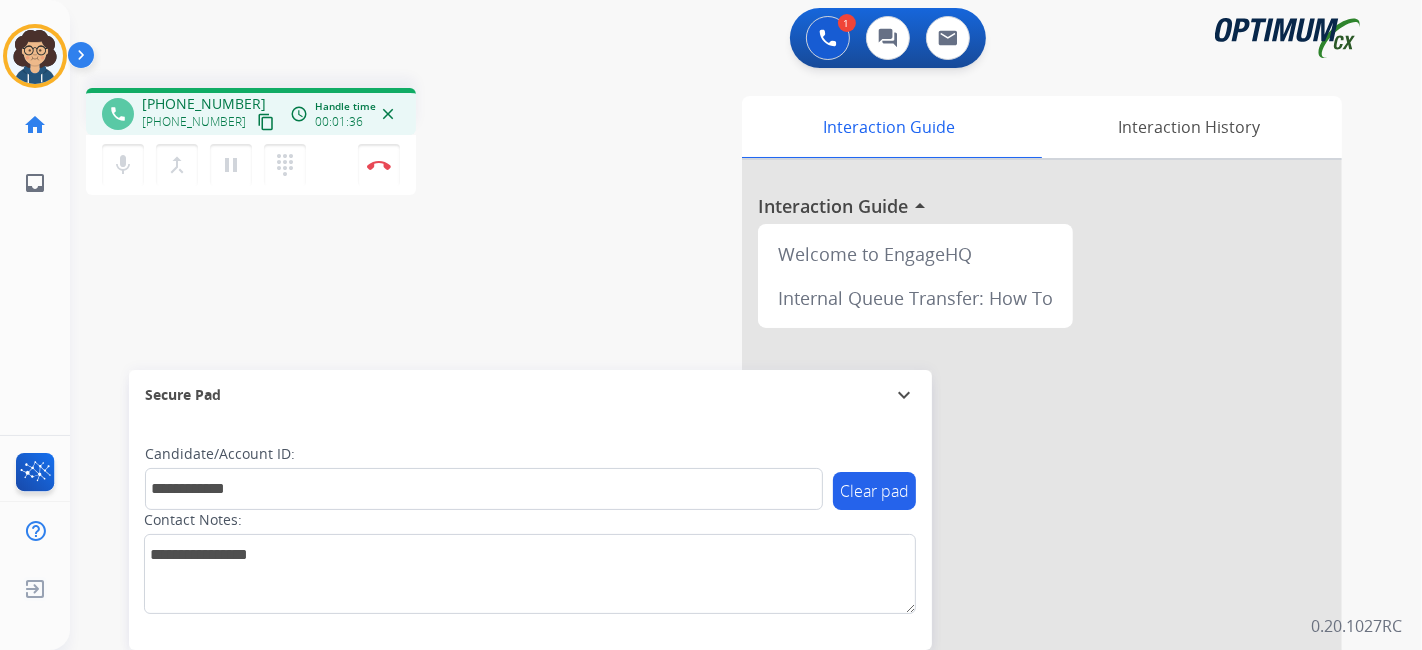 drag, startPoint x: 518, startPoint y: 318, endPoint x: 445, endPoint y: 8, distance: 318.4792 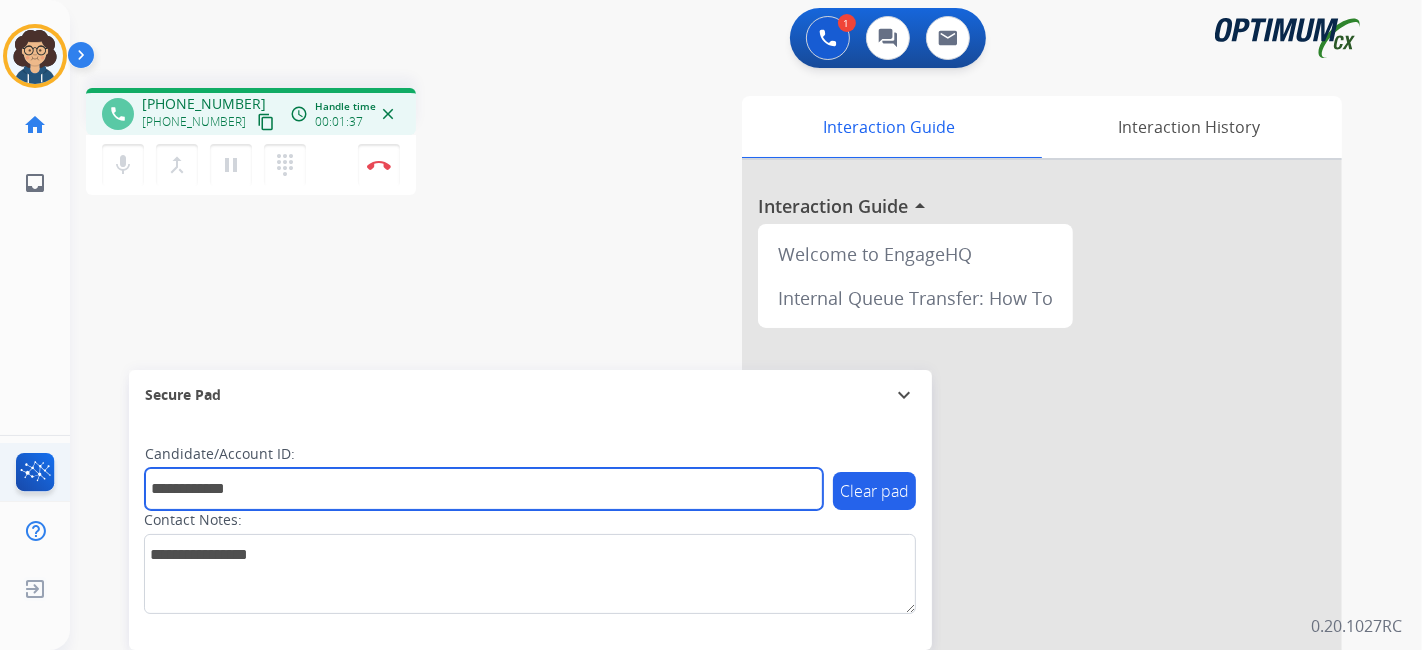 drag, startPoint x: 270, startPoint y: 494, endPoint x: 41, endPoint y: 492, distance: 229.00873 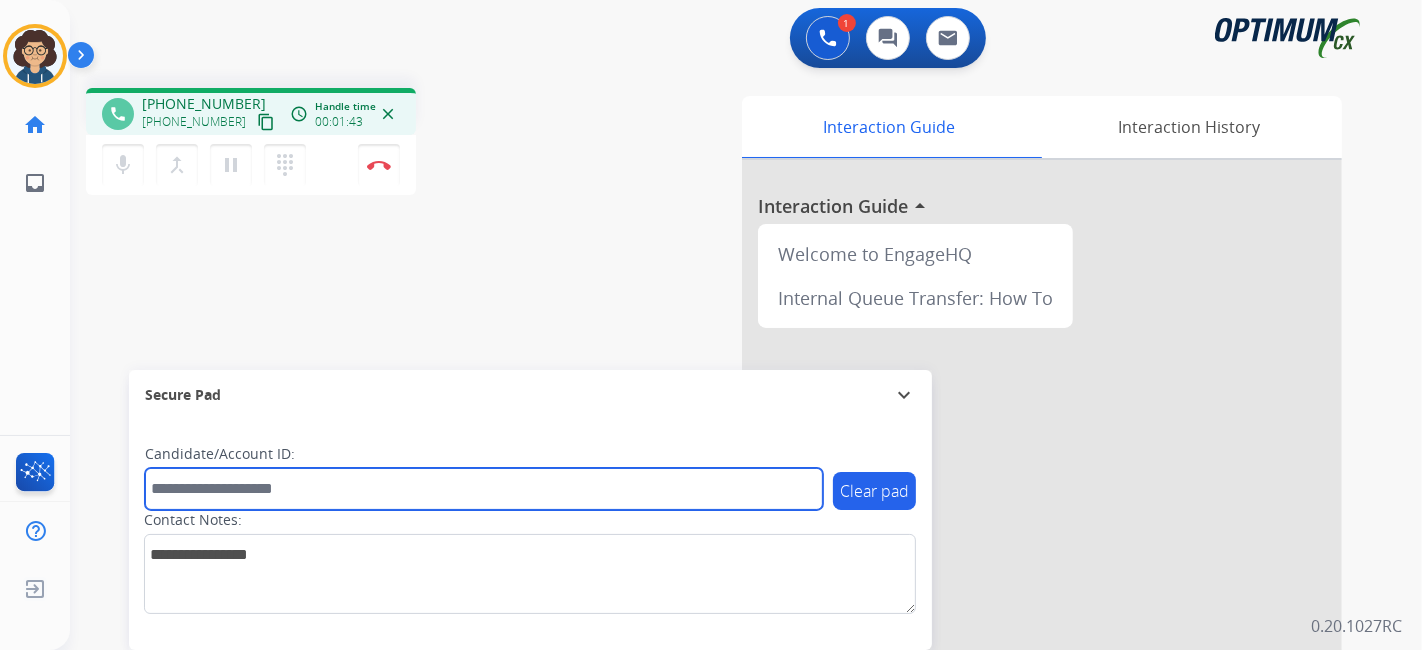 paste on "*******" 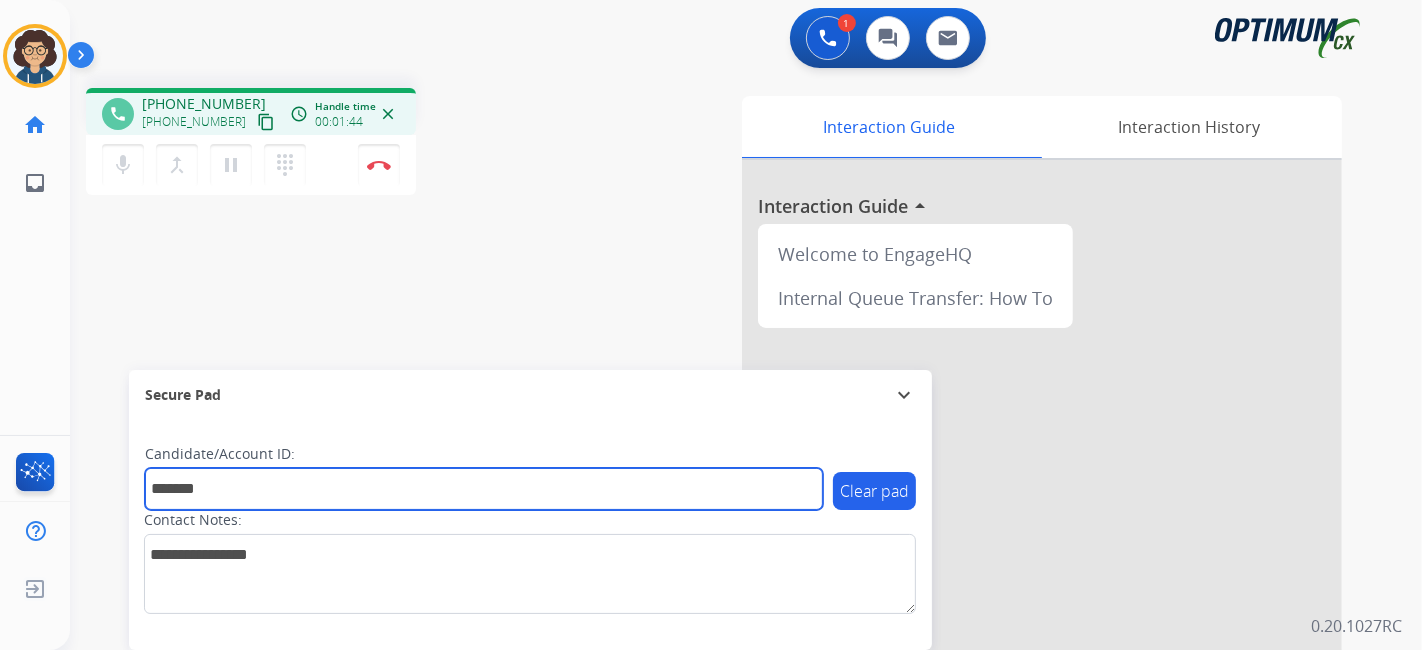 type on "*******" 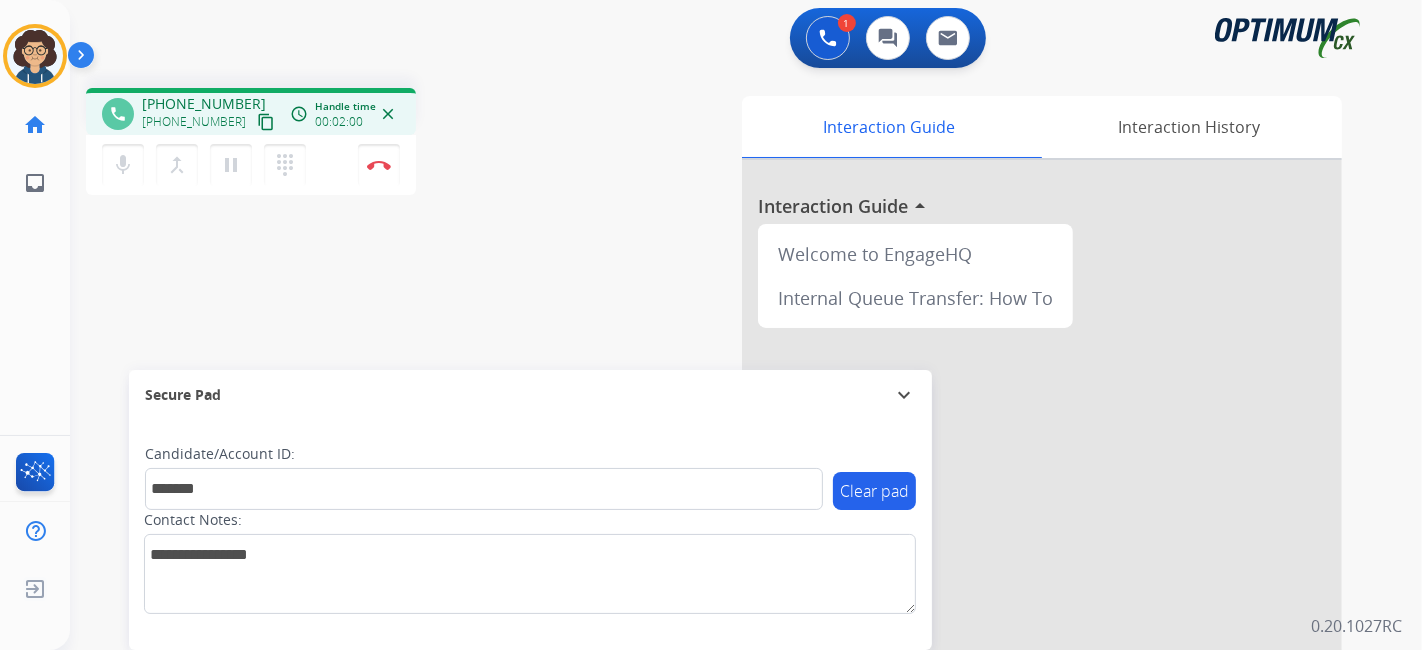 click on "content_copy" at bounding box center (266, 122) 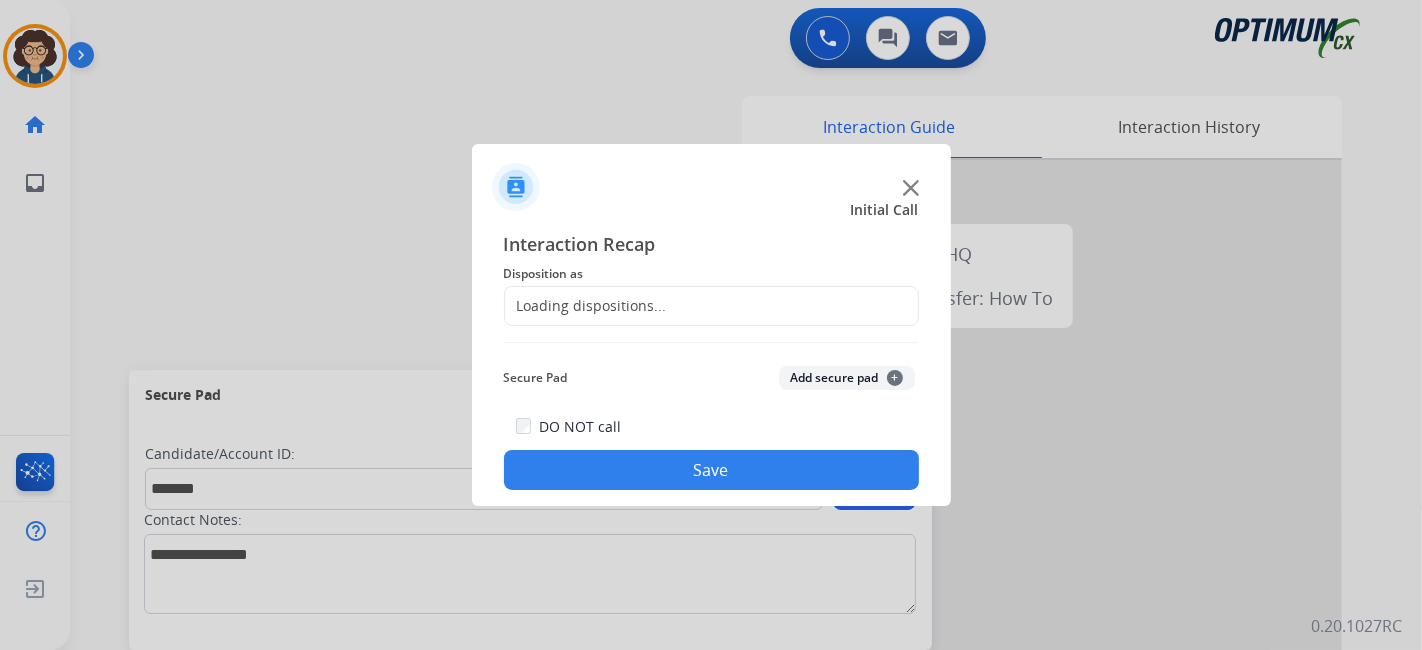 click on "Loading dispositions..." 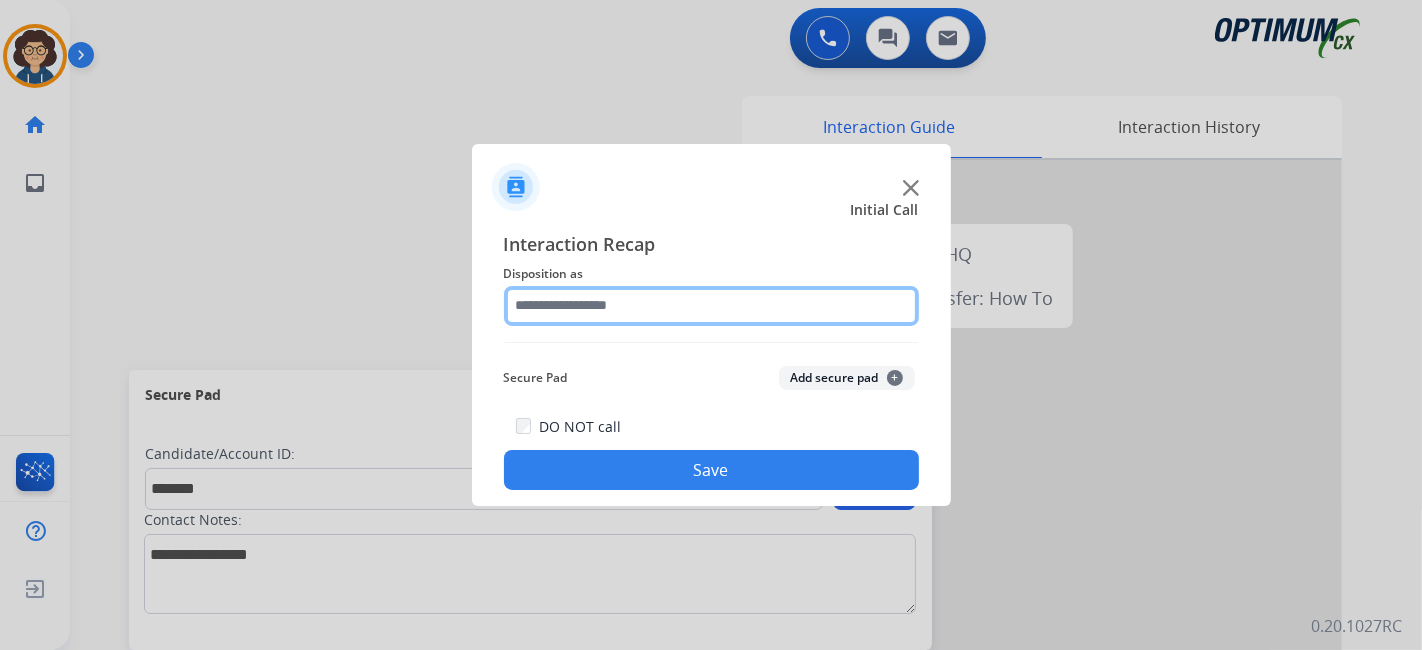 click 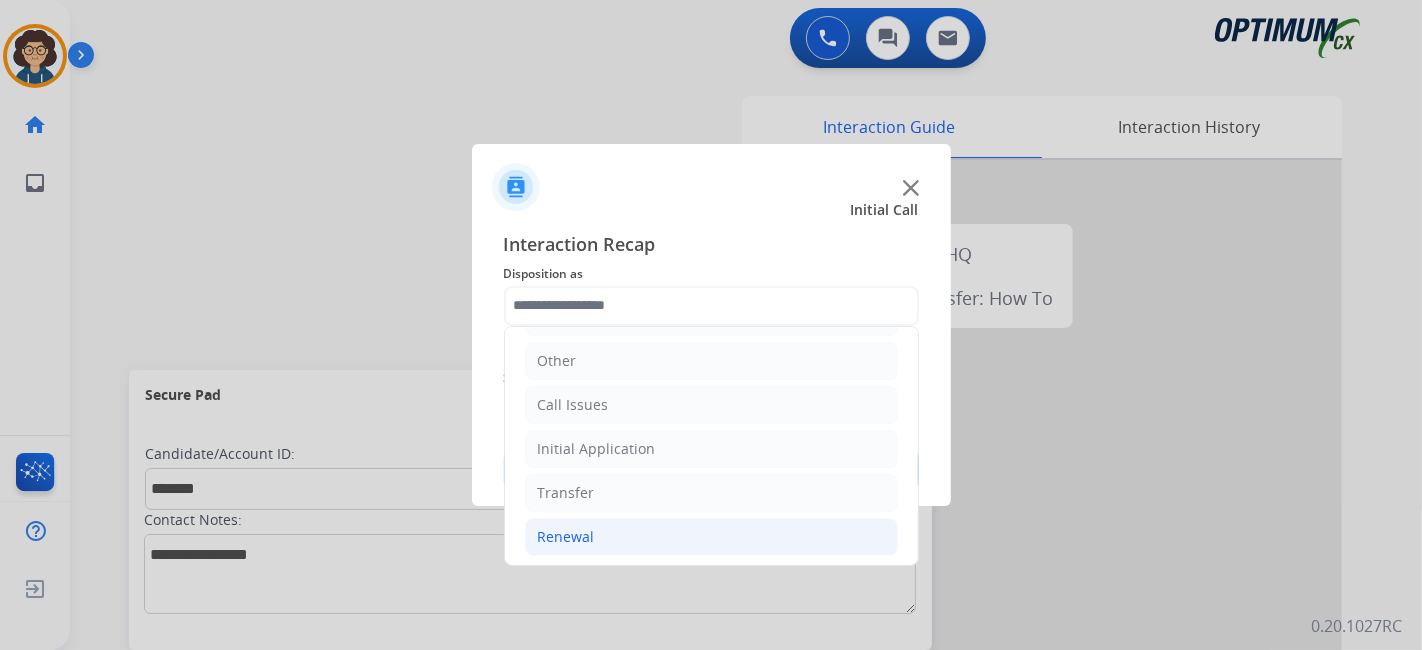 click on "Renewal" 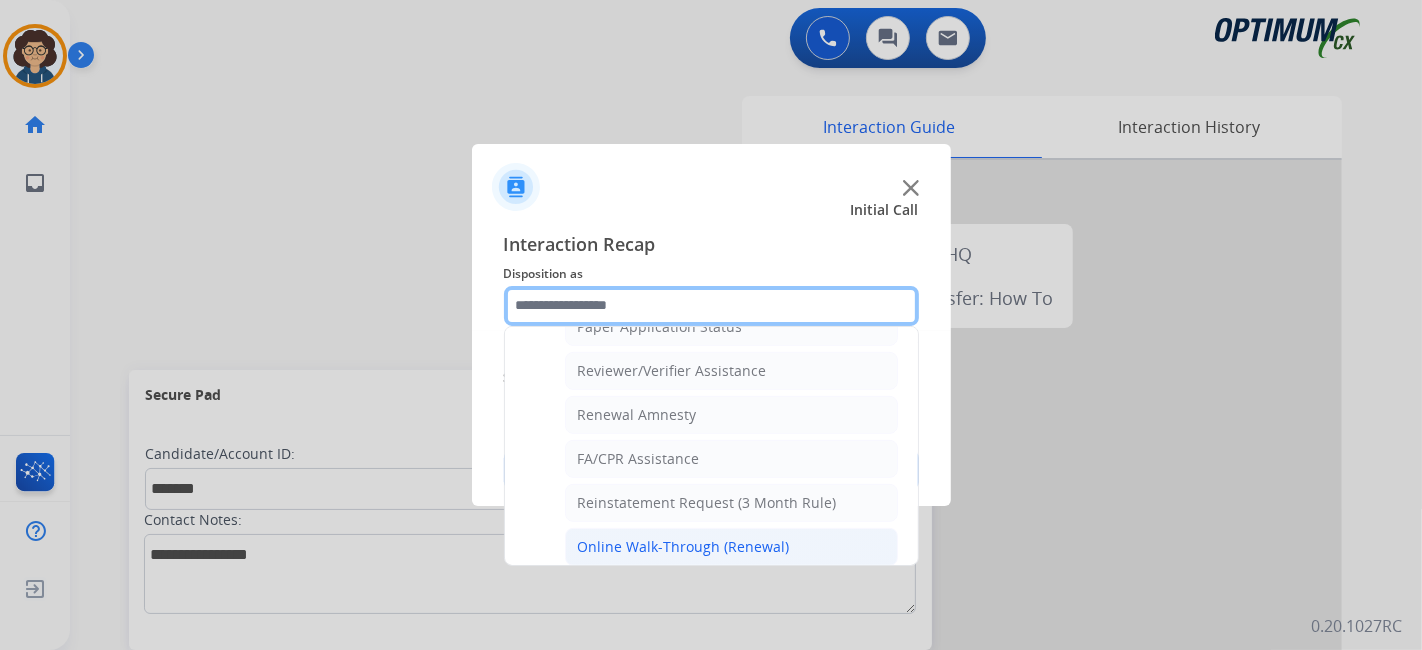 scroll, scrollTop: 760, scrollLeft: 0, axis: vertical 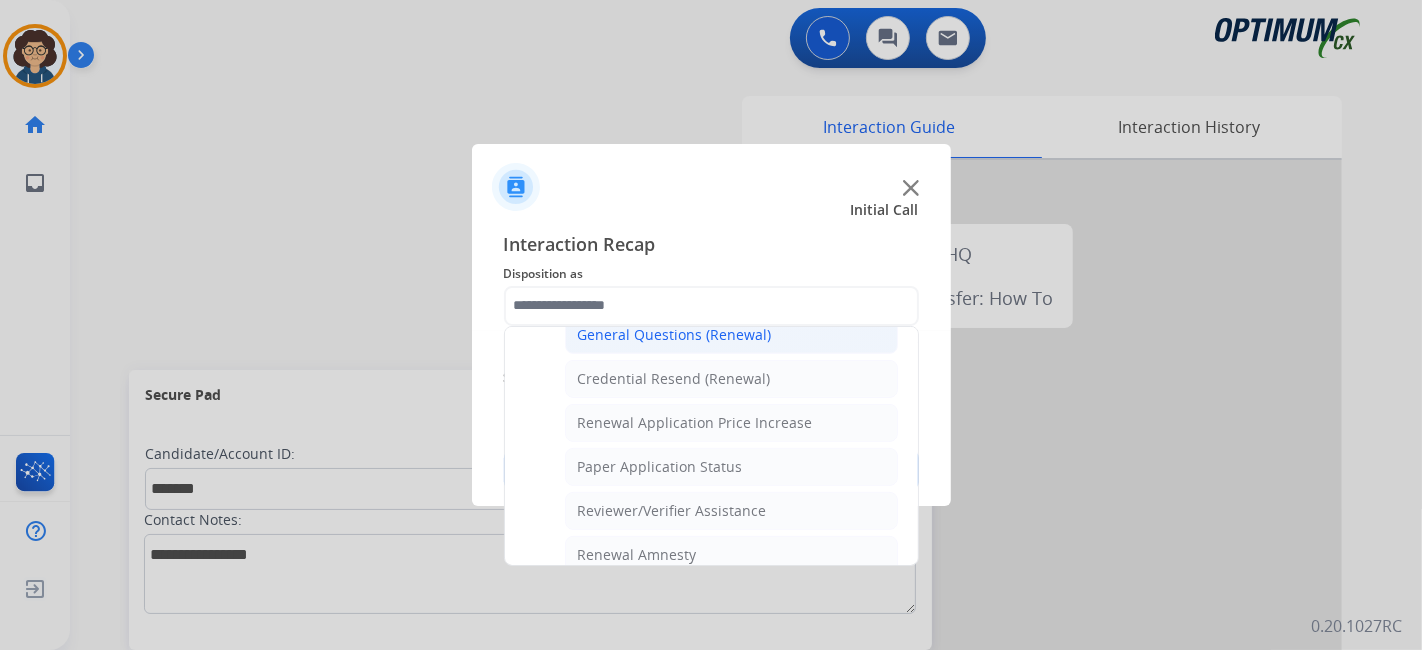 click on "General Questions (Renewal)" 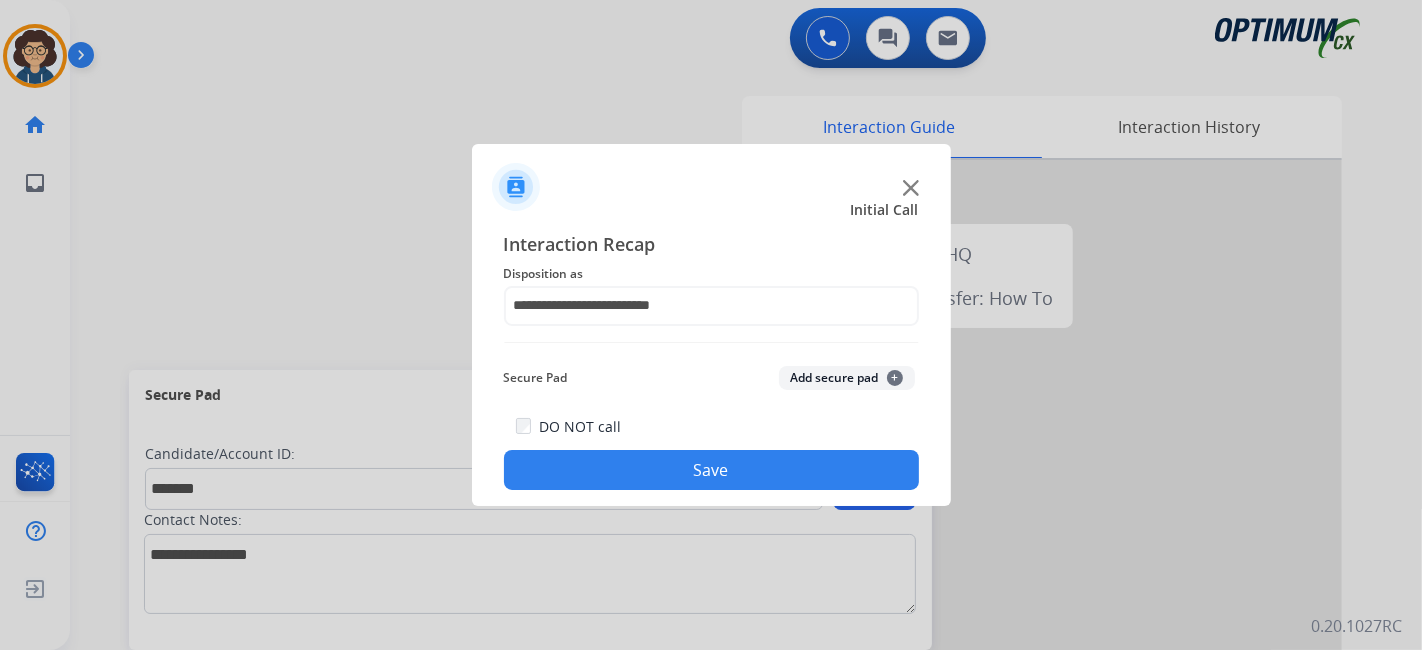 click on "Add secure pad  +" 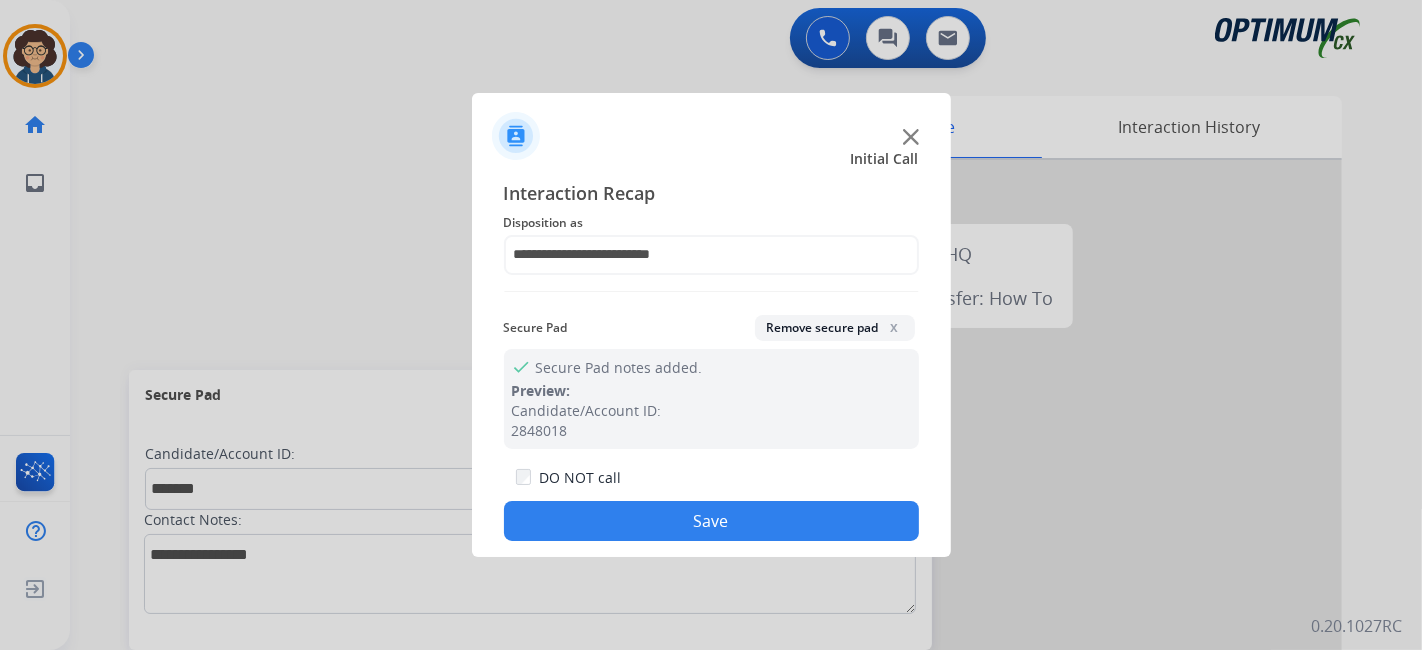 drag, startPoint x: 734, startPoint y: 524, endPoint x: 494, endPoint y: 185, distance: 415.35648 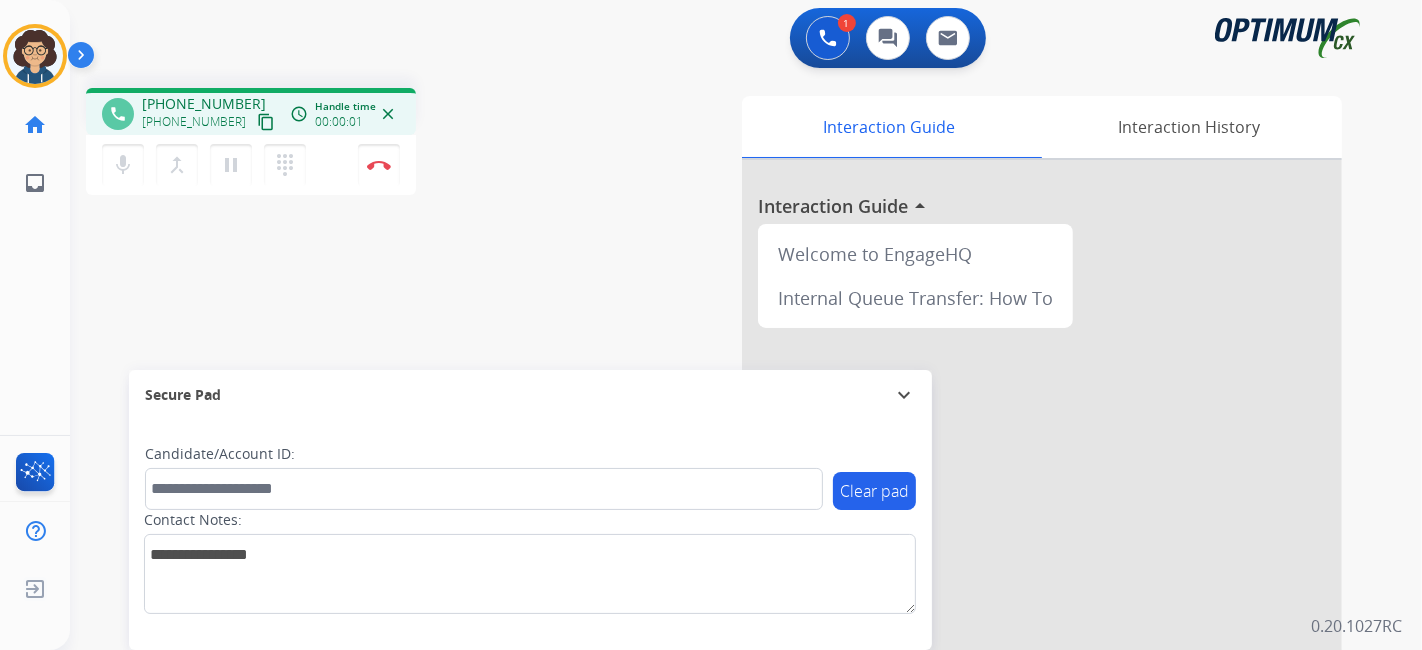 click on "content_copy" at bounding box center [266, 122] 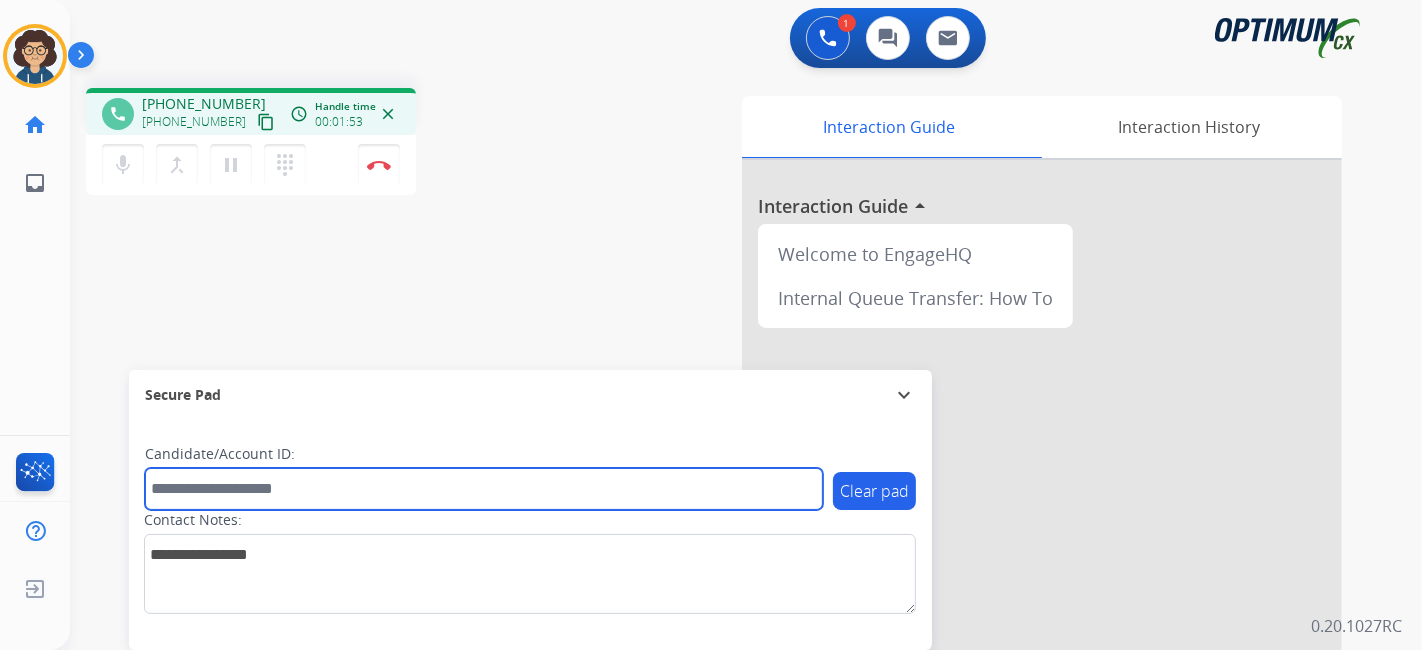 click at bounding box center (484, 489) 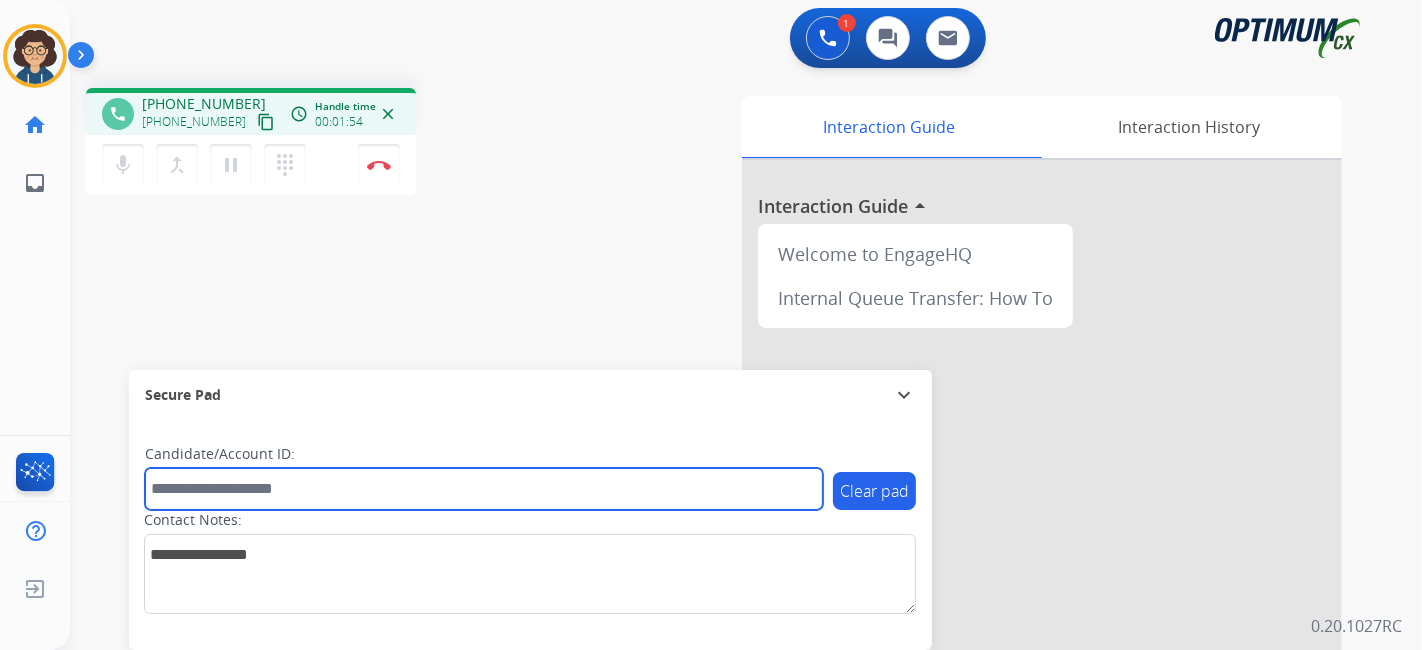 paste on "*******" 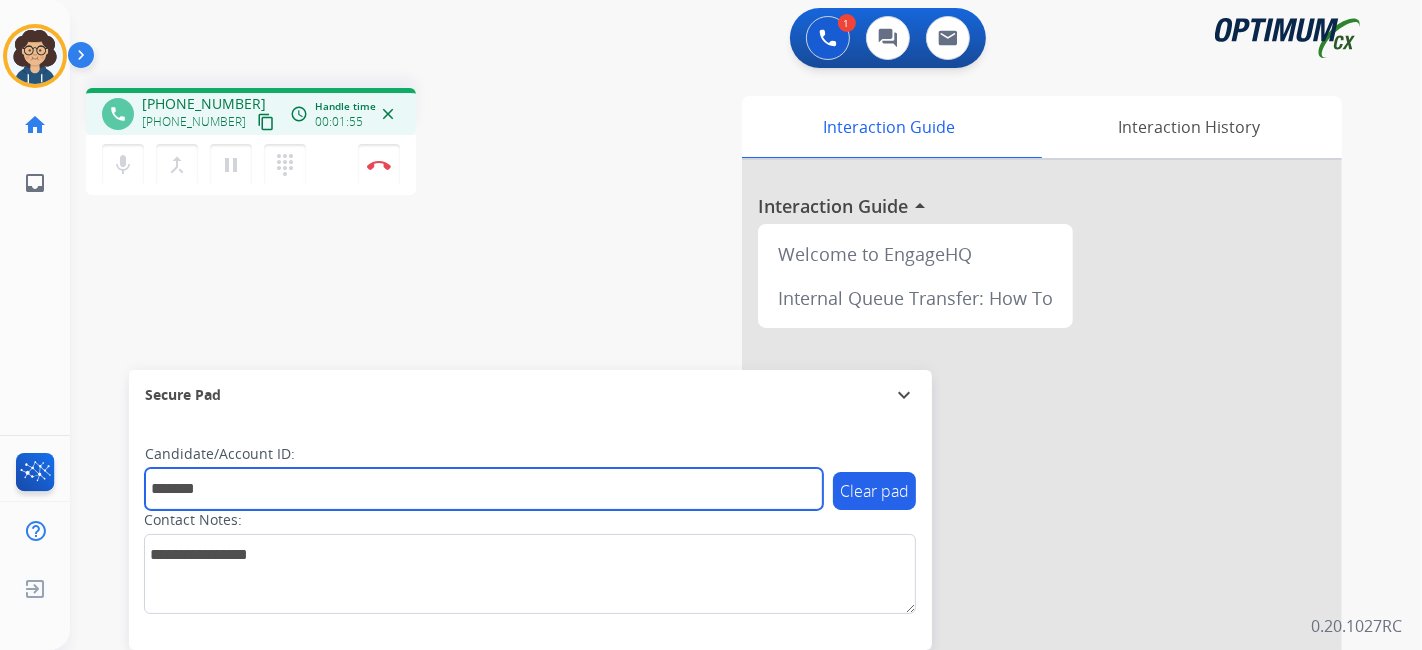 type on "*******" 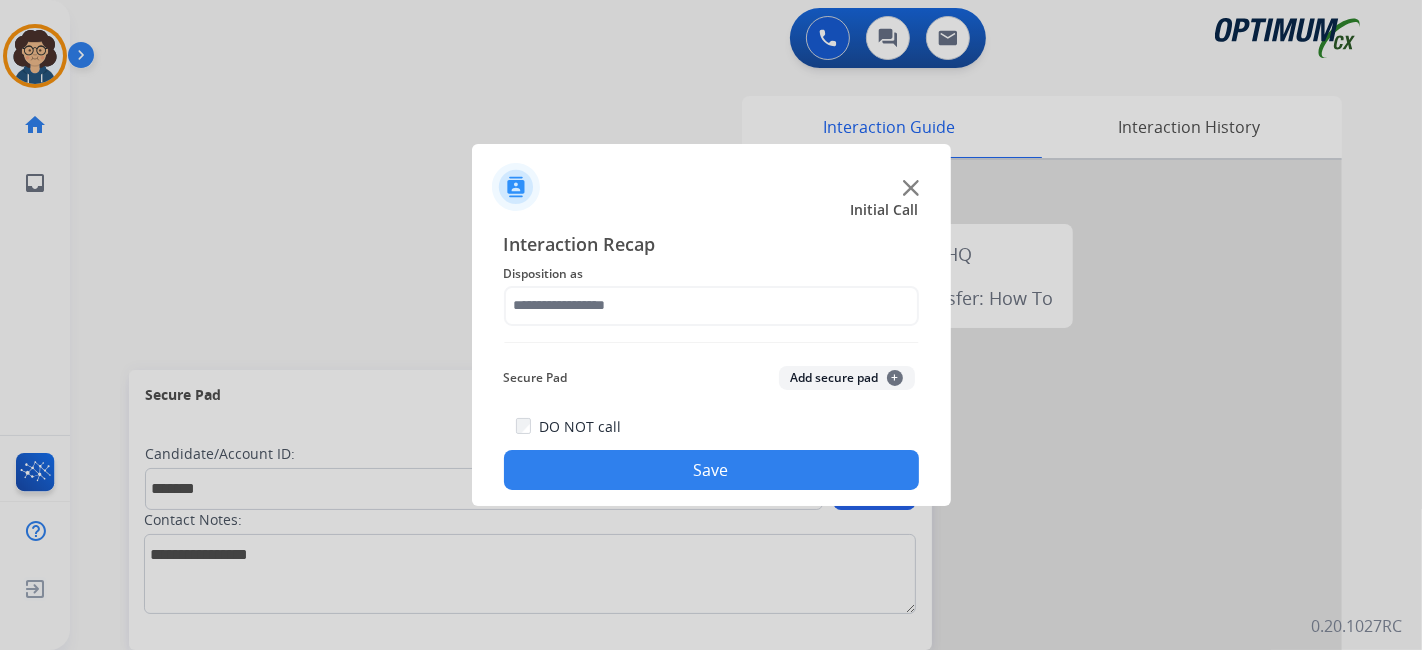 click at bounding box center [711, 325] 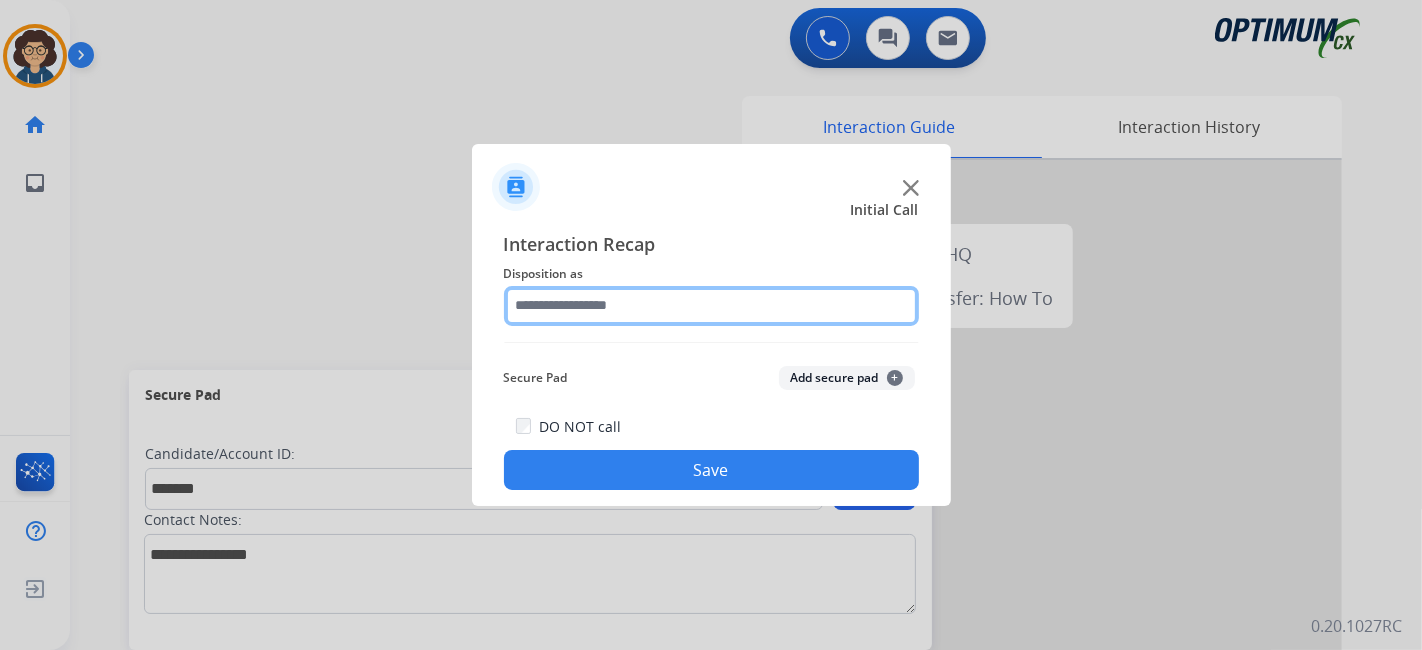 click 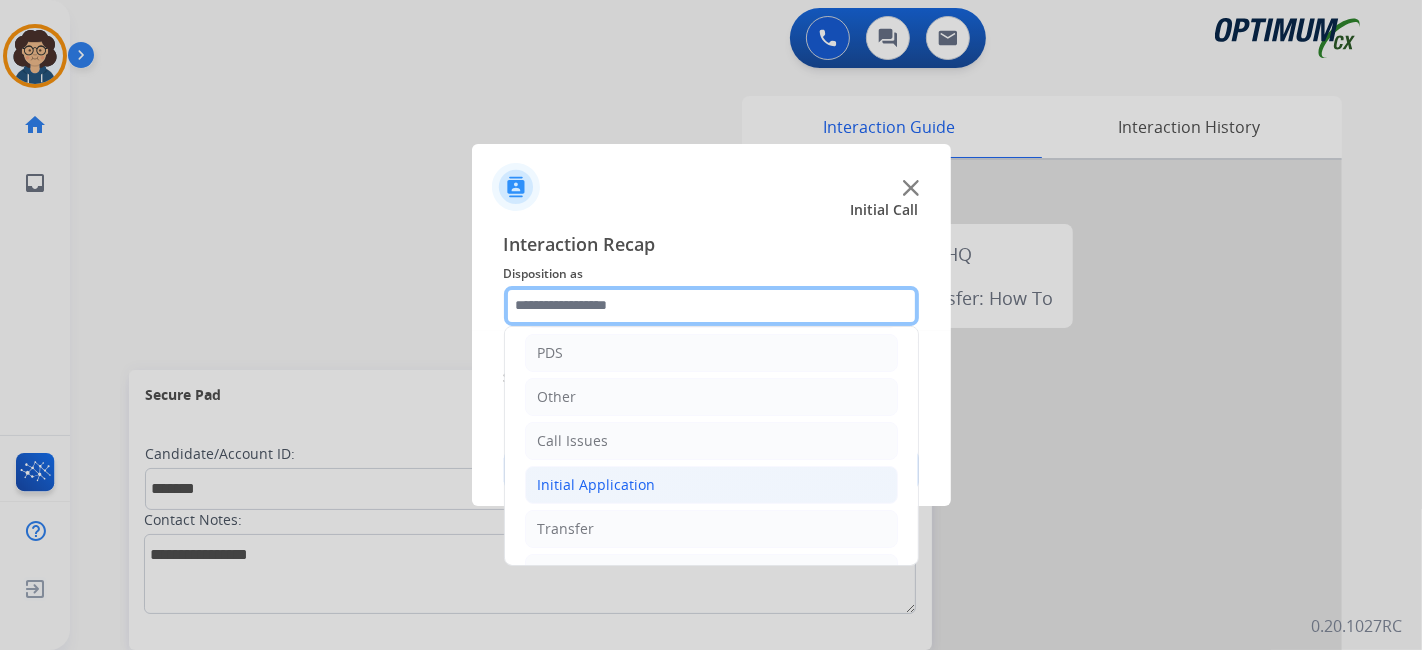 scroll, scrollTop: 131, scrollLeft: 0, axis: vertical 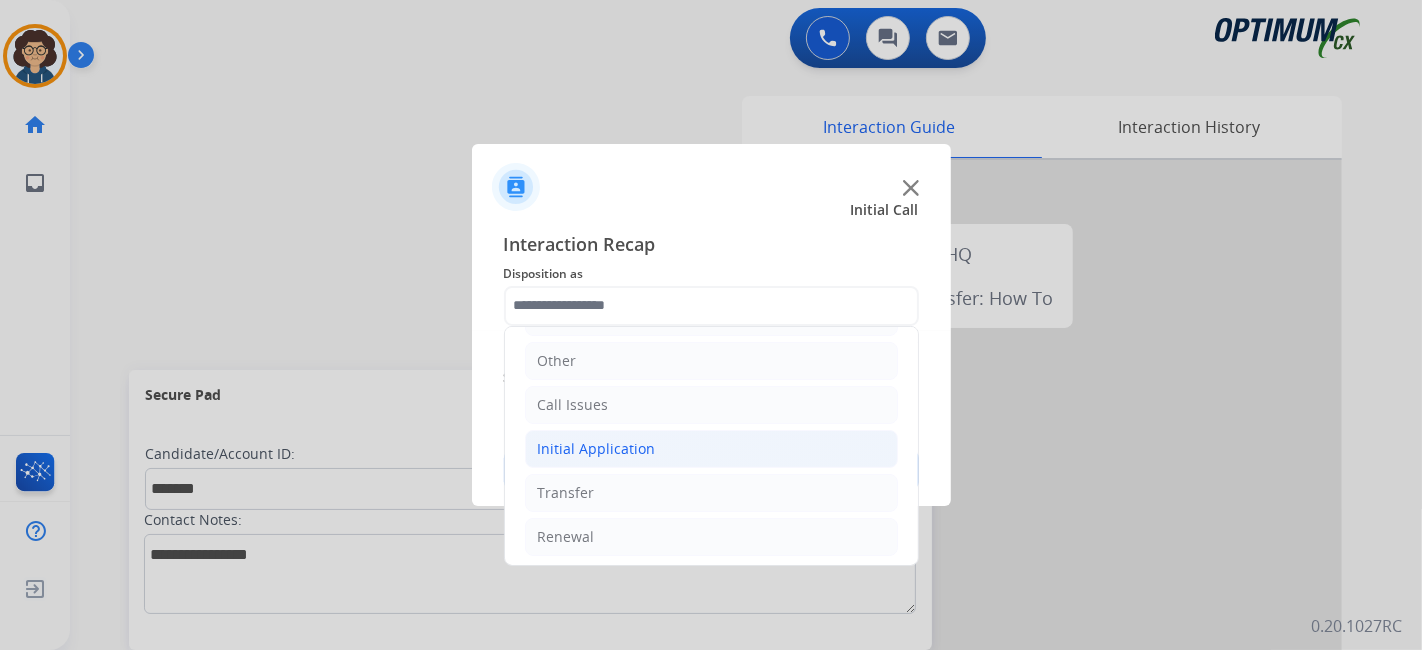 click on "Initial Application" 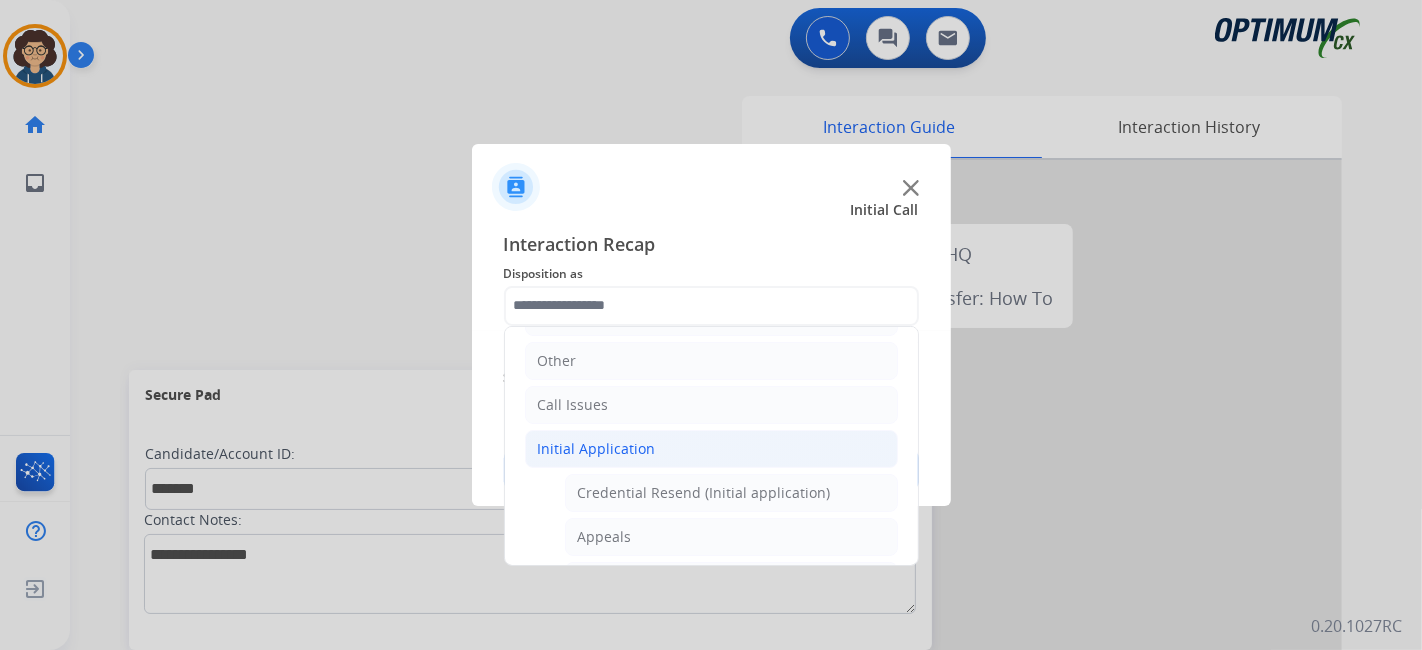 click on "Appeals" 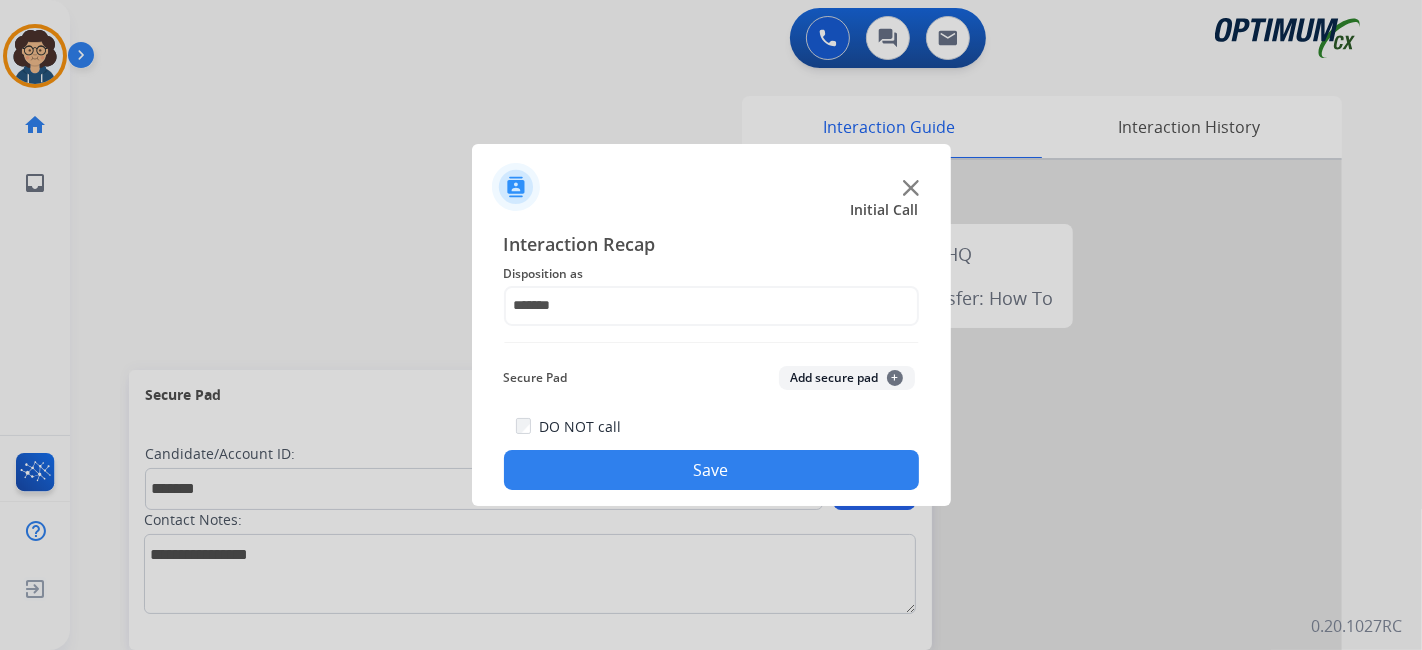 drag, startPoint x: 845, startPoint y: 378, endPoint x: 756, endPoint y: 491, distance: 143.8402 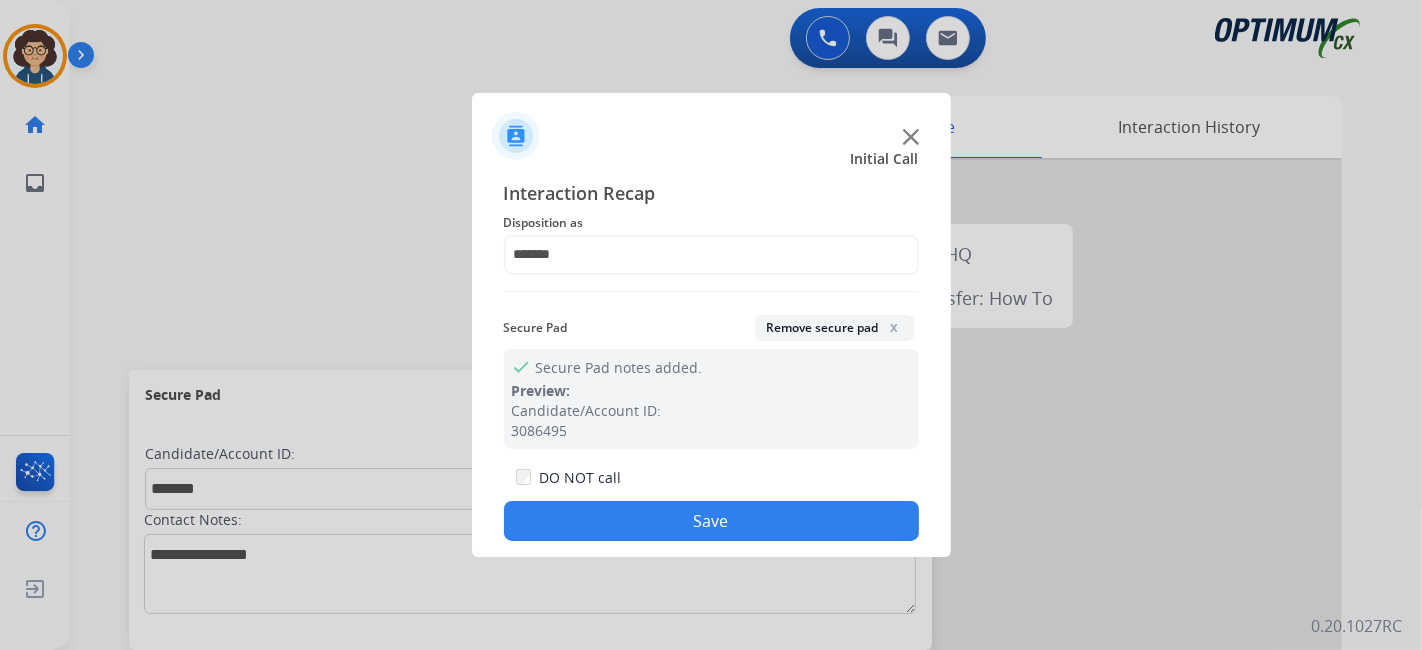 drag, startPoint x: 729, startPoint y: 516, endPoint x: 727, endPoint y: 484, distance: 32.06244 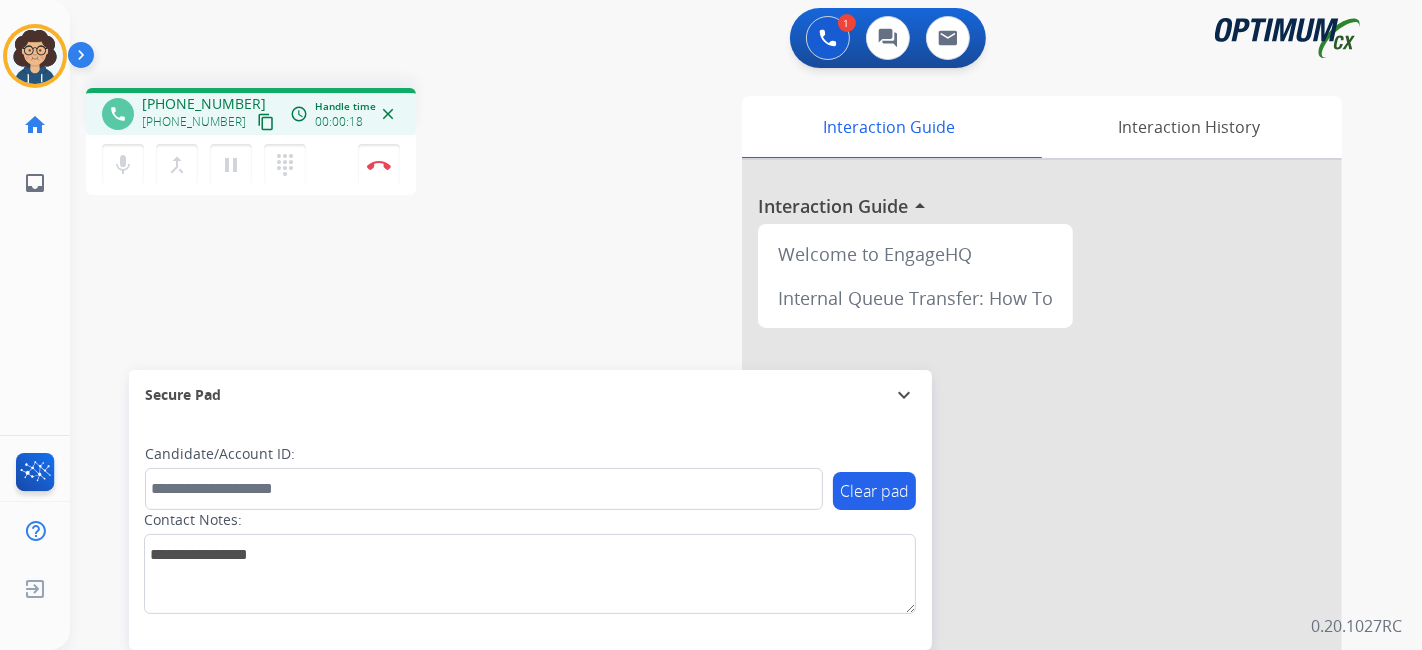 drag, startPoint x: 245, startPoint y: 120, endPoint x: 260, endPoint y: 78, distance: 44.598206 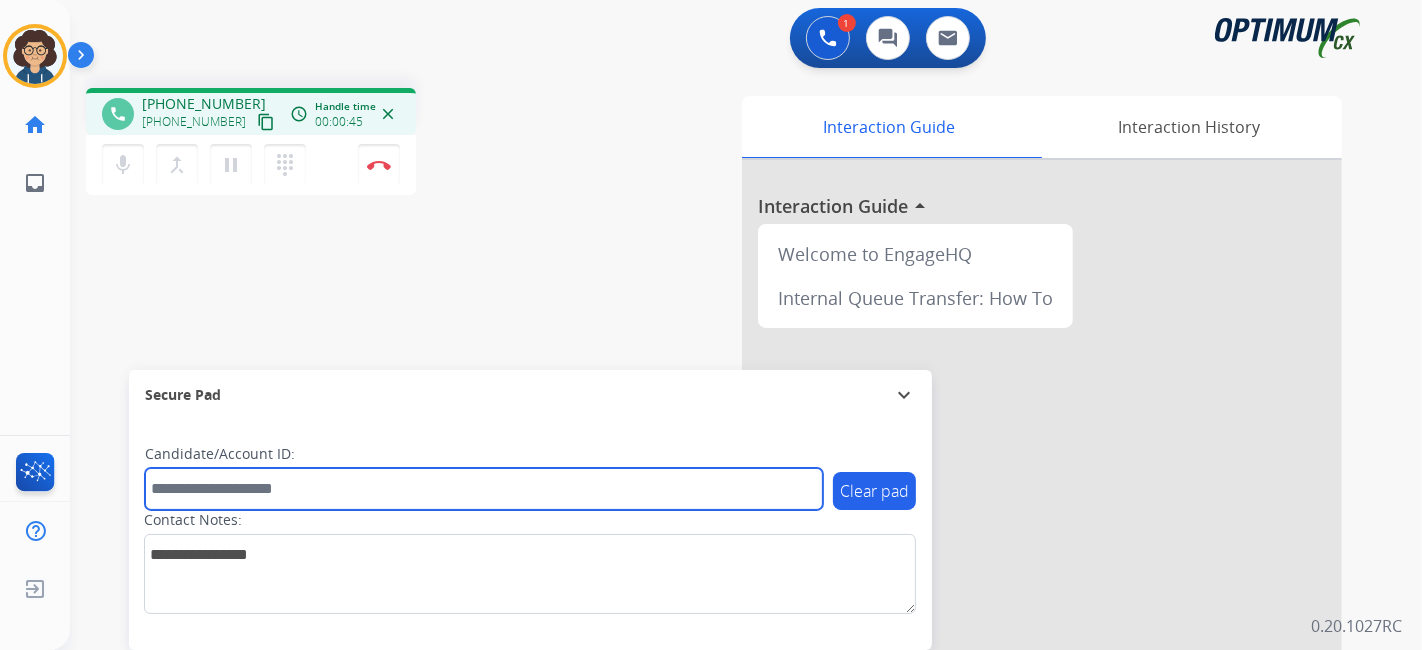 click at bounding box center [484, 489] 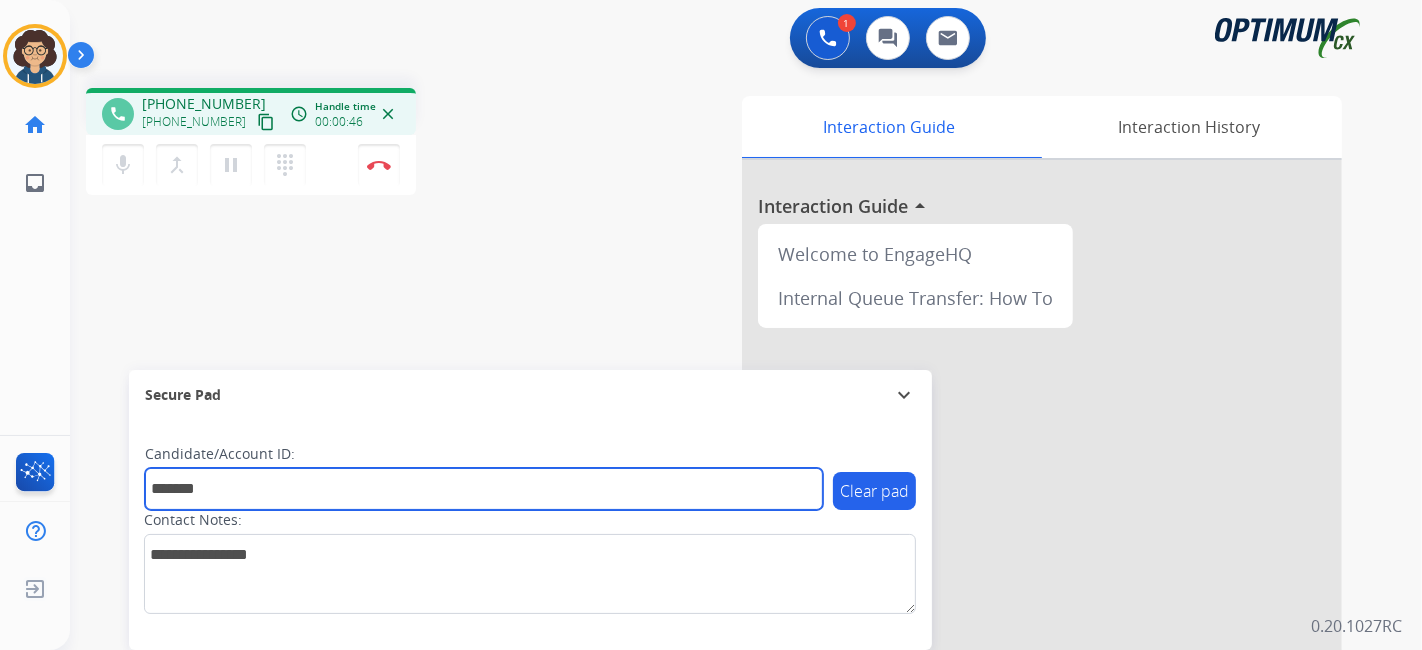 type on "*******" 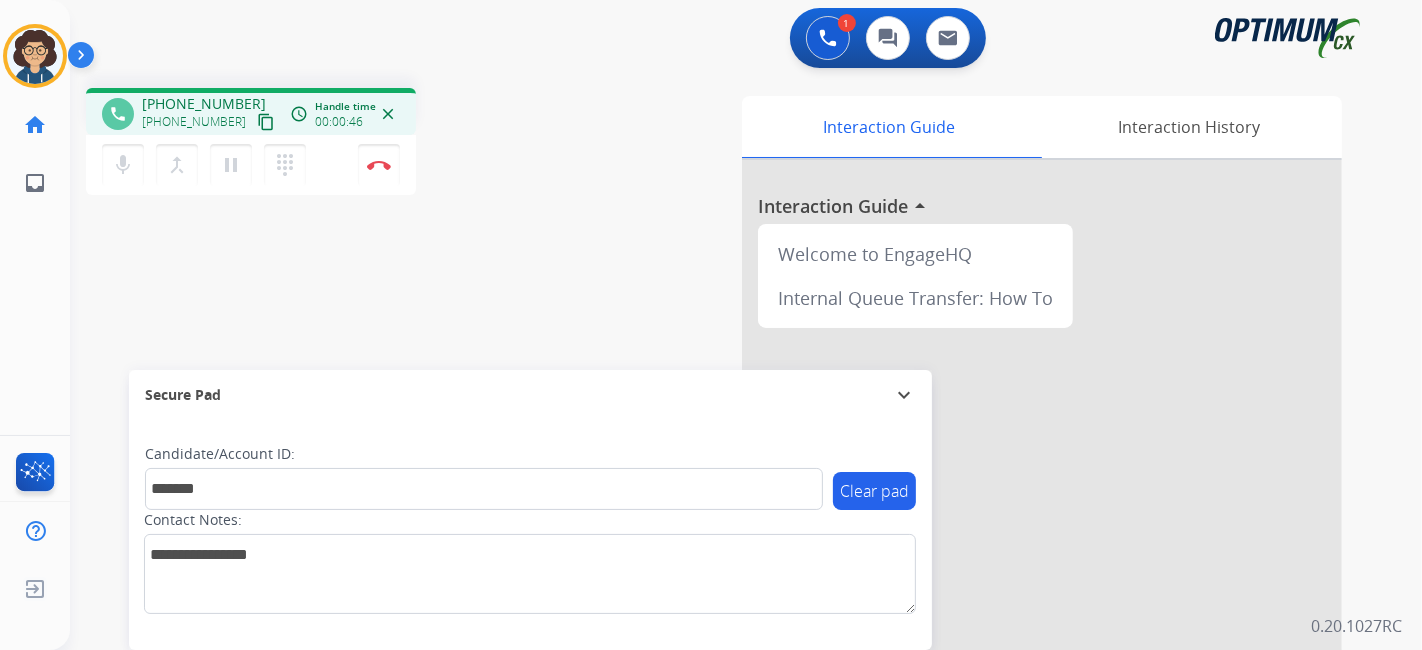 click on "phone [PHONE_NUMBER] [PHONE_NUMBER] content_copy access_time Call metrics Queue   00:10 Hold   00:00 Talk   00:47 Total   00:56 Handle time 00:00:46 close mic Mute merge_type Bridge pause Hold dialpad Dialpad Disconnect swap_horiz Break voice bridge close_fullscreen Connect 3-Way Call merge_type Separate 3-Way Call  Interaction Guide   Interaction History  Interaction Guide arrow_drop_up  Welcome to EngageHQ   Internal Queue Transfer: How To  Secure Pad expand_more Clear pad Candidate/Account ID: ******* Contact Notes:" at bounding box center [722, 489] 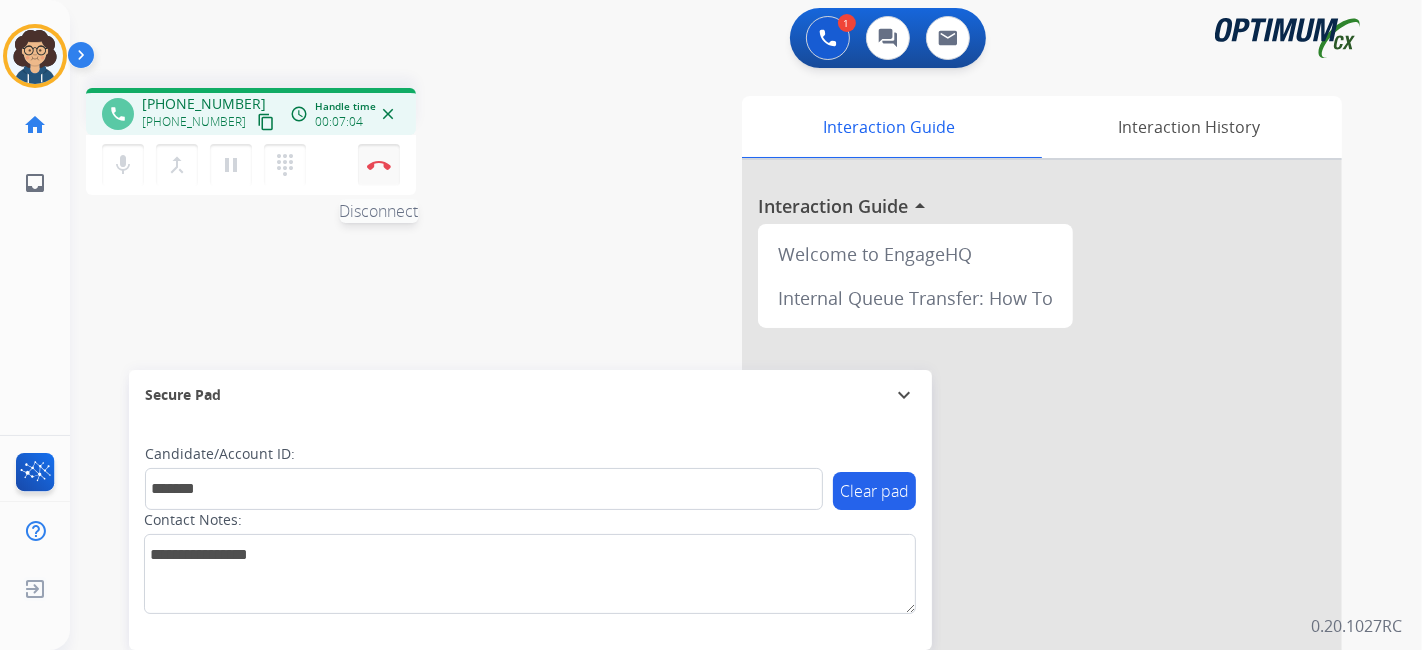 click at bounding box center (379, 165) 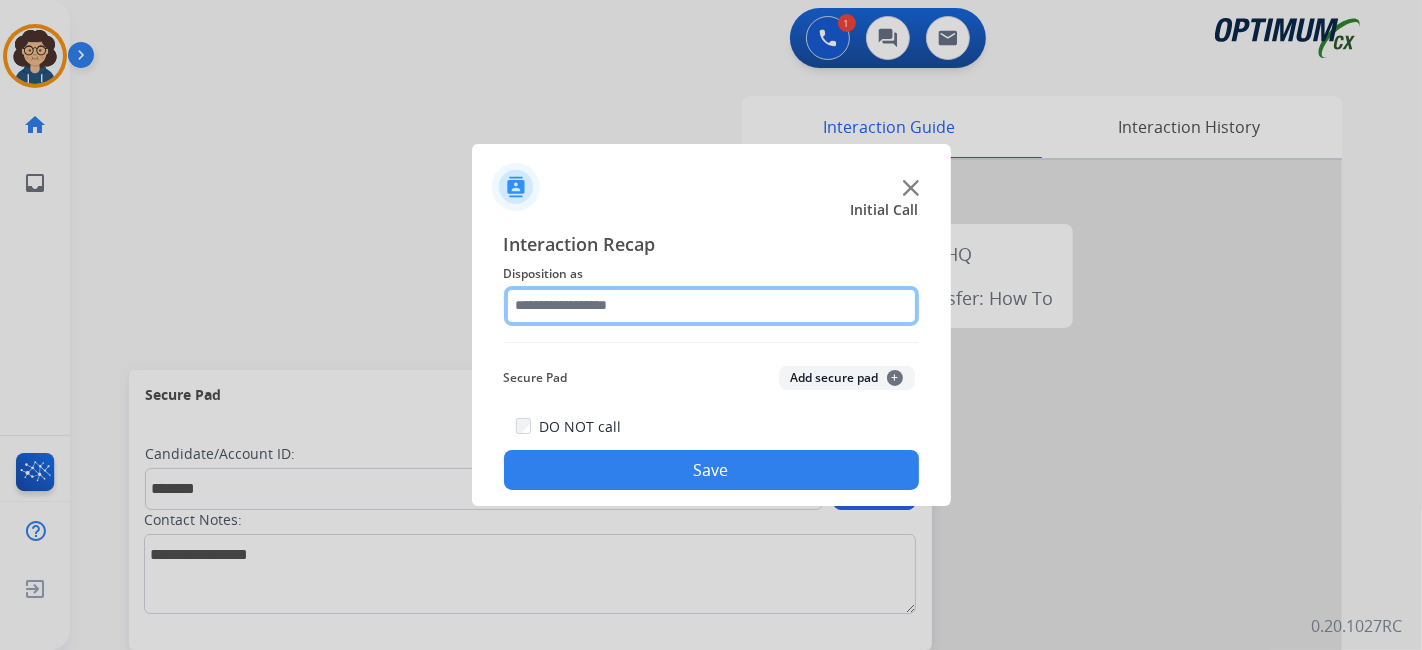click 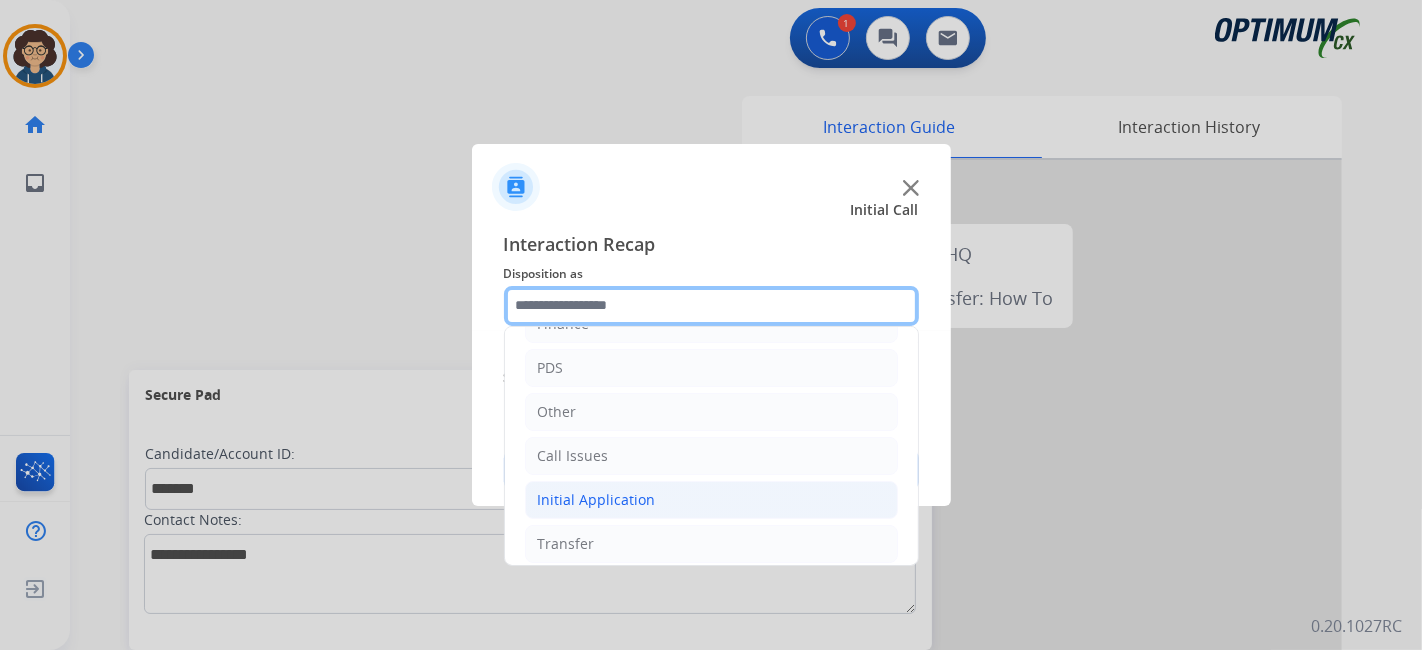 scroll, scrollTop: 131, scrollLeft: 0, axis: vertical 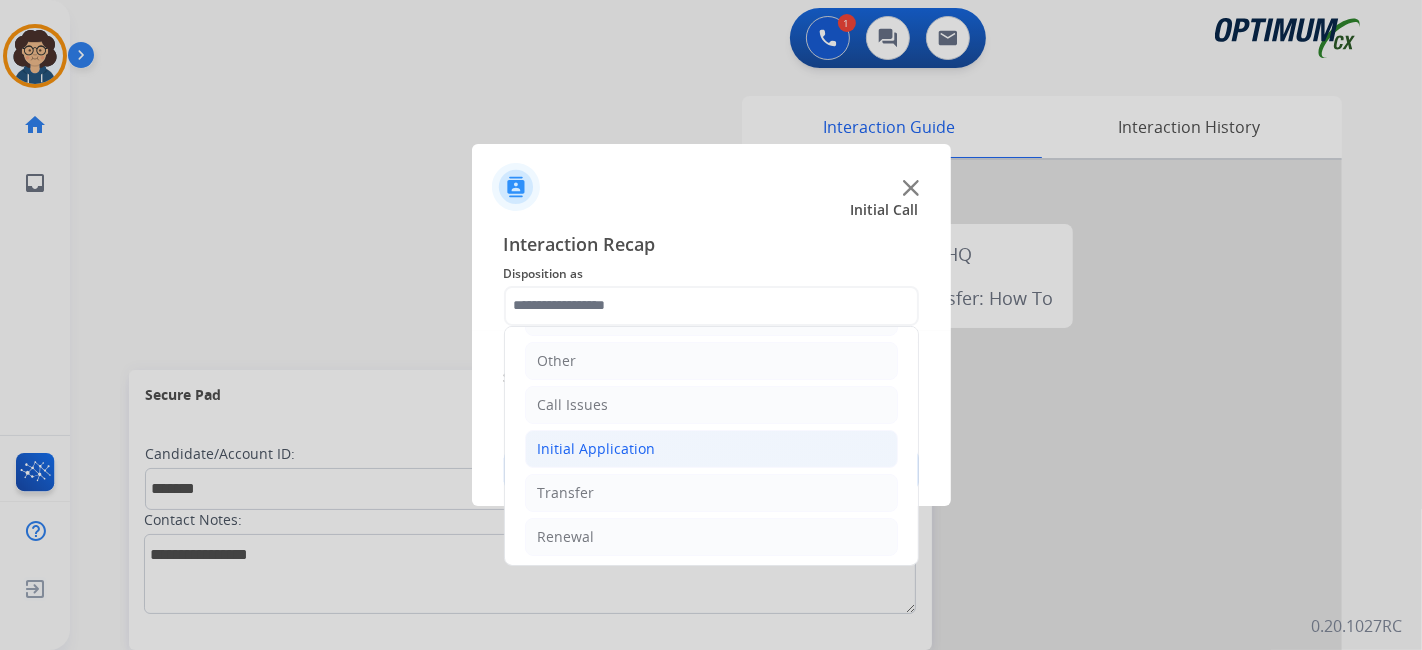 drag, startPoint x: 677, startPoint y: 455, endPoint x: 809, endPoint y: 442, distance: 132.63861 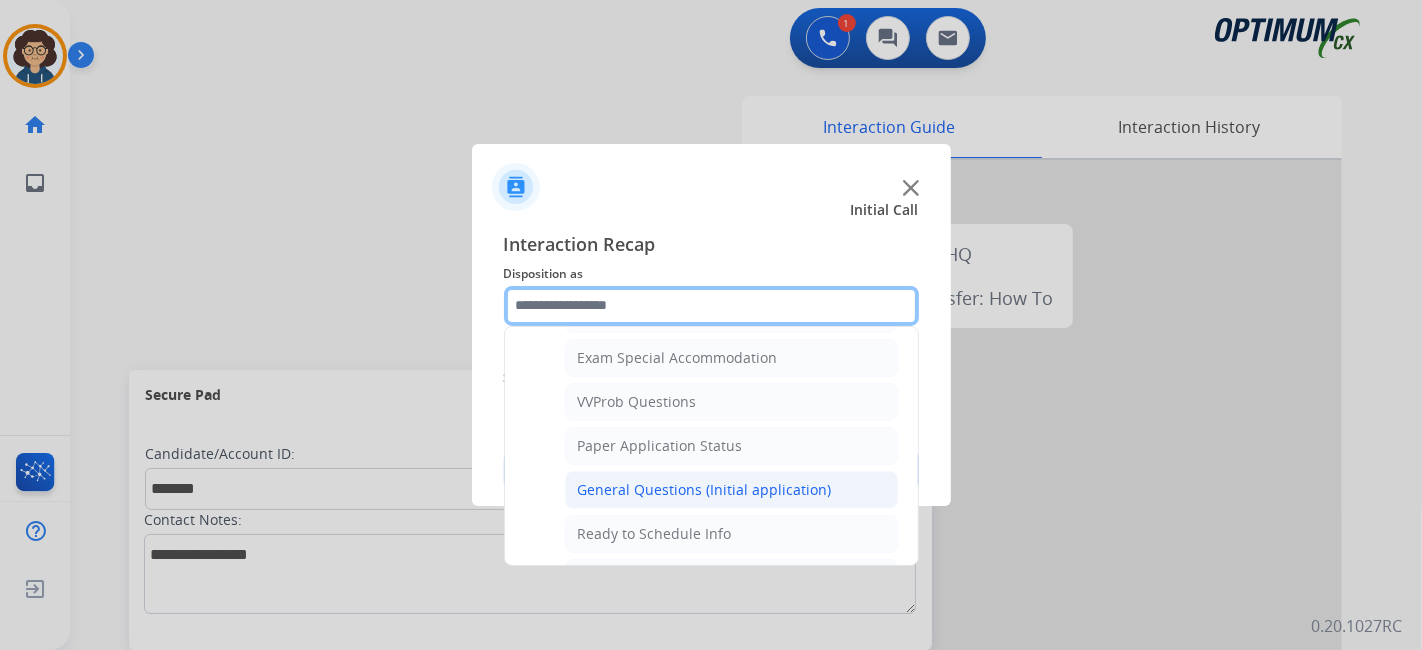 scroll, scrollTop: 1042, scrollLeft: 0, axis: vertical 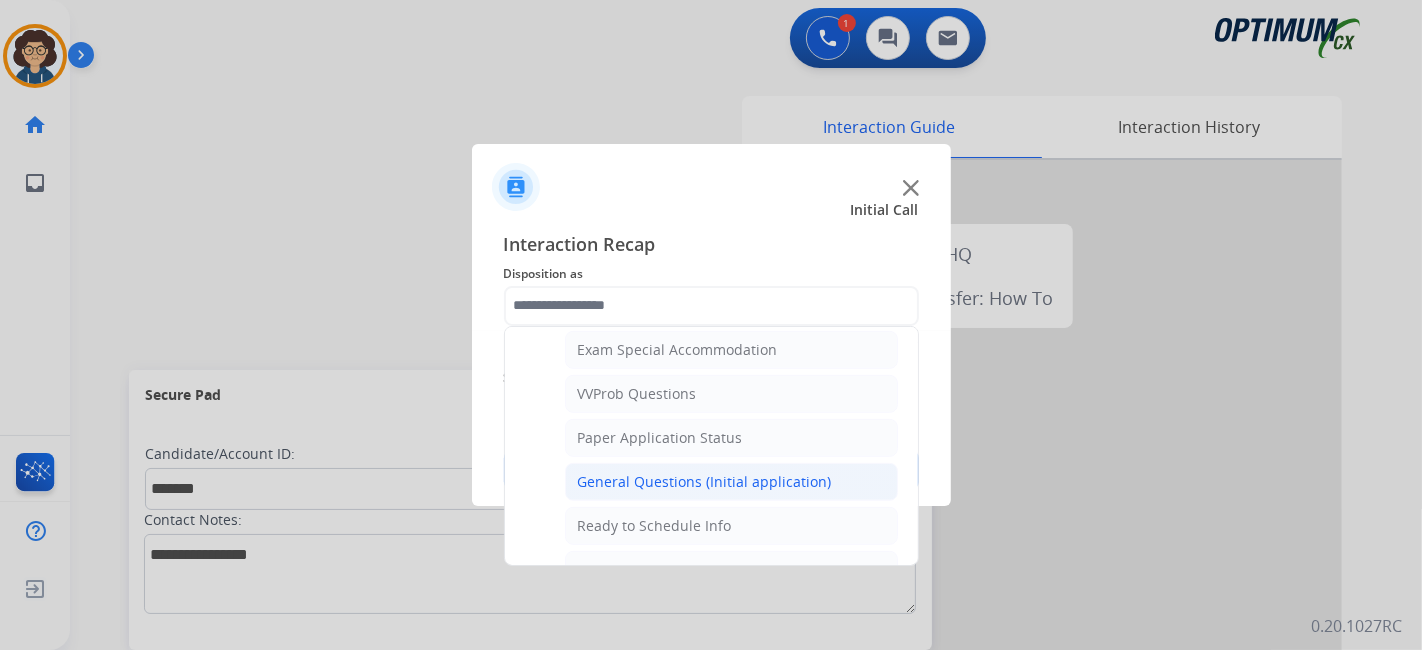 click on "General Questions (Initial application)" 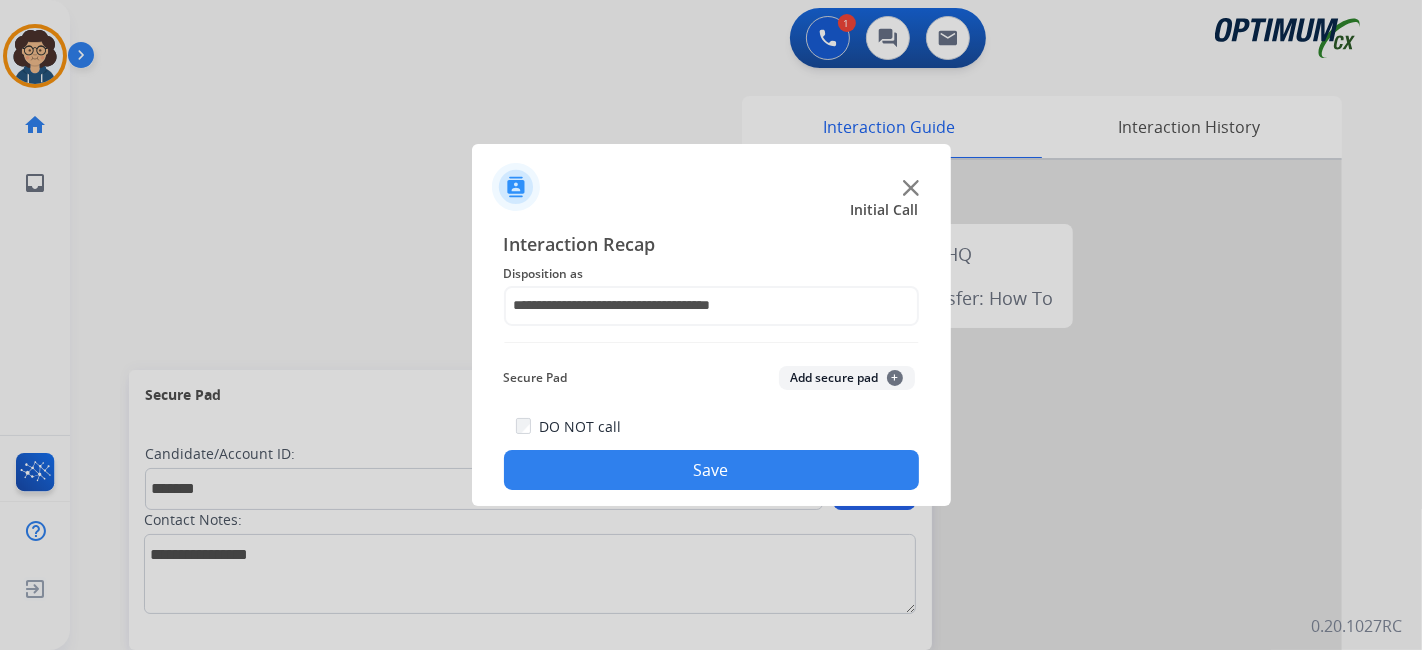 click on "Add secure pad  +" 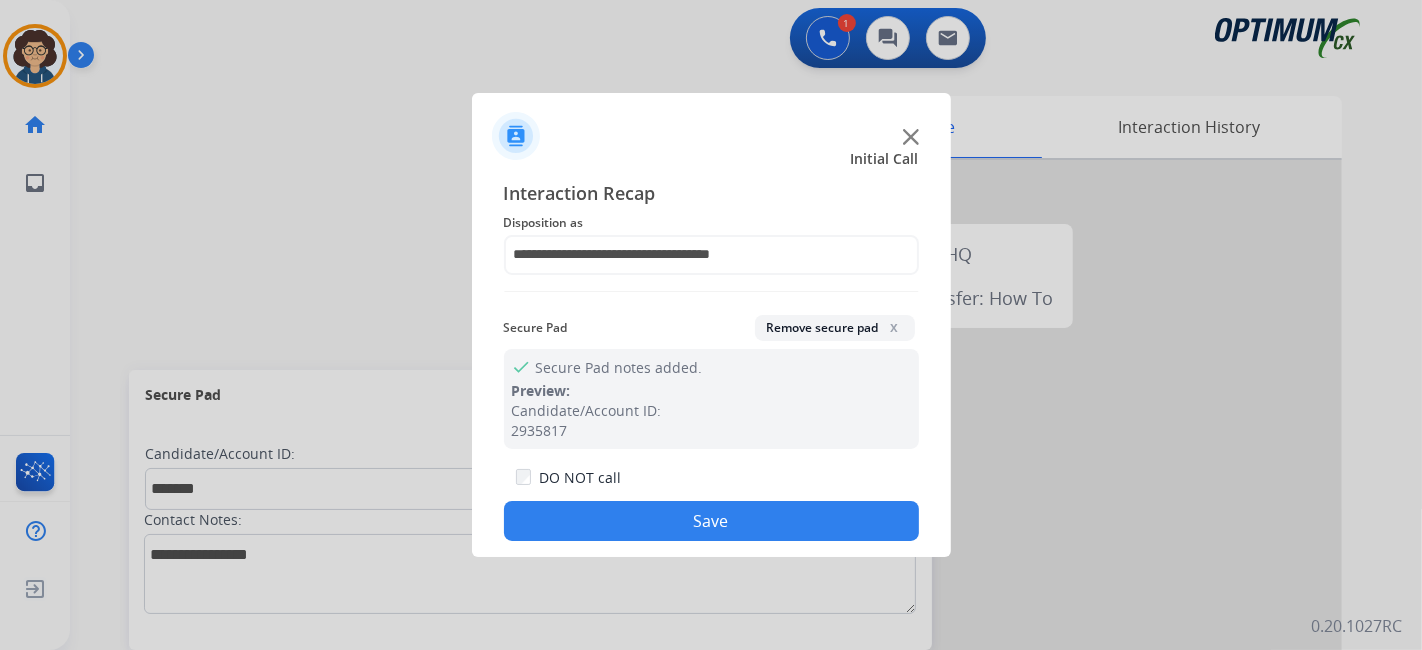 click on "Save" 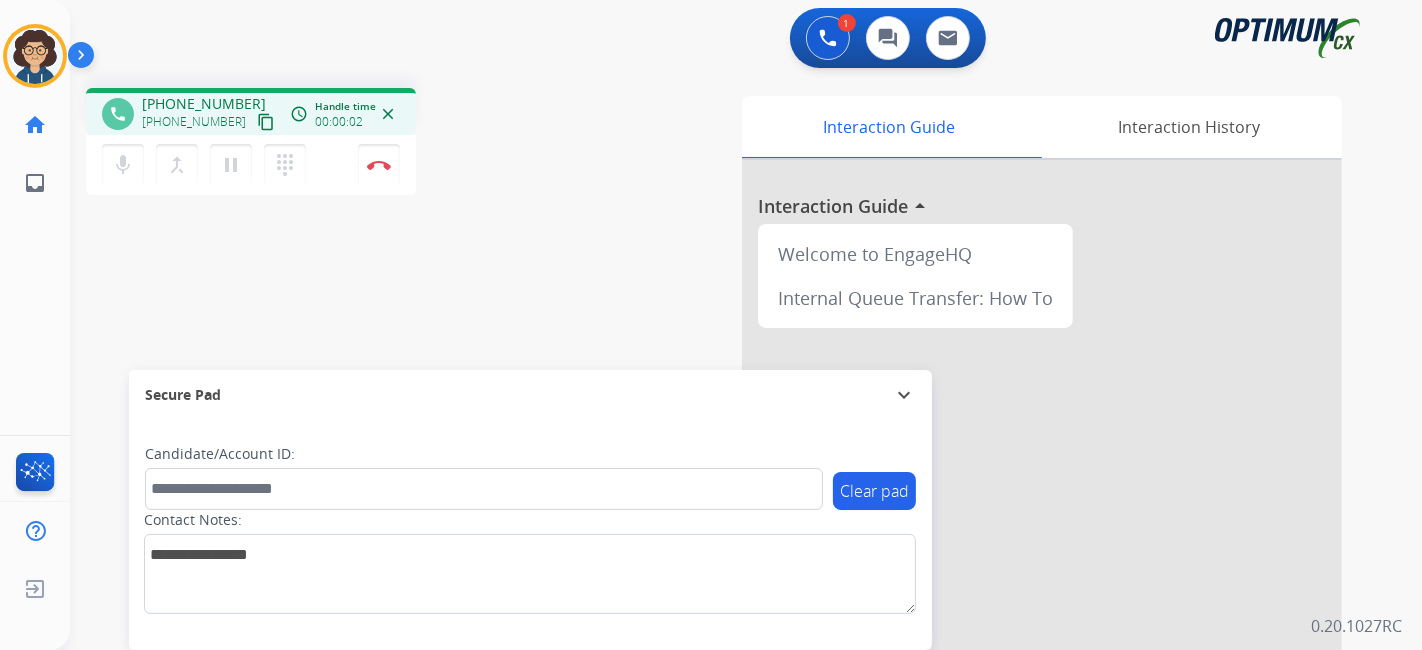 click on "content_copy" at bounding box center [266, 122] 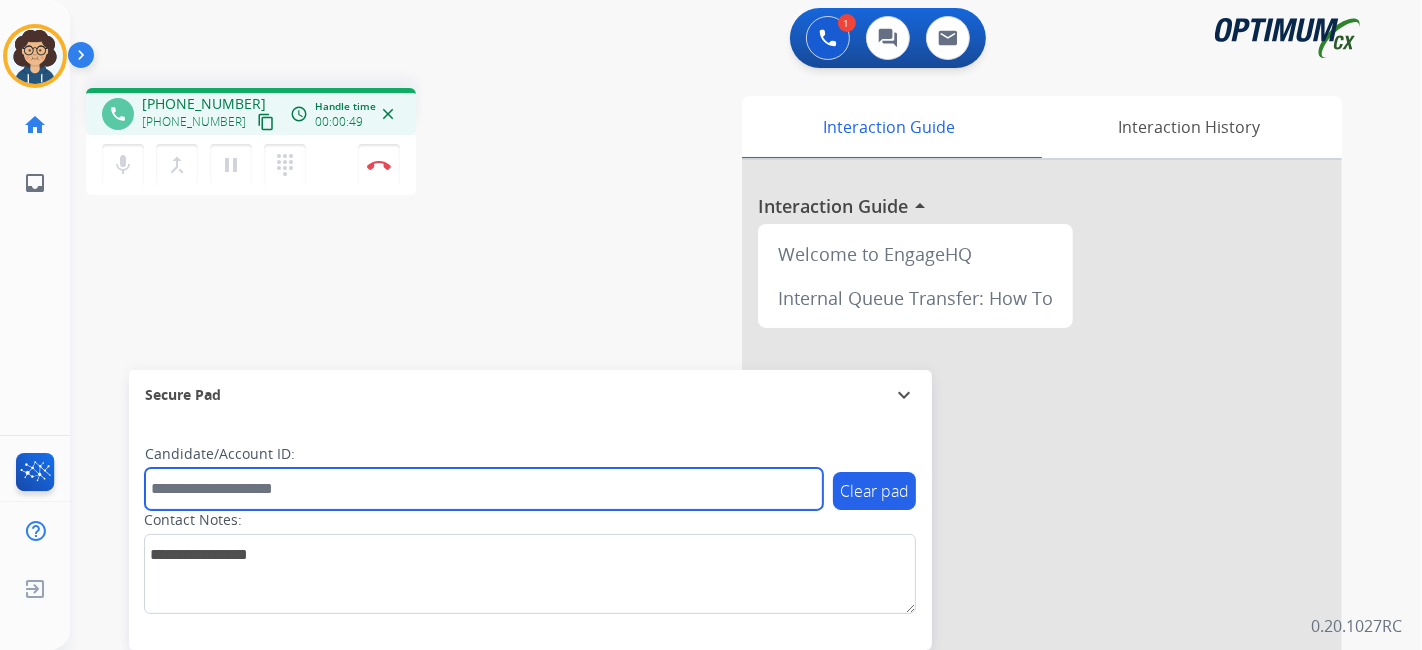 click at bounding box center [484, 489] 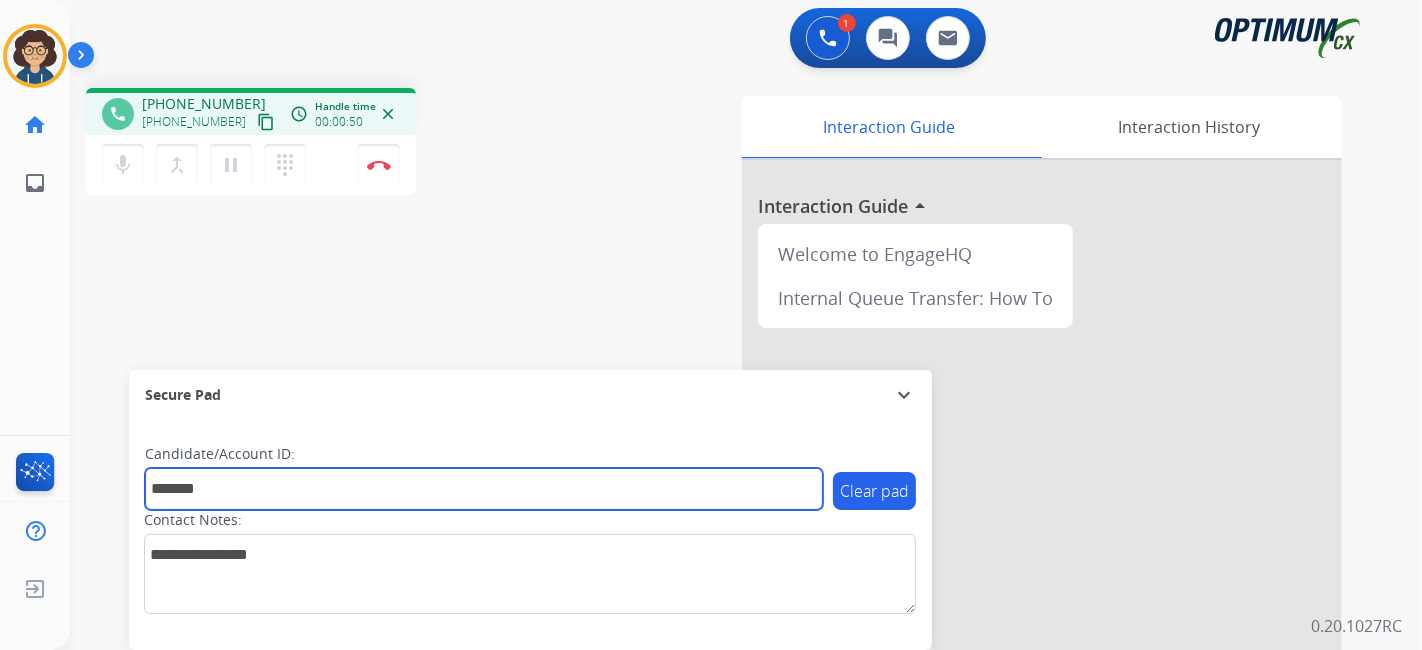 type on "*******" 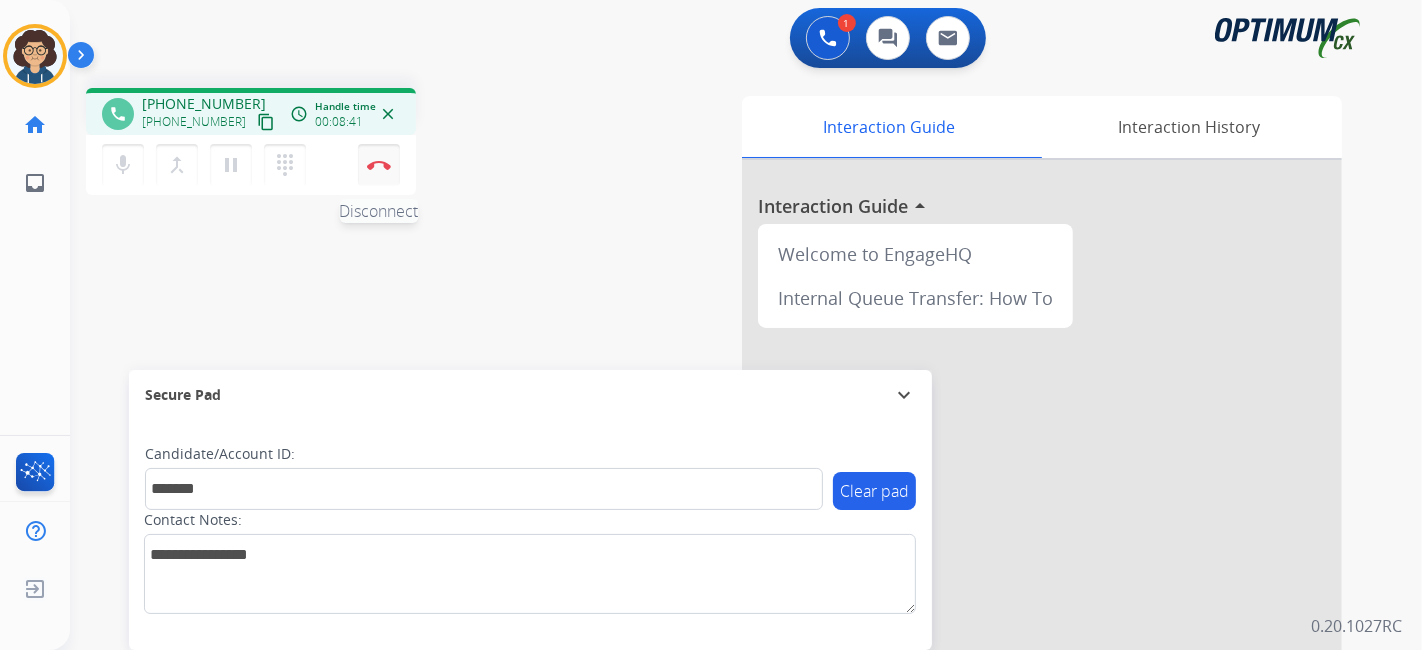 click at bounding box center (379, 165) 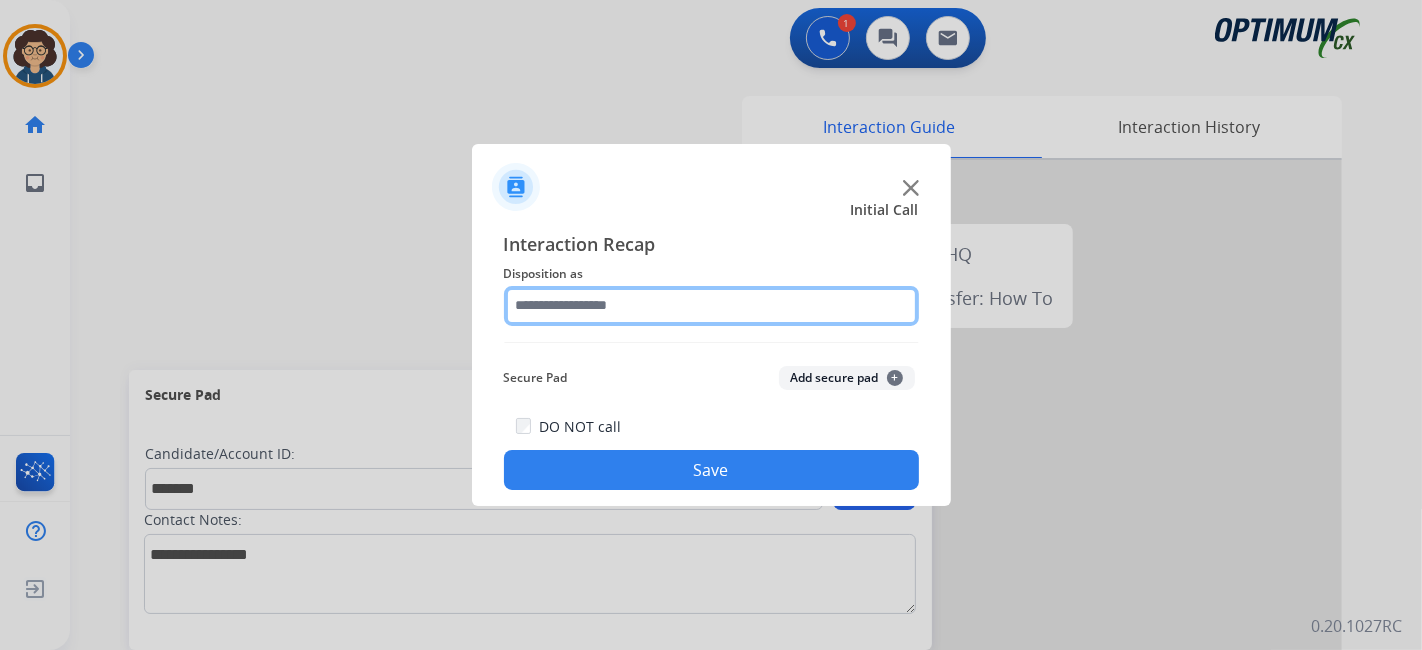 click 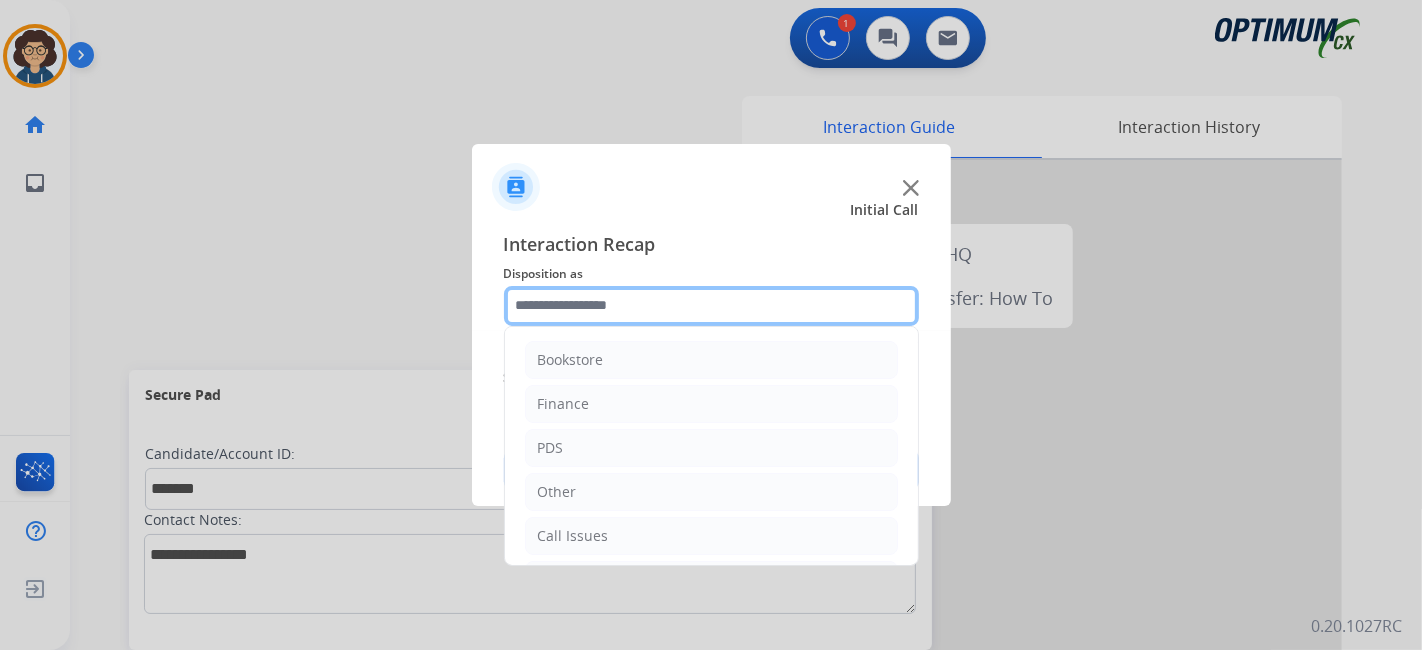 scroll, scrollTop: 131, scrollLeft: 0, axis: vertical 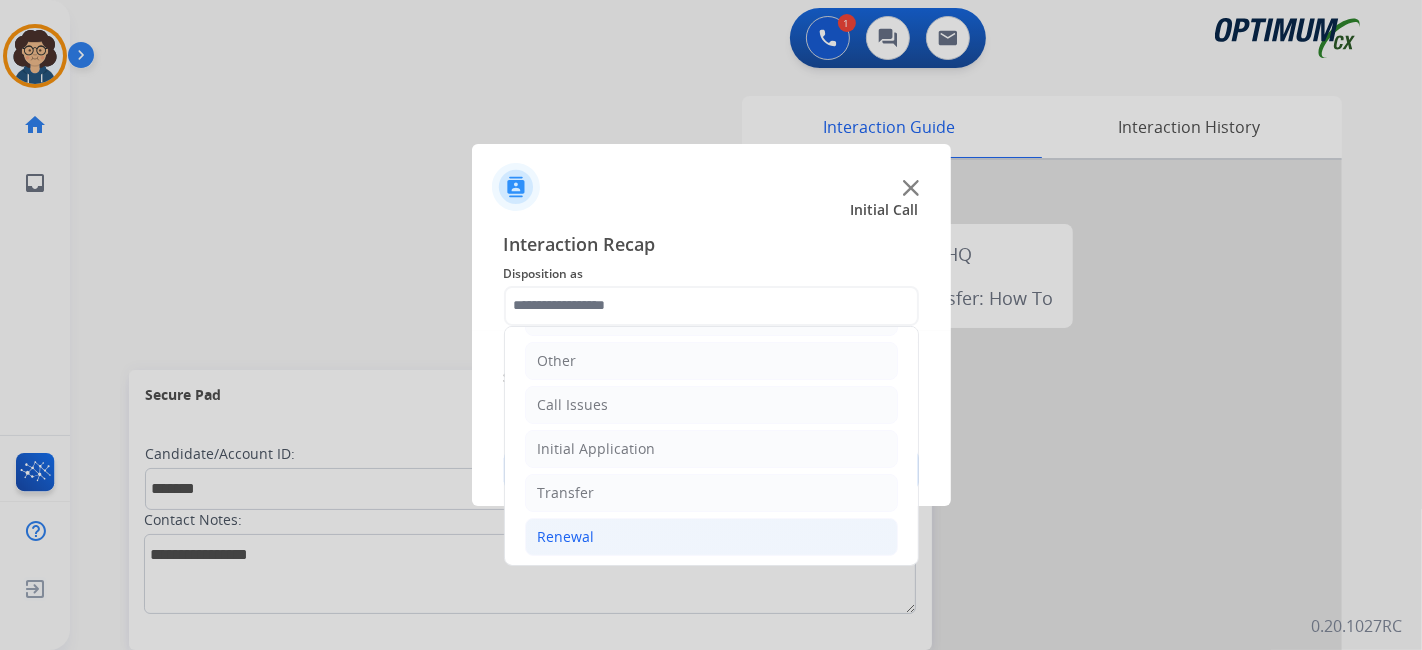 drag, startPoint x: 743, startPoint y: 532, endPoint x: 757, endPoint y: 523, distance: 16.643316 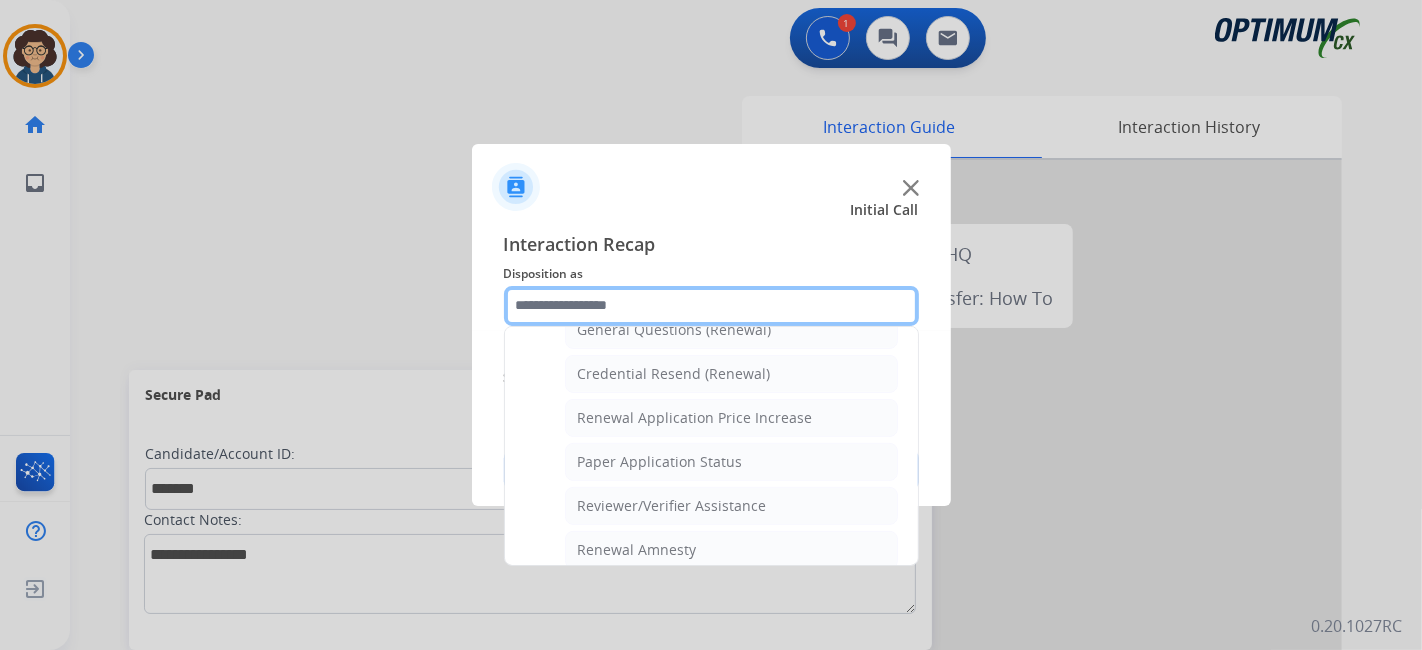 scroll, scrollTop: 567, scrollLeft: 0, axis: vertical 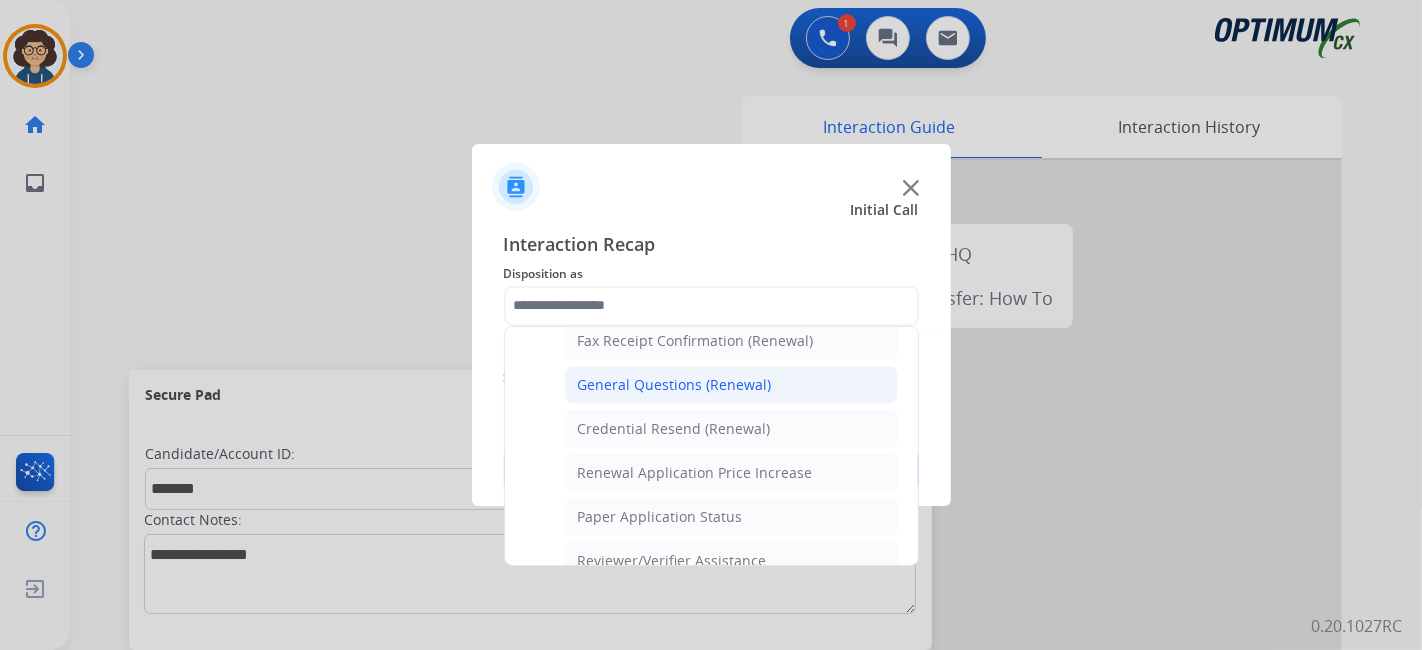 click on "General Questions (Renewal)" 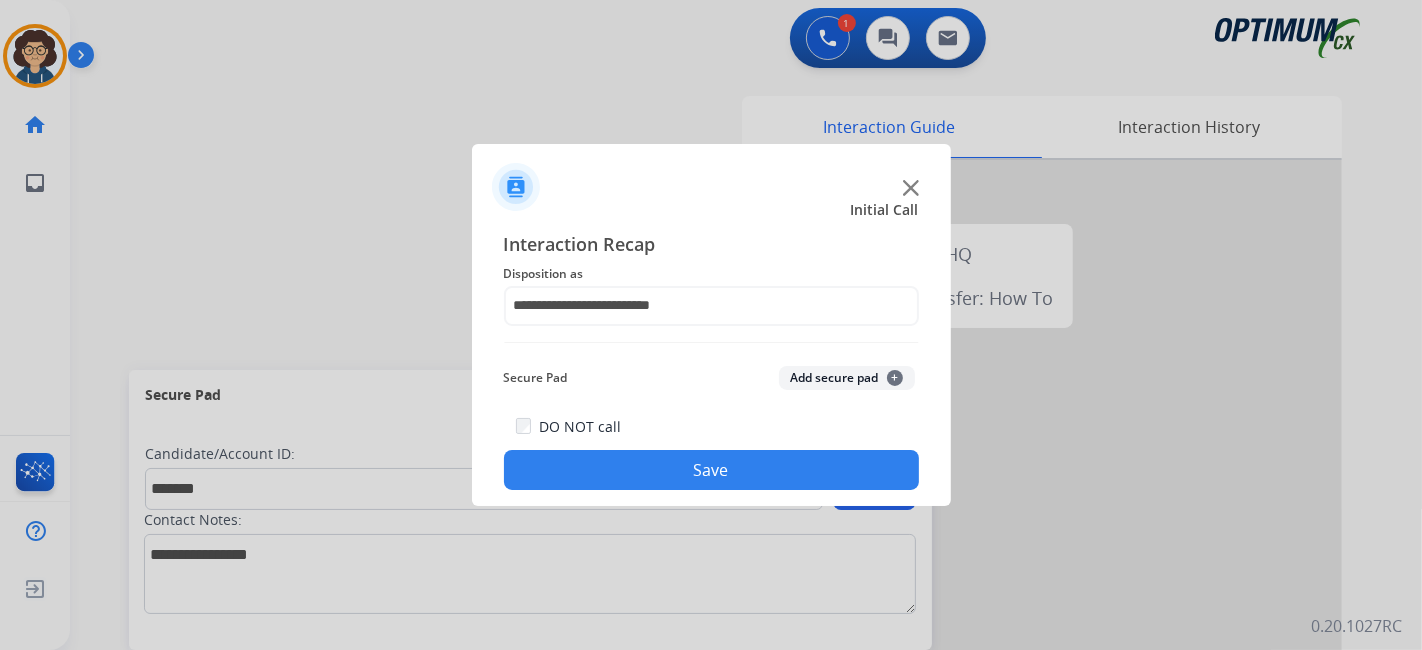 click on "Add secure pad  +" 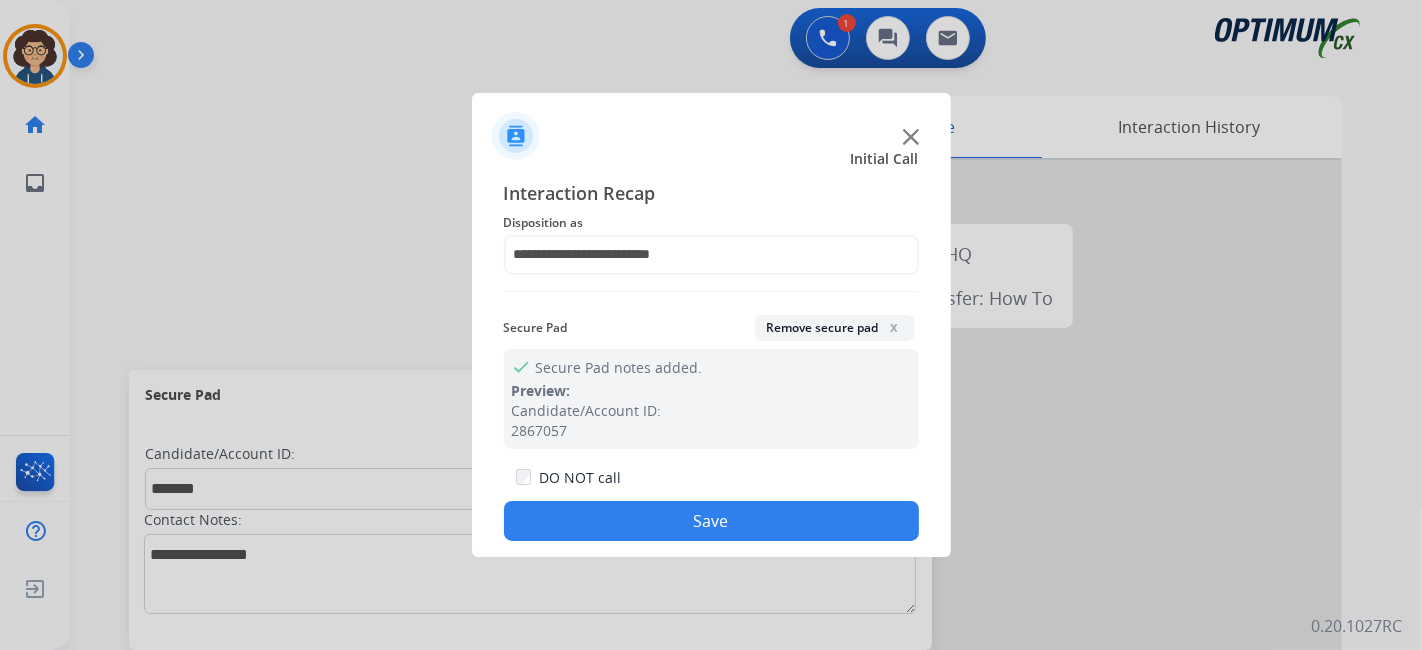 click on "Save" 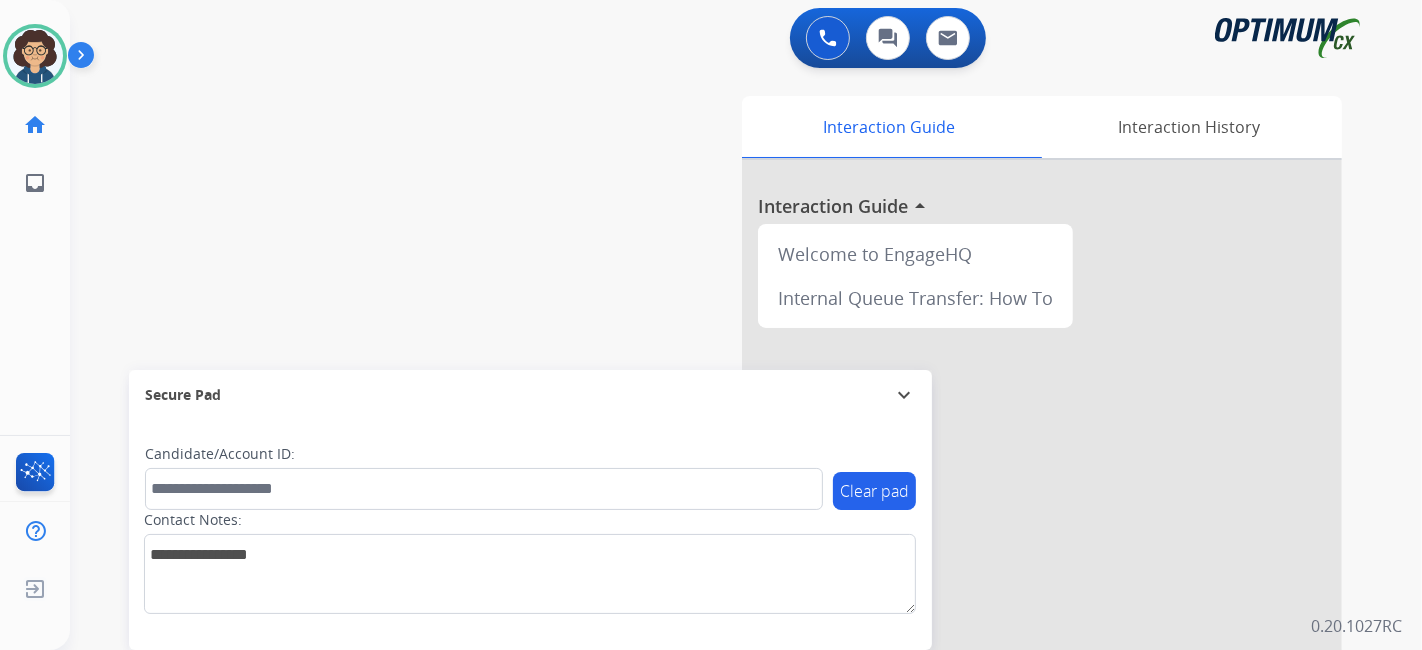 click on "swap_horiz Break voice bridge close_fullscreen Connect 3-Way Call merge_type Separate 3-Way Call  Interaction Guide   Interaction History  Interaction Guide arrow_drop_up  Welcome to EngageHQ   Internal Queue Transfer: How To  Secure Pad expand_more Clear pad Candidate/Account ID: Contact Notes:" at bounding box center [722, 489] 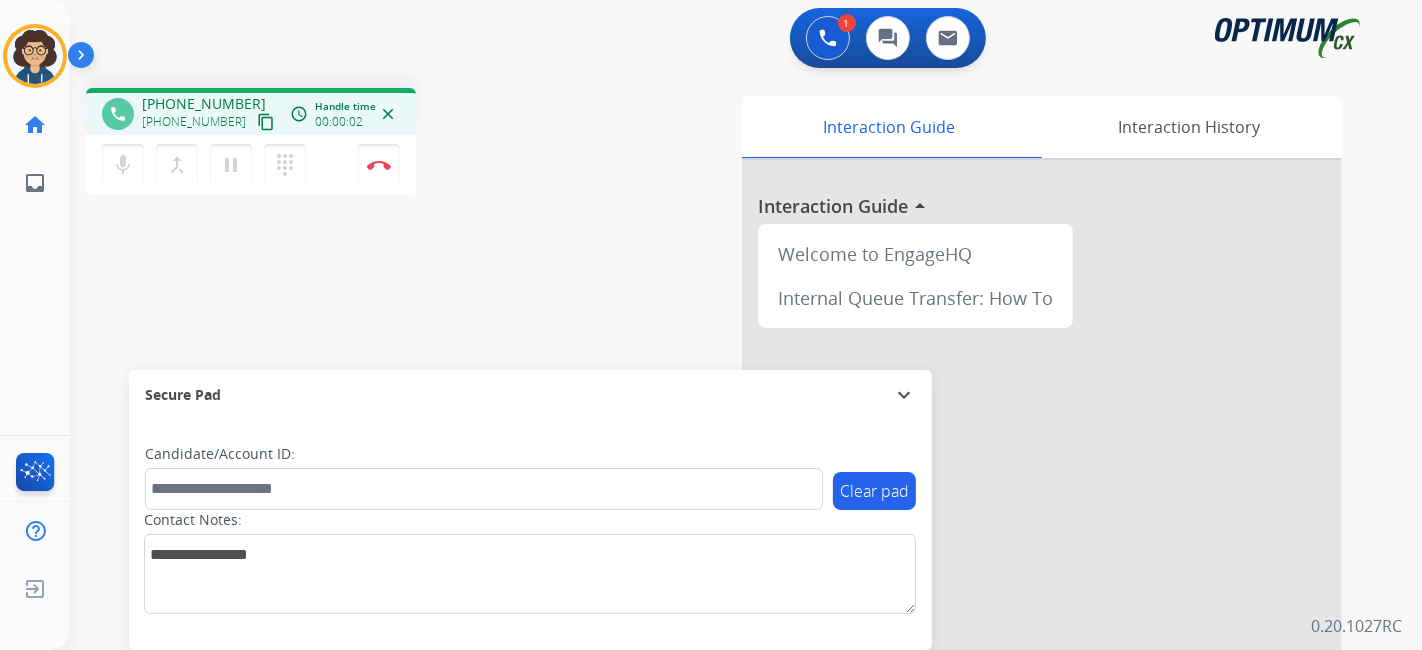 drag, startPoint x: 240, startPoint y: 121, endPoint x: 249, endPoint y: 108, distance: 15.811388 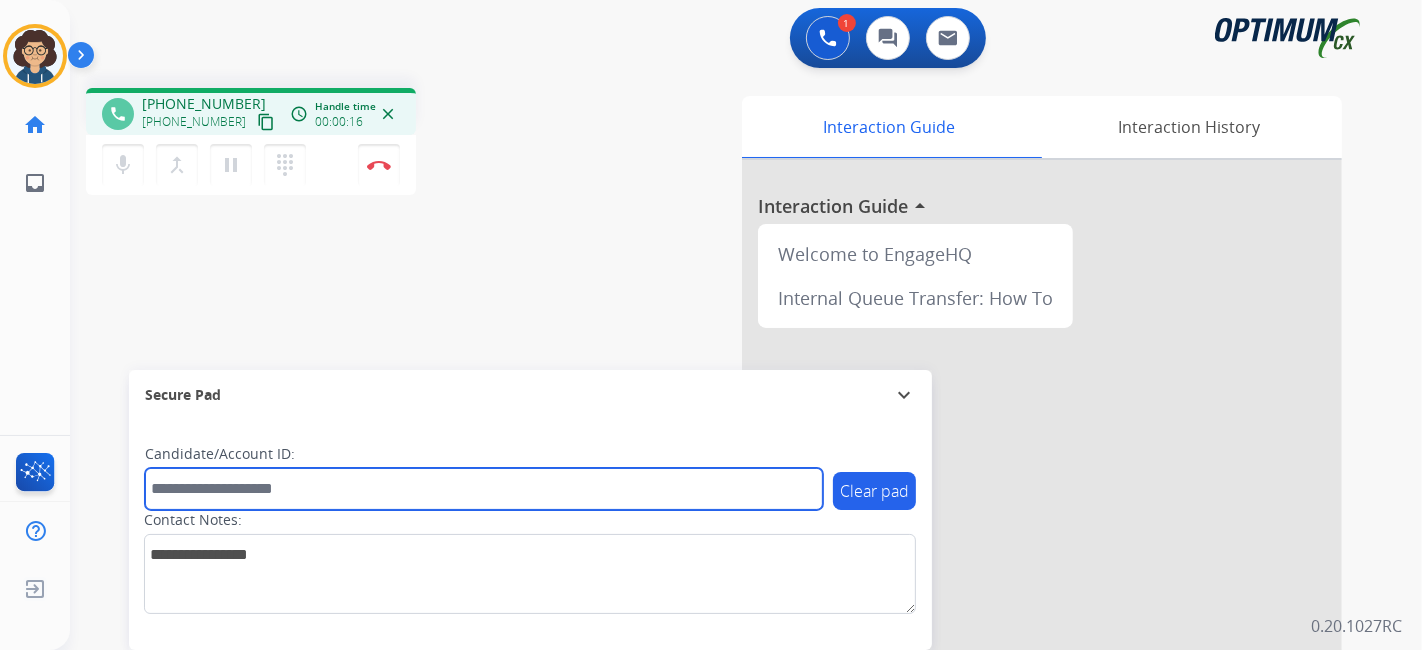 click at bounding box center [484, 489] 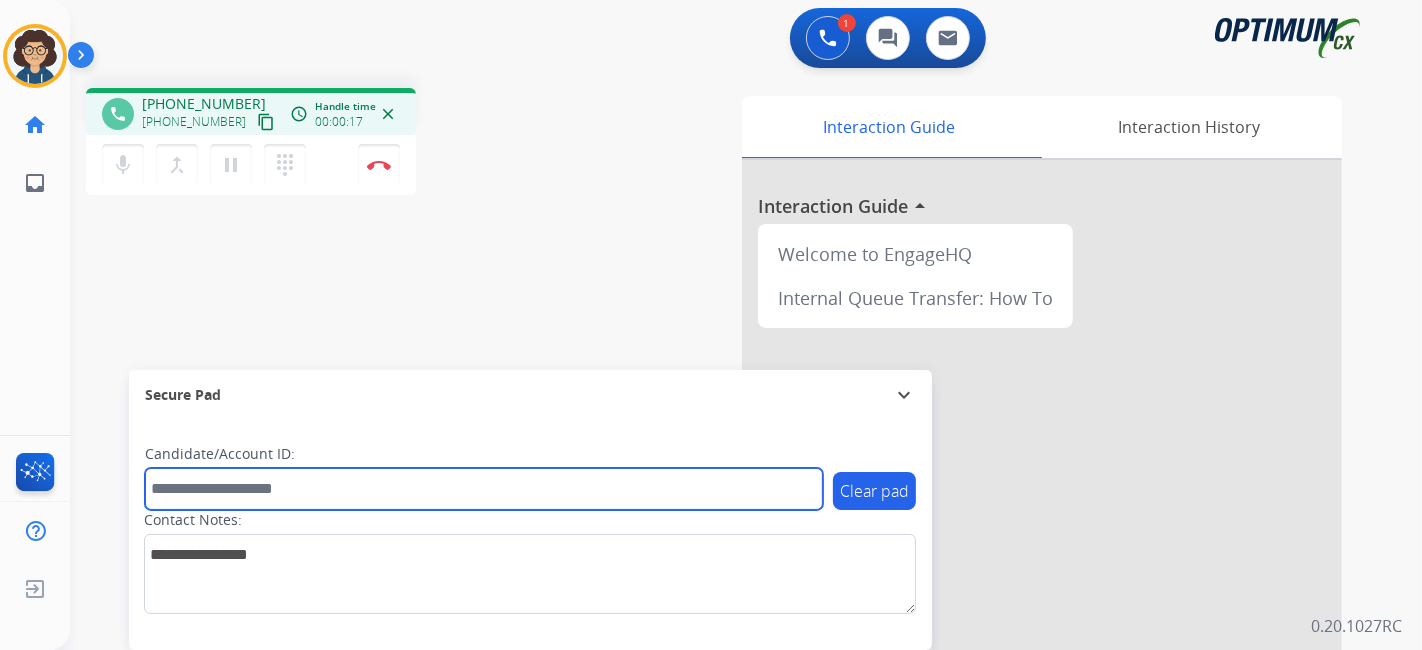 paste on "*******" 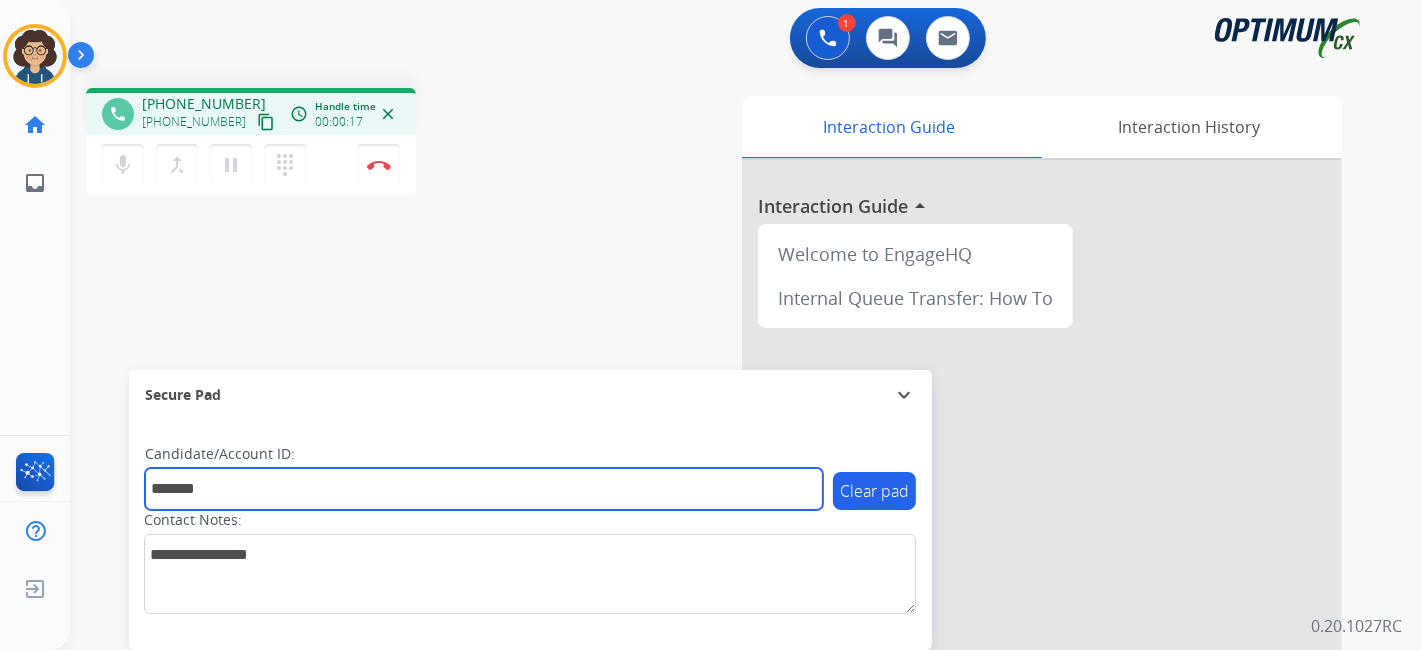 type on "*******" 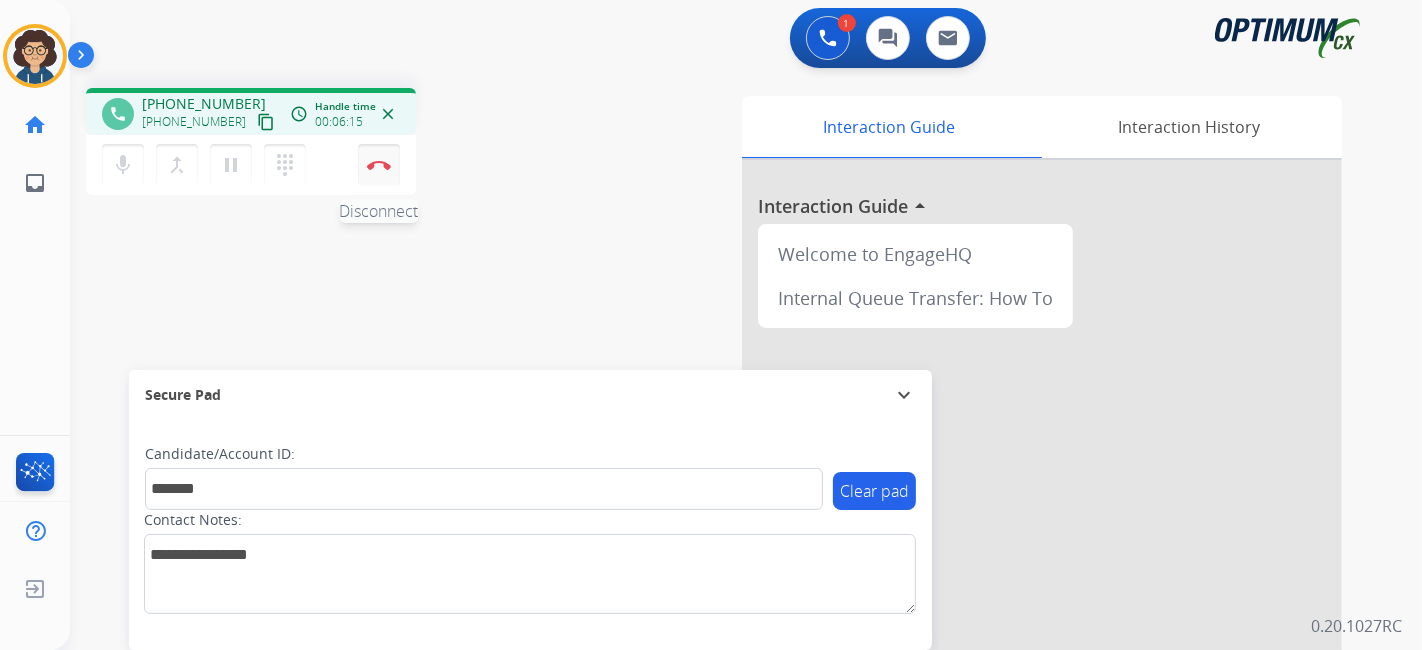 click on "Disconnect" at bounding box center (379, 165) 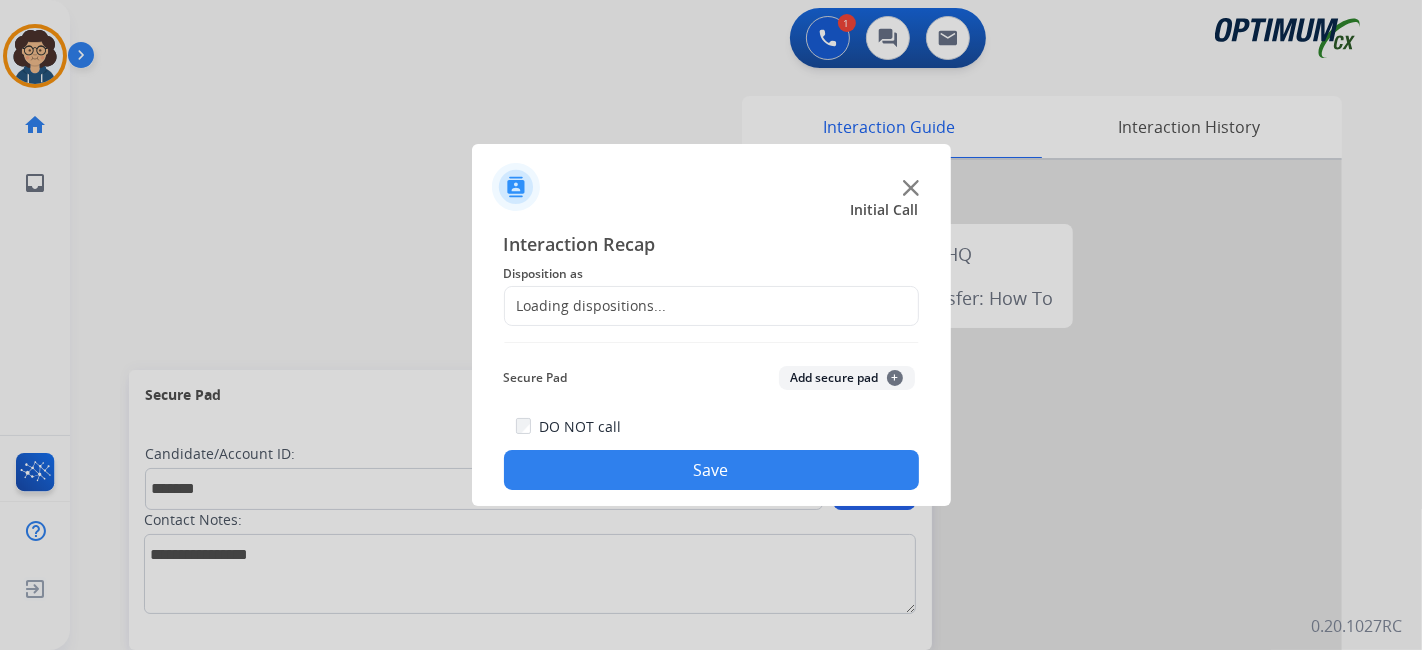 click on "Loading dispositions..." 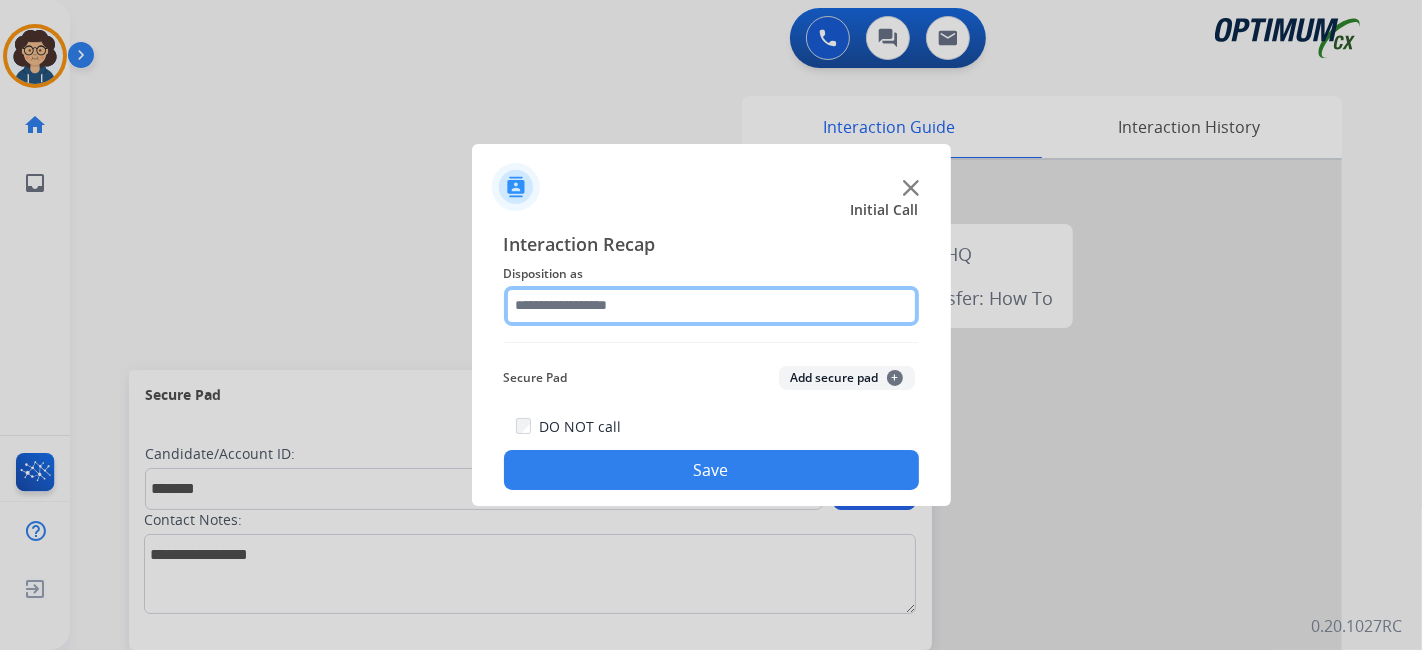 click 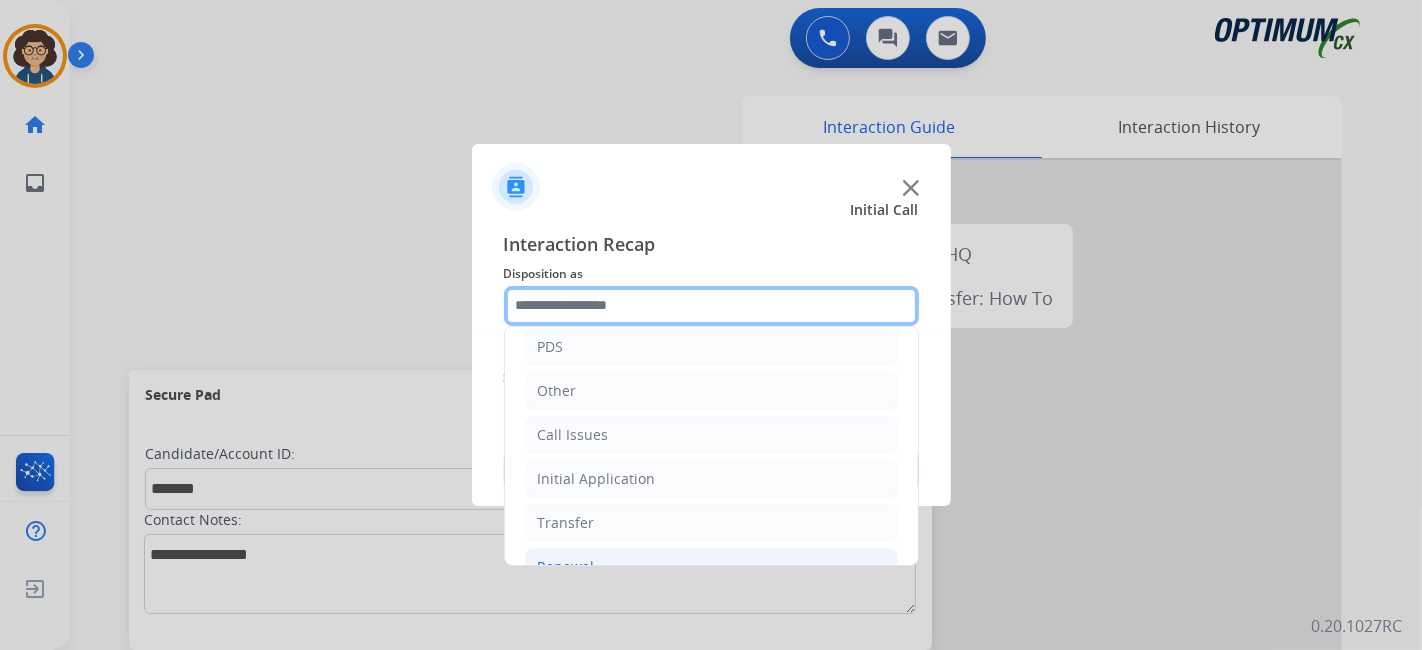 scroll, scrollTop: 131, scrollLeft: 0, axis: vertical 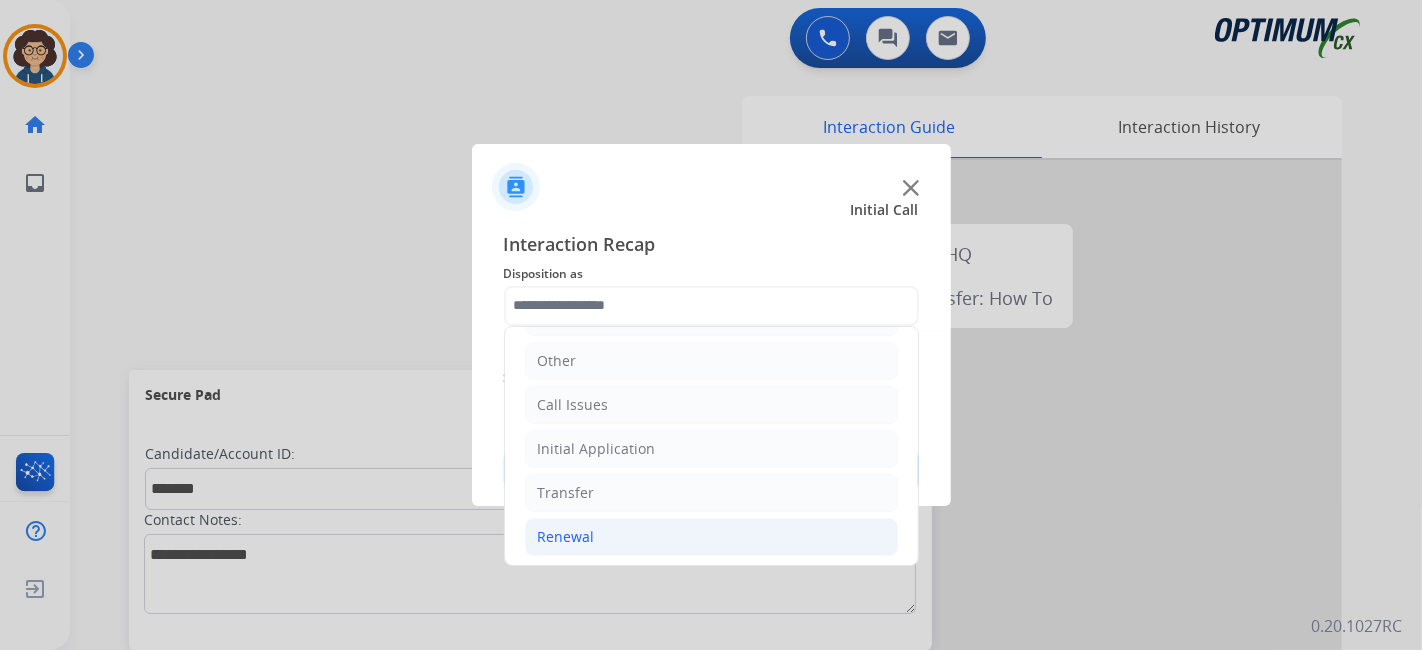 click on "Renewal" 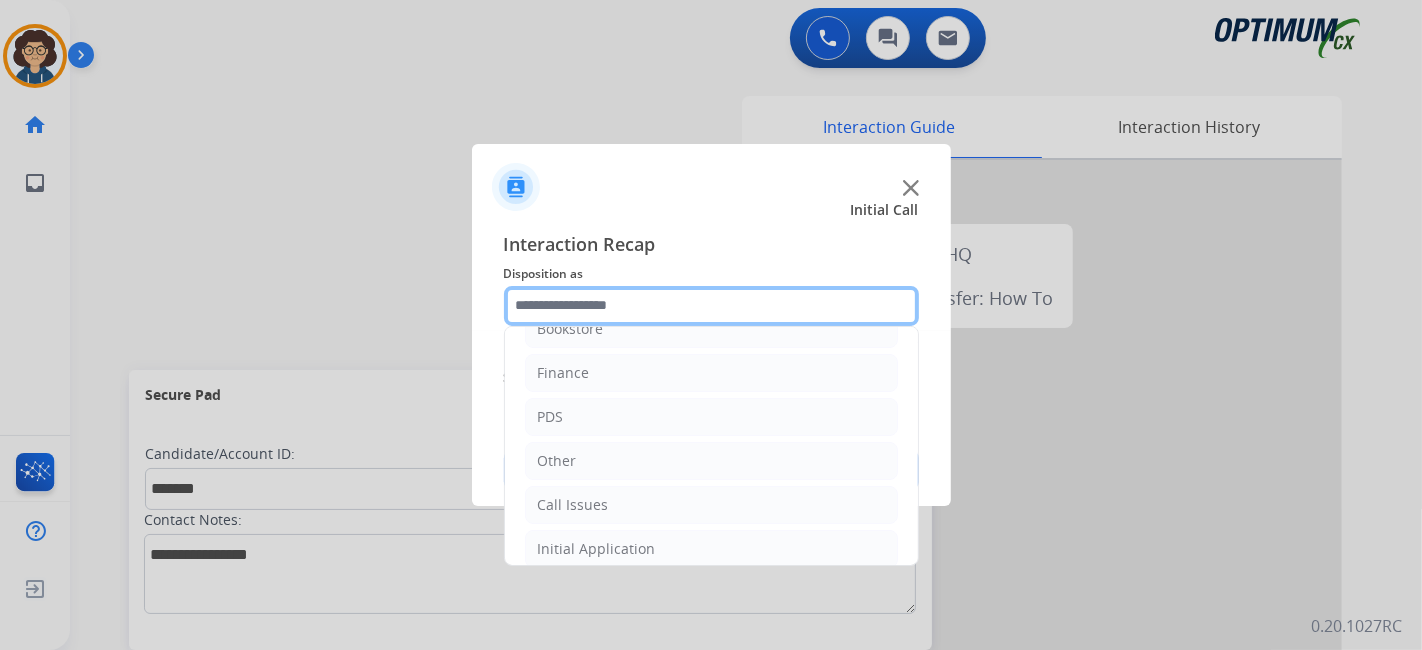 scroll, scrollTop: 28, scrollLeft: 0, axis: vertical 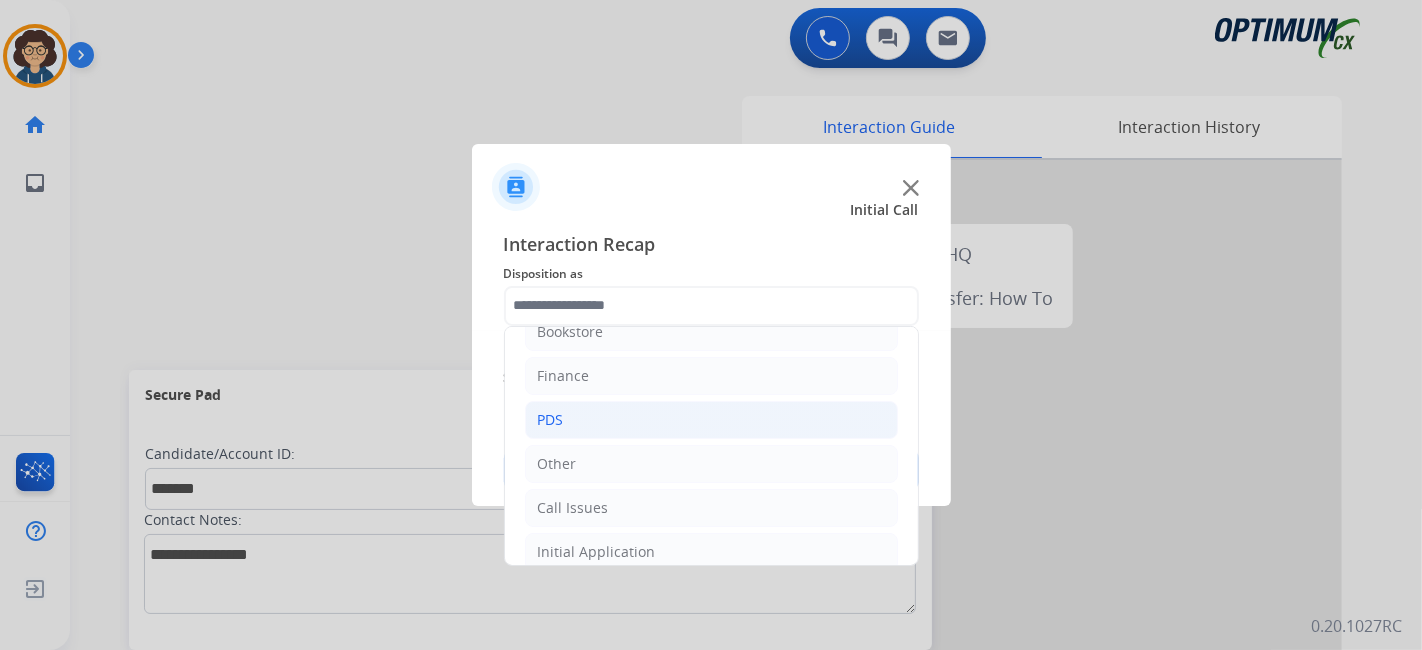 click on "PDS" 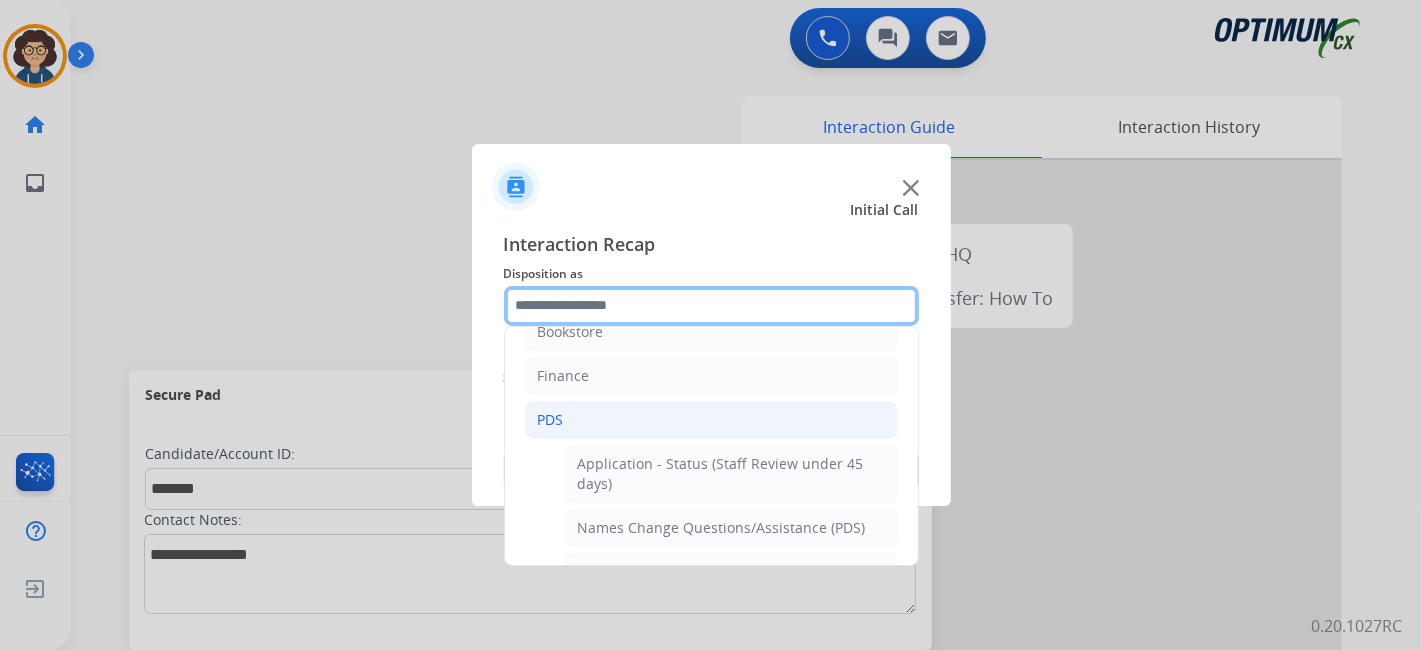 scroll, scrollTop: 583, scrollLeft: 0, axis: vertical 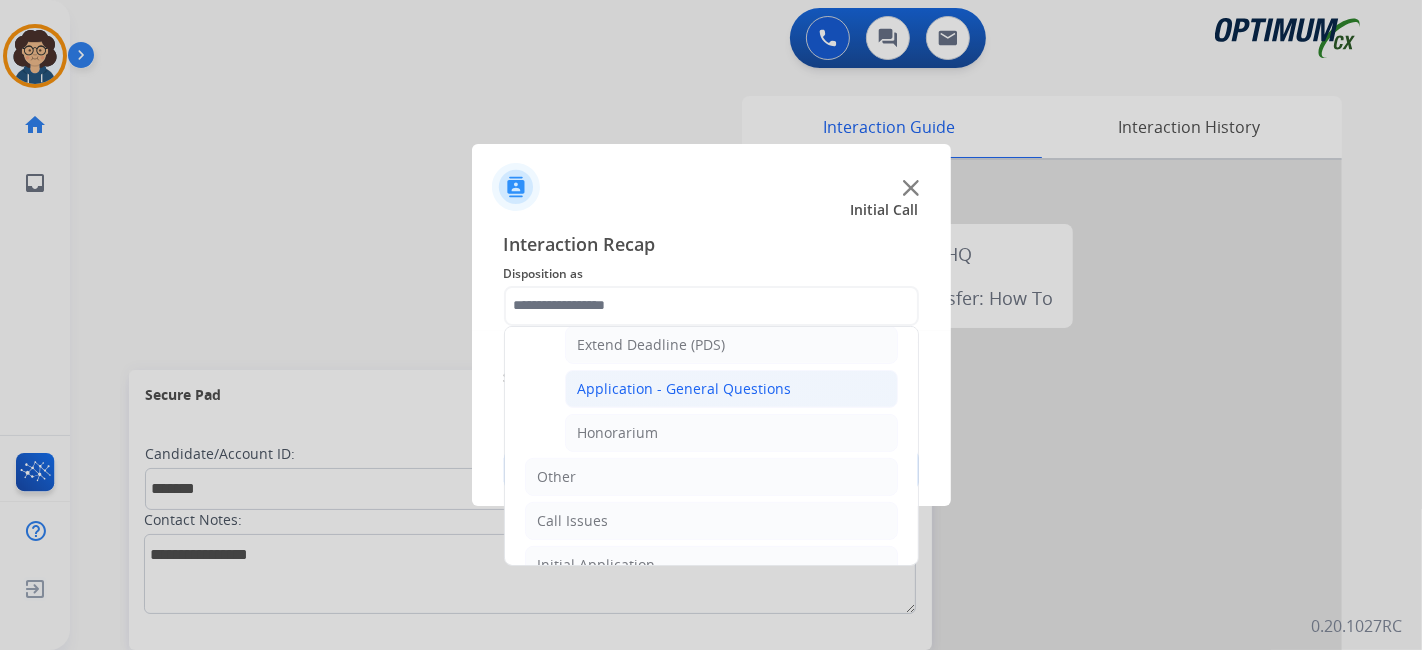 click on "Application - General Questions" 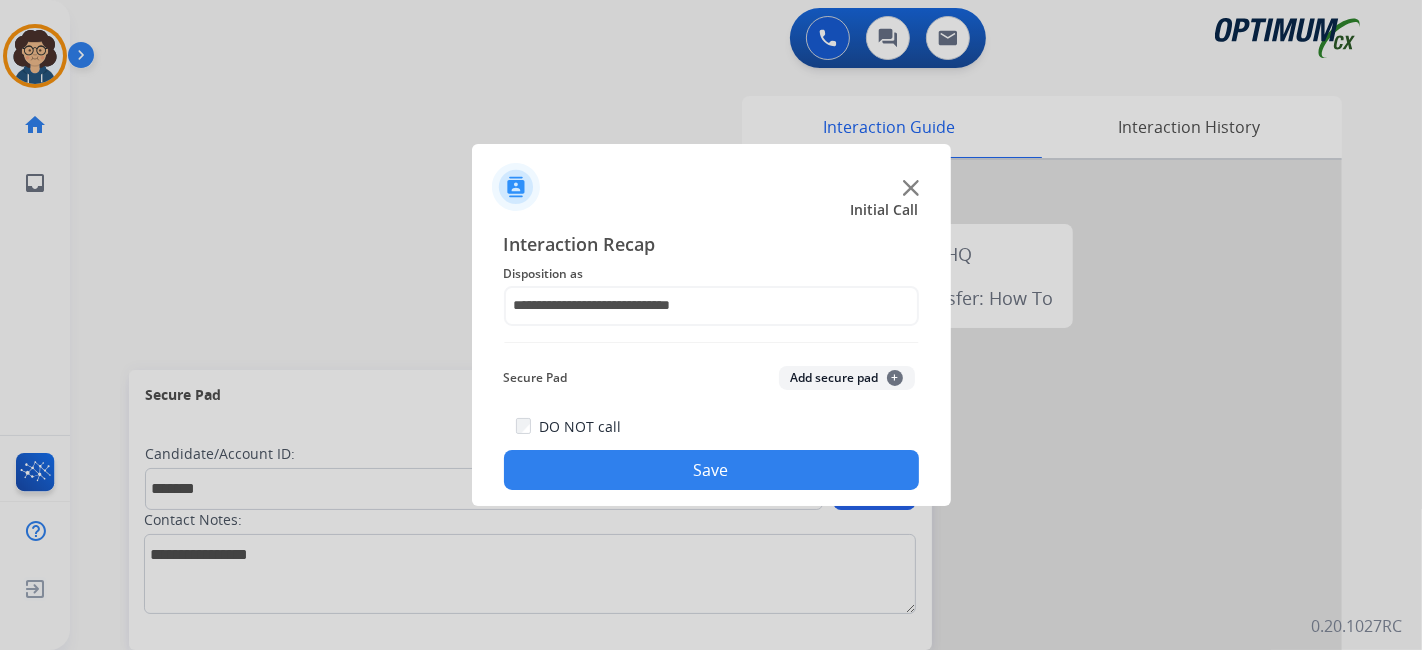 click on "Add secure pad  +" 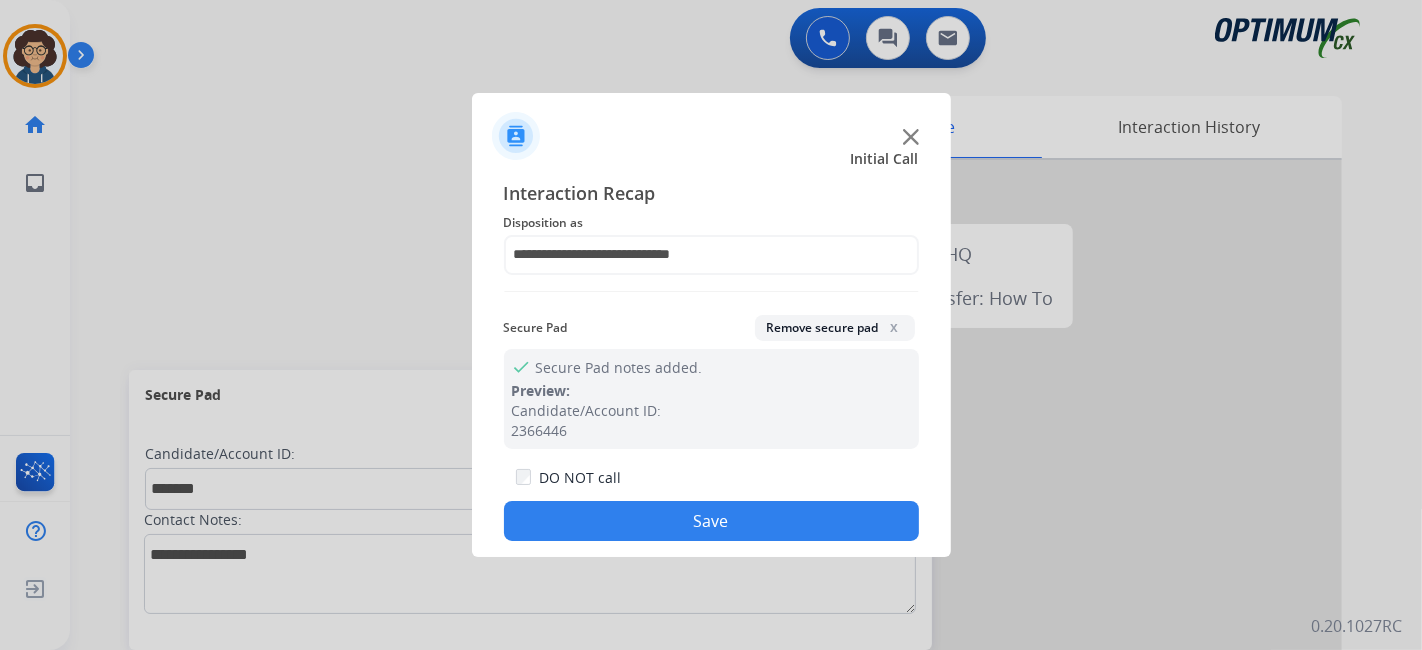 drag, startPoint x: 712, startPoint y: 523, endPoint x: 459, endPoint y: 413, distance: 275.8786 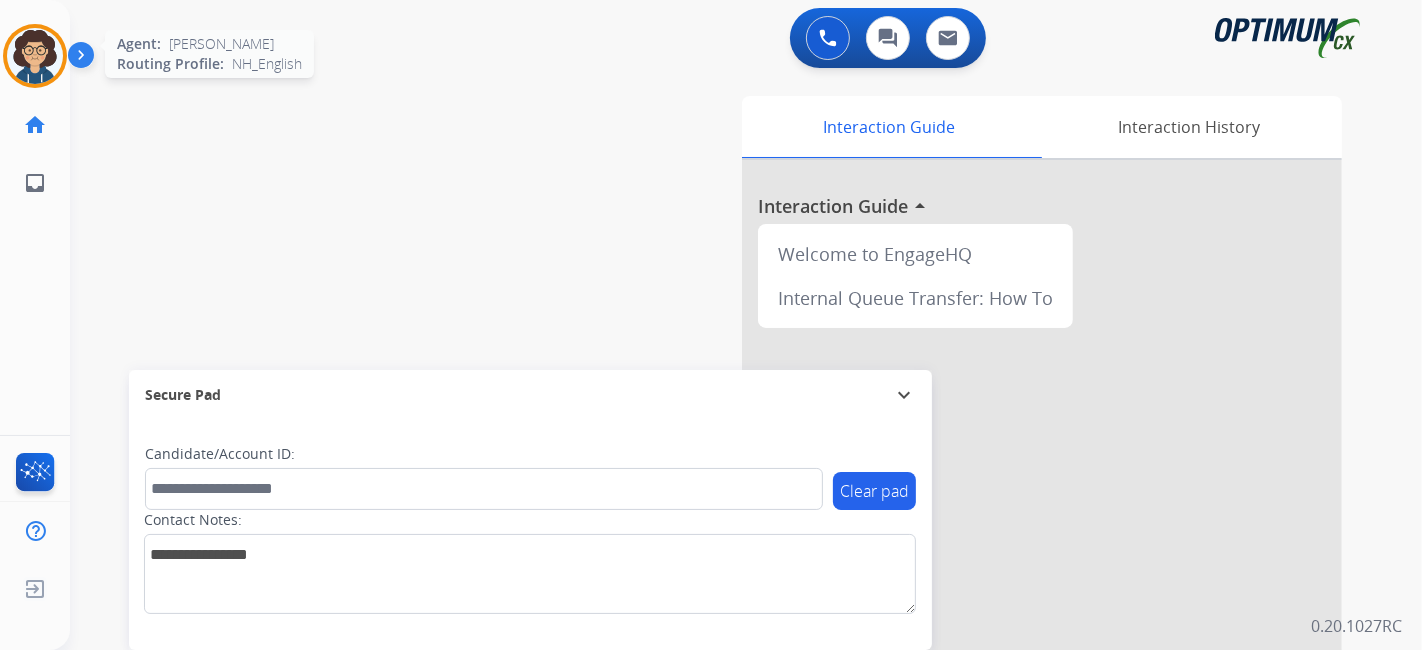 click at bounding box center [35, 56] 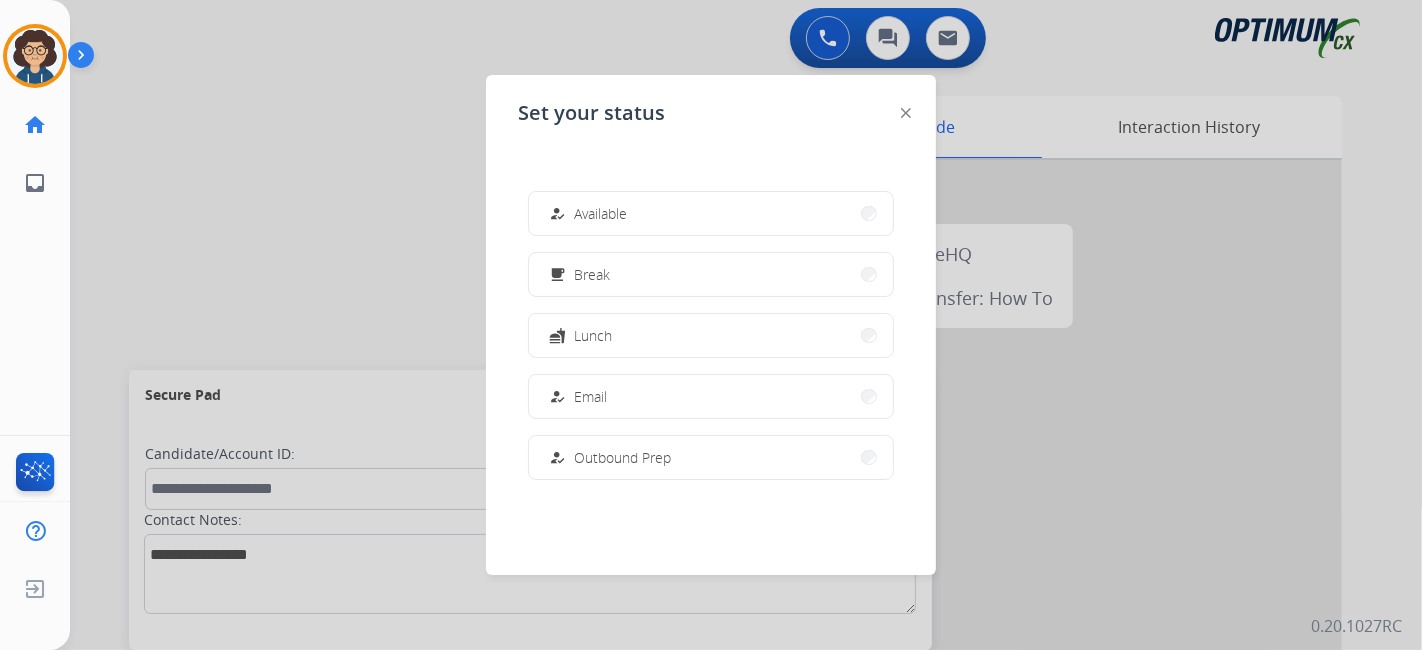 scroll, scrollTop: 498, scrollLeft: 0, axis: vertical 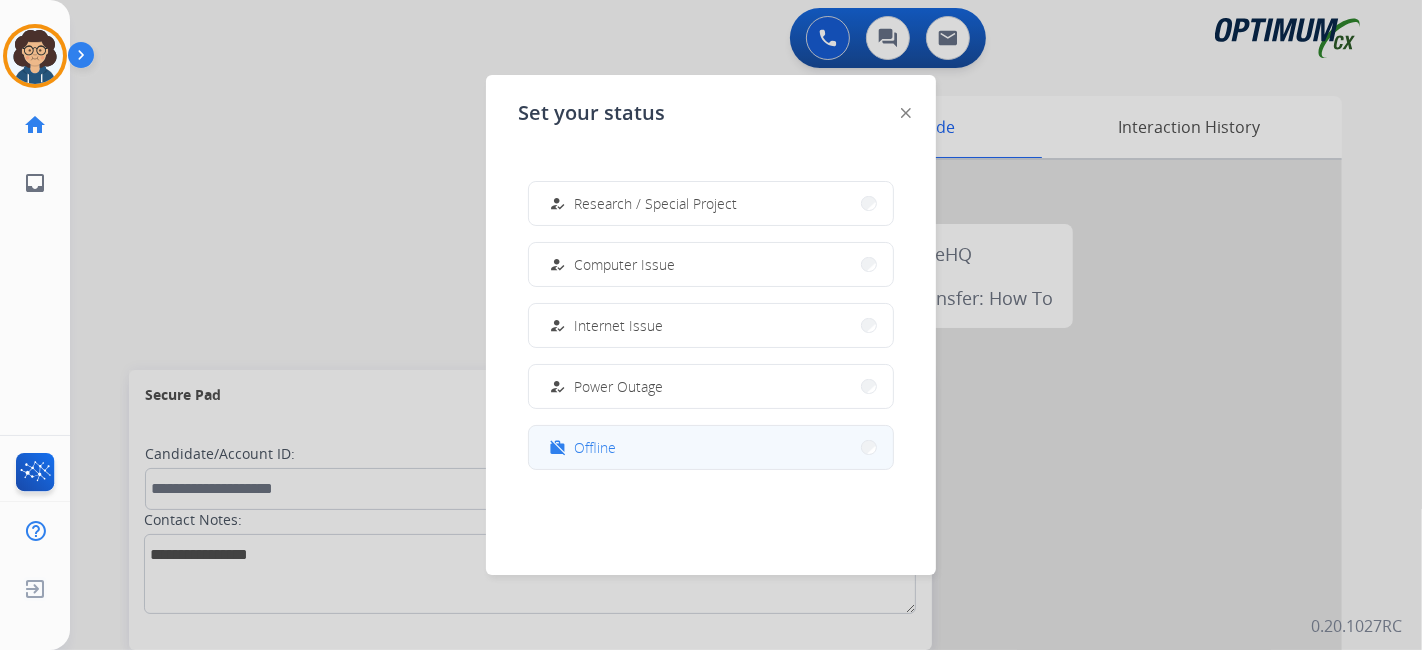 click on "work_off Offline" at bounding box center (711, 447) 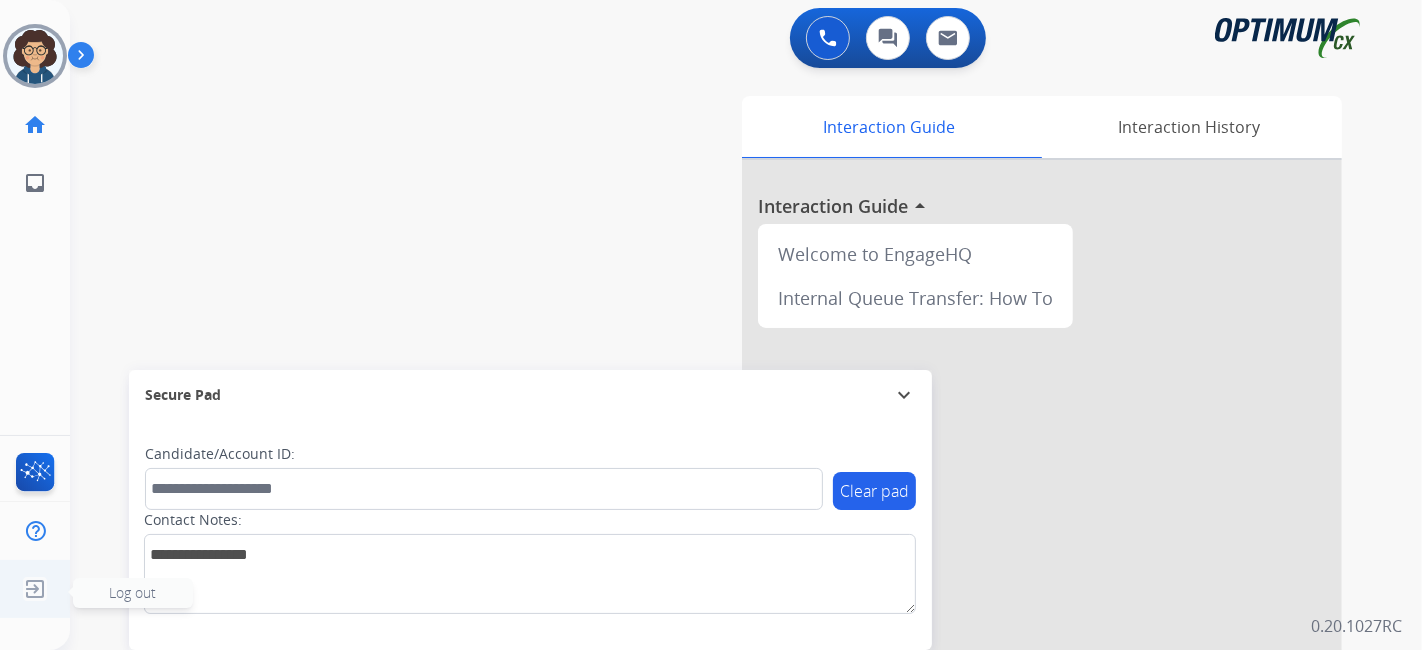 click 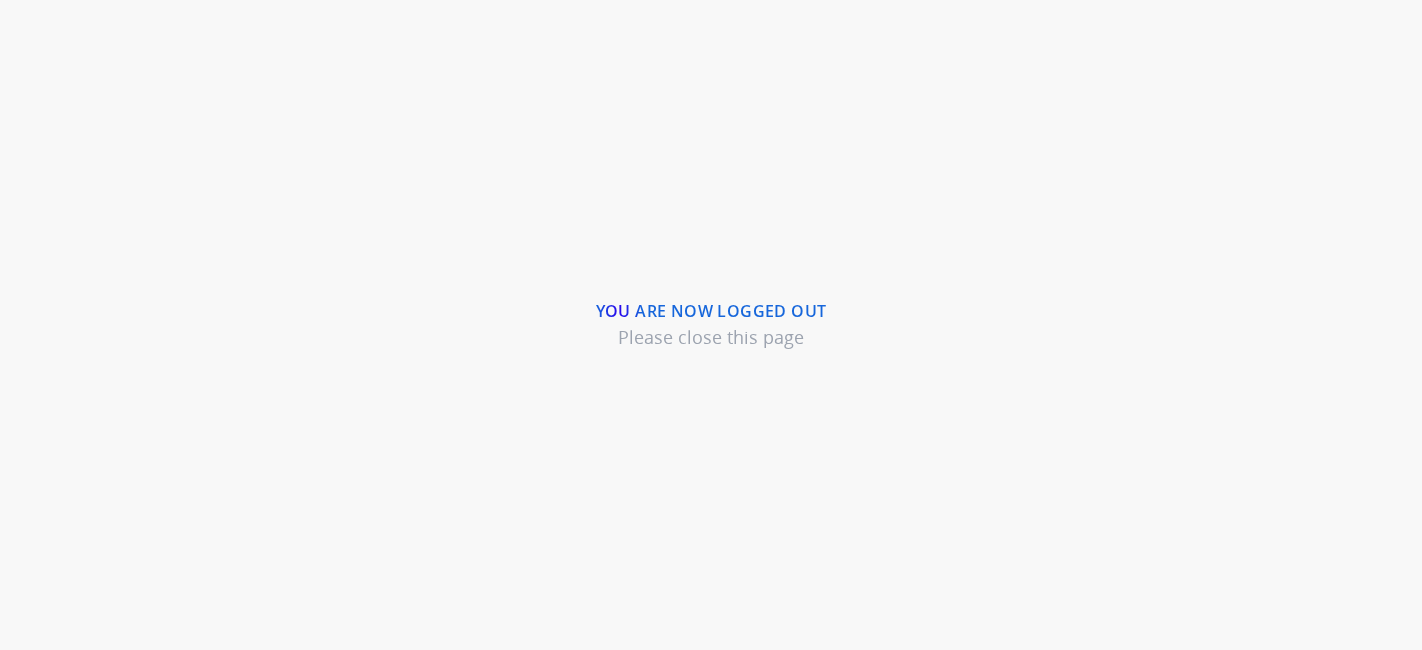 scroll, scrollTop: 0, scrollLeft: 0, axis: both 